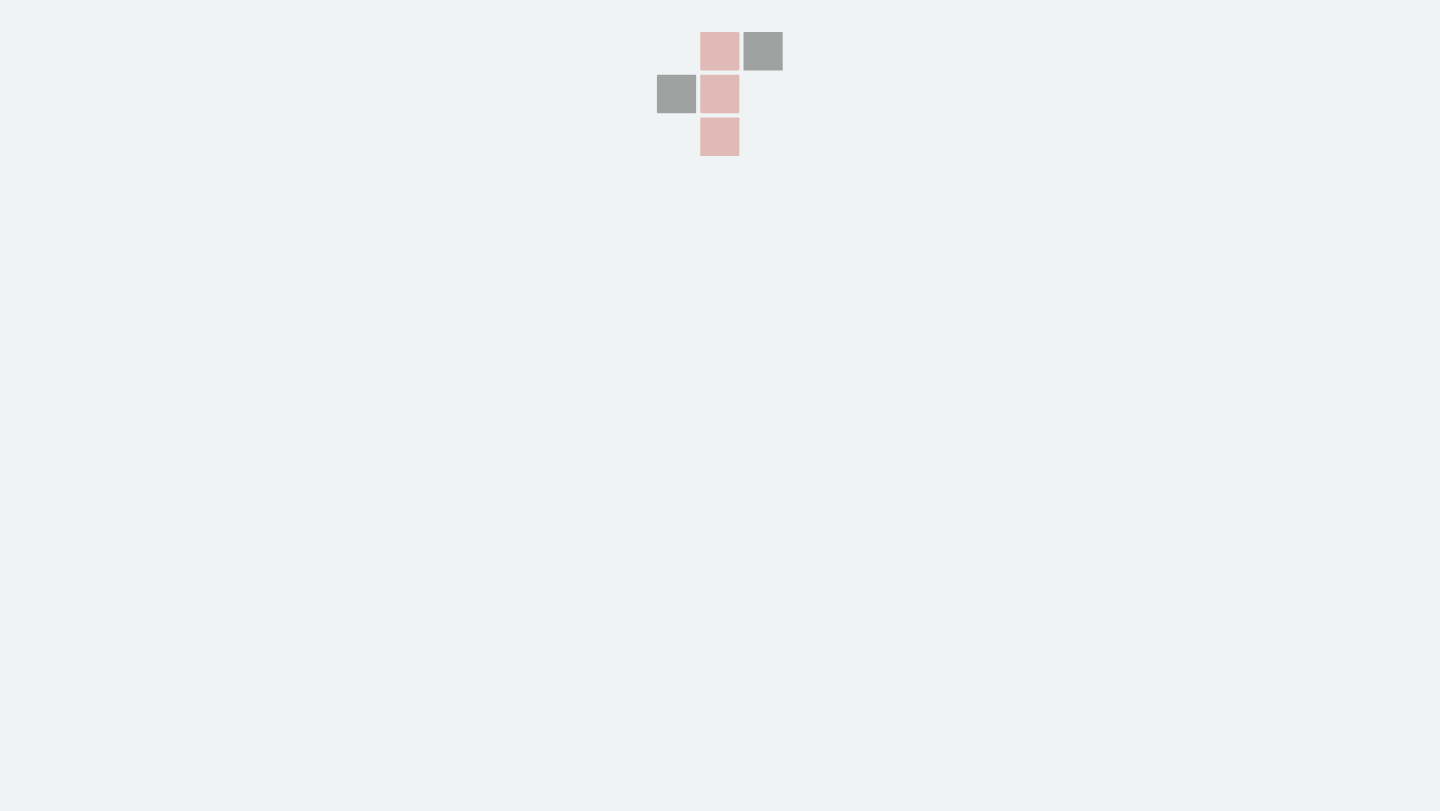 scroll, scrollTop: 0, scrollLeft: 0, axis: both 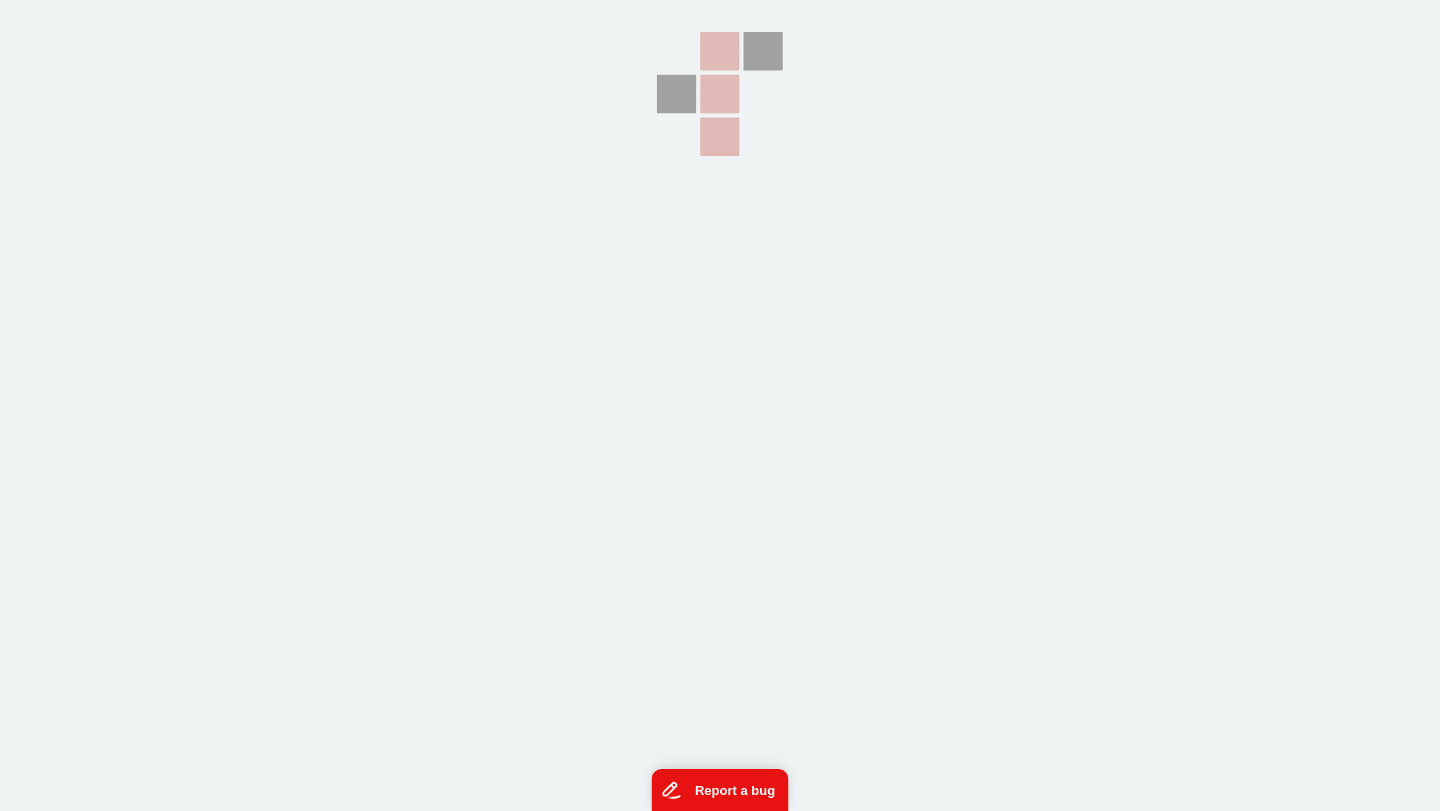 click on "Report a bug" at bounding box center (719, 790) 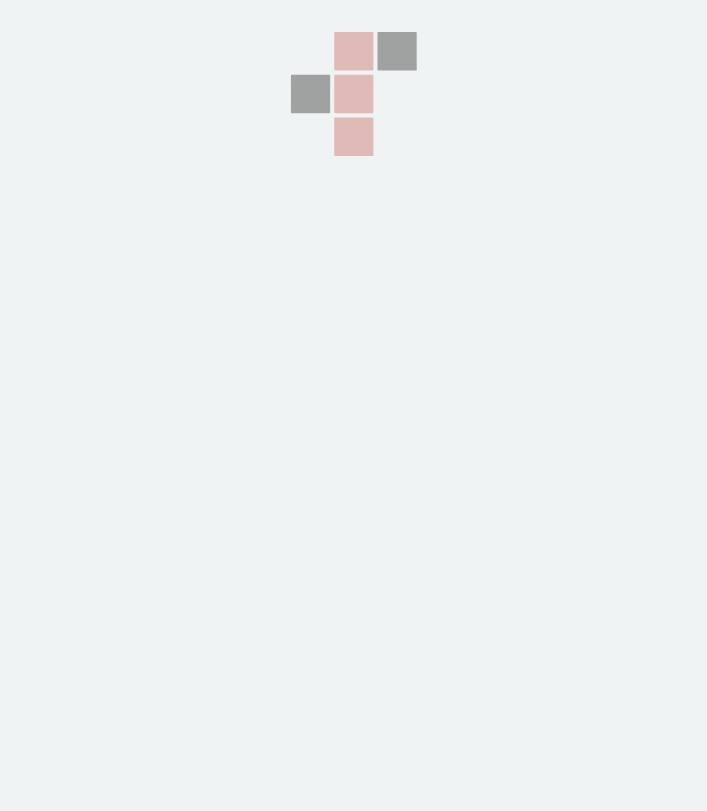 scroll, scrollTop: 0, scrollLeft: 0, axis: both 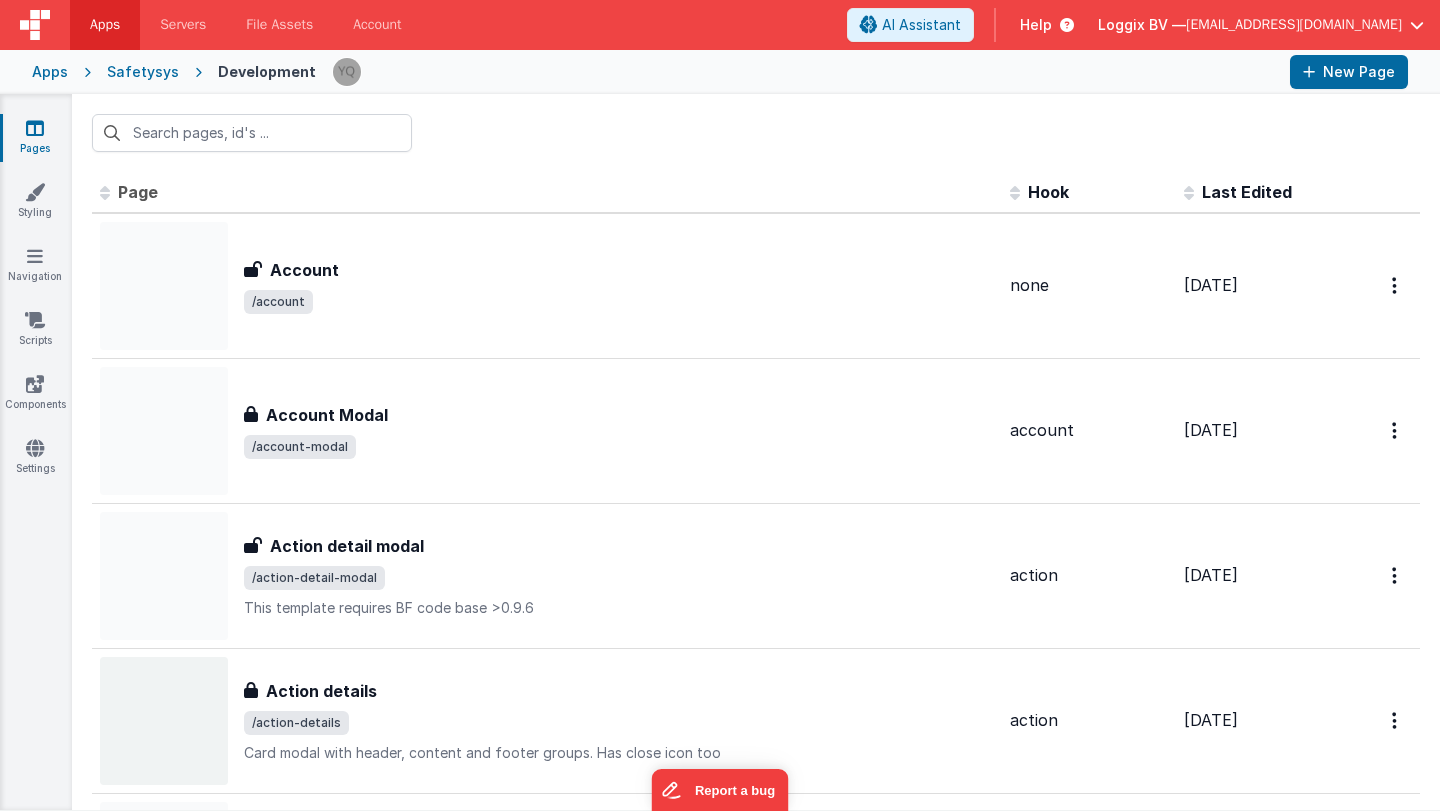 click at bounding box center [35, 128] 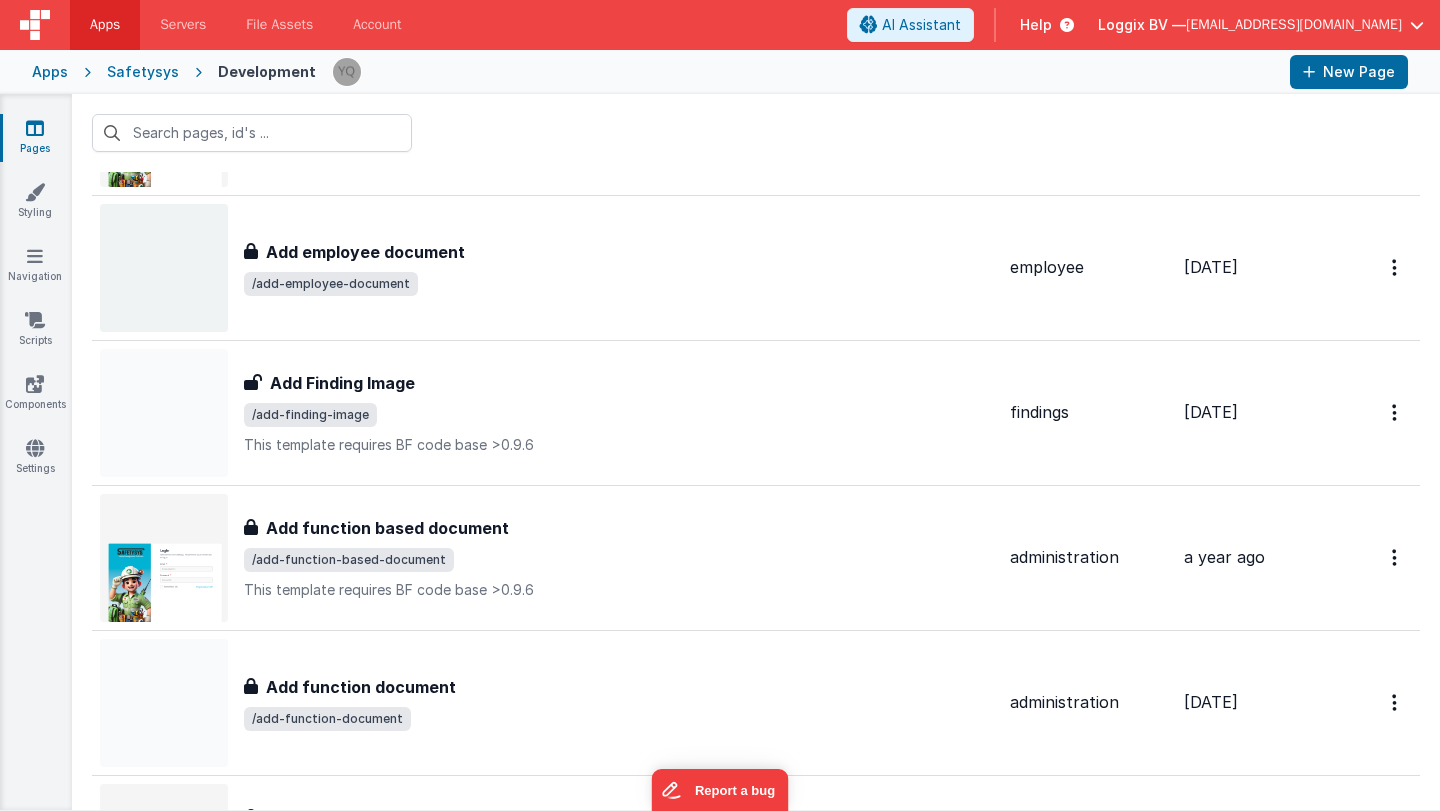 scroll, scrollTop: 0, scrollLeft: 0, axis: both 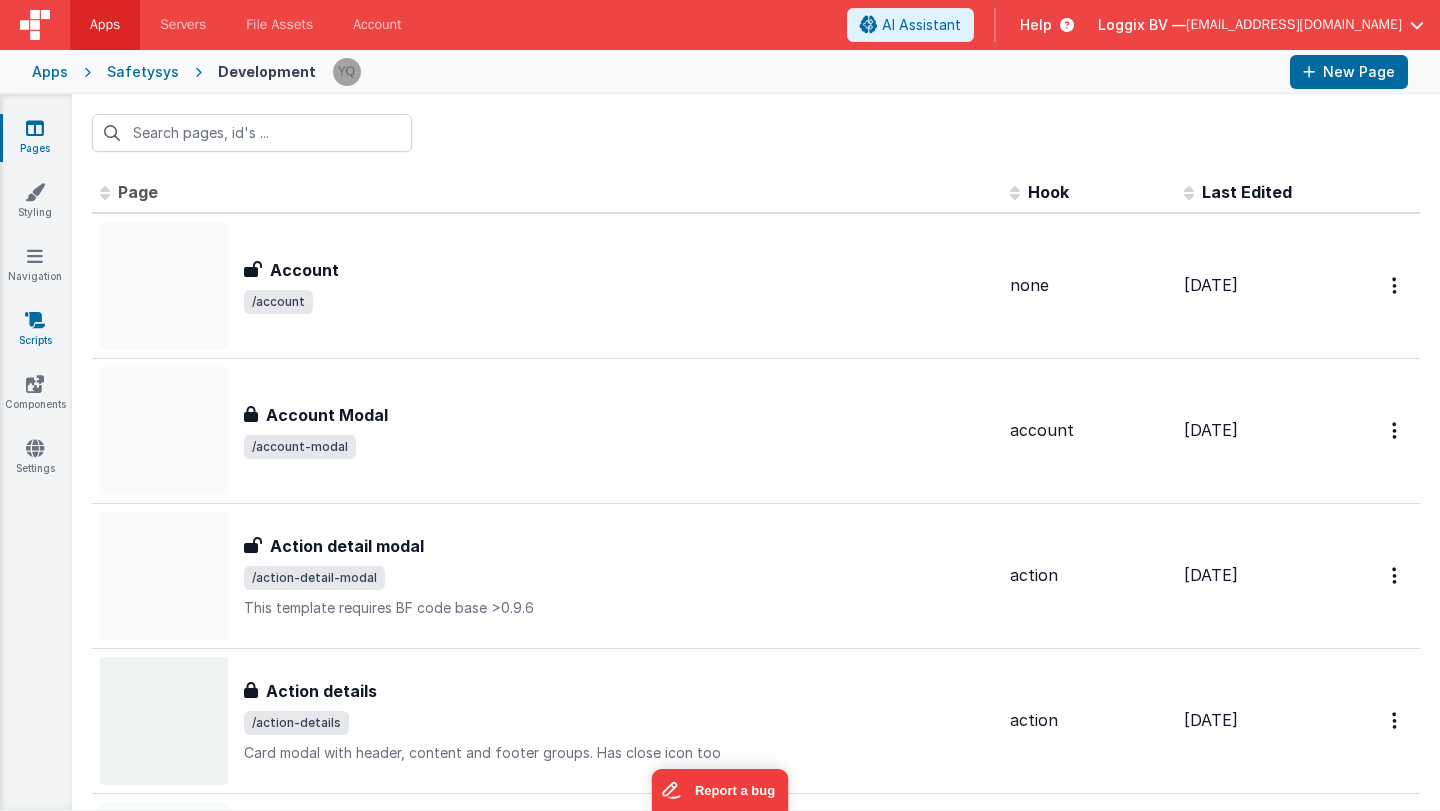 click at bounding box center (35, 320) 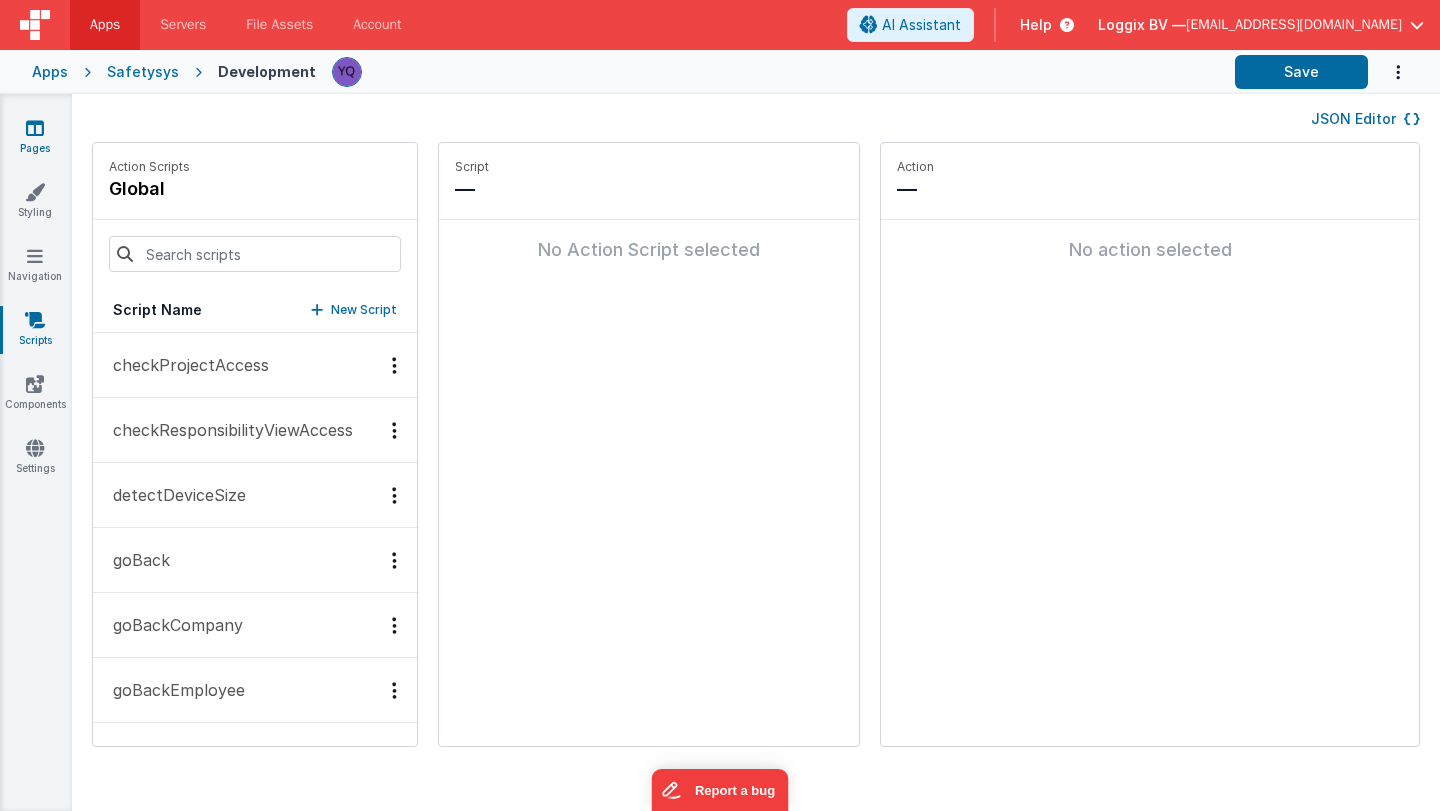 click on "Pages" at bounding box center (35, 138) 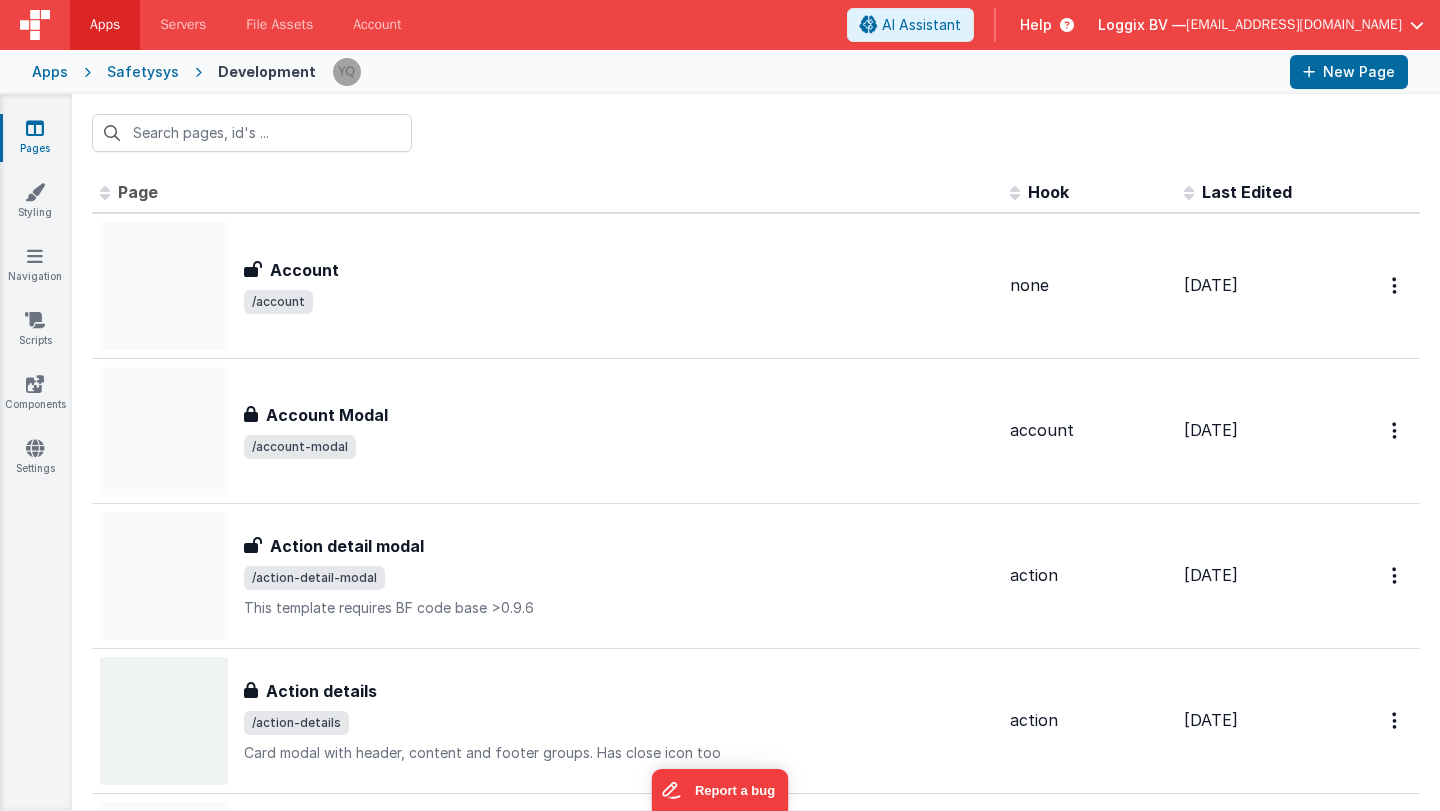 click on "Pages" at bounding box center [35, 138] 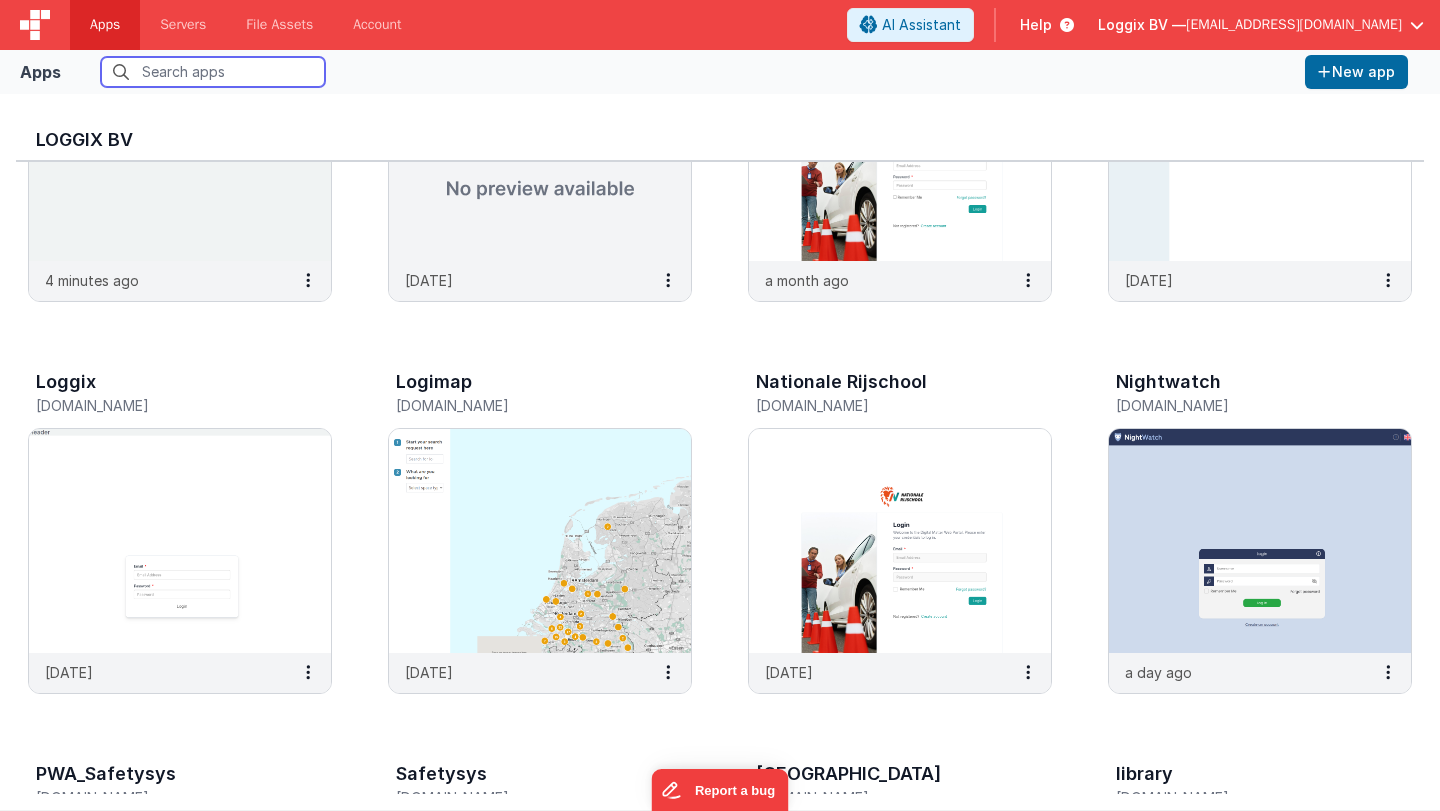 scroll, scrollTop: 0, scrollLeft: 0, axis: both 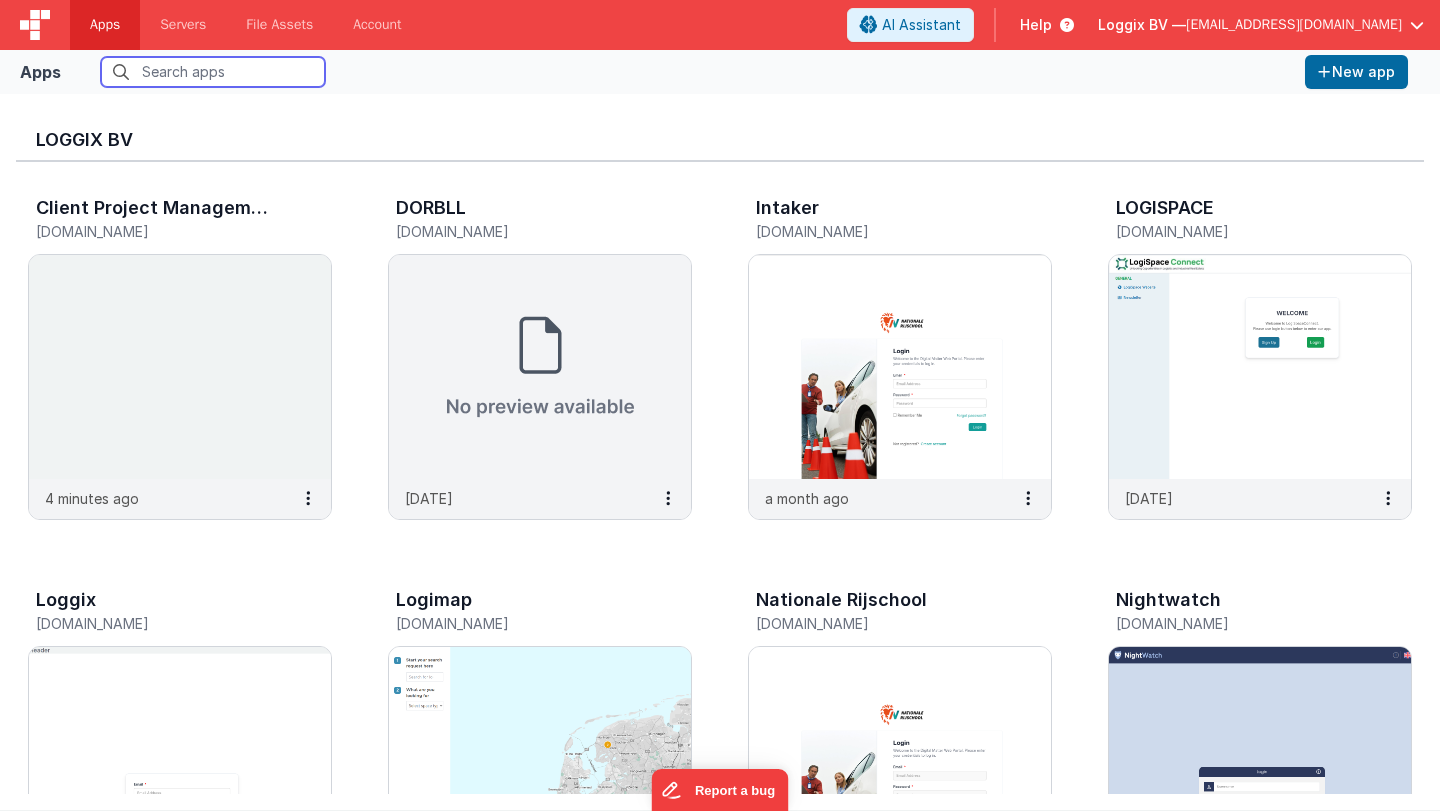 click at bounding box center [213, 72] 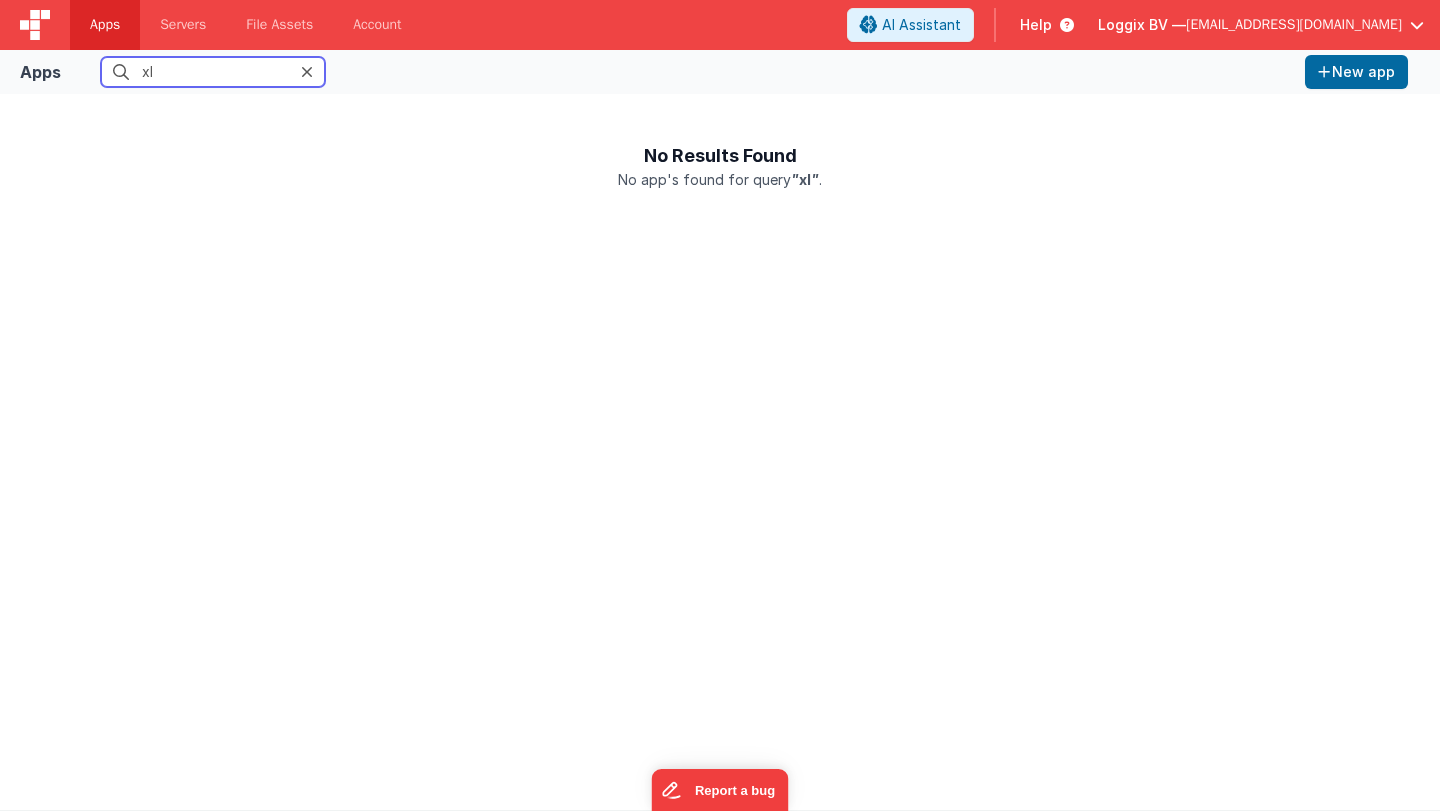type on "x" 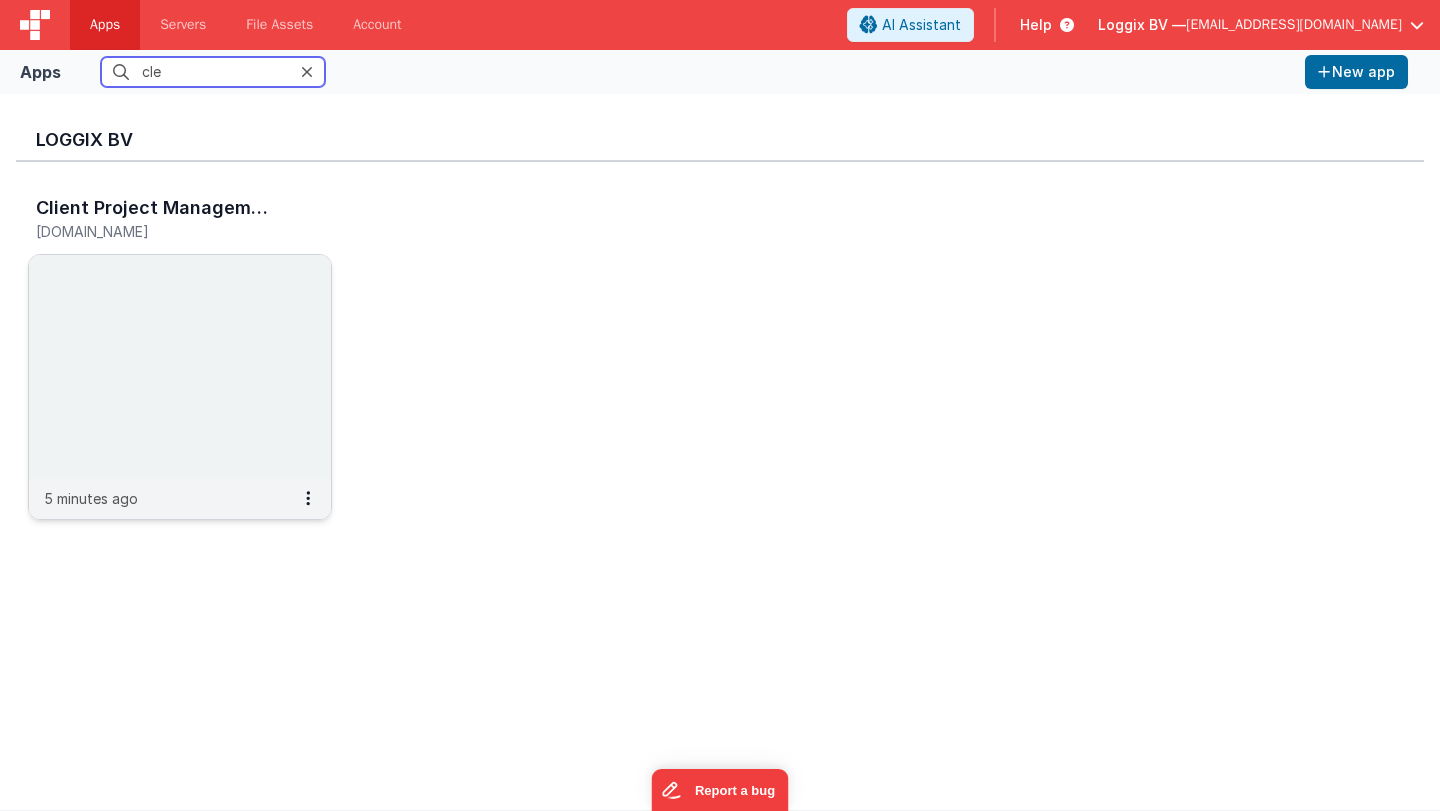 type on "cle" 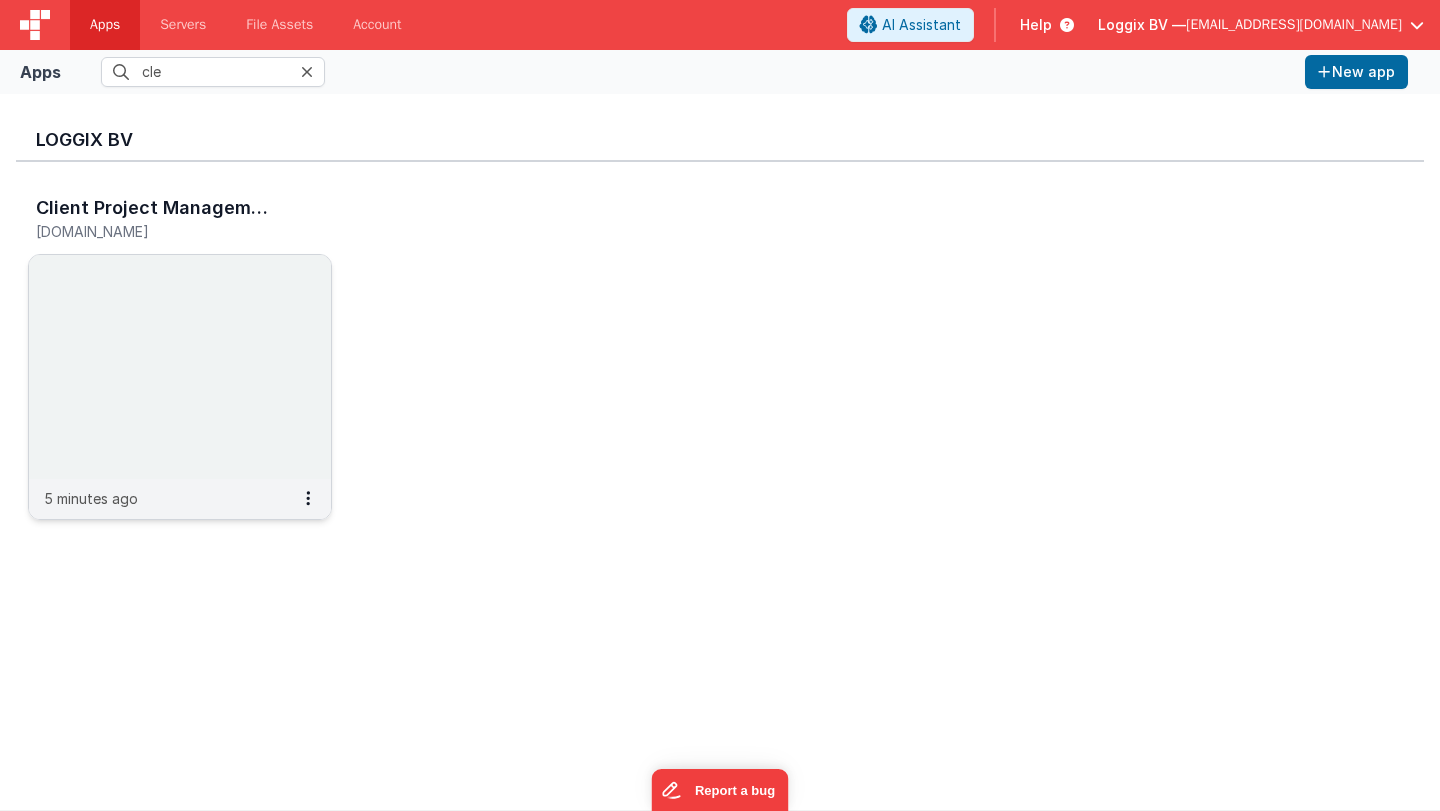 click at bounding box center [180, 367] 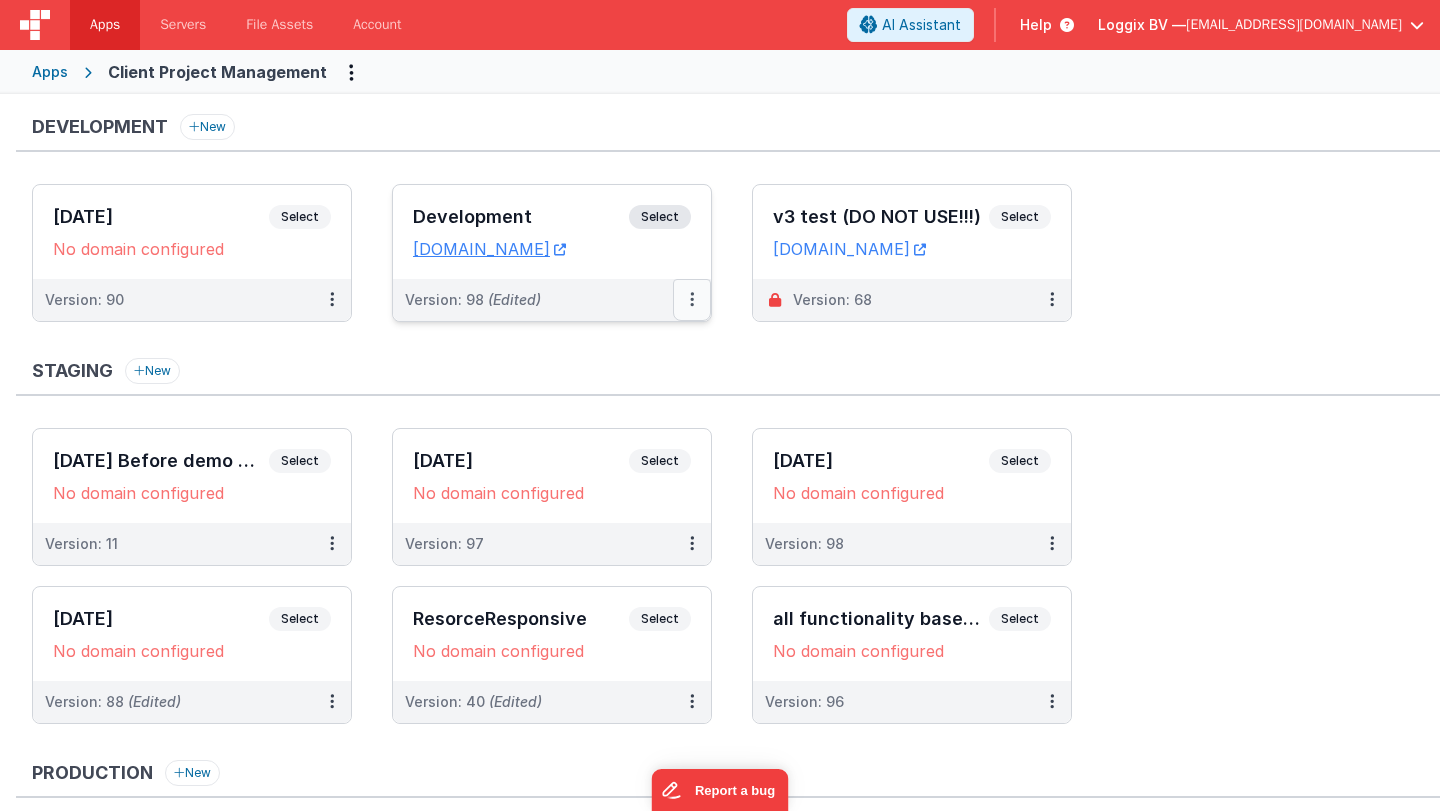 click at bounding box center [692, 299] 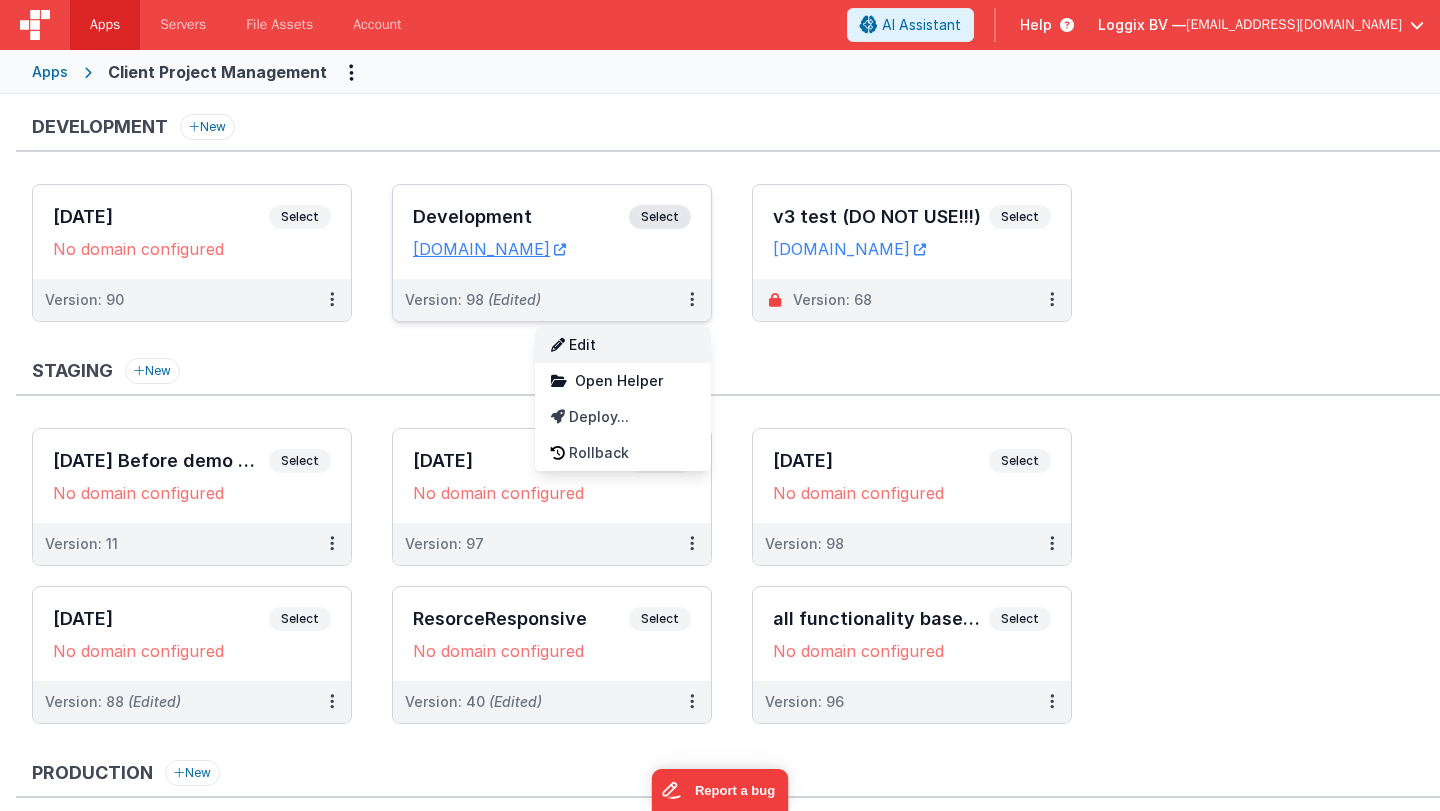 click on "Edit" at bounding box center (623, 345) 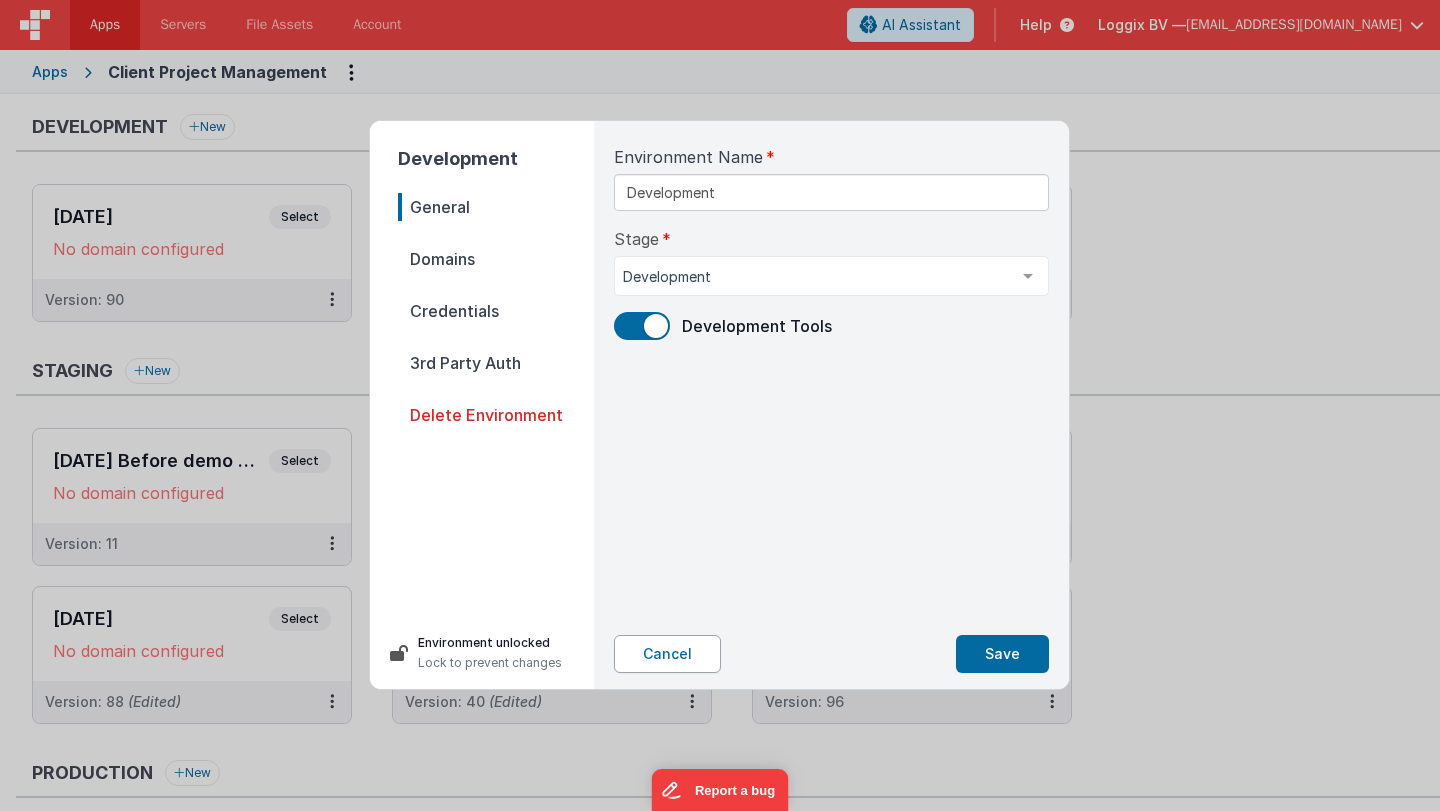 click on "Cancel" at bounding box center [667, 654] 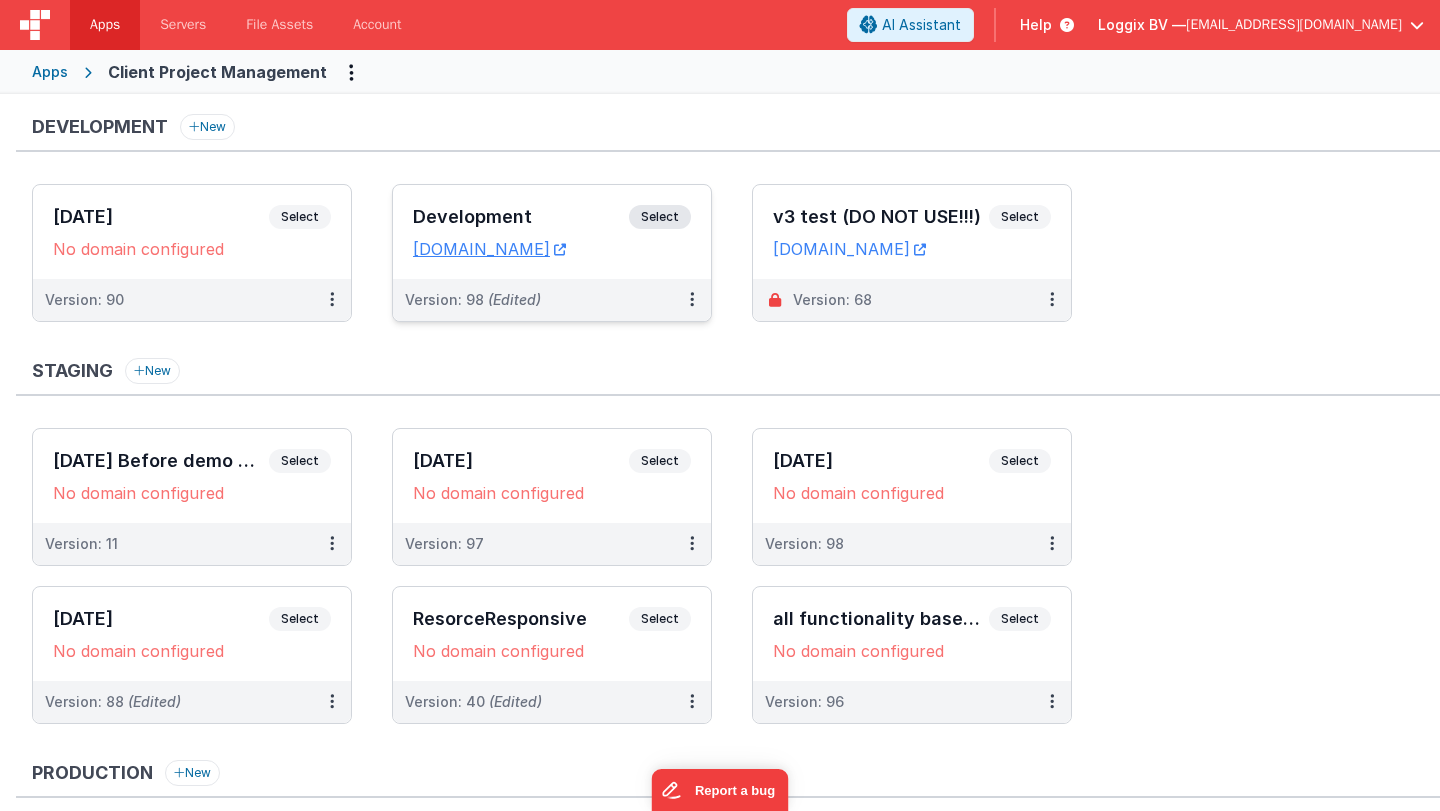 click on "Development
Select   URLs
client-pms.fmbetterforms.com" at bounding box center (552, 232) 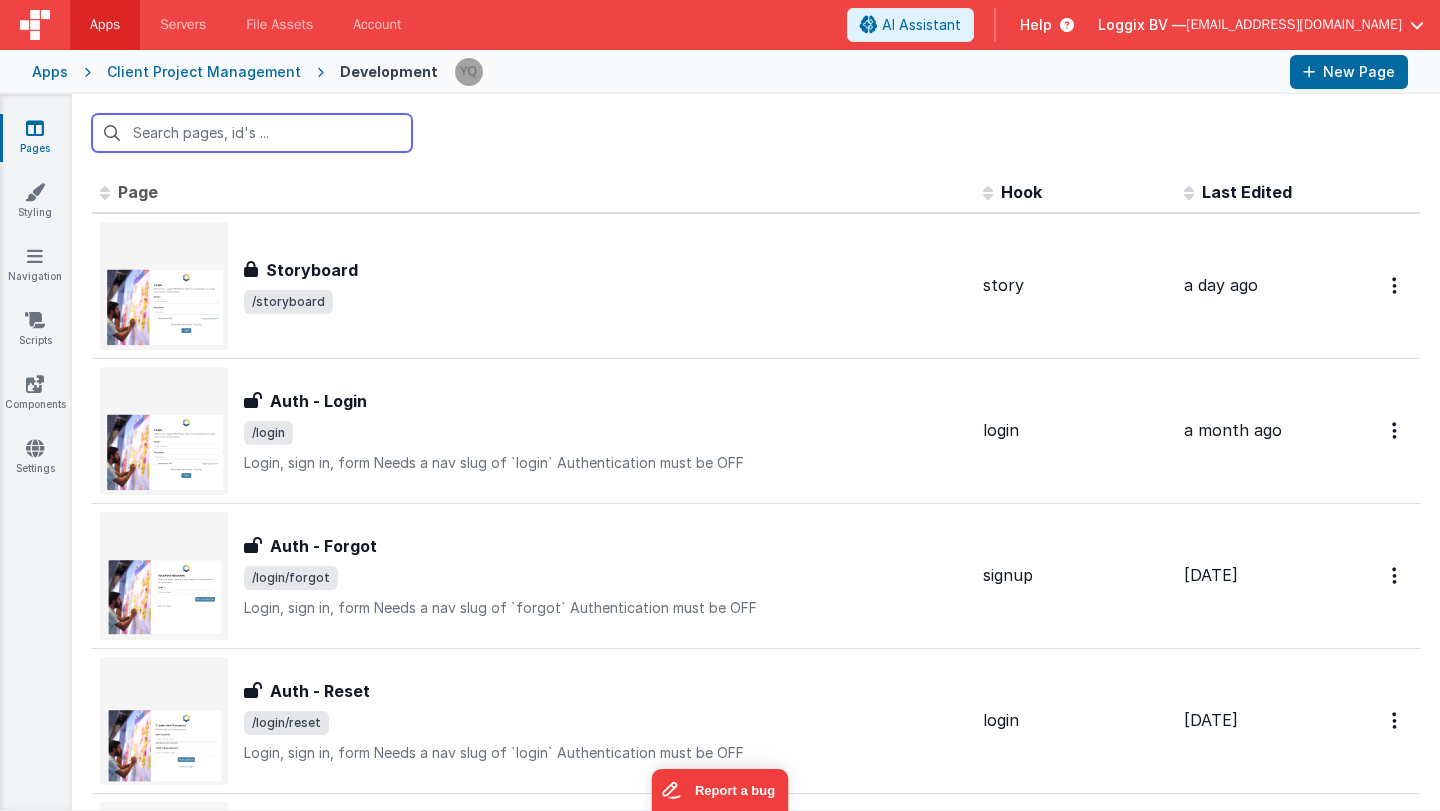 click at bounding box center (252, 133) 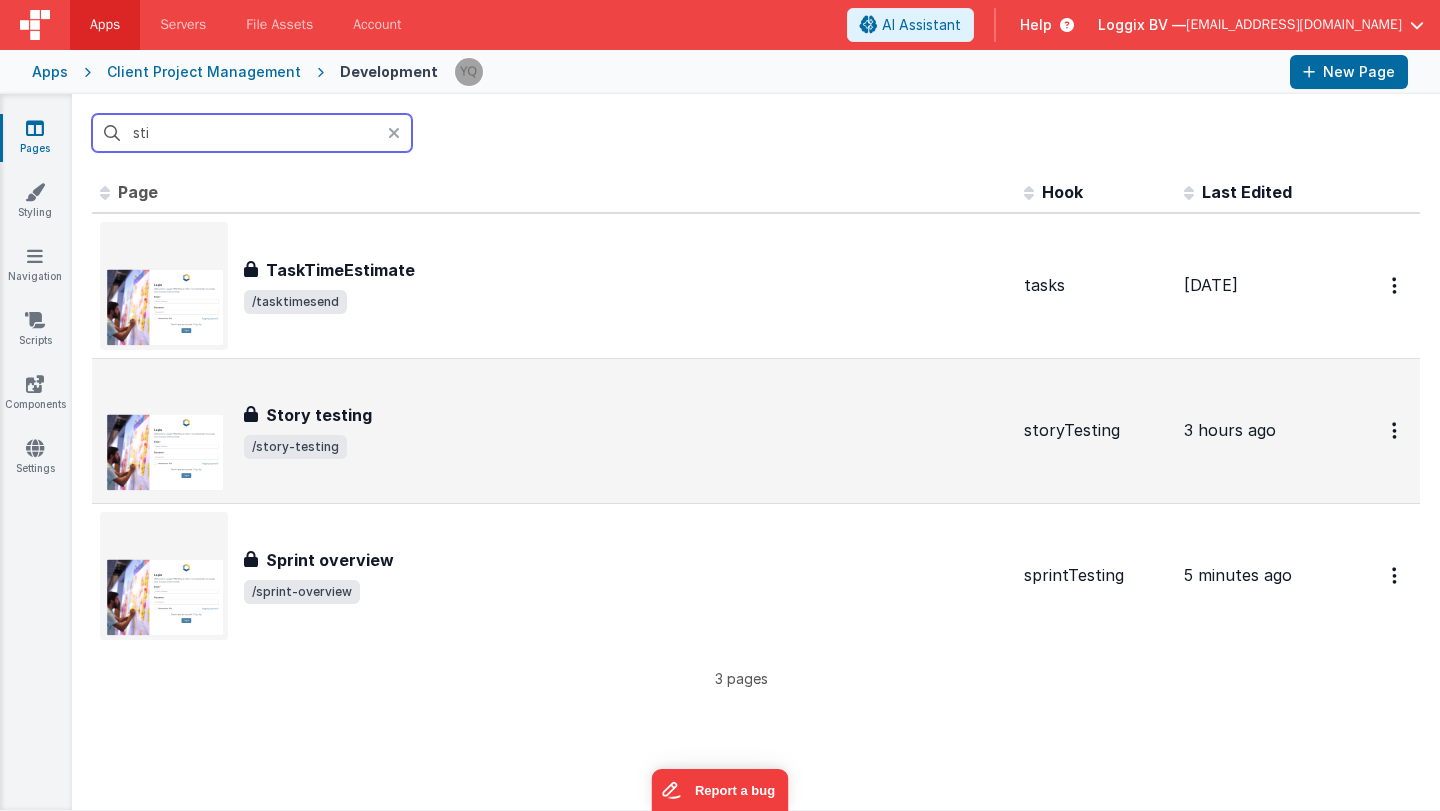 type on "sti" 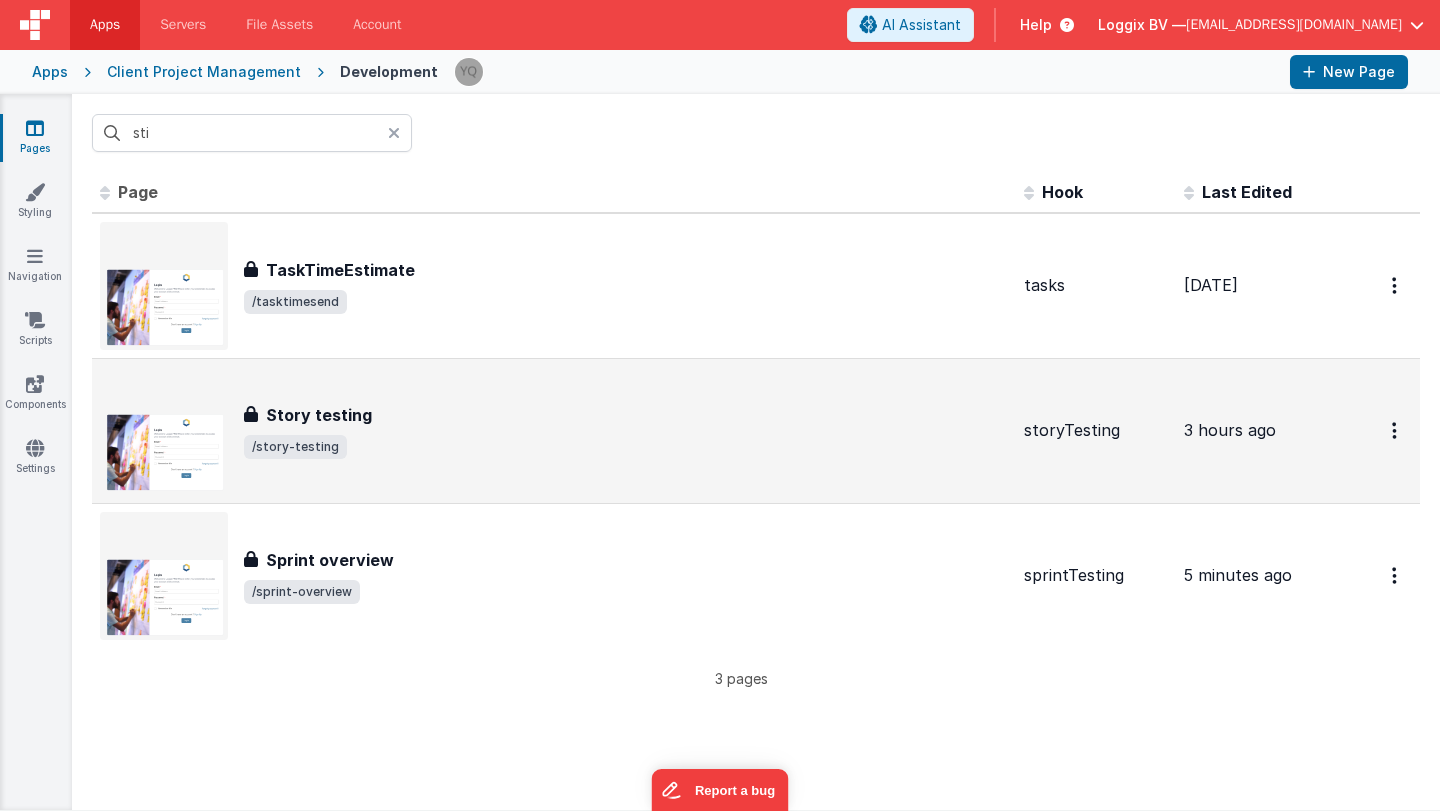click on "Story testing
Story testing
/story-testing" at bounding box center [554, 431] 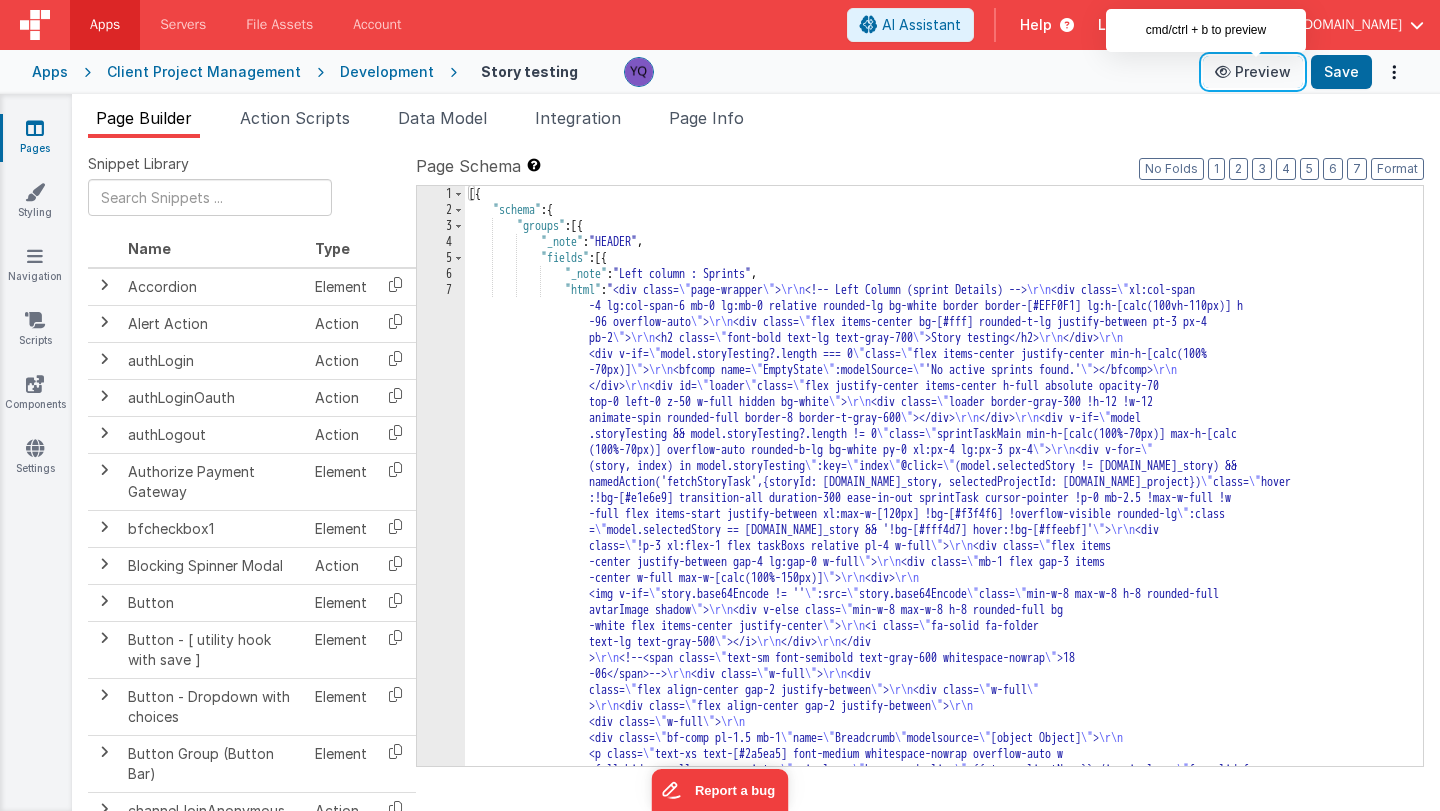 click on "Preview" at bounding box center [1253, 72] 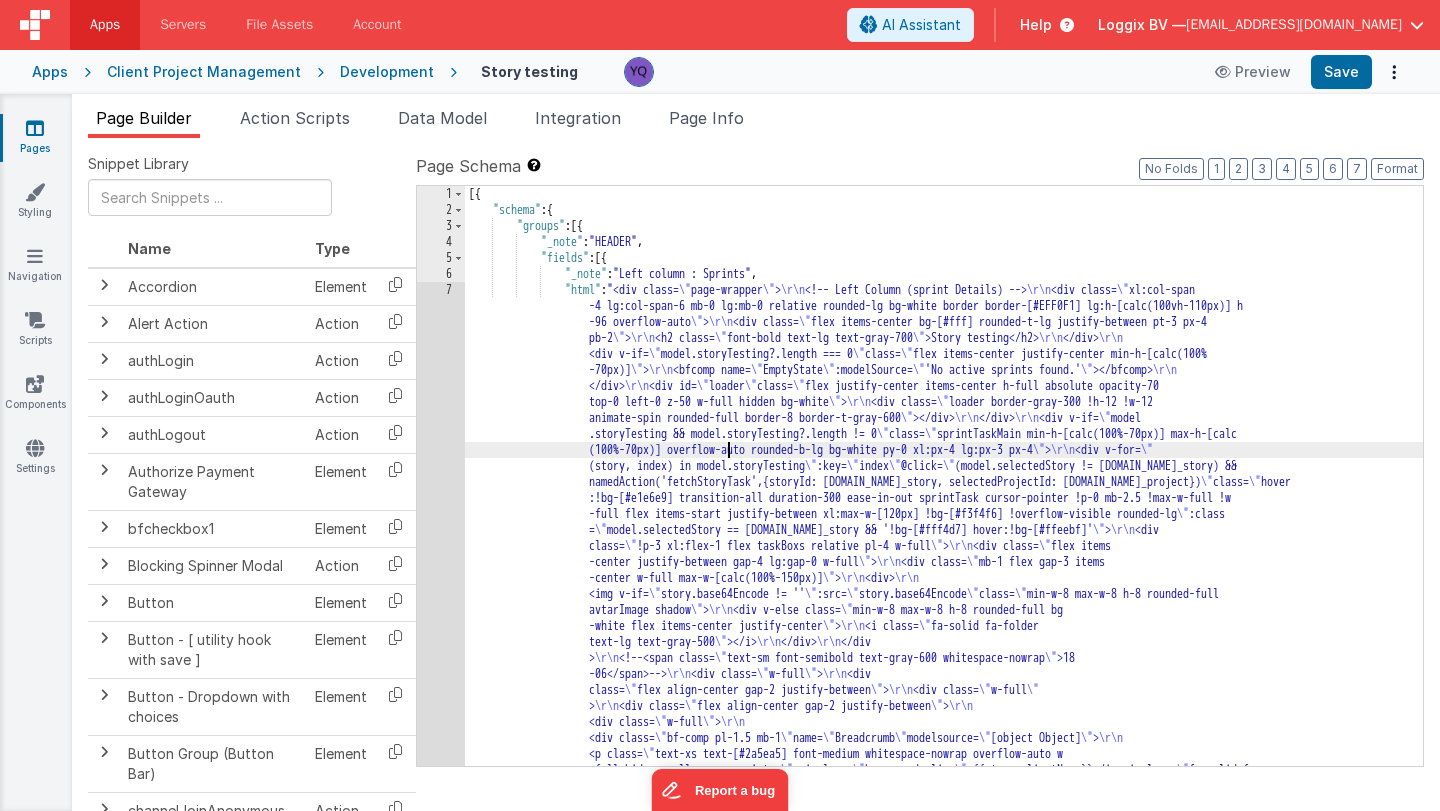 click on "[{      "schema" :  {           "groups" :  [{                "_note" :  "HEADER" ,                "fields" :  [{                     "_note" :  "Left column : Sprints" ,                     "html" :  "<div class= \" page-wrapper \" > \r\n     <!-- Left Column (sprint Details) --> \r\n     <div class= \" xl:col-span                      -4 lg:col-span-6 mb-0 lg:mb-0 relative rounded-lg bg-white border border-[#EFF0F1] lg:h-[calc(100vh-110px)] h                      -96 overflow-auto \" > \r\n         <div class= \" flex items-center bg-[#fff] rounded-t-lg justify-between pt-3 px-4                       pb-2 \" > \r\n             <h2 class= \" font-bold text-lg text-gray-700 \" >Story testing</h2> \r\n         </div> \r\n                               <div v-if= \" model.storyTesting?.length === 0 \"  class= \" flex items-center justify-center min-h-[calc(100%                      -70px)] \" > \r\n \" EmptyState" at bounding box center [944, 956] 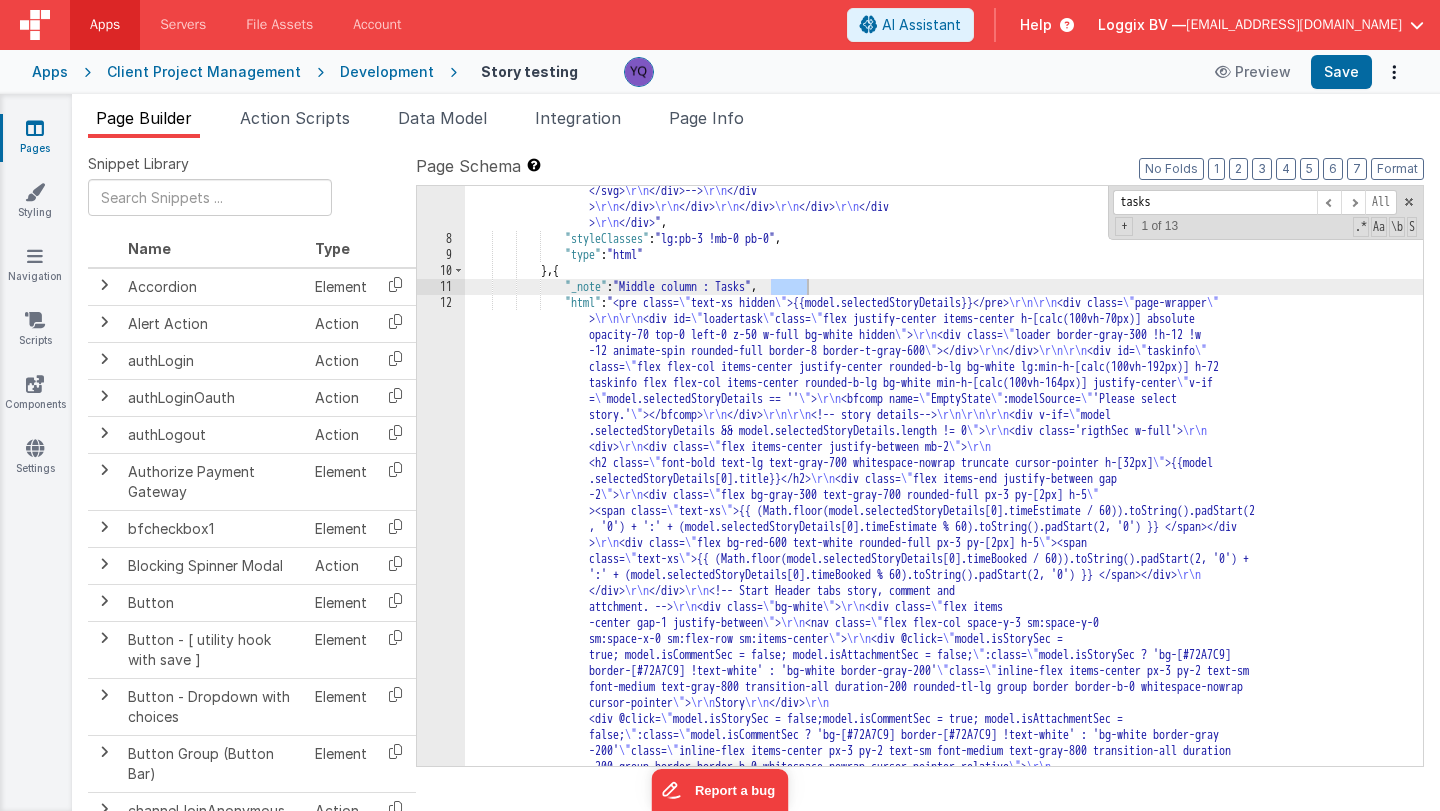 scroll, scrollTop: 1012, scrollLeft: 0, axis: vertical 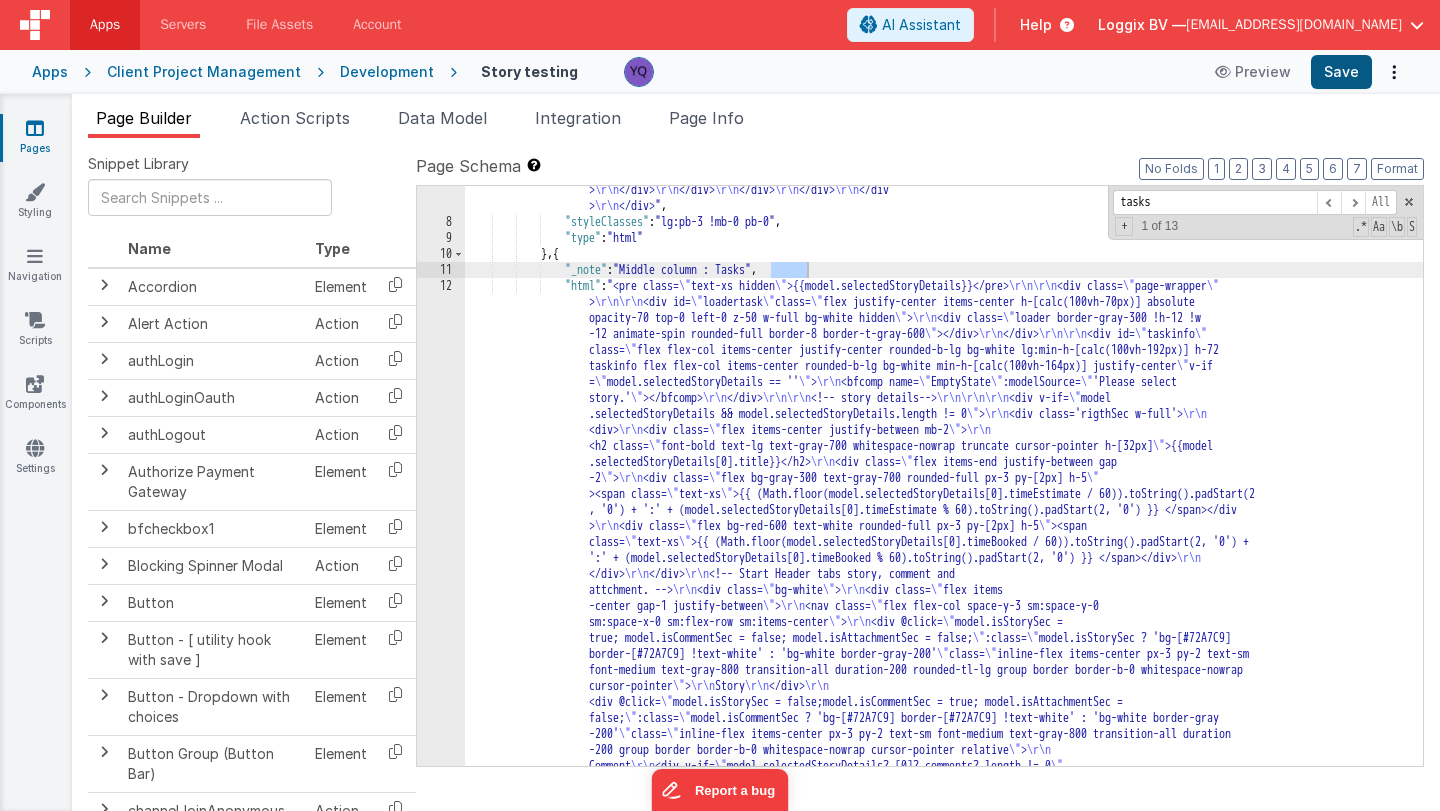 type on "tasks" 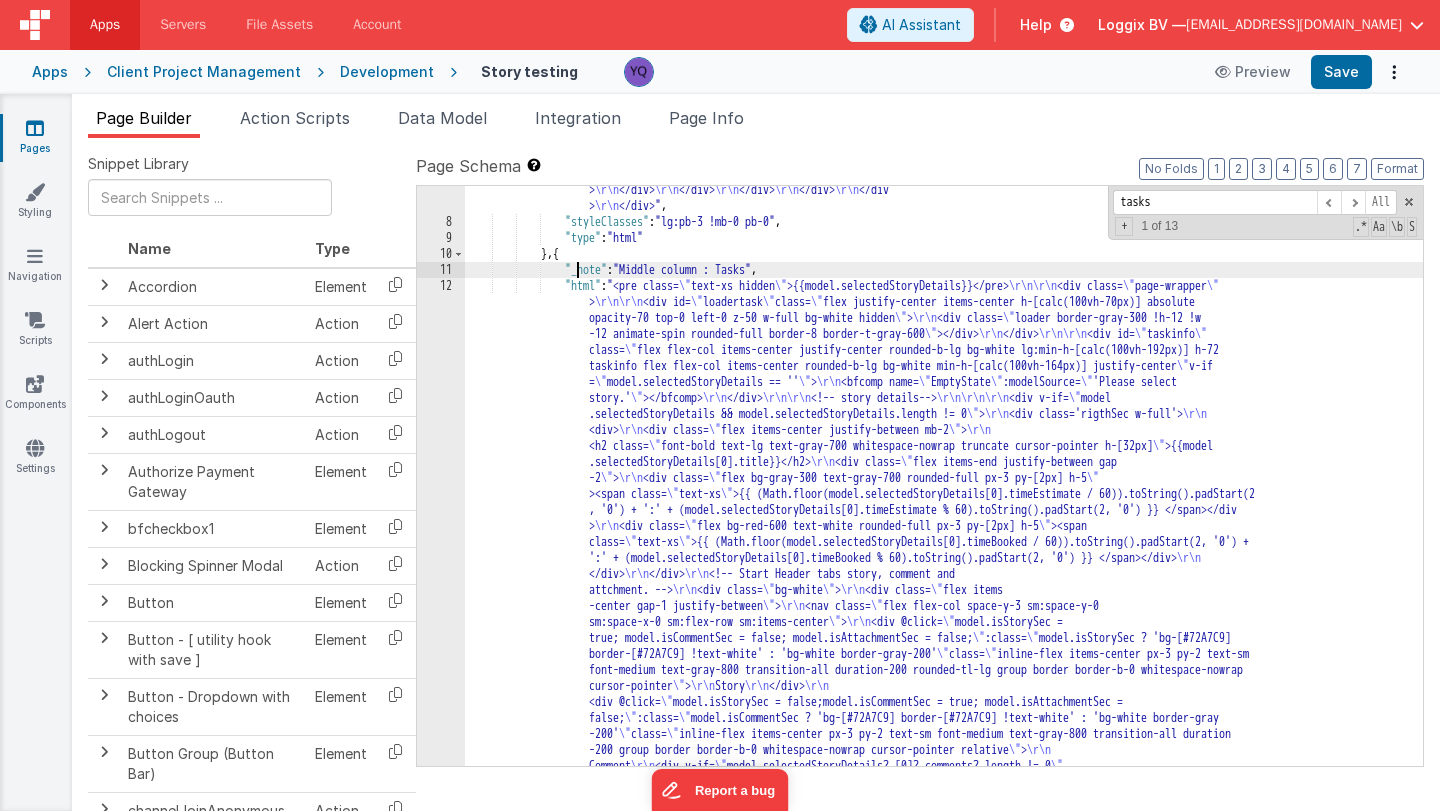 drag, startPoint x: 580, startPoint y: 267, endPoint x: 631, endPoint y: 383, distance: 126.71622 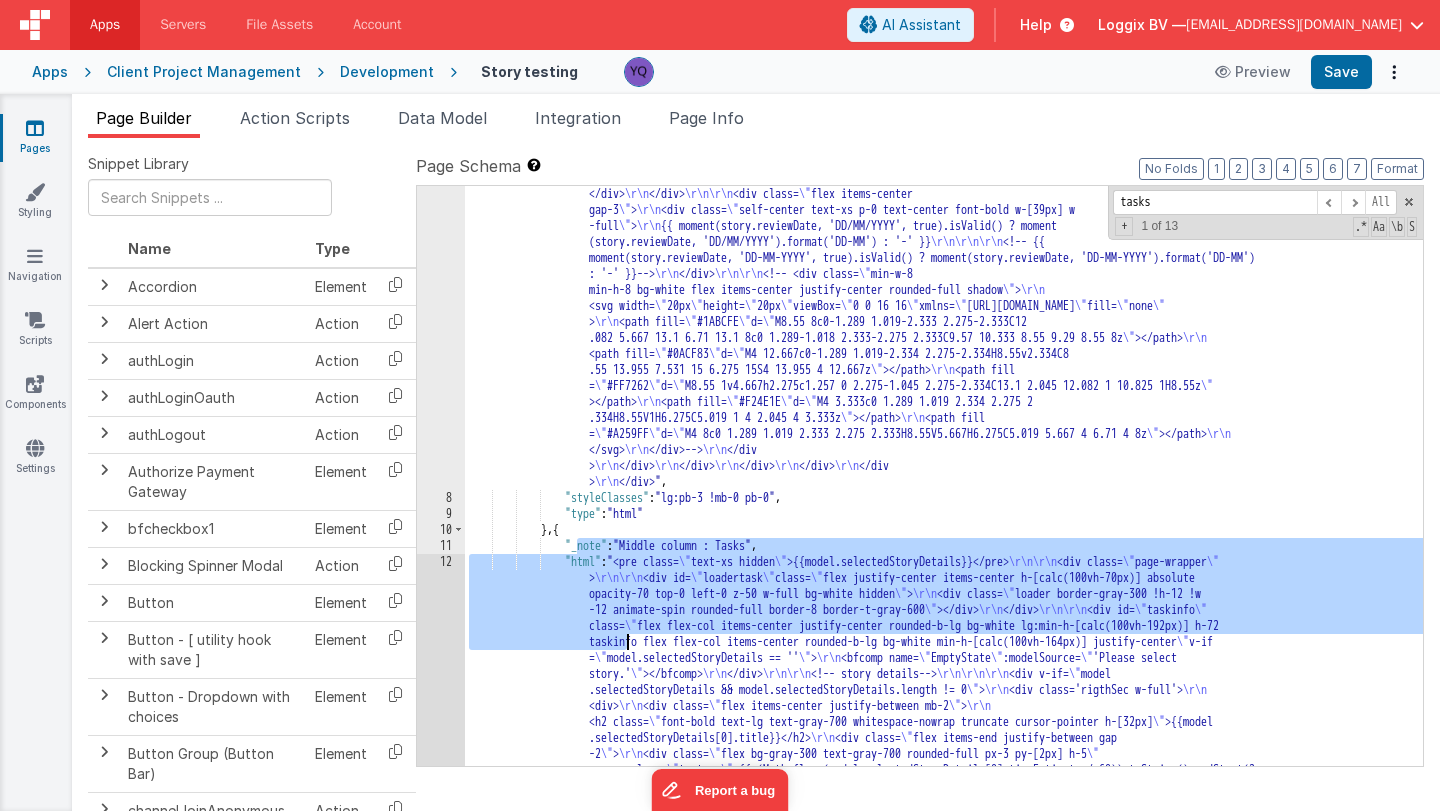 scroll, scrollTop: 736, scrollLeft: 0, axis: vertical 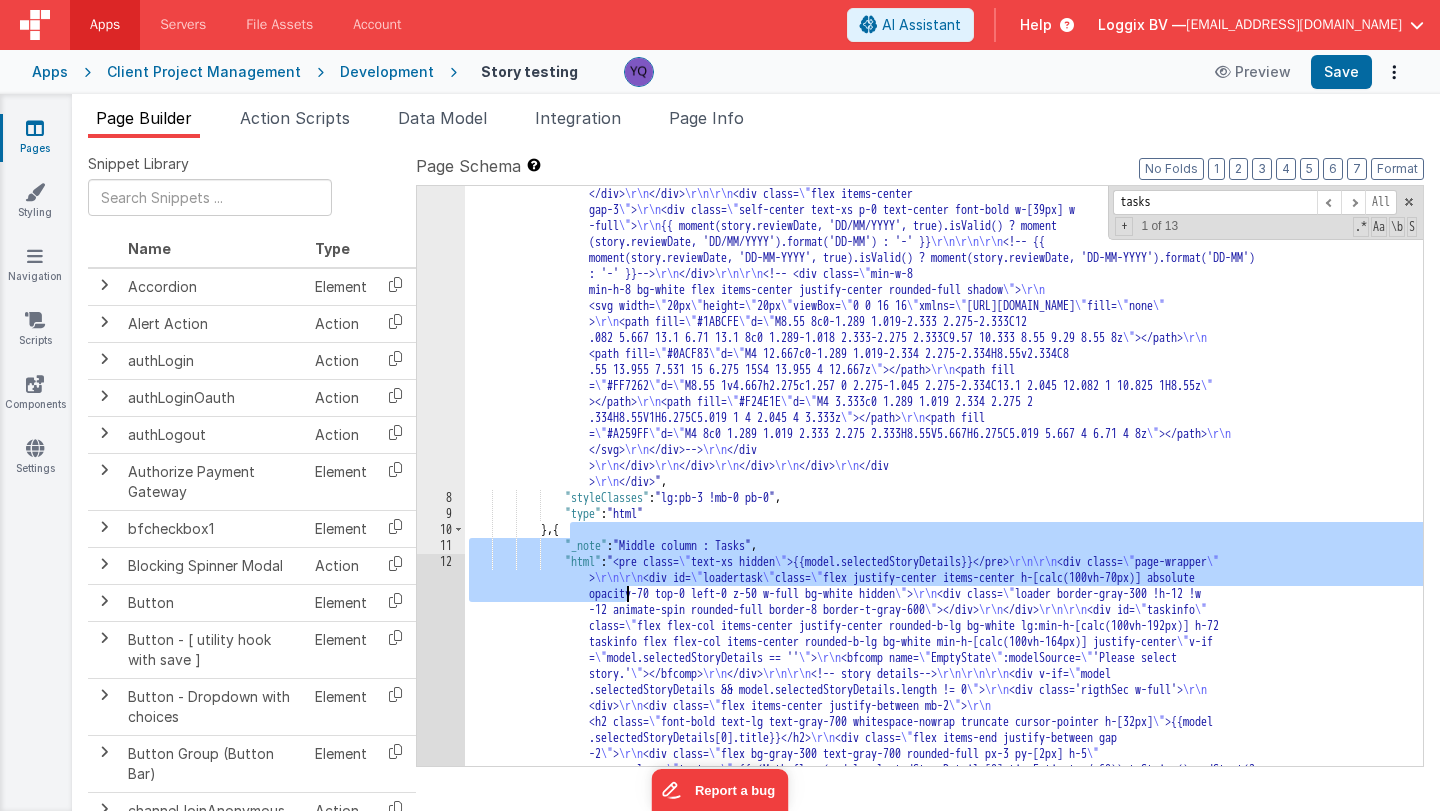 drag, startPoint x: 573, startPoint y: 534, endPoint x: 627, endPoint y: 589, distance: 77.07788 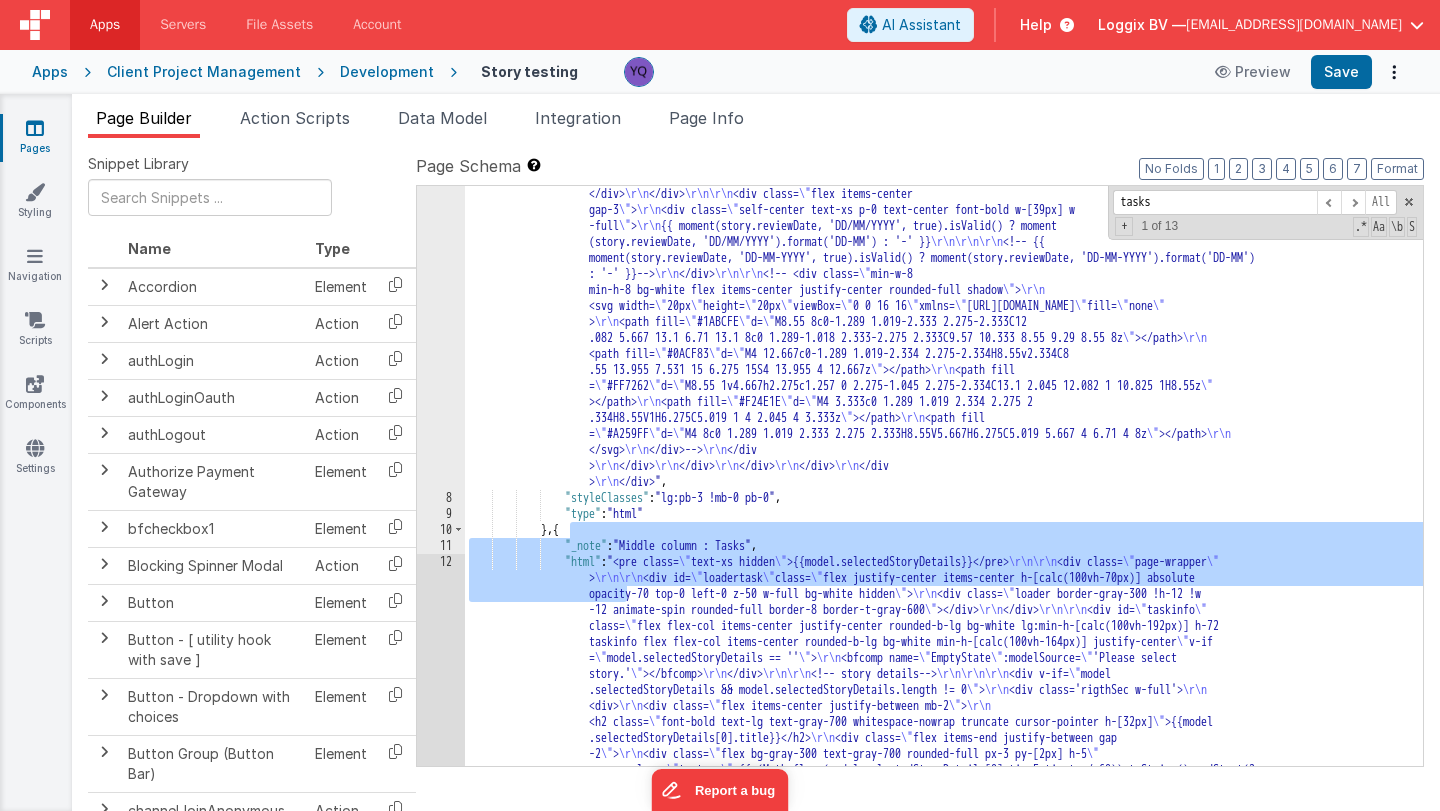 click on ""html" :  "<div class= \" page-wrapper \" > \r\n     <!-- Left Column (sprint Details) --> \r\n     <div class= \" xl:col-span                      -4 lg:col-span-6 mb-0 lg:mb-0 relative rounded-lg bg-white border border-[#EFF0F1] lg:h-[calc(100vh-110px)] h                      -96 overflow-auto \" > \r\n         <div class= \" flex items-center bg-[#fff] rounded-t-lg justify-between pt-3 px-4                       pb-2 \" > \r\n             <h2 class= \" font-bold text-lg text-gray-700 \" >Story testing</h2> \r\n         </div> \r\n                               <div v-if= \" model.storyTesting?.length === 0 \"  class= \" flex items-center justify-center min-h-[calc(100%                      -70px)] \" > \r\n             <bfcomp name= \" EmptyState \"  :modelSource= \" 'No active sprints found.' \" ></bfcomp> \r\n                               </div> \r\n \" loader \" \"" at bounding box center [944, 1964] 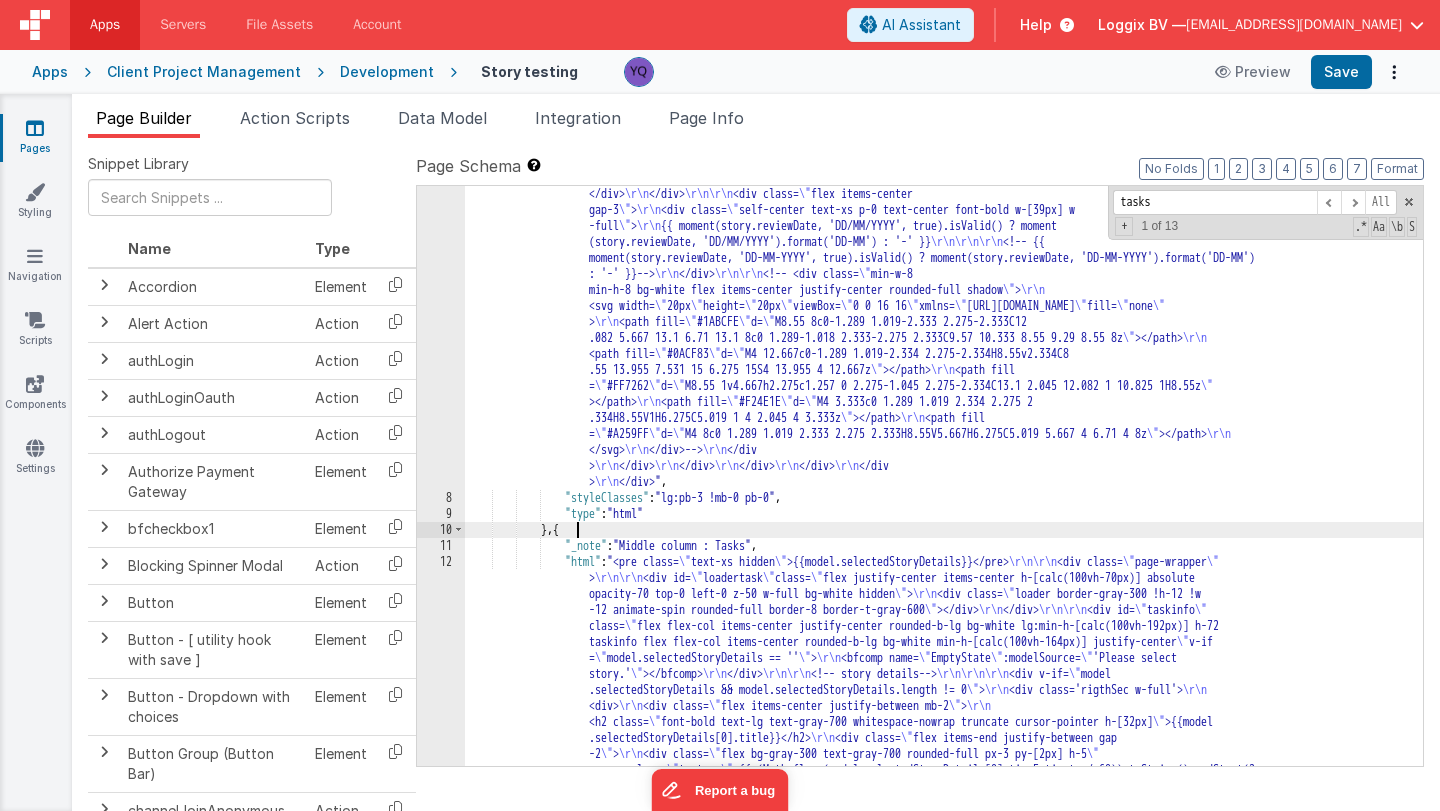 click on ""html" :  "<div class= \" page-wrapper \" > \r\n     <!-- Left Column (sprint Details) --> \r\n     <div class= \" xl:col-span                      -4 lg:col-span-6 mb-0 lg:mb-0 relative rounded-lg bg-white border border-[#EFF0F1] lg:h-[calc(100vh-110px)] h                      -96 overflow-auto \" > \r\n         <div class= \" flex items-center bg-[#fff] rounded-t-lg justify-between pt-3 px-4                       pb-2 \" > \r\n             <h2 class= \" font-bold text-lg text-gray-700 \" >Story testing</h2> \r\n         </div> \r\n                               <div v-if= \" model.storyTesting?.length === 0 \"  class= \" flex items-center justify-center min-h-[calc(100%                      -70px)] \" > \r\n             <bfcomp name= \" EmptyState \"  :modelSource= \" 'No active sprints found.' \" ></bfcomp> \r\n                               </div> \r\n \" loader \" \"" at bounding box center (944, 1964) 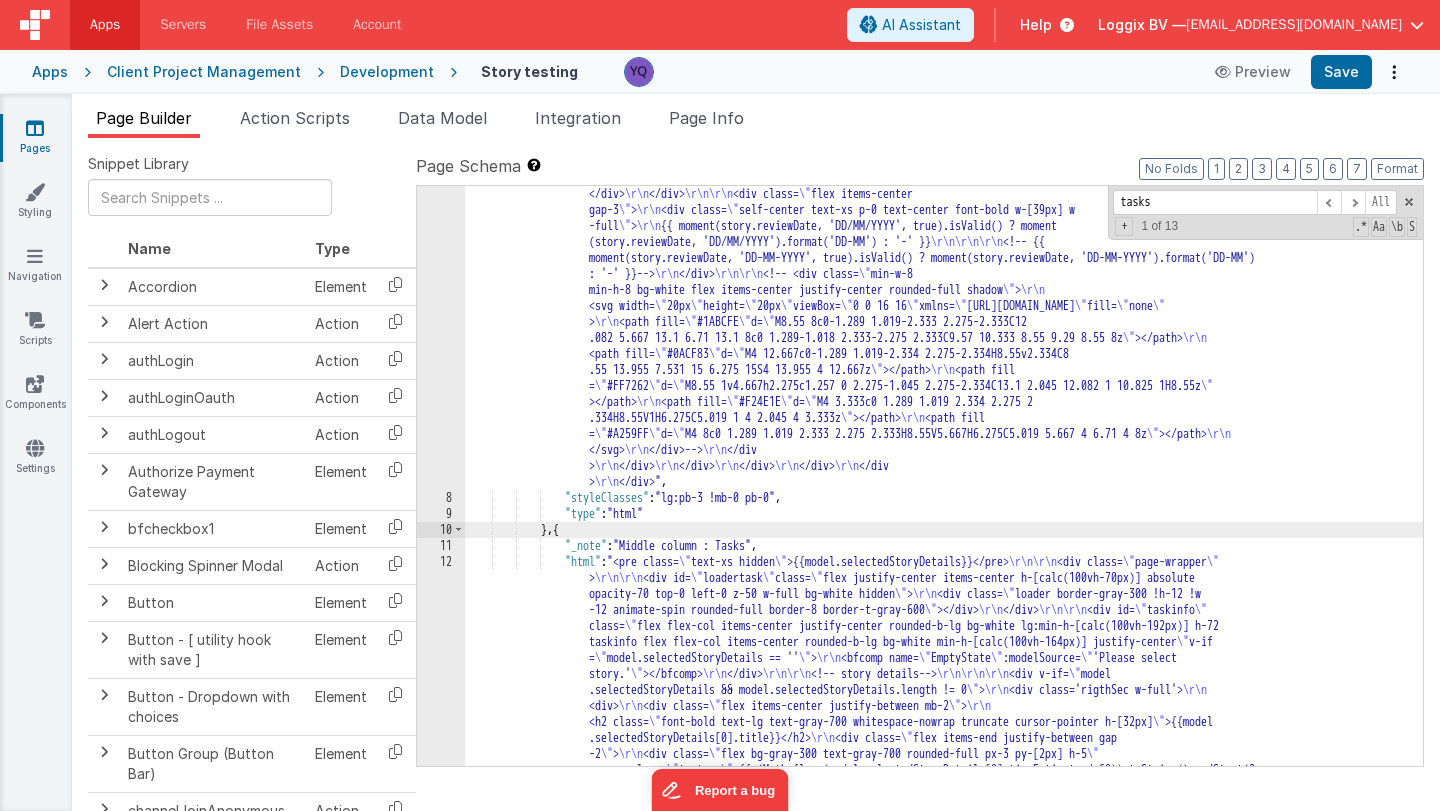 click on ""html" :  "<div class= \" page-wrapper \" > \r\n     <!-- Left Column (sprint Details) --> \r\n     <div class= \" xl:col-span                      -4 lg:col-span-6 mb-0 lg:mb-0 relative rounded-lg bg-white border border-[#EFF0F1] lg:h-[calc(100vh-110px)] h                      -96 overflow-auto \" > \r\n         <div class= \" flex items-center bg-[#fff] rounded-t-lg justify-between pt-3 px-4                       pb-2 \" > \r\n             <h2 class= \" font-bold text-lg text-gray-700 \" >Story testing</h2> \r\n         </div> \r\n                               <div v-if= \" model.storyTesting?.length === 0 \"  class= \" flex items-center justify-center min-h-[calc(100%                      -70px)] \" > \r\n             <bfcomp name= \" EmptyState \"  :modelSource= \" 'No active sprints found.' \" ></bfcomp> \r\n                               </div> \r\n \" loader \" \"" at bounding box center (944, 1964) 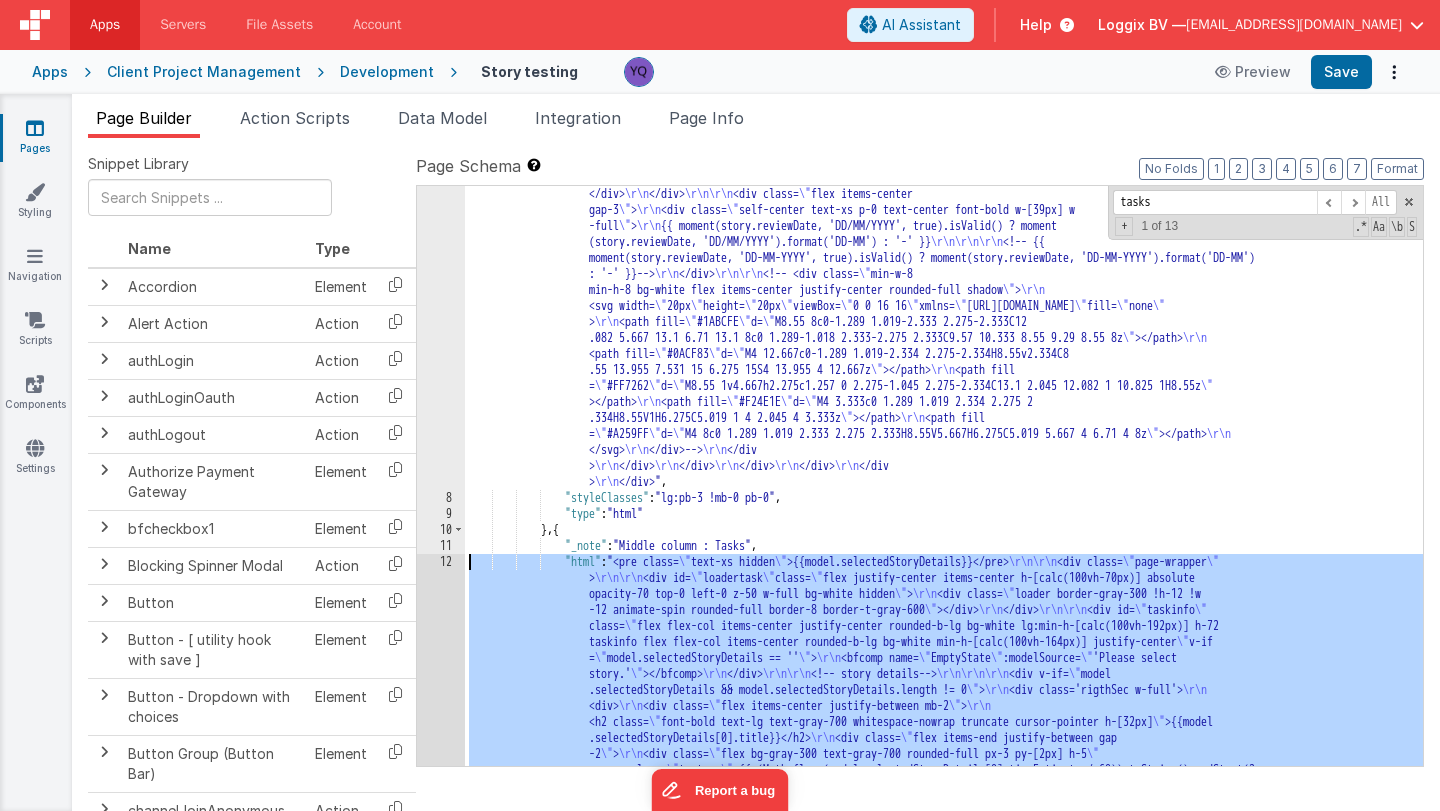 click on "12" at bounding box center (441, 2210) 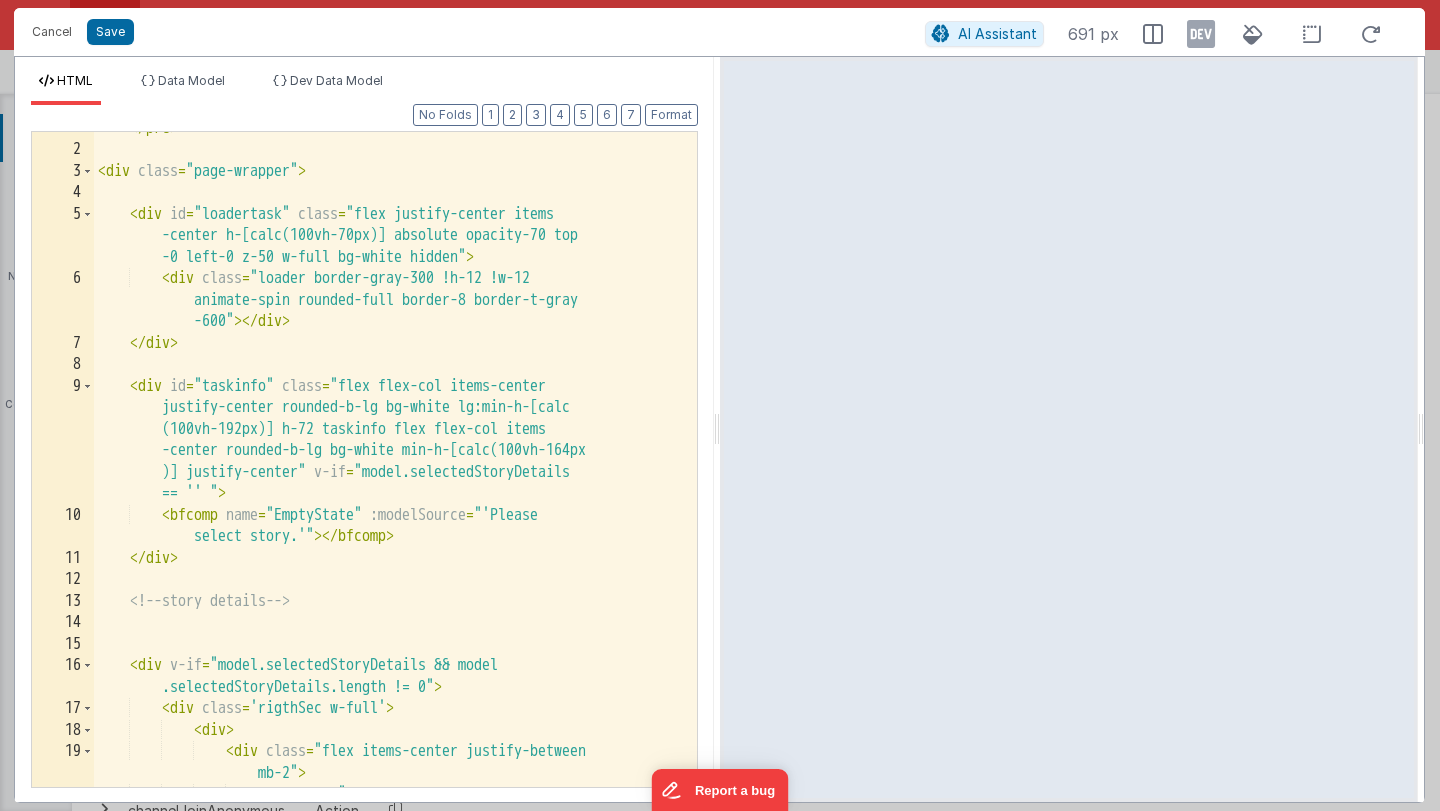 scroll, scrollTop: 0, scrollLeft: 0, axis: both 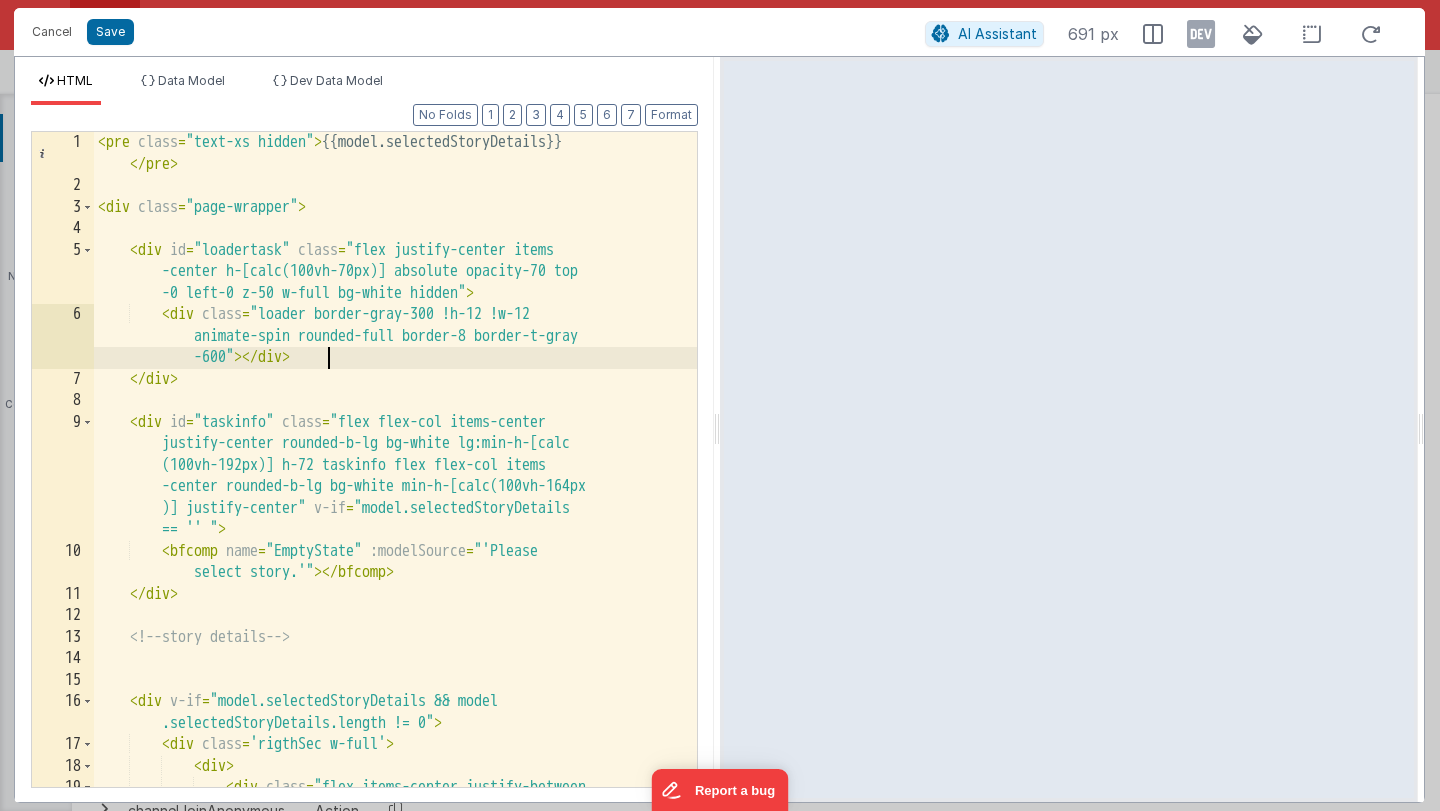 click on "< pre   class = "text-xs hidden" > {{model.selectedStoryDetails}}      </ pre > < div   class = "page-wrapper" >      < div   id = "loadertask"   class = "flex justify-center items          -center h-[calc(100vh-70px)] absolute opacity-70 top          -0 left-0 z-50 w-full bg-white hidden" >           < div   class = "loader border-gray-300 !h-12 !w-12               animate-spin rounded-full border-8 border-t-gray              -600" > </ div >      </ div >      < div   id = "taskinfo"   class = "flex flex-col items-center           justify-center rounded-b-lg bg-white lg:min-h-[calc          (100vh-192px)] h-72 taskinfo flex flex-col items          -center rounded-b-lg bg-white min-h-[calc(100vh-164px          )] justify-center"   v-if = "model.selectedStoryDetails           == '' " >           < bfcomp   name = "EmptyState"   :modelSource = "'Please               select story.'" > </ bfcomp >      </ div >      <" at bounding box center (395, 502) 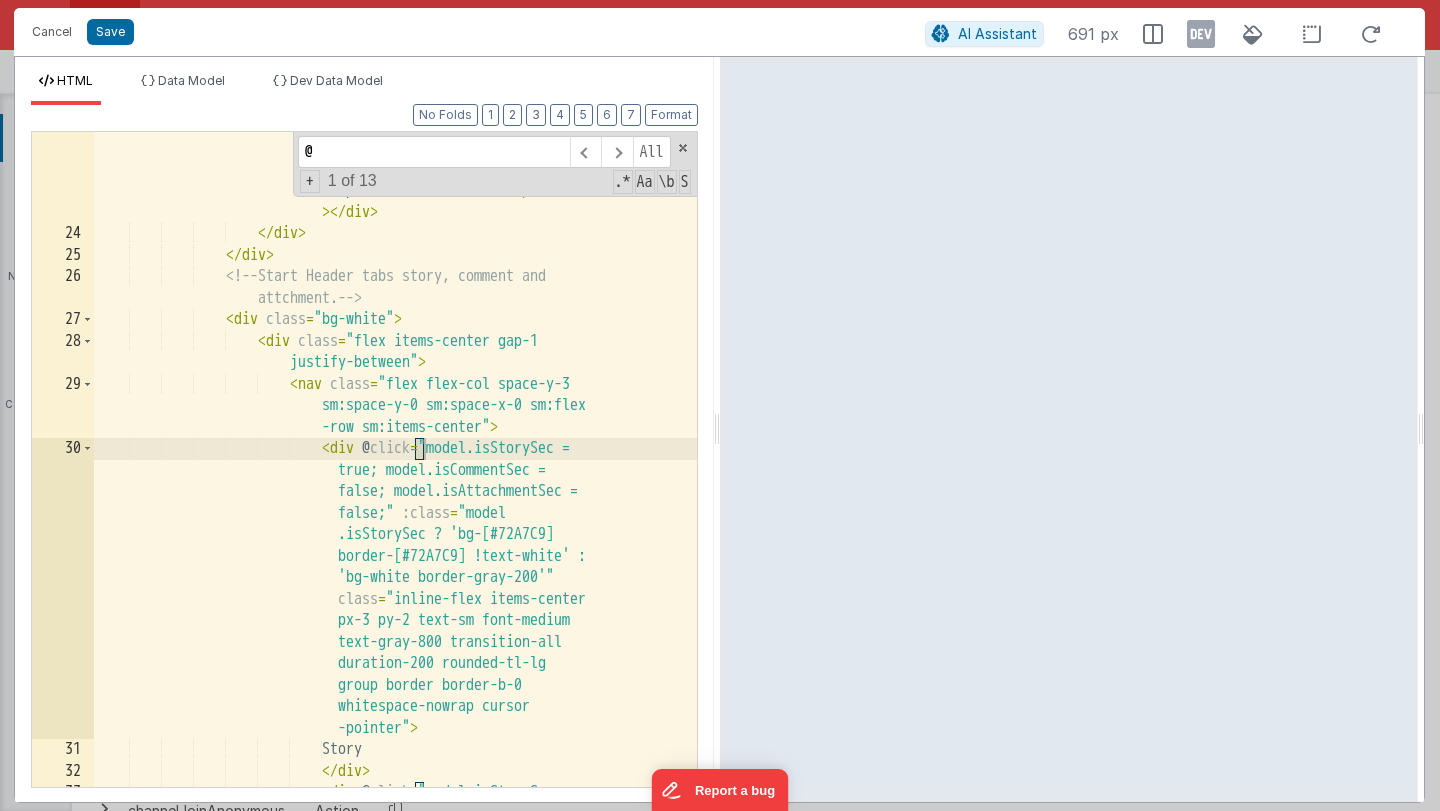 scroll, scrollTop: 1199, scrollLeft: 0, axis: vertical 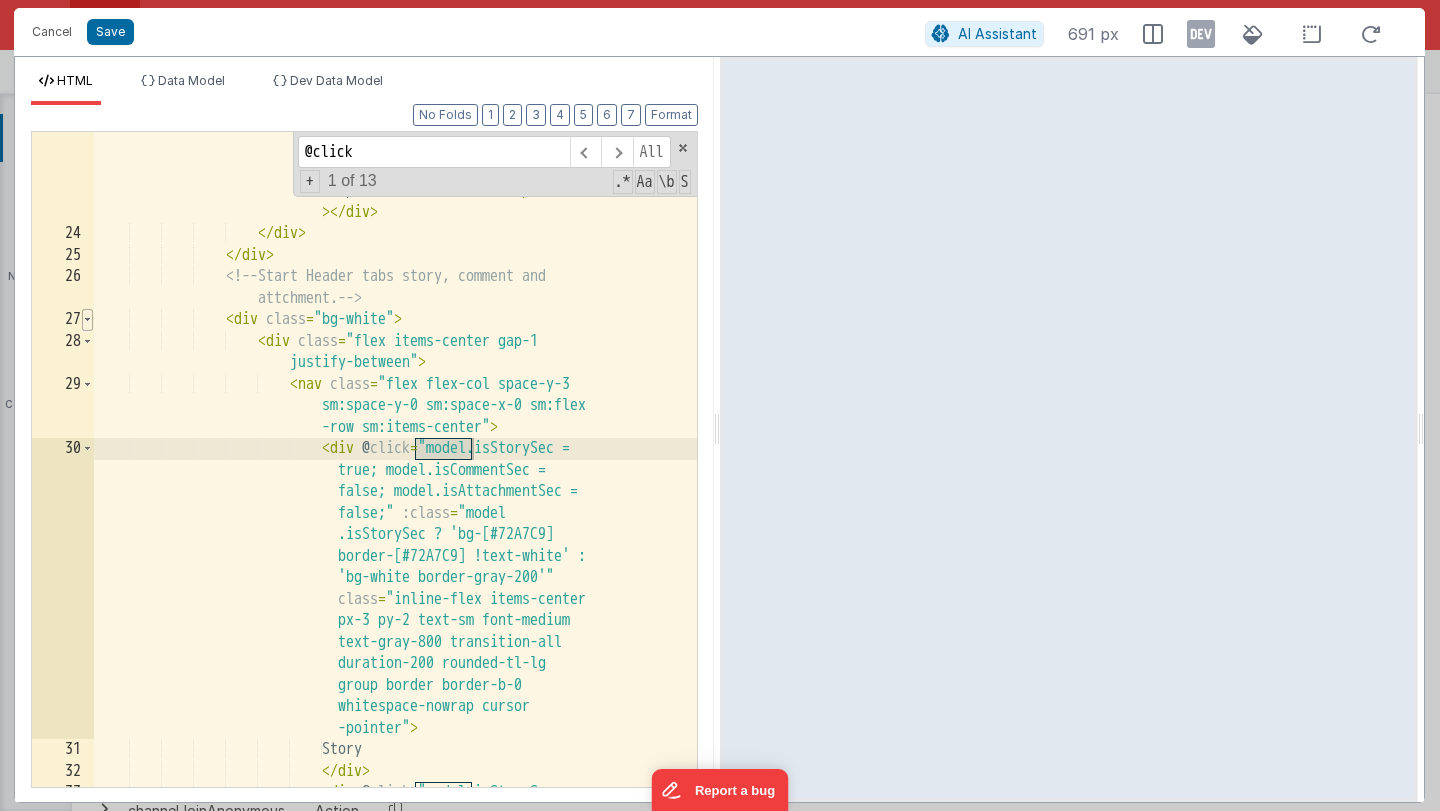 type on "@click" 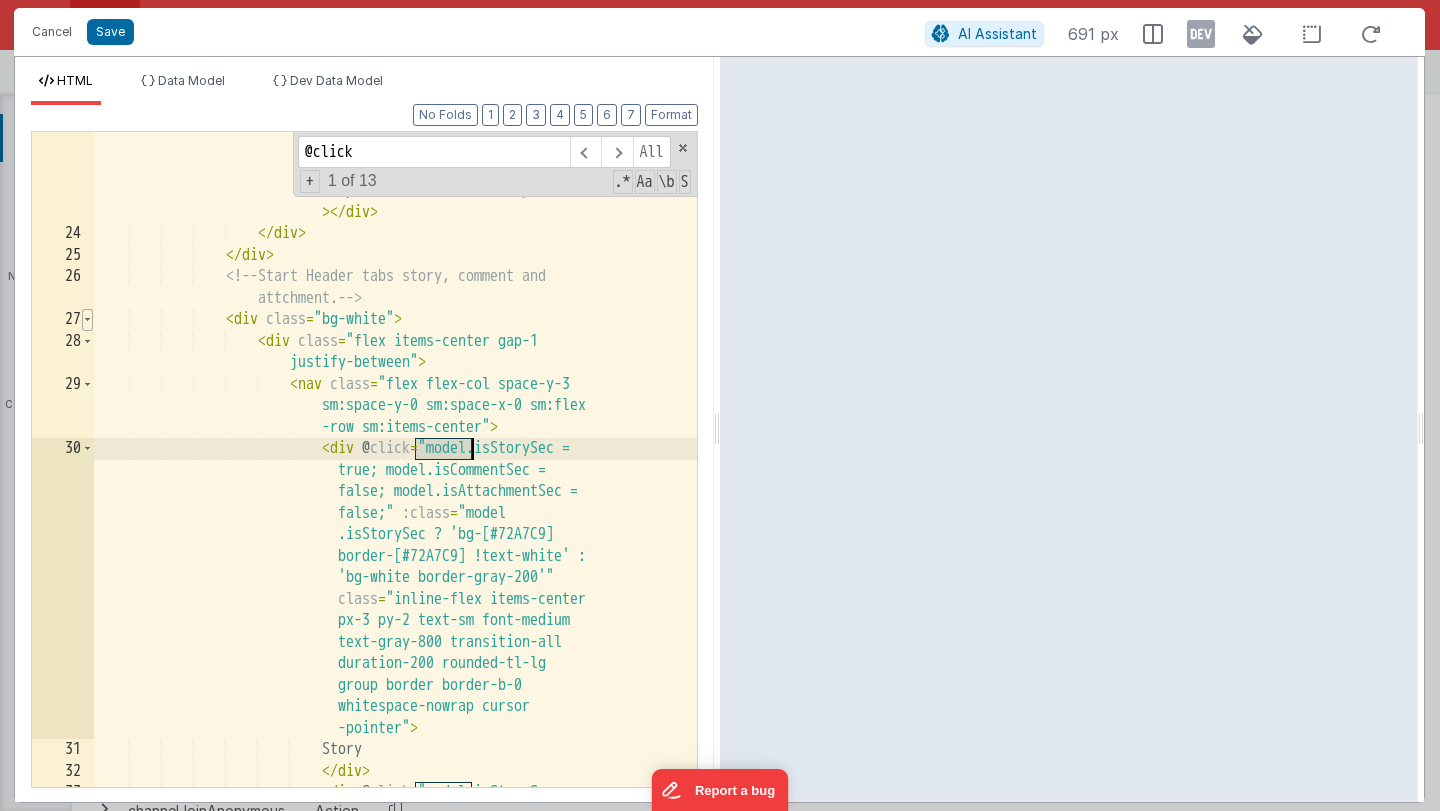 click at bounding box center [87, 320] 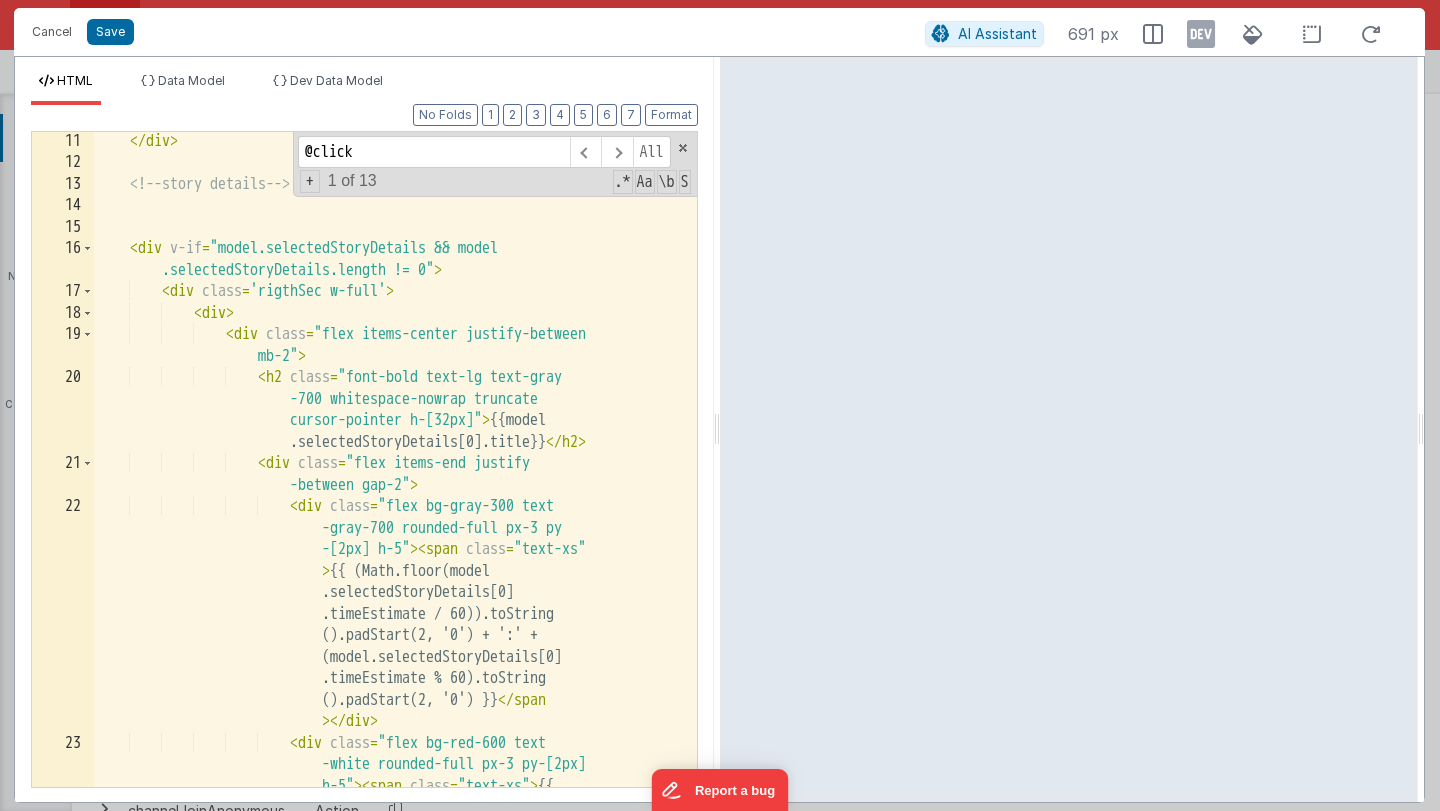 scroll, scrollTop: 472, scrollLeft: 0, axis: vertical 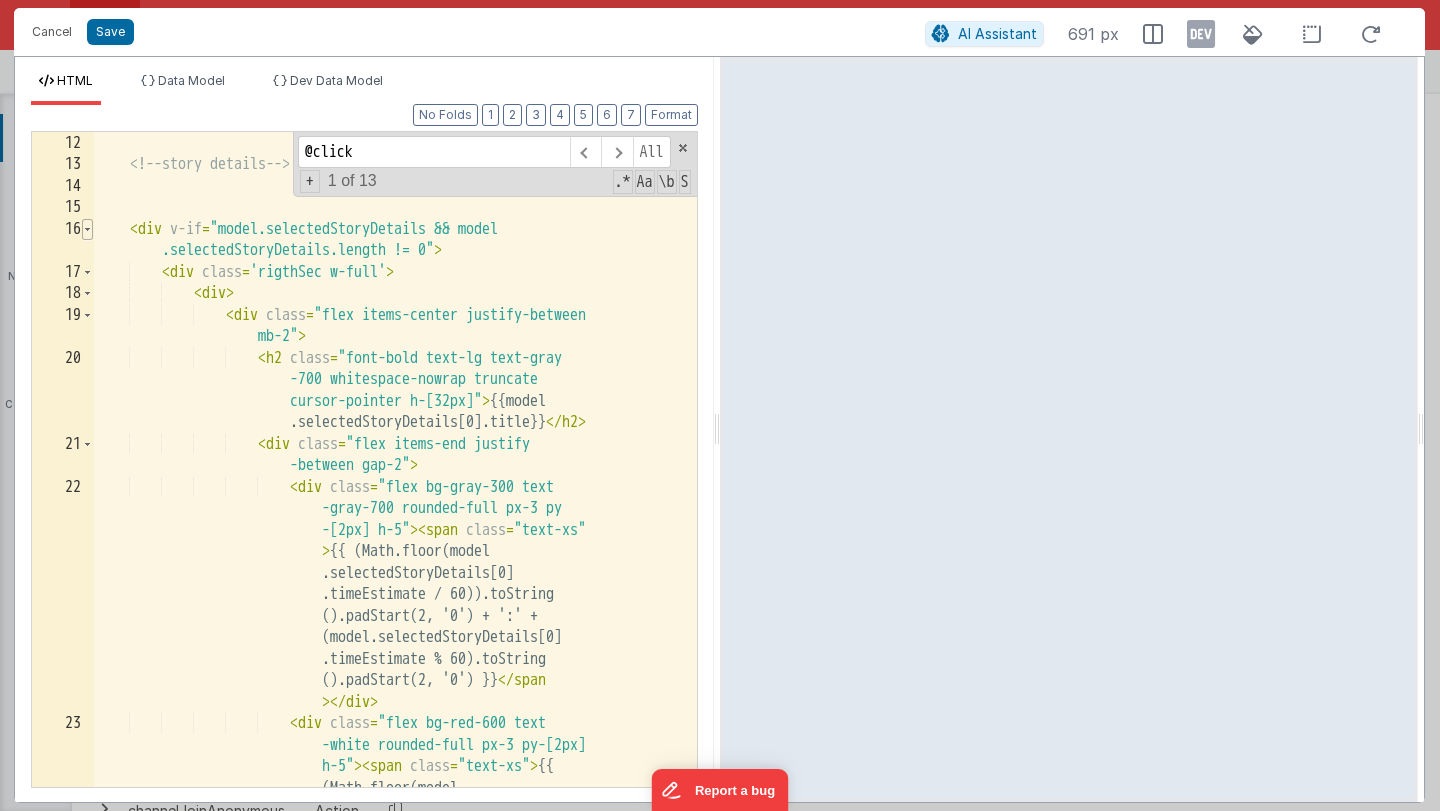 click at bounding box center (87, 230) 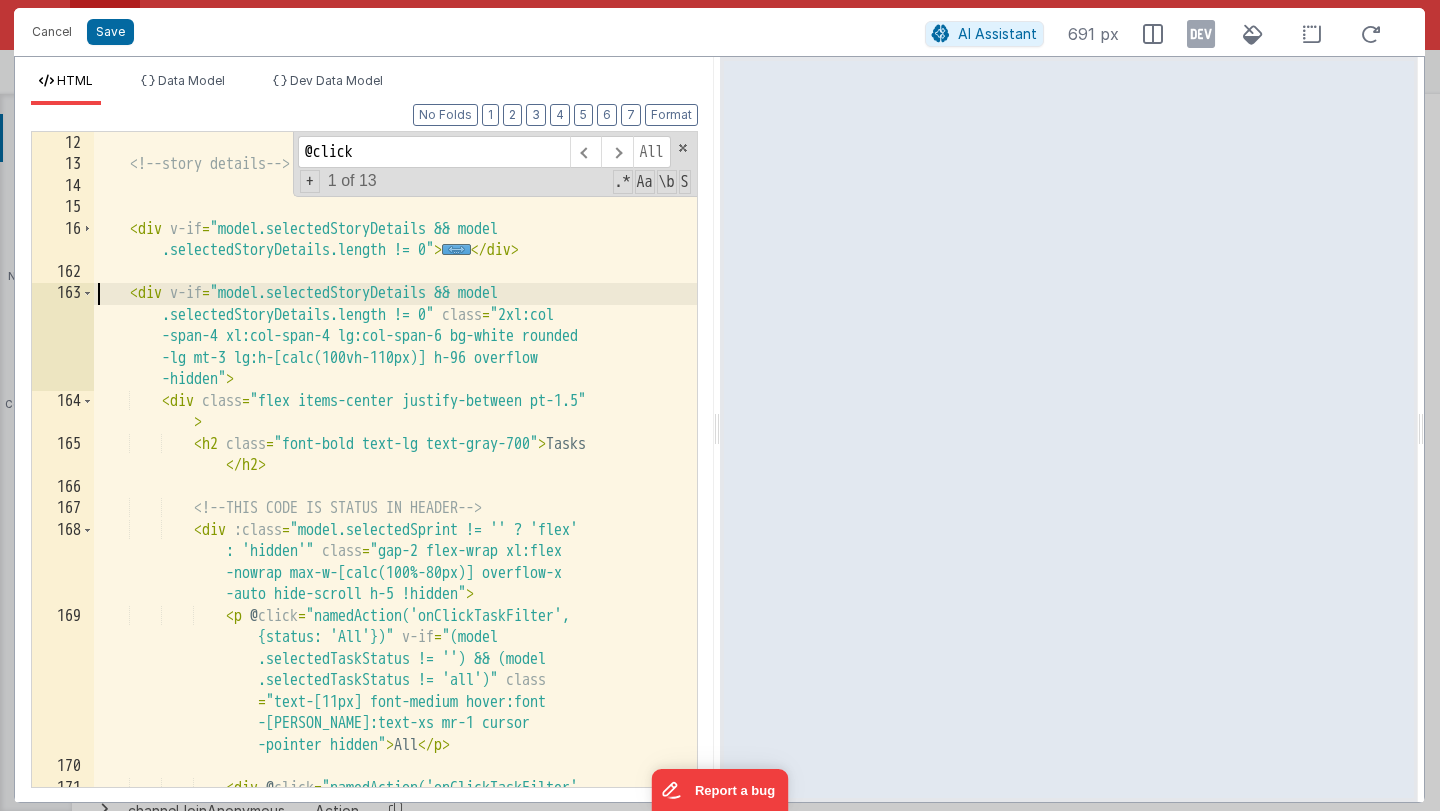 click on "</ div >      <!--  story details -->      < div   v-if = "model.selectedStoryDetails && model          .selectedStoryDetails.length != 0" > ... </ div >      < div   v-if = "model.selectedStoryDetails && model          .selectedStoryDetails.length != 0"   class = "2xl:col          -span-4 xl:col-span-4 lg:col-span-6 bg-white rounded          -lg mt-3 lg:h-[calc(100vh-110px)] h-96 overflow          -hidden" >           < div   class = "flex items-center justify-between pt-1.5"              >                < h2   class = "font-bold text-lg text-gray-700" > Tasks                  </ h2 >                <!--  THIS CODE IS STATUS IN HEADER  -->                < div   :class = "model.selectedSprint != '' ? 'flex'                   : 'hidden'"   class = "gap-2 flex-wrap xl:flex                  -nowrap max-w-[calc(100%-80px)] overflow-x                  -auto hide-scroll h-5 !hidden" >" at bounding box center (395, 524) 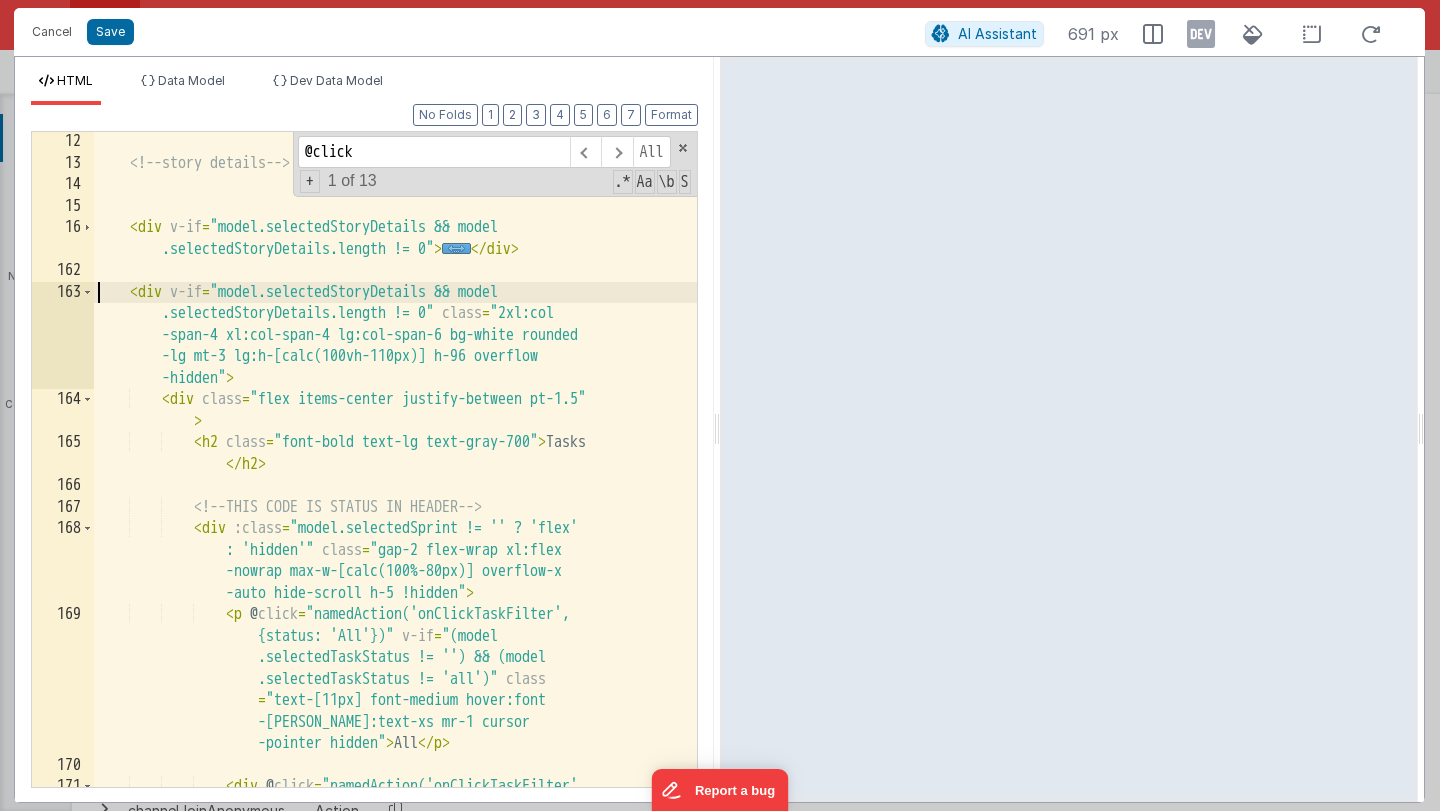 scroll, scrollTop: 474, scrollLeft: 0, axis: vertical 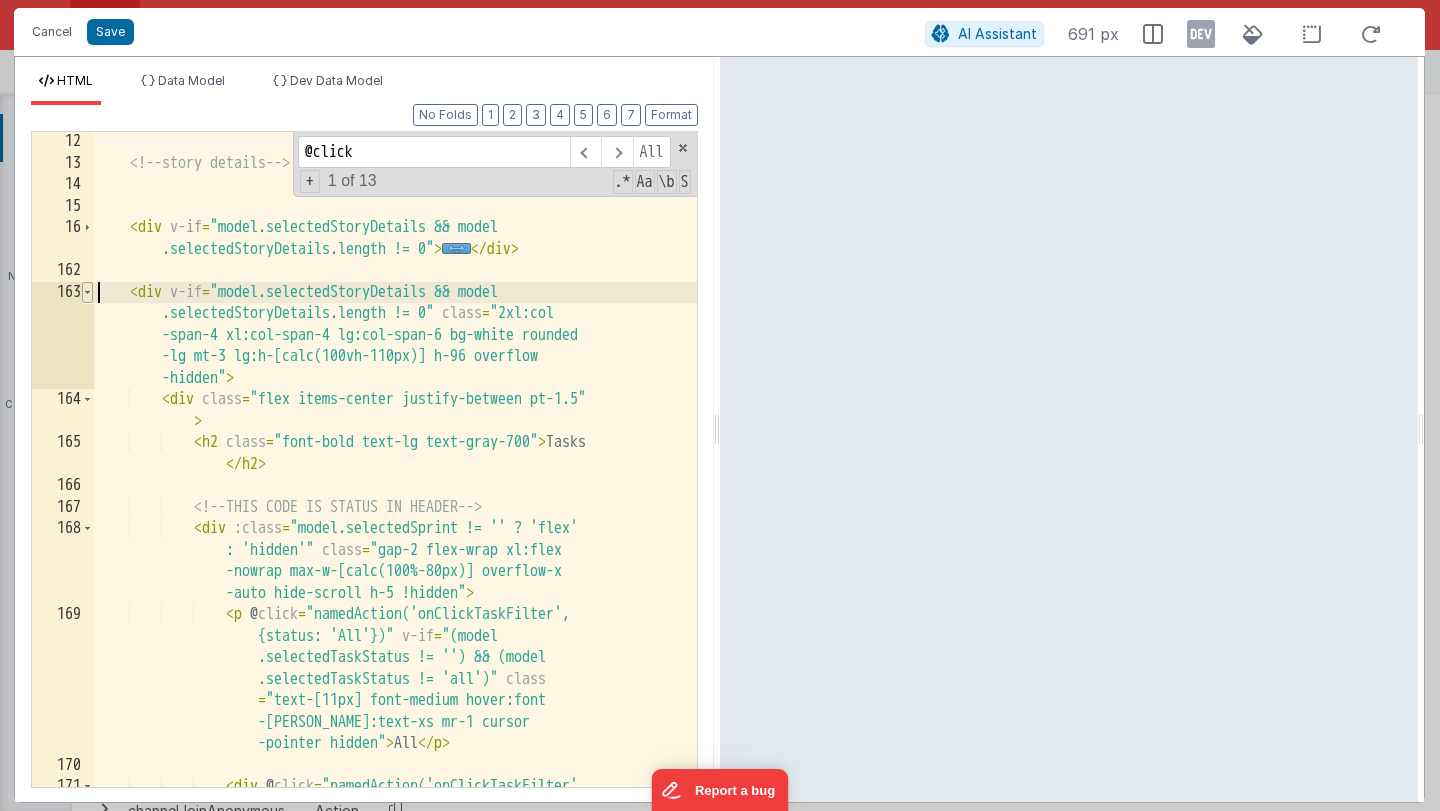 click at bounding box center (87, 293) 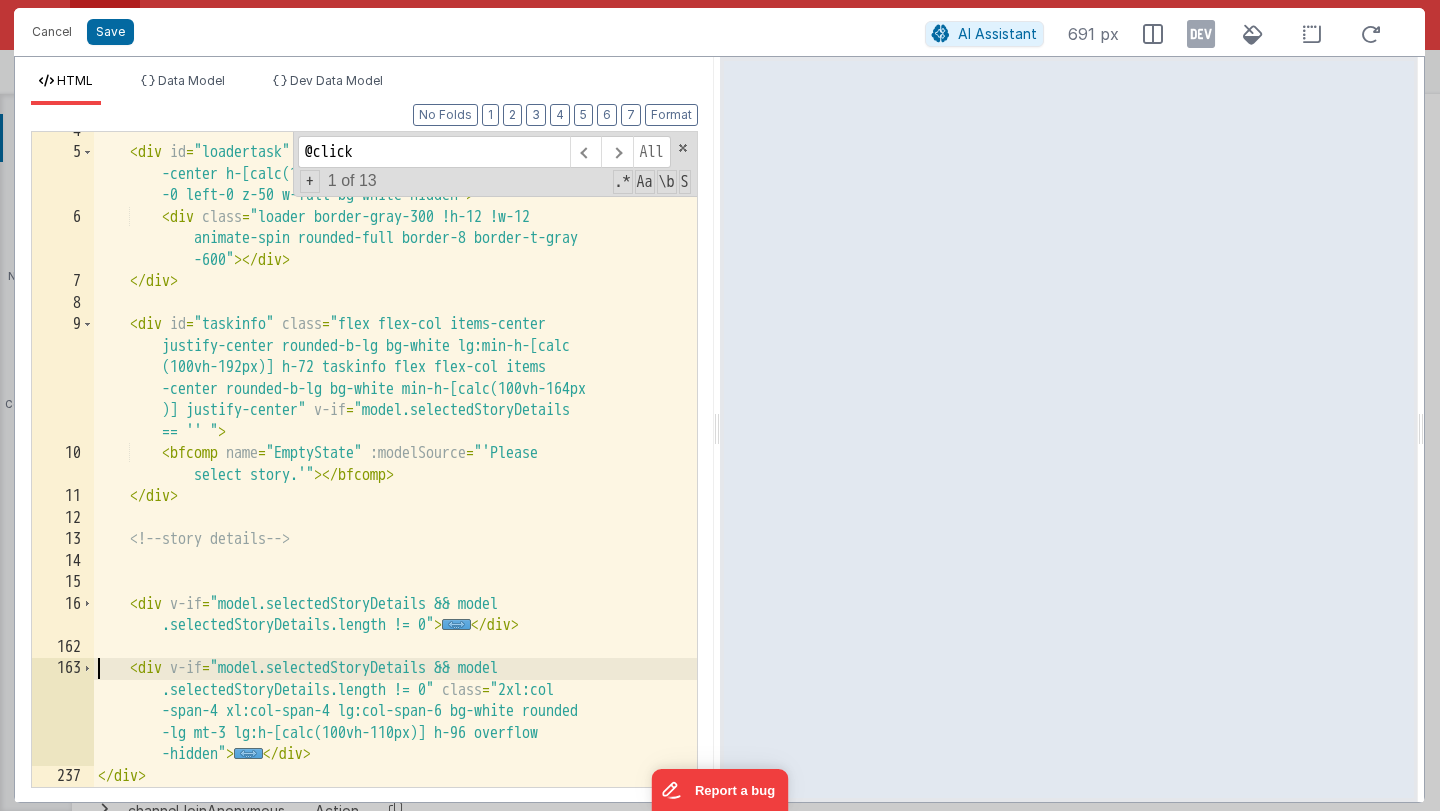 scroll, scrollTop: 97, scrollLeft: 0, axis: vertical 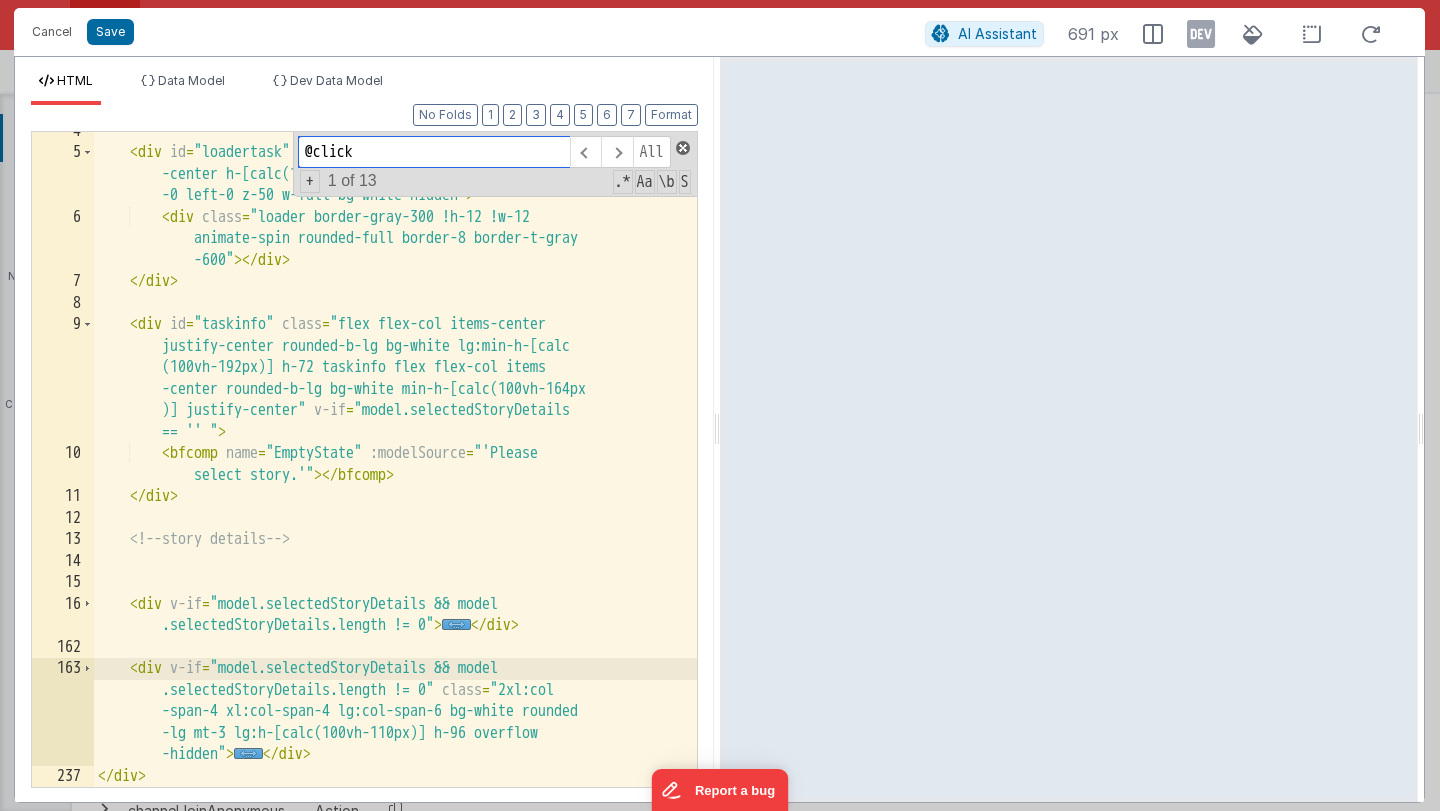 click at bounding box center [683, 148] 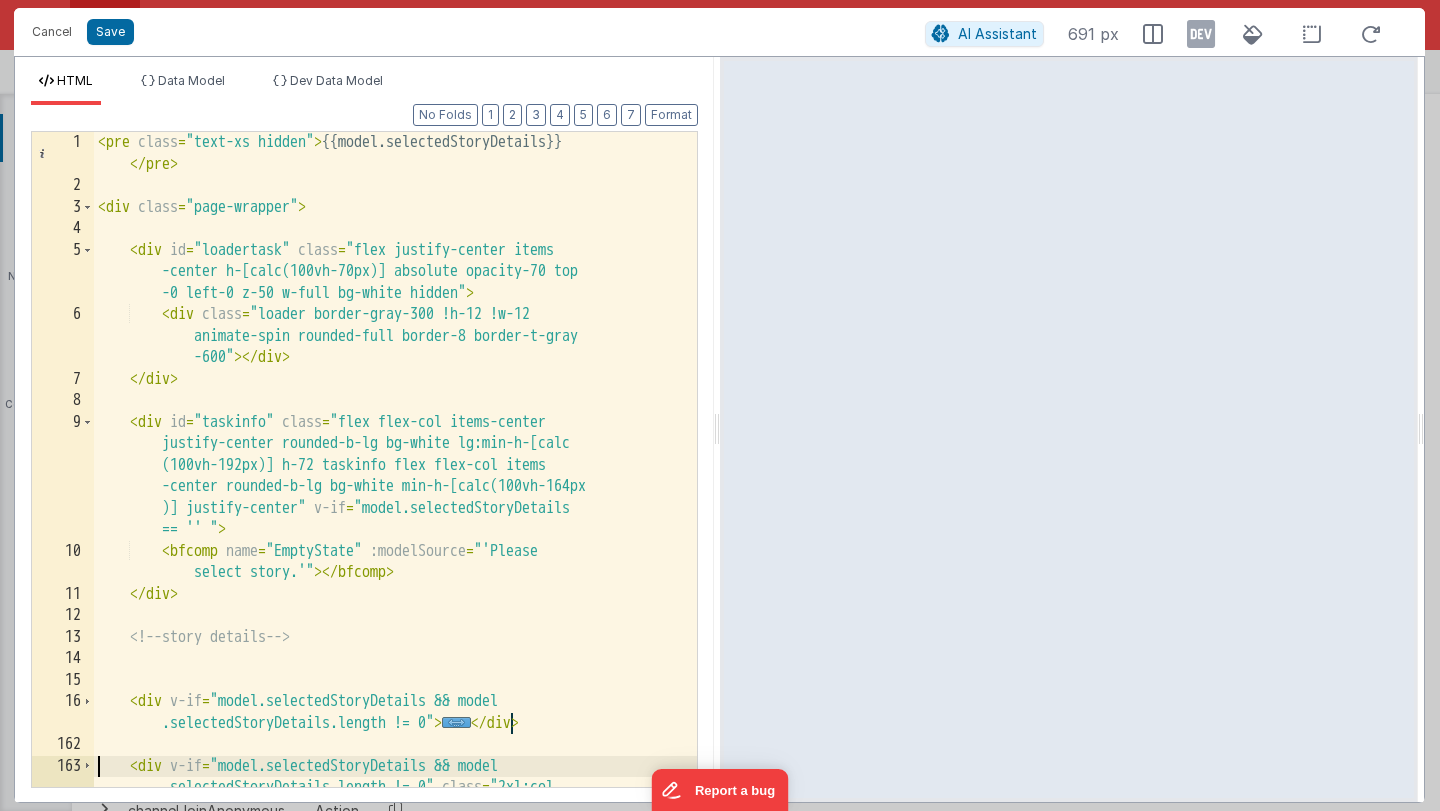 scroll, scrollTop: 0, scrollLeft: 0, axis: both 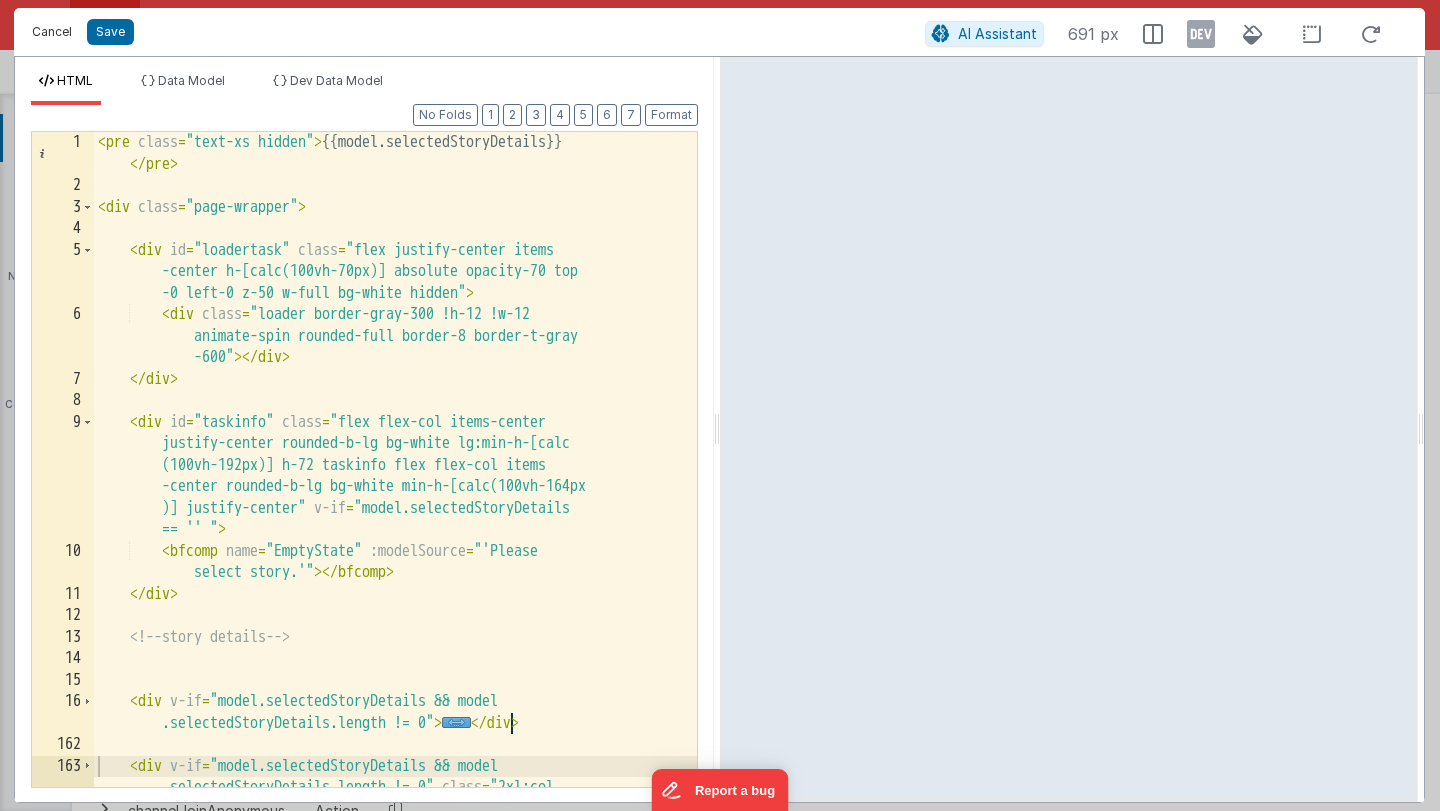 click on "Cancel" at bounding box center (52, 32) 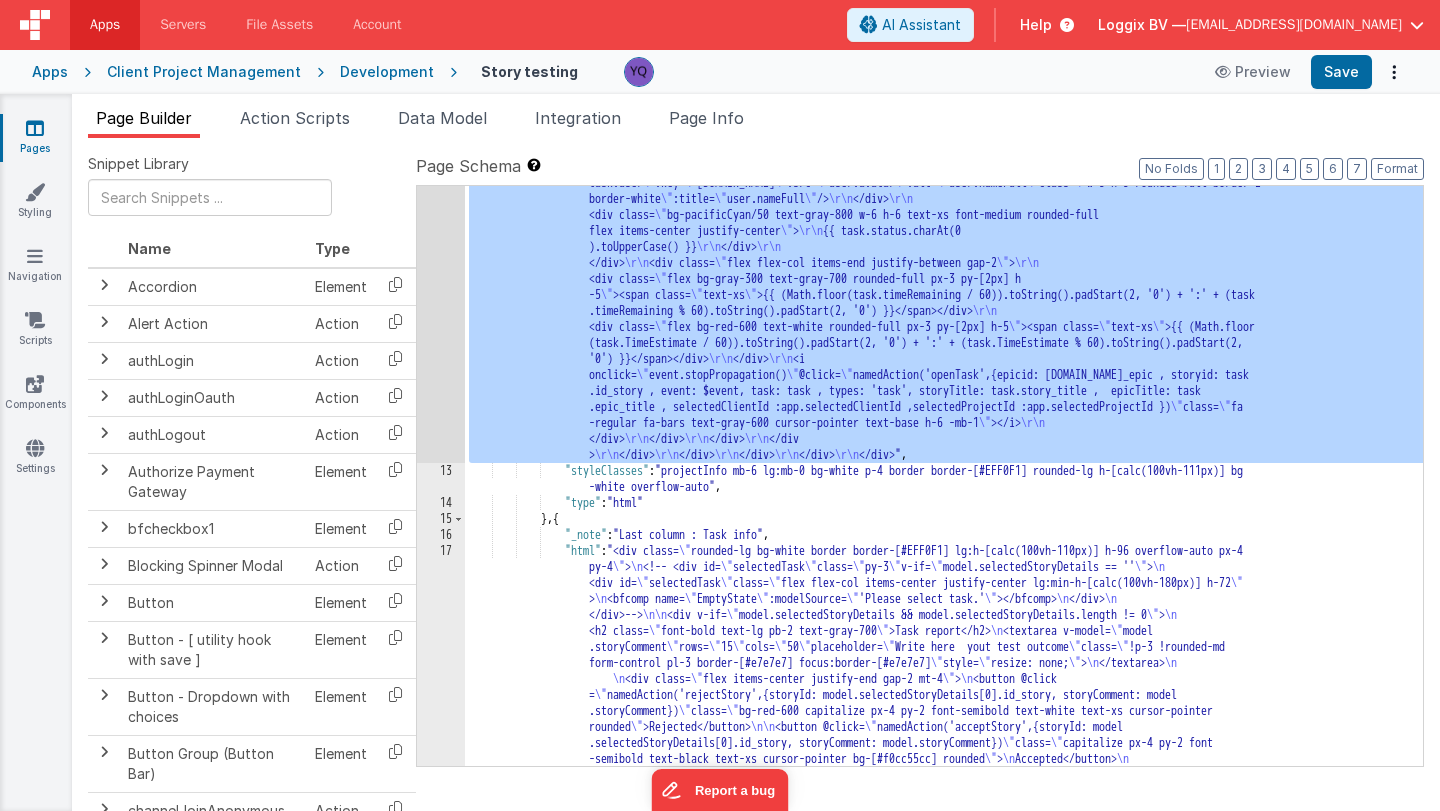 scroll, scrollTop: 4139, scrollLeft: 0, axis: vertical 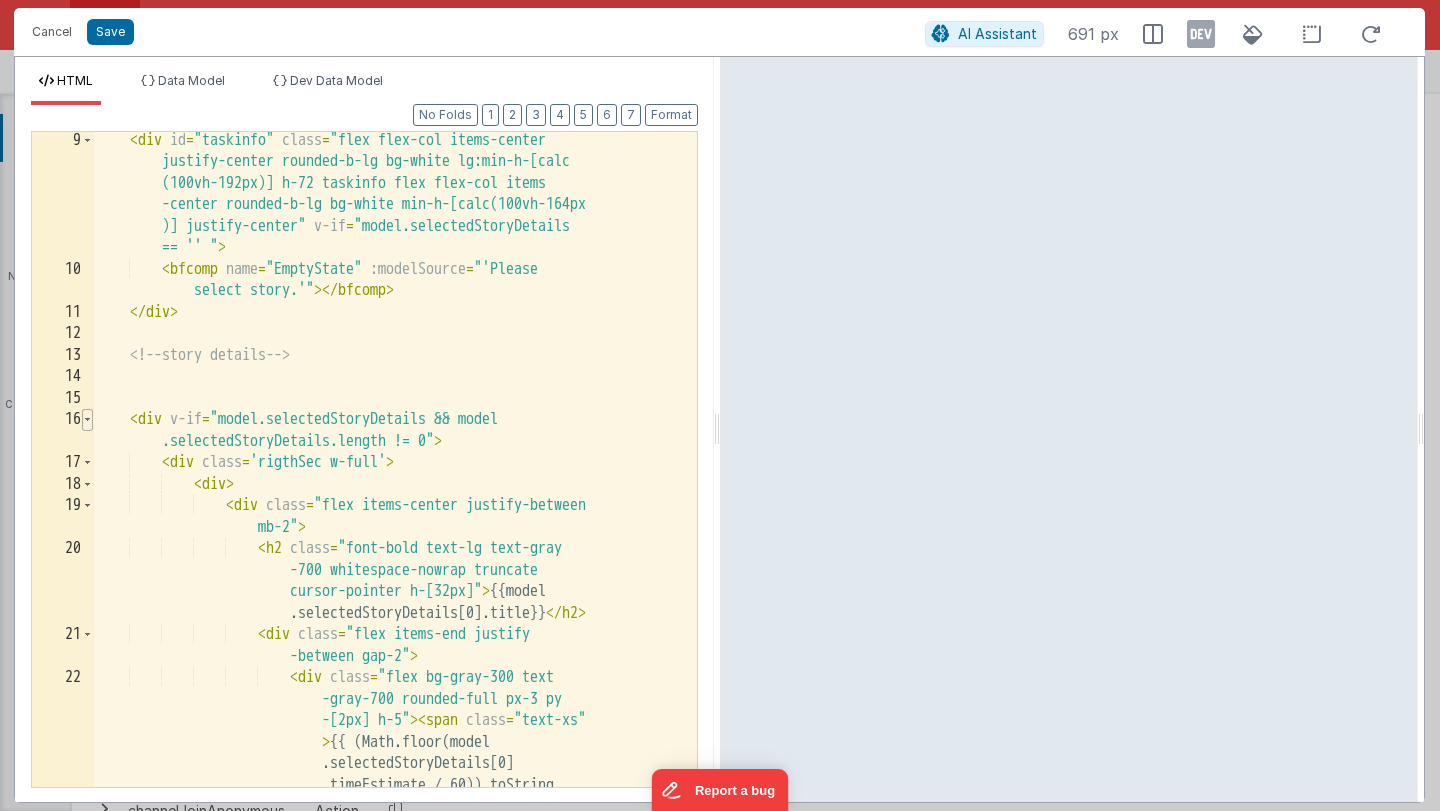 click at bounding box center (87, 420) 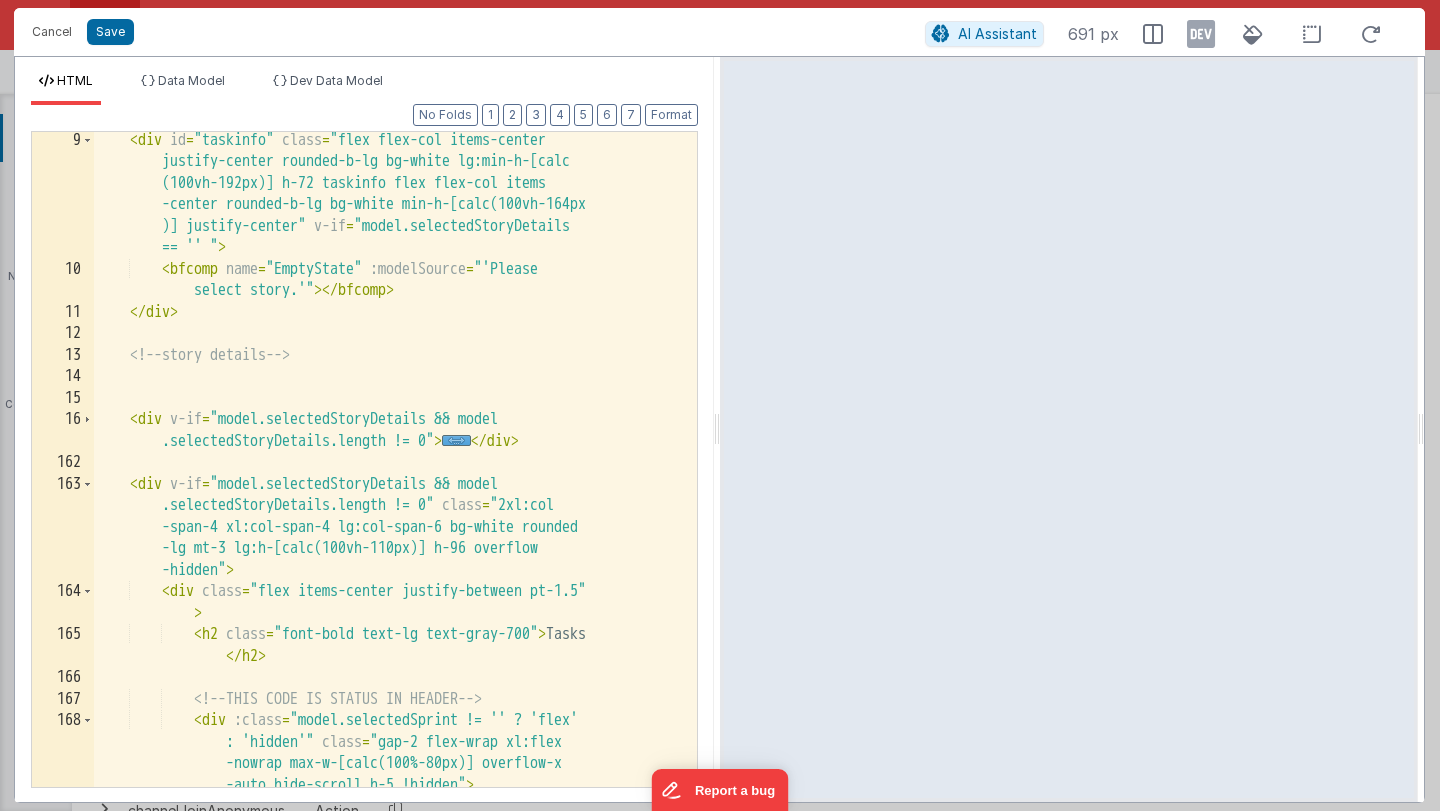 click on "< div   id = "taskinfo"   class = "flex flex-col items-center           justify-center rounded-b-lg bg-white lg:min-h-[calc          (100vh-192px)] h-72 taskinfo flex flex-col items          -center rounded-b-lg bg-white min-h-[calc(100vh-164px          )] justify-center"   v-if = "model.selectedStoryDetails           == '' " >           < bfcomp   name = "EmptyState"   :modelSource = "'Please               select story.'" > </ bfcomp >      </ div >      <!--  story details -->      < div   v-if = "model.selectedStoryDetails && model          .selectedStoryDetails.length != 0" > ... </ div >      < div   v-if = "model.selectedStoryDetails && model          .selectedStoryDetails.length != 0"   class = "2xl:col          -span-4 xl:col-span-4 lg:col-span-6 bg-white rounded          -lg mt-3 lg:h-[calc(100vh-110px)] h-96 overflow          -hidden" >           < div   class = "flex items-center justify-between pt-1.5"" at bounding box center [395, 597] 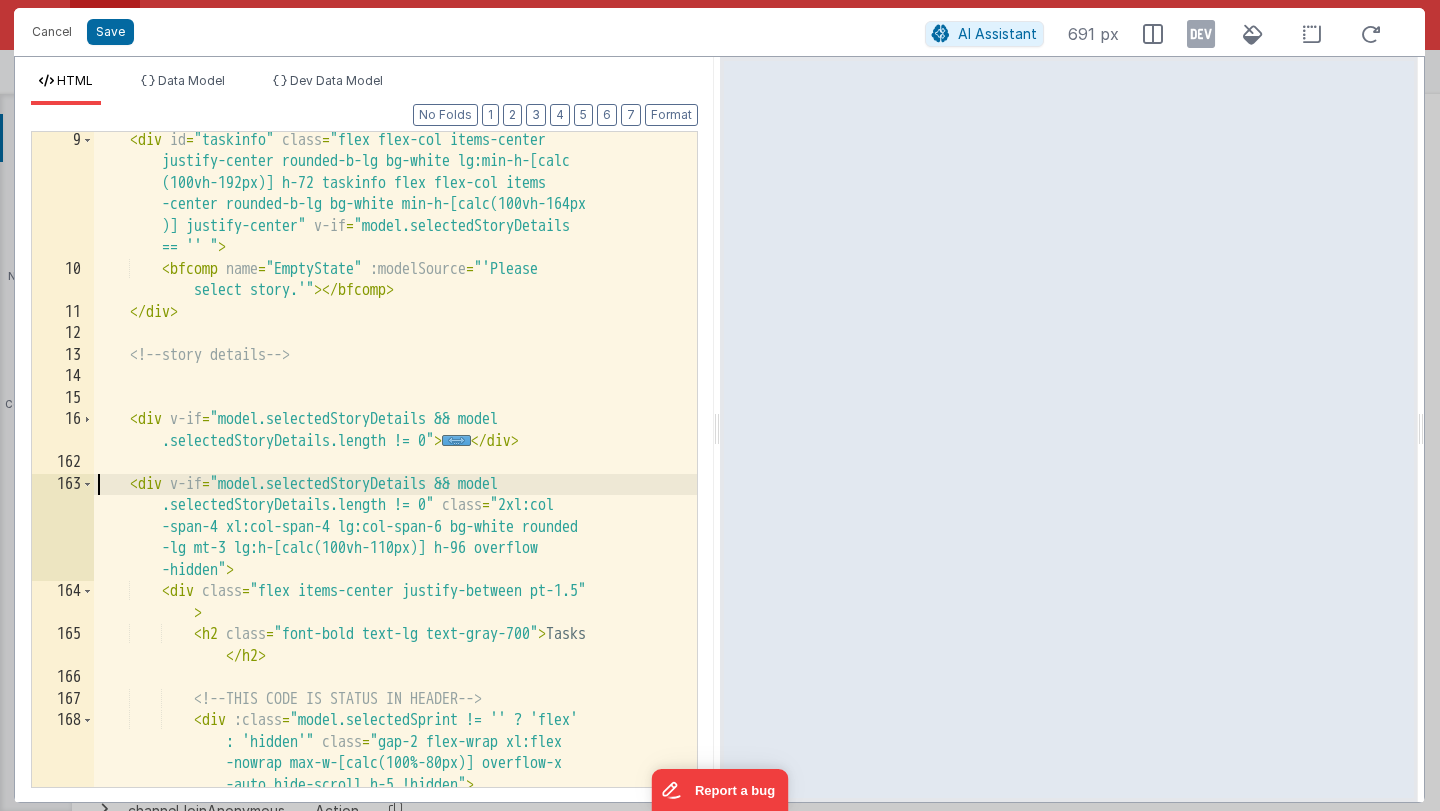 scroll, scrollTop: 0, scrollLeft: 0, axis: both 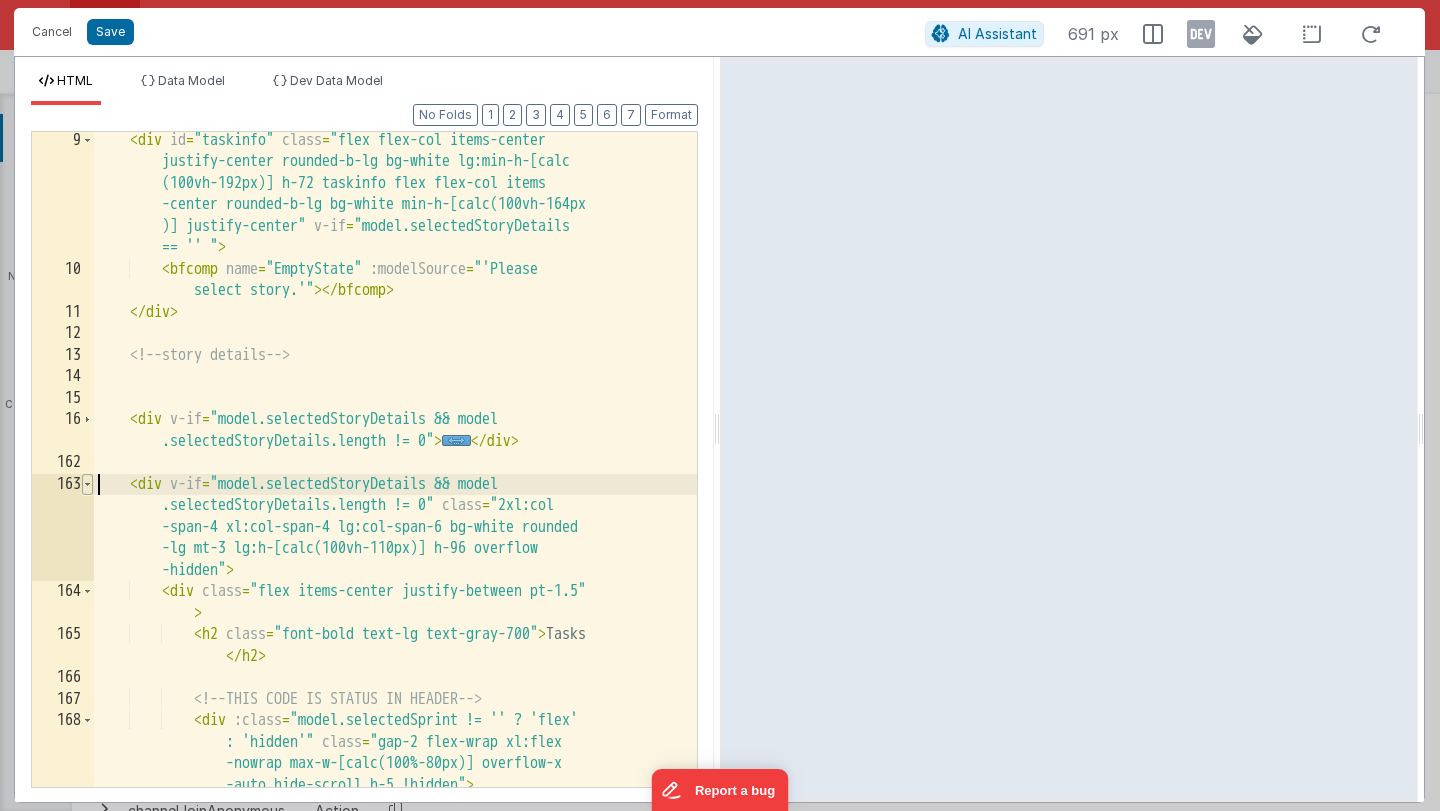 click at bounding box center (87, 485) 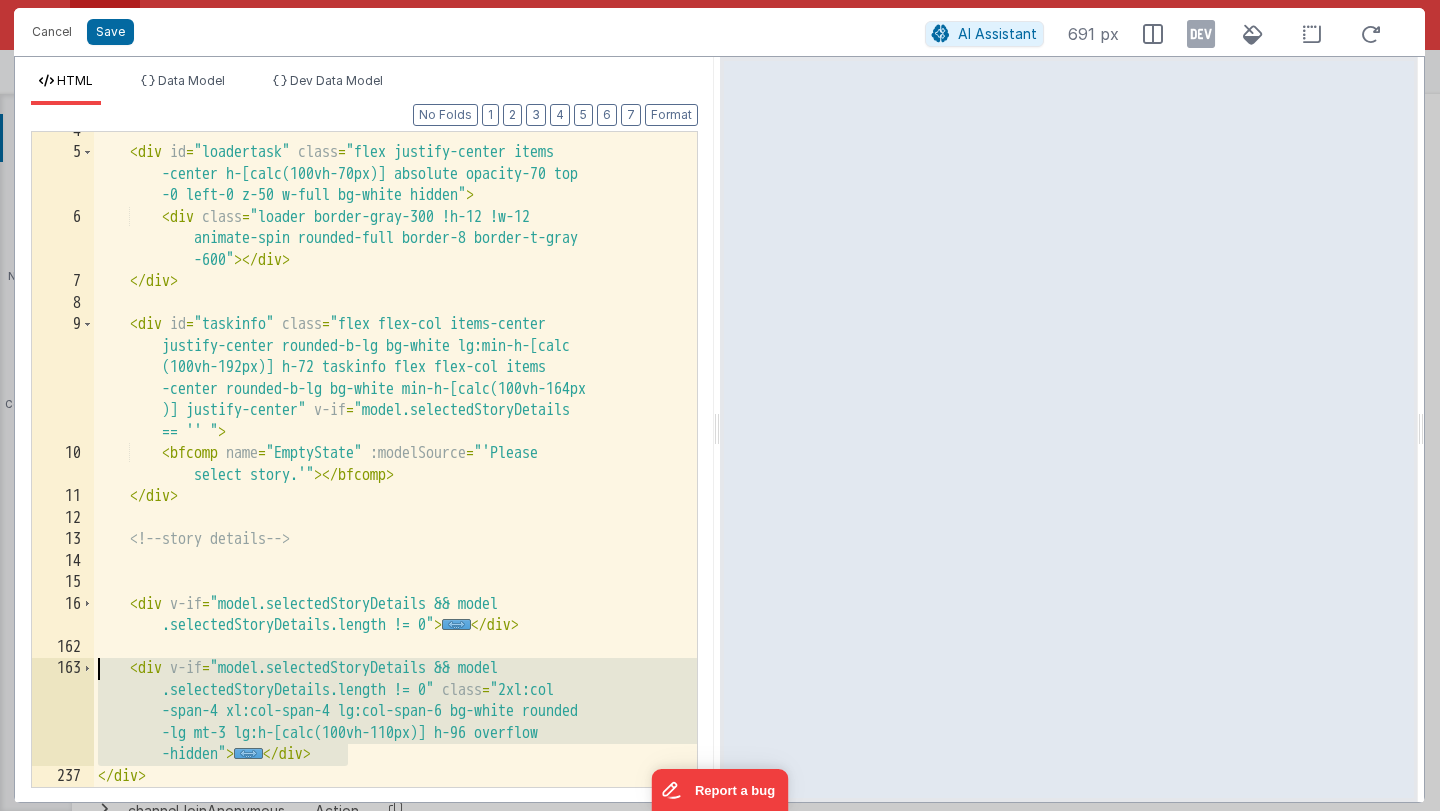 drag, startPoint x: 358, startPoint y: 761, endPoint x: 103, endPoint y: 668, distance: 271.42953 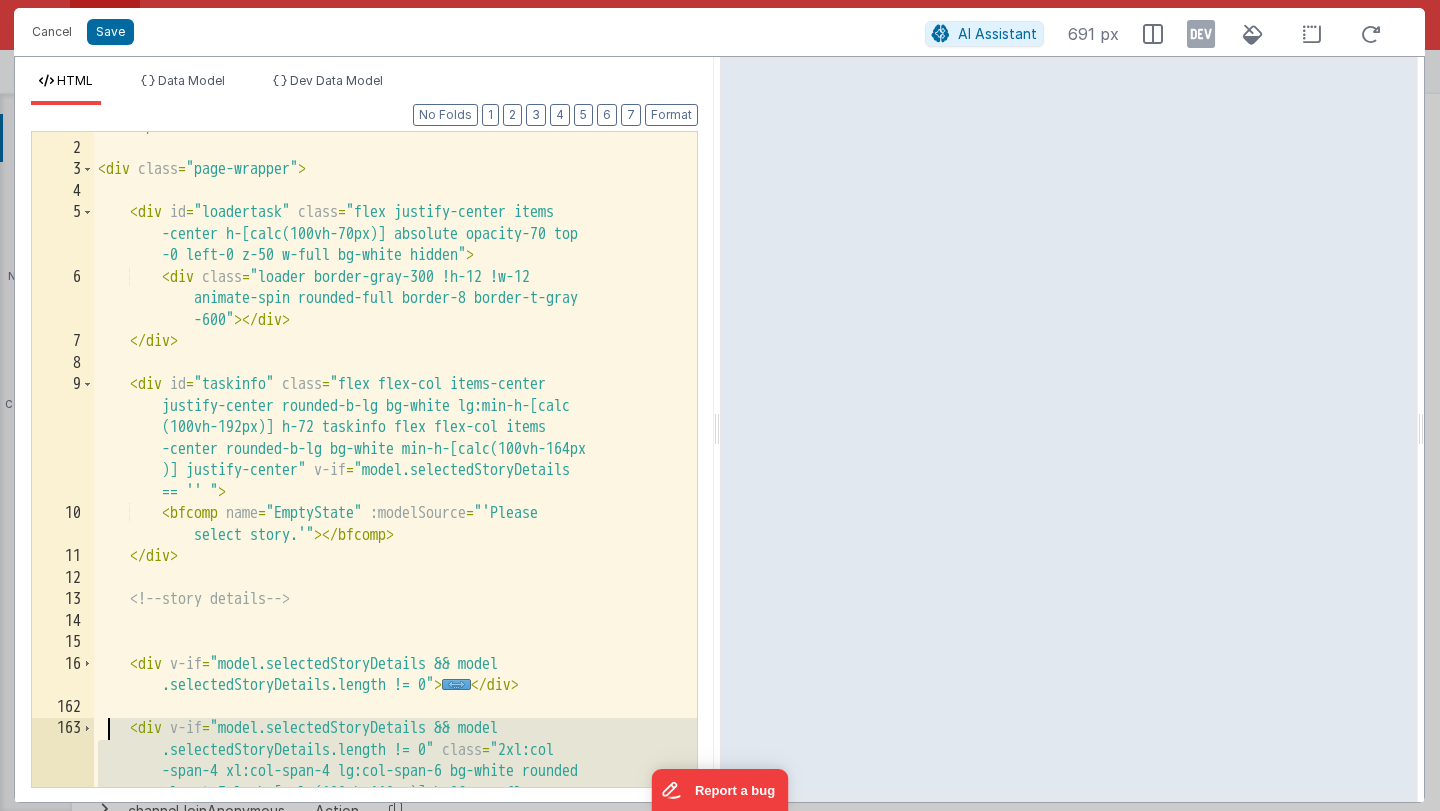 scroll, scrollTop: 97, scrollLeft: 0, axis: vertical 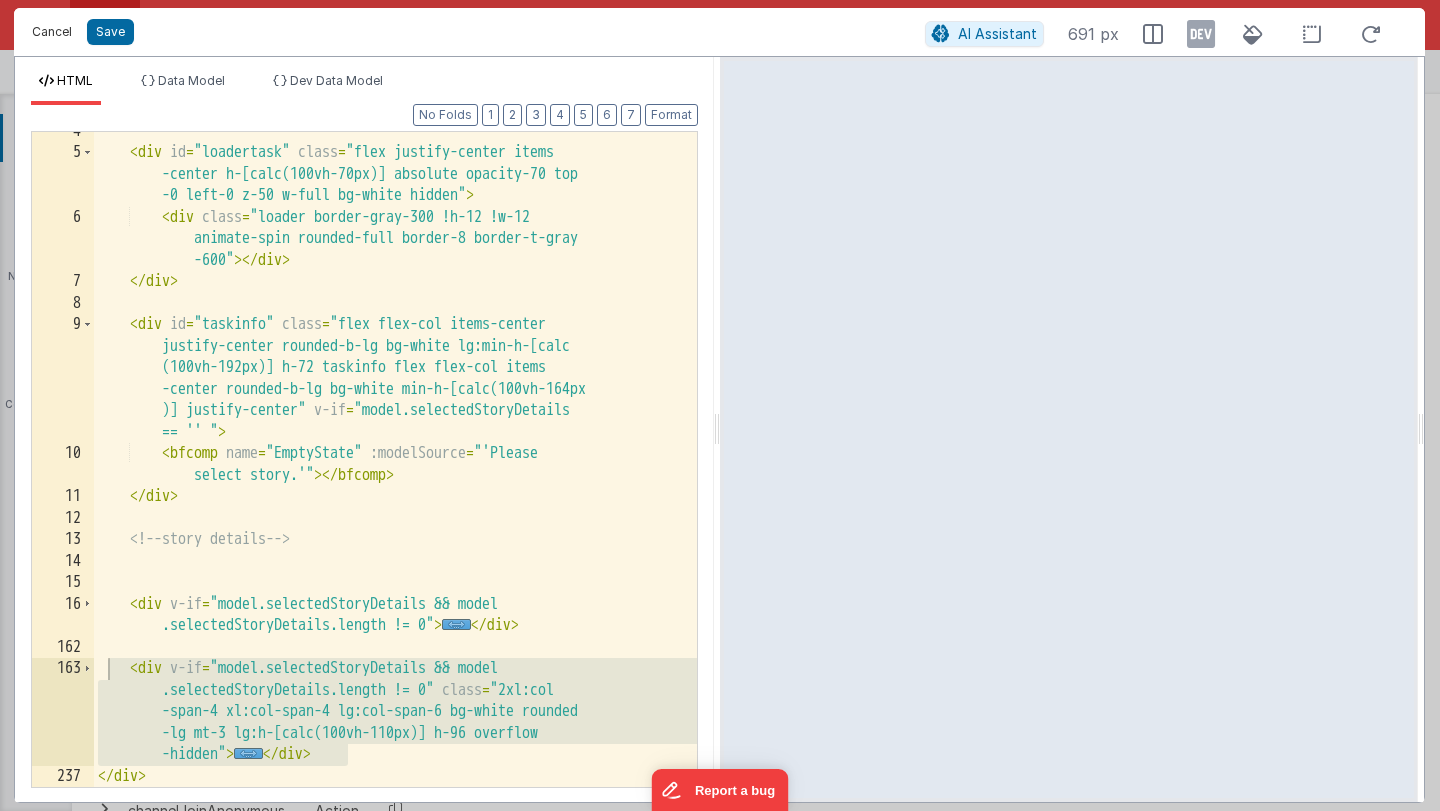 click on "Cancel" at bounding box center [52, 32] 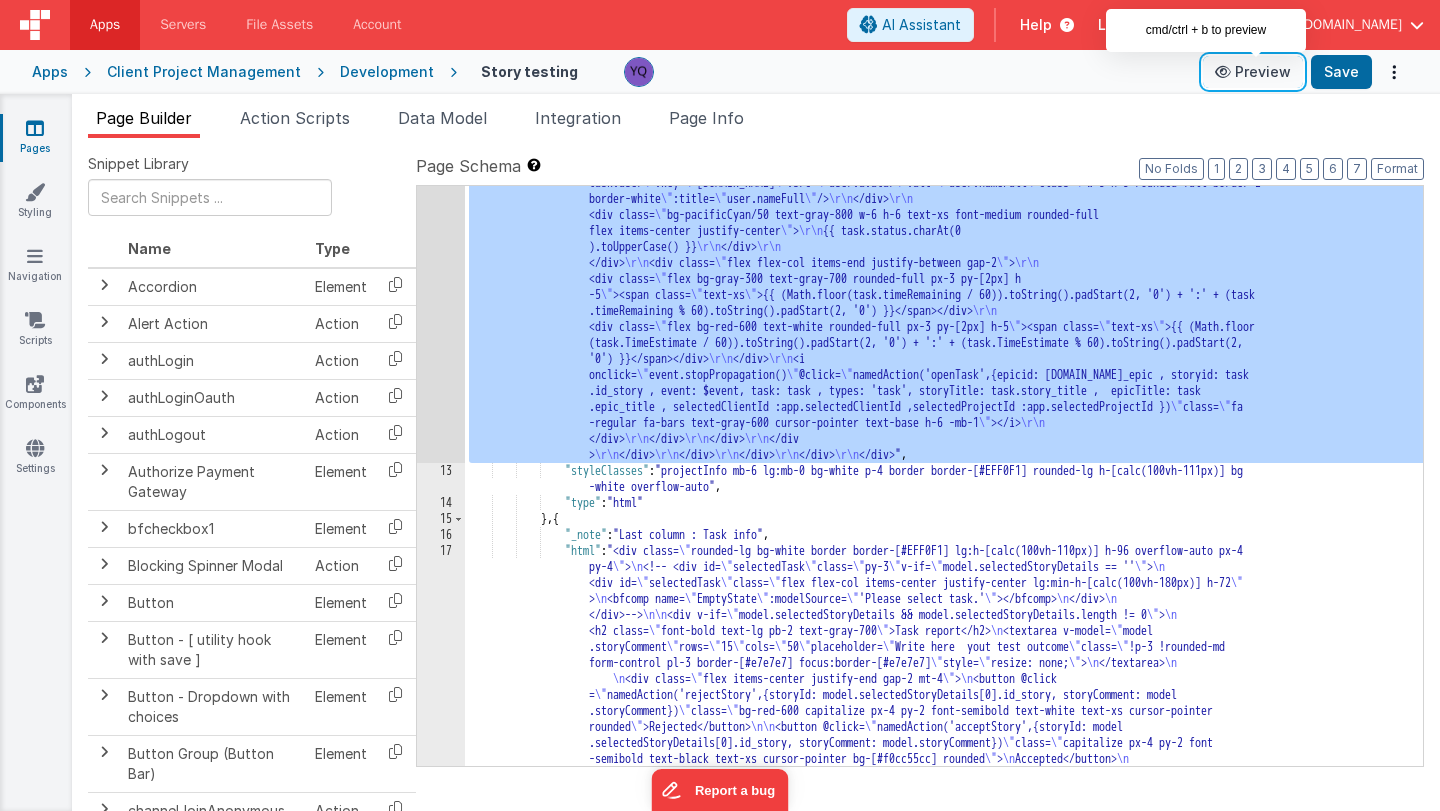 click on "Preview" at bounding box center (1253, 72) 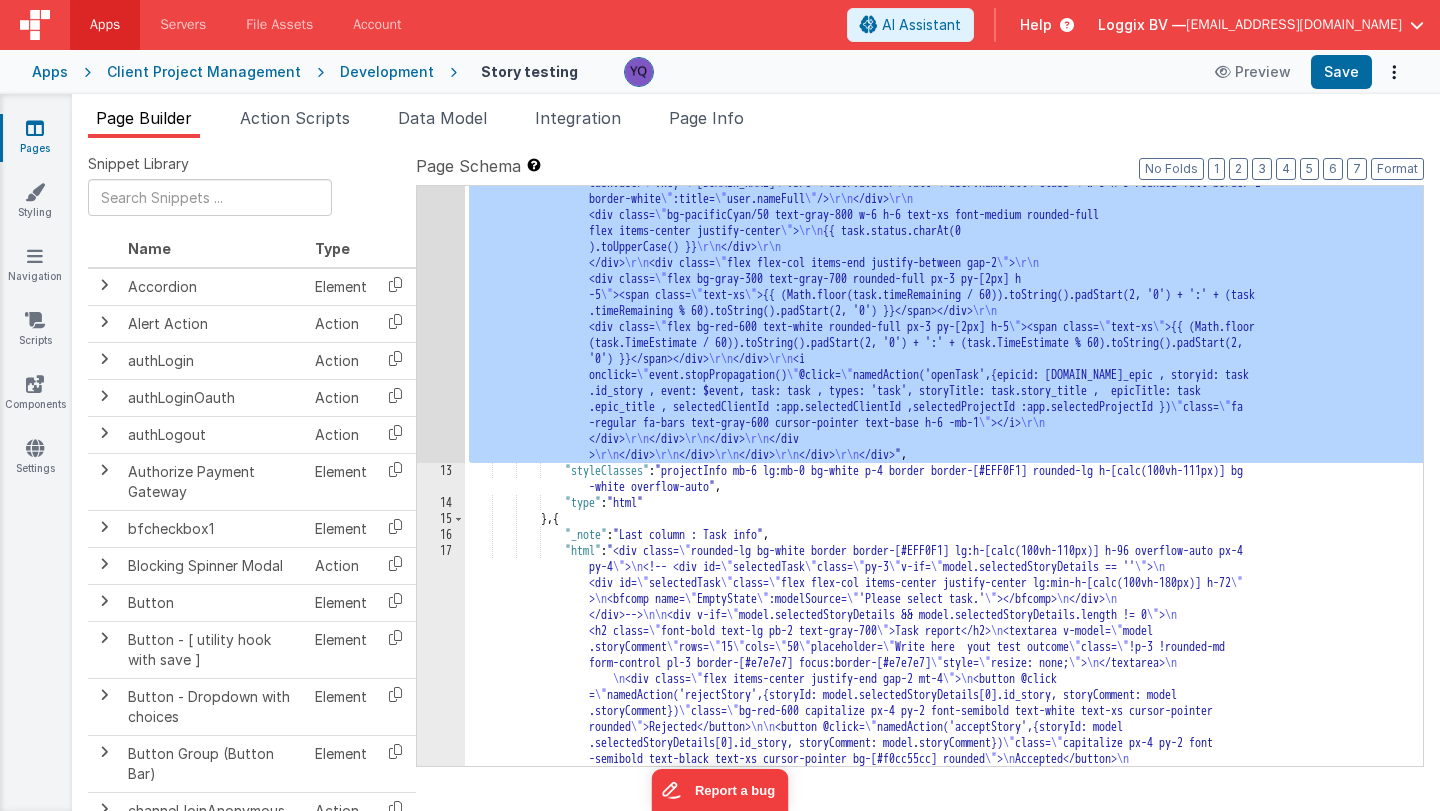 click at bounding box center (905, 72) 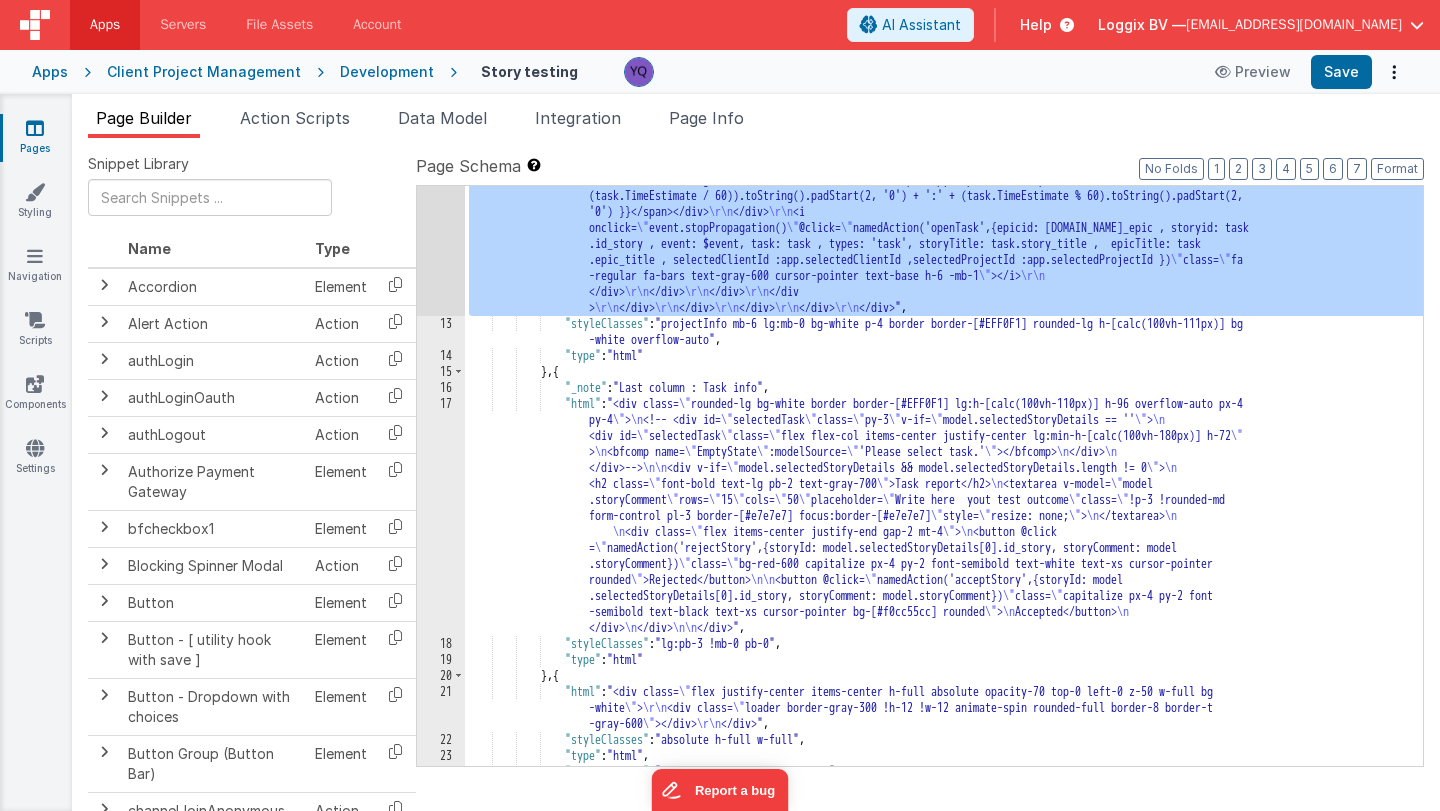 scroll, scrollTop: 4198, scrollLeft: 0, axis: vertical 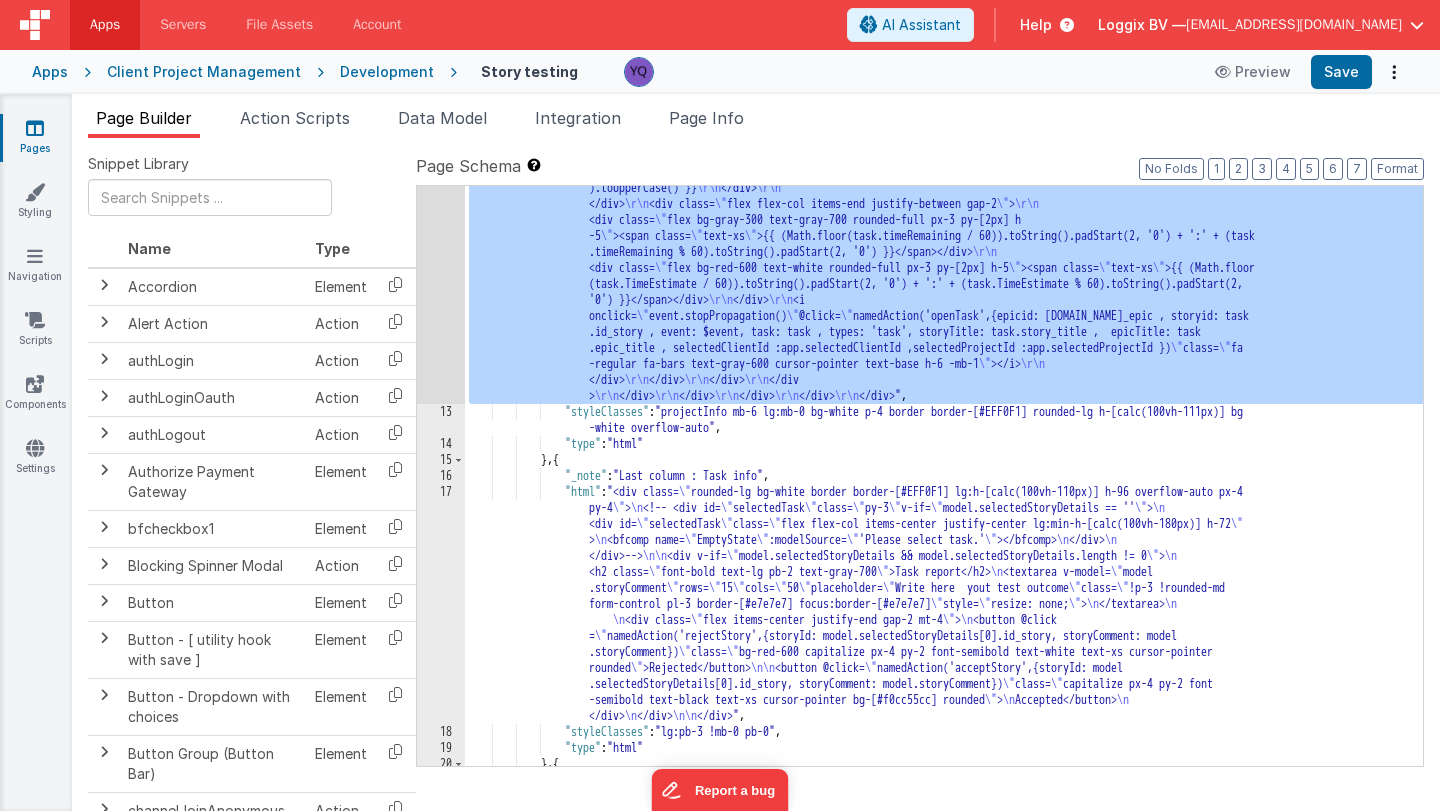 click on ""html" :  "<pre class= \" text-xs hidden \" >{{model.selectedStoryDetails}}</pre> \r\n\r\n <div class= \" page-wrapper \"                      > \r\n\r\n     <div id= \" loadertask \"  class= \" flex justify-center items-center h-[calc(100vh-70px)] absolute                       opacity-70 top-0 left-0 z-50 w-full bg-white hidden \" > \r\n         <div class= \" loader border-gray-300 !h-12 !w                      -12 animate-spin rounded-full border-8 border-t-gray-600 \" ></div> \r\n     </div> \r\n\r\n     <div id= \" taskinfo \"                        class= \" flex flex-col items-center justify-center rounded-b-lg bg-white lg:min-h-[calc(100vh-192px)] h-72                       taskinfo flex flex-col items-center rounded-b-lg bg-white min-h-[calc(100vh-164px)] justify-center \"  v-if                      = \" model.selectedStoryDetails == ''  \" > \r\n \" EmptyState" at bounding box center [944, -938] 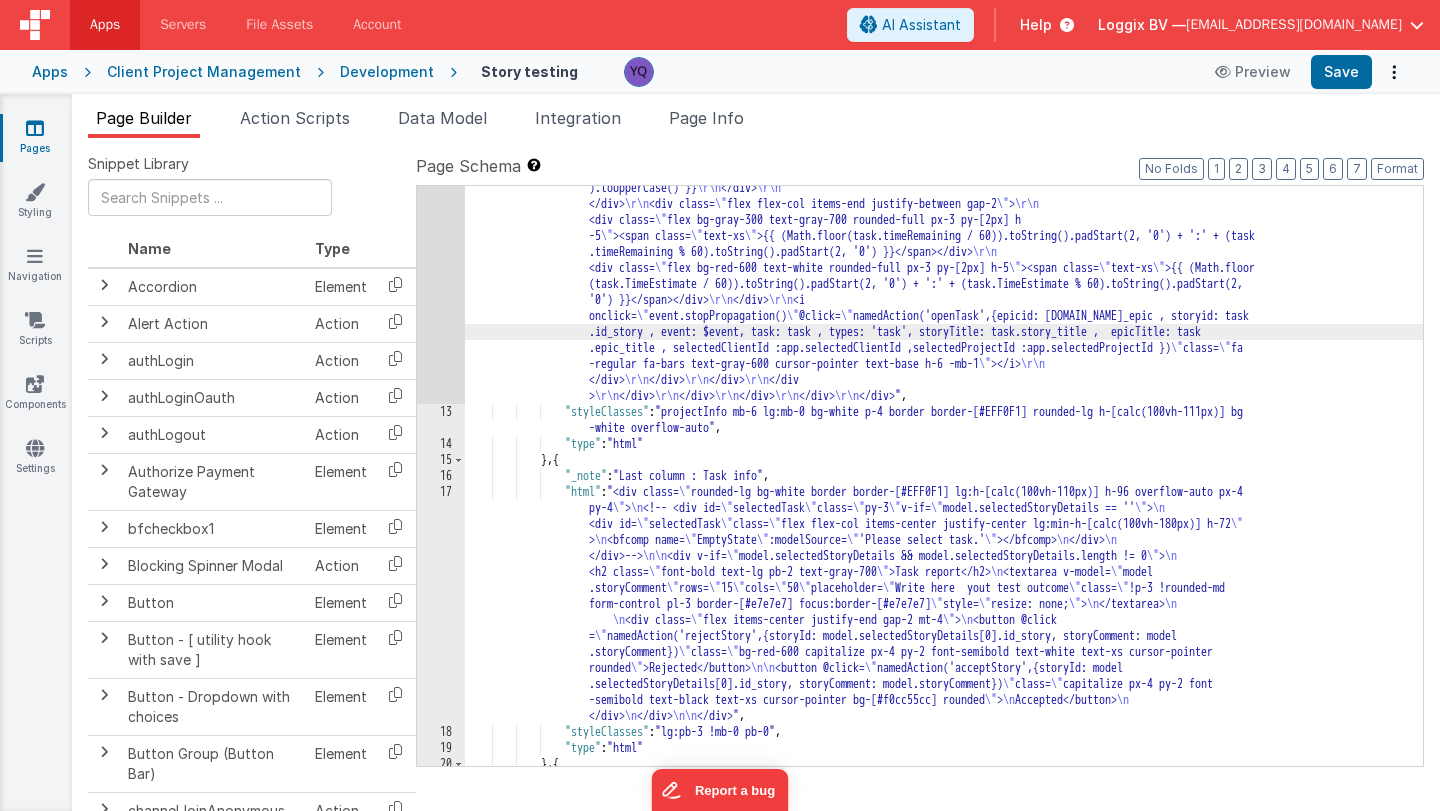 click at bounding box center [1256, 54] 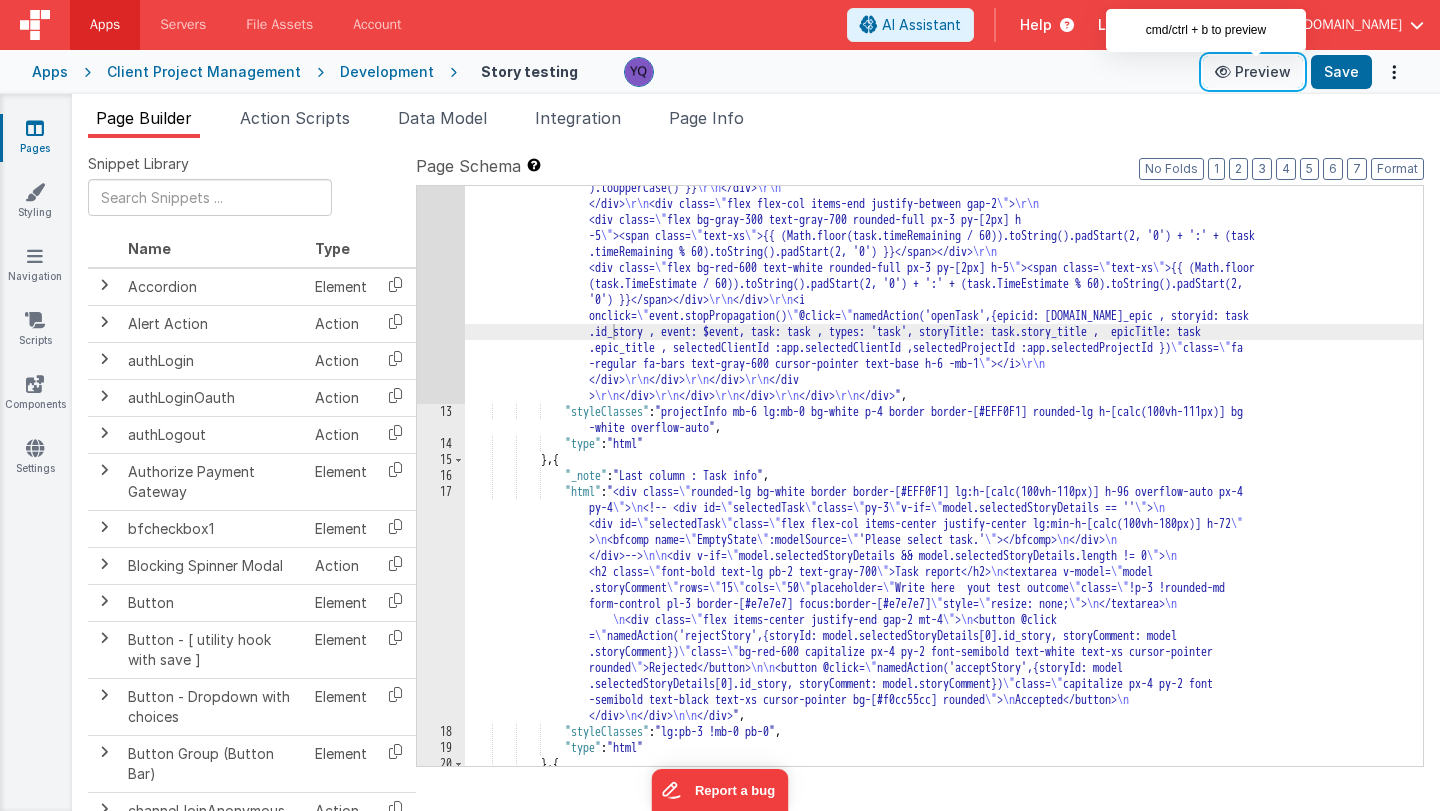 click on "Preview" at bounding box center (1253, 72) 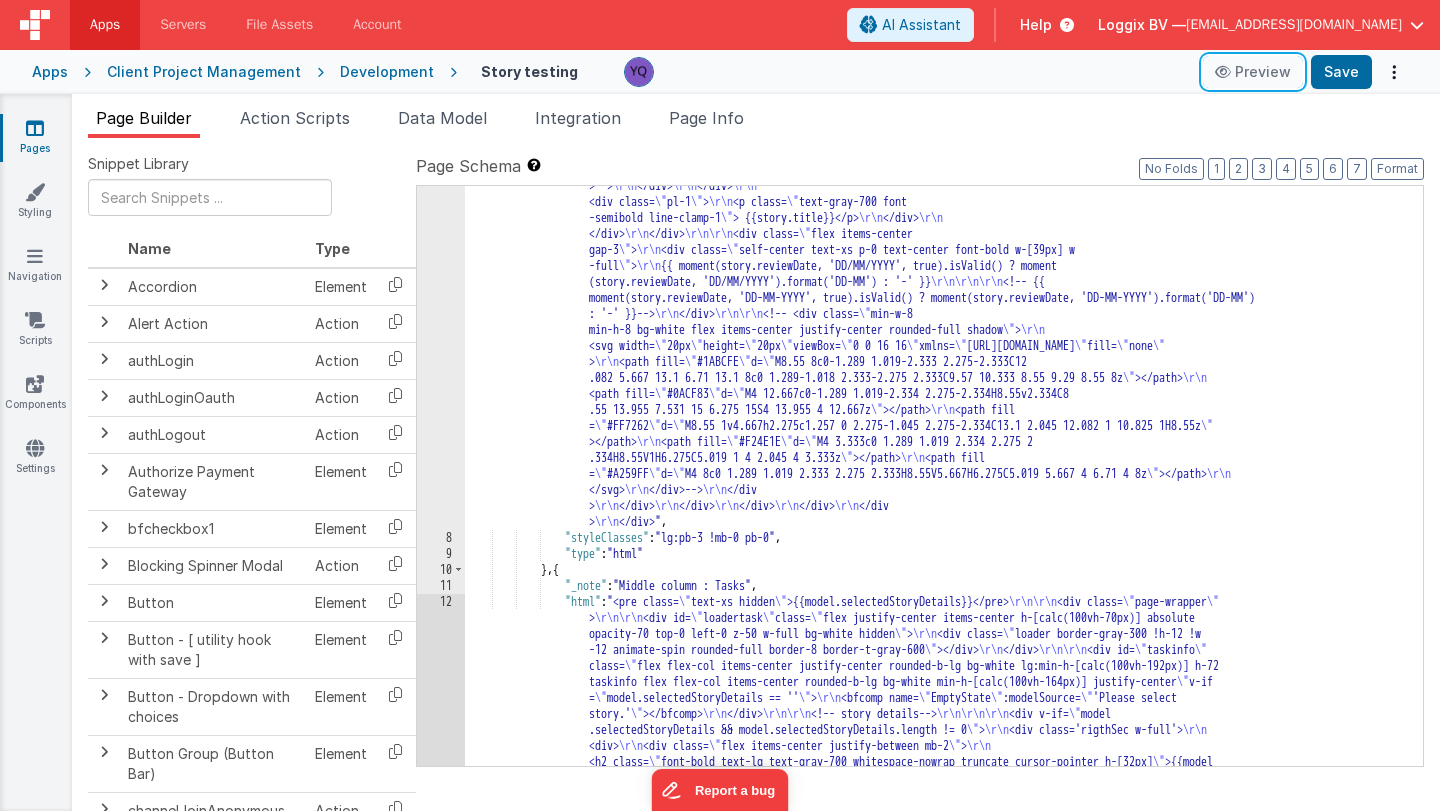 scroll, scrollTop: 696, scrollLeft: 0, axis: vertical 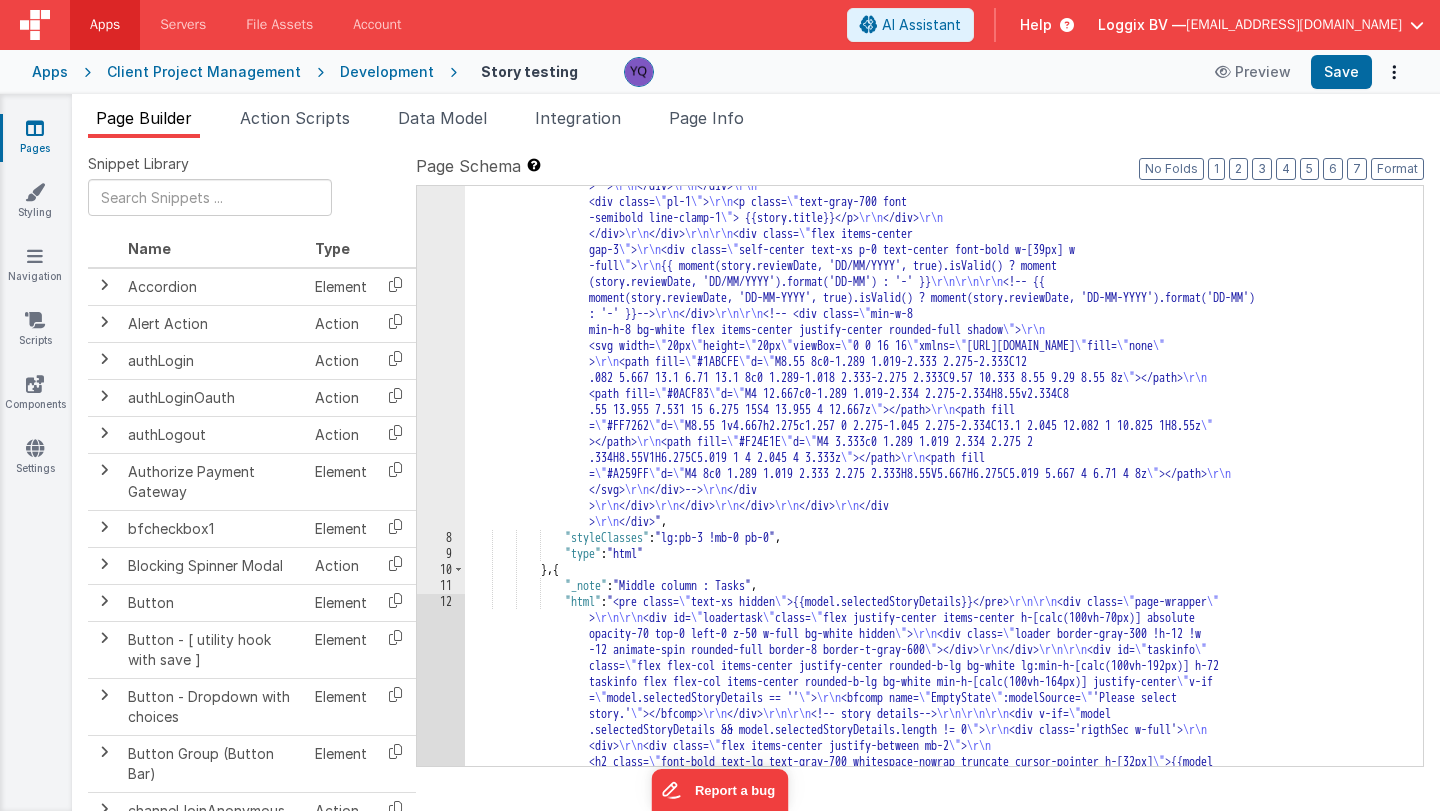 click on "12" at bounding box center (441, 2250) 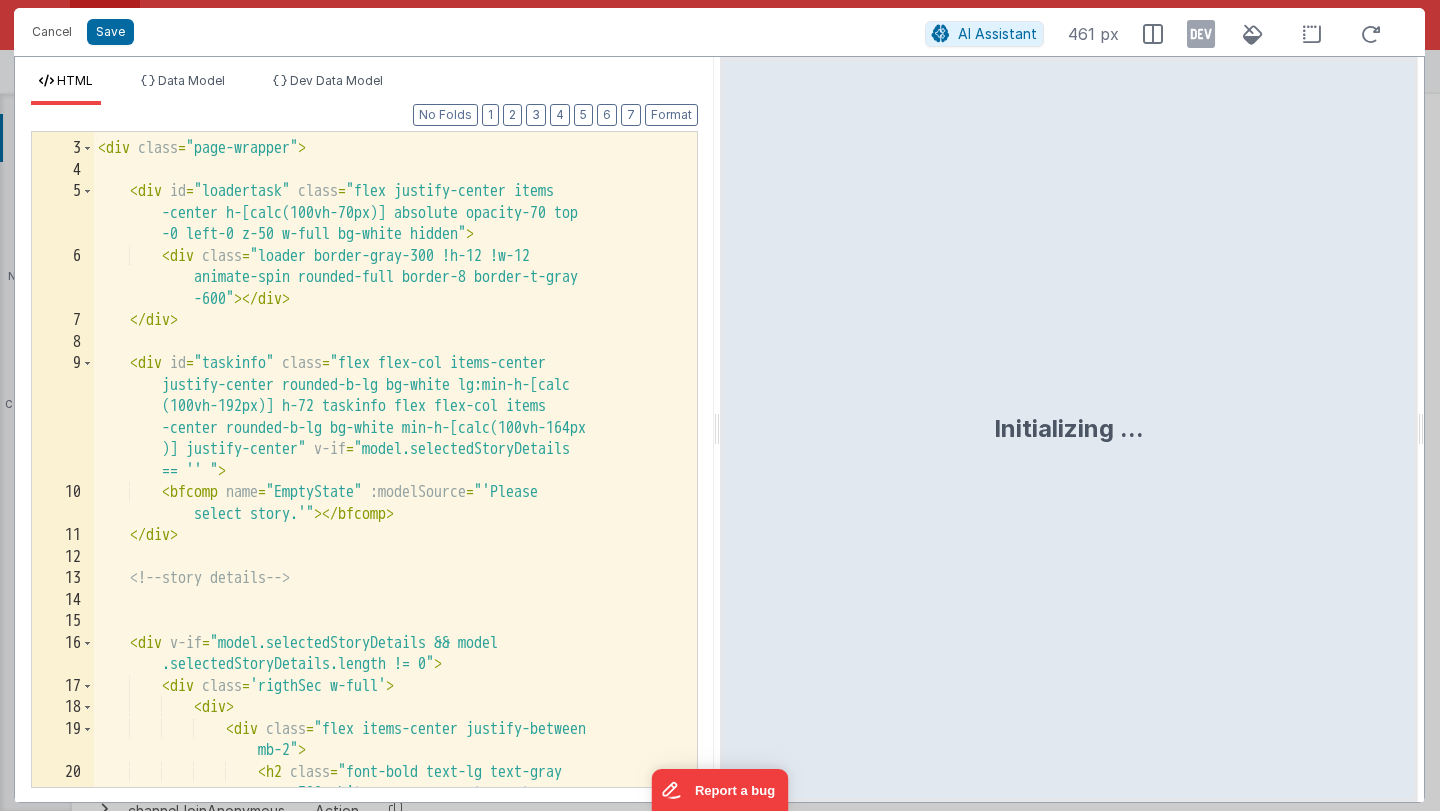 scroll, scrollTop: 0, scrollLeft: 0, axis: both 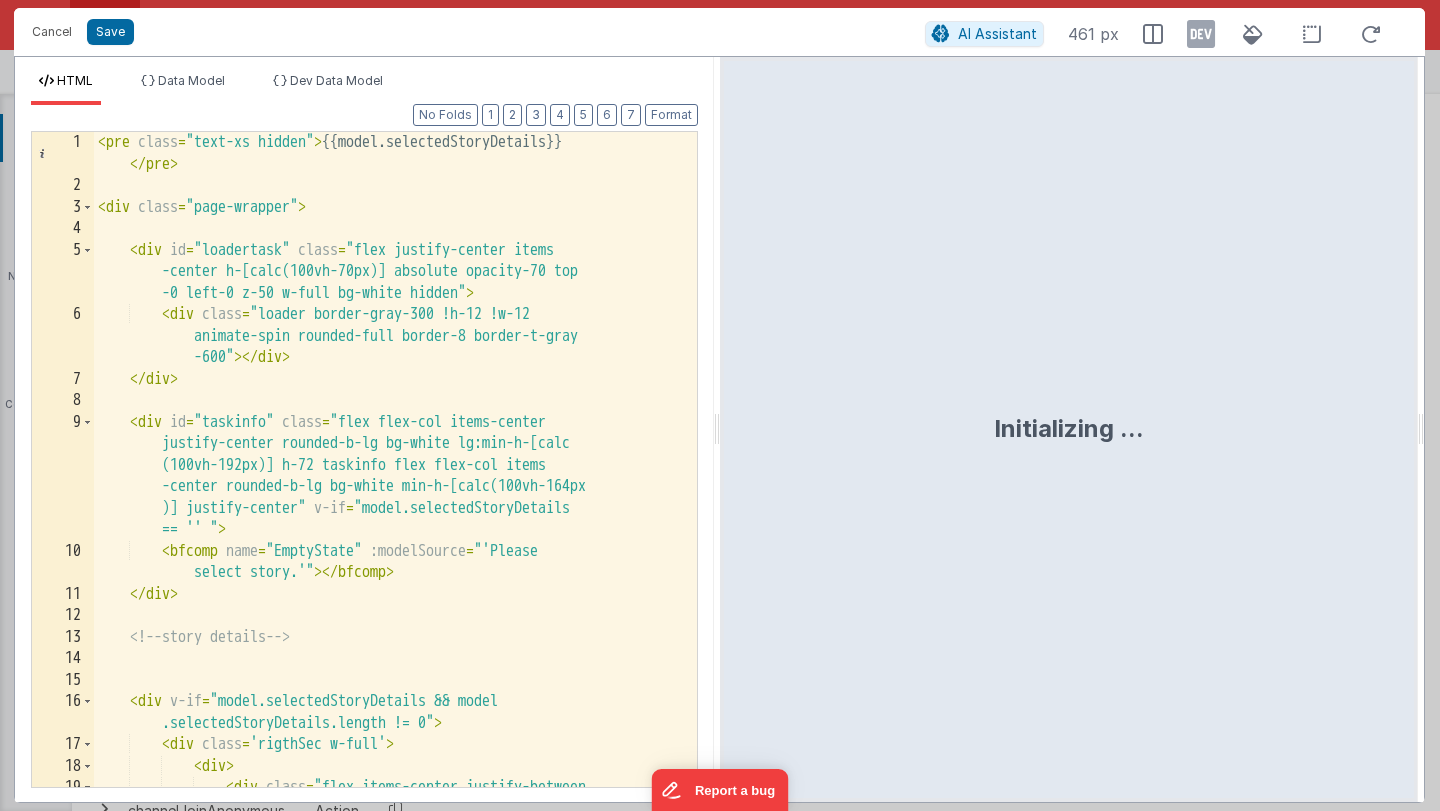 click on "< pre   class = "text-xs hidden" > {{model.selectedStoryDetails}}      </ pre > < div   class = "page-wrapper" >      < div   id = "loadertask"   class = "flex justify-center items          -center h-[calc(100vh-70px)] absolute opacity-70 top          -0 left-0 z-50 w-full bg-white hidden" >           < div   class = "loader border-gray-300 !h-12 !w-12               animate-spin rounded-full border-8 border-t-gray              -600" > </ div >      </ div >      < div   id = "taskinfo"   class = "flex flex-col items-center           justify-center rounded-b-lg bg-white lg:min-h-[calc          (100vh-192px)] h-72 taskinfo flex flex-col items          -center rounded-b-lg bg-white min-h-[calc(100vh-164px          )] justify-center"   v-if = "model.selectedStoryDetails           == '' " >           < bfcomp   name = "EmptyState"   :modelSource = "'Please               select story.'" > </ bfcomp >      </ div >      <" at bounding box center [395, 502] 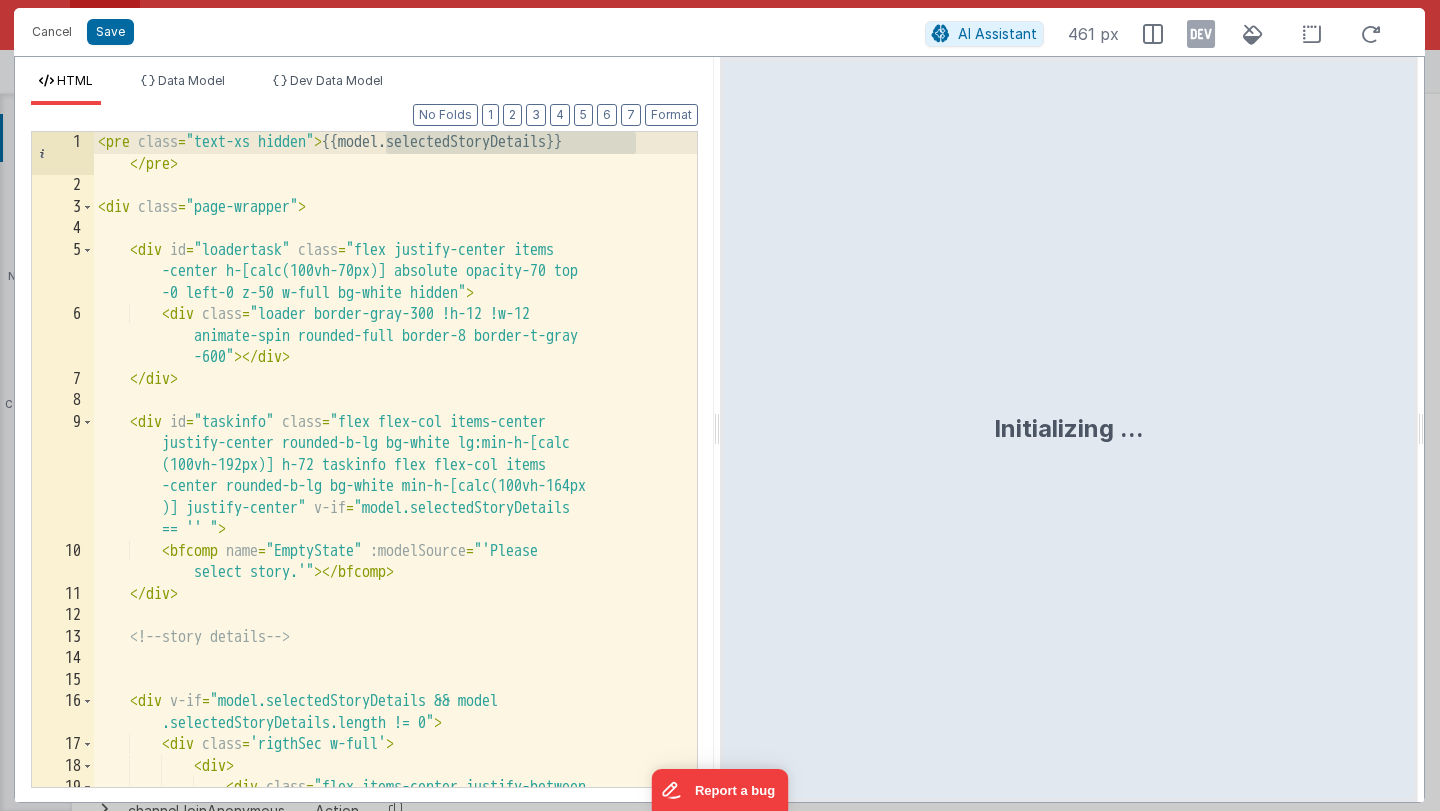 drag, startPoint x: 404, startPoint y: 150, endPoint x: 608, endPoint y: 146, distance: 204.03922 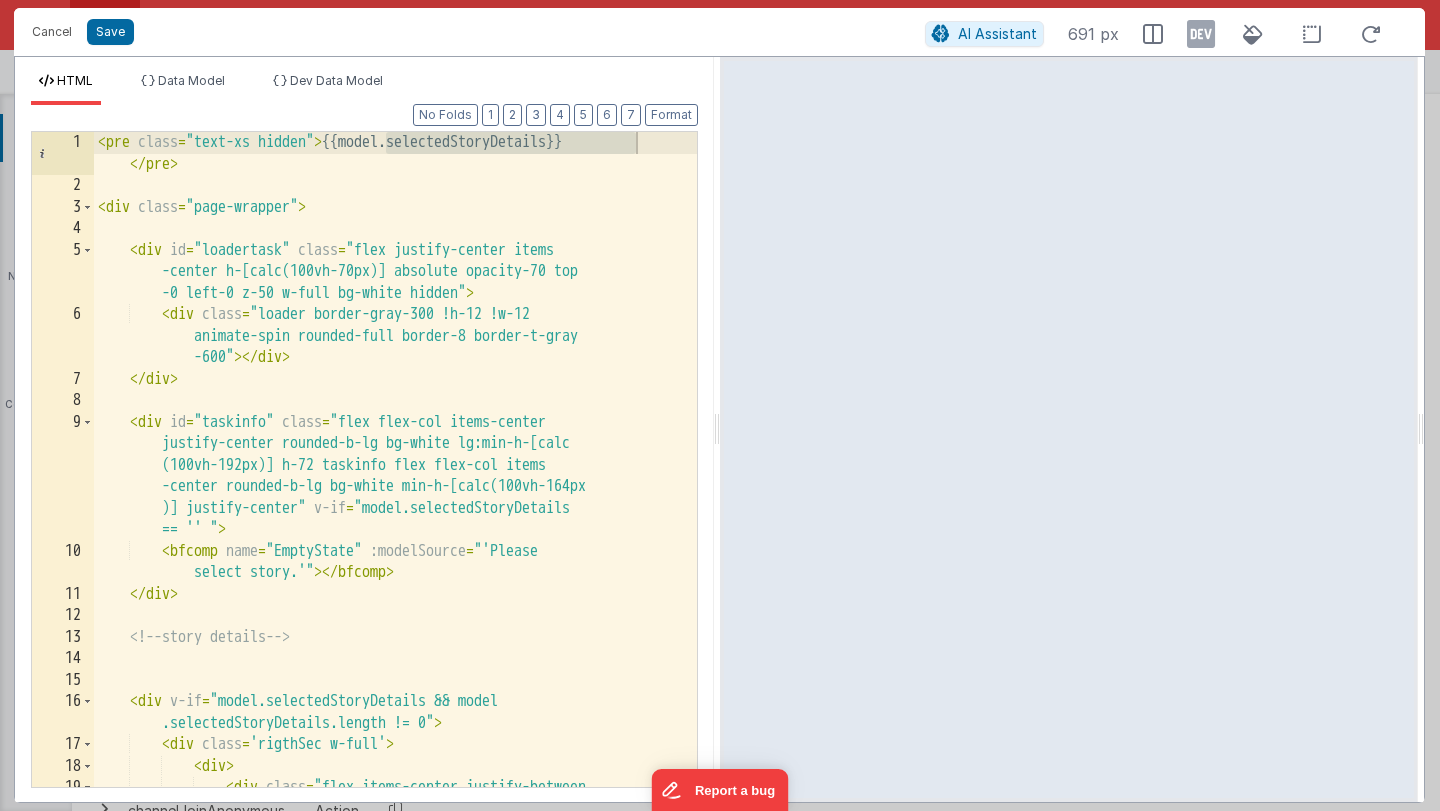 click on "< pre   class = "text-xs hidden" > {{model.selectedStoryDetails}}      </ pre > < div   class = "page-wrapper" >      < div   id = "loadertask"   class = "flex justify-center items          -center h-[calc(100vh-70px)] absolute opacity-70 top          -0 left-0 z-50 w-full bg-white hidden" >           < div   class = "loader border-gray-300 !h-12 !w-12               animate-spin rounded-full border-8 border-t-gray              -600" > </ div >      </ div >      < div   id = "taskinfo"   class = "flex flex-col items-center           justify-center rounded-b-lg bg-white lg:min-h-[calc          (100vh-192px)] h-72 taskinfo flex flex-col items          -center rounded-b-lg bg-white min-h-[calc(100vh-164px          )] justify-center"   v-if = "model.selectedStoryDetails           == '' " >           < bfcomp   name = "EmptyState"   :modelSource = "'Please               select story.'" > </ bfcomp >      </ div >      <" at bounding box center [395, 502] 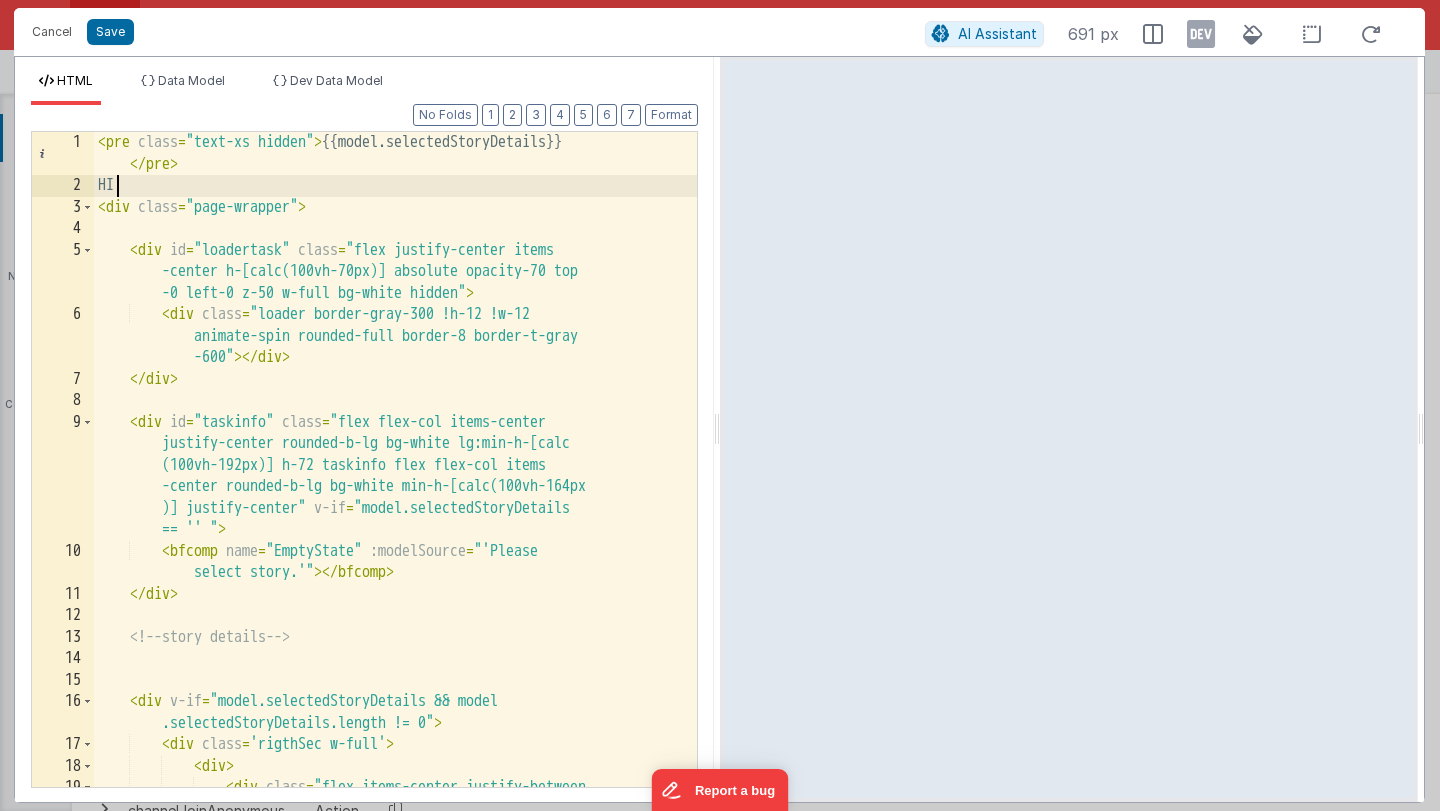 click on "< pre   class = "text-xs hidden" > {{model.selectedStoryDetails}}      </ pre > HI < div   class = "page-wrapper" >      < div   id = "loadertask"   class = "flex justify-center items          -center h-[calc(100vh-70px)] absolute opacity-70 top          -0 left-0 z-50 w-full bg-white hidden" >           < div   class = "loader border-gray-300 !h-12 !w-12               animate-spin rounded-full border-8 border-t-gray              -600" > </ div >      </ div >      < div   id = "taskinfo"   class = "flex flex-col items-center           justify-center rounded-b-lg bg-white lg:min-h-[calc          (100vh-192px)] h-72 taskinfo flex flex-col items          -center rounded-b-lg bg-white min-h-[calc(100vh-164px          )] justify-center"   v-if = "model.selectedStoryDetails           == '' " >           < bfcomp   name = "EmptyState"   :modelSource = "'Please               select story.'" > </ bfcomp >      </ div > -->" at bounding box center (395, 502) 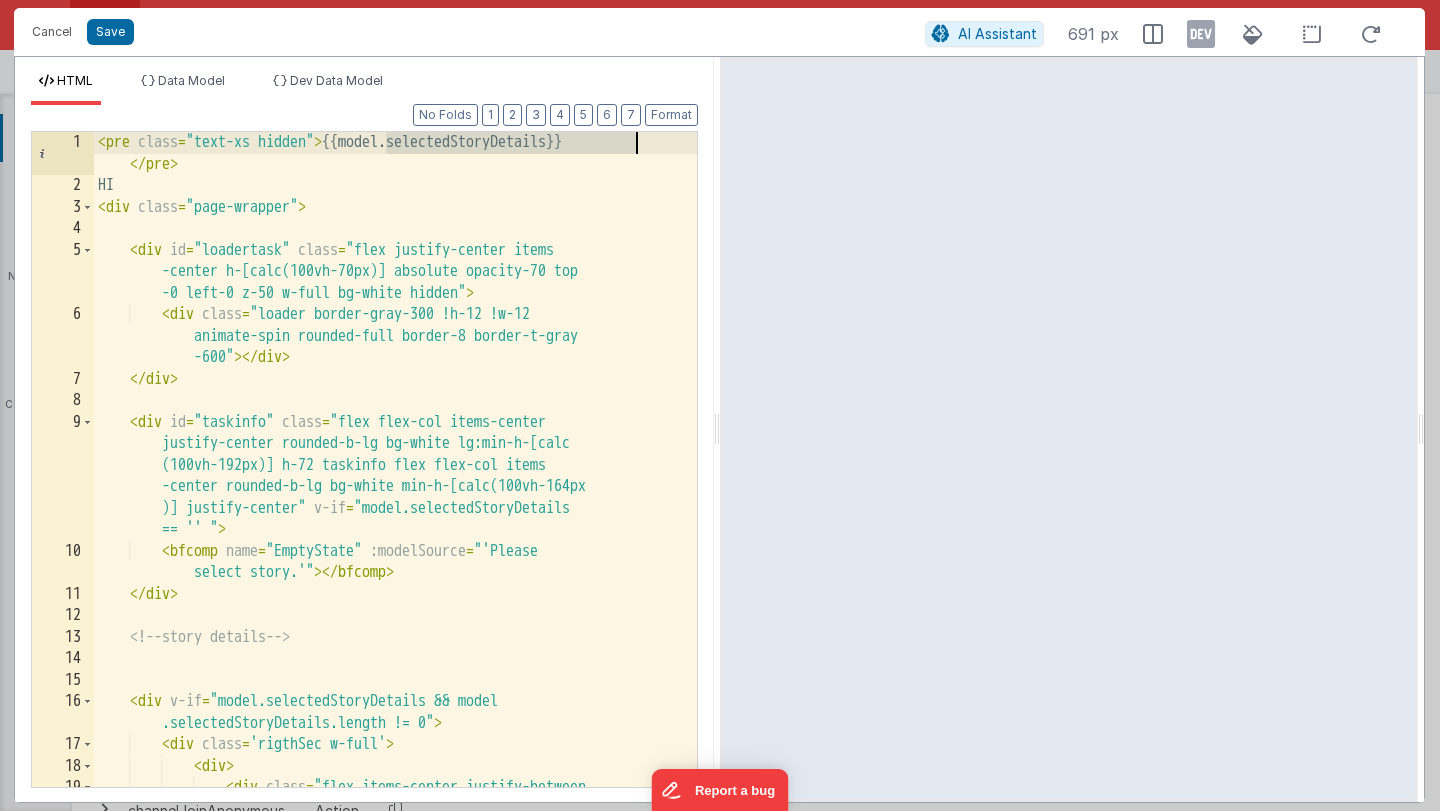 drag, startPoint x: 405, startPoint y: 147, endPoint x: 537, endPoint y: 148, distance: 132.00378 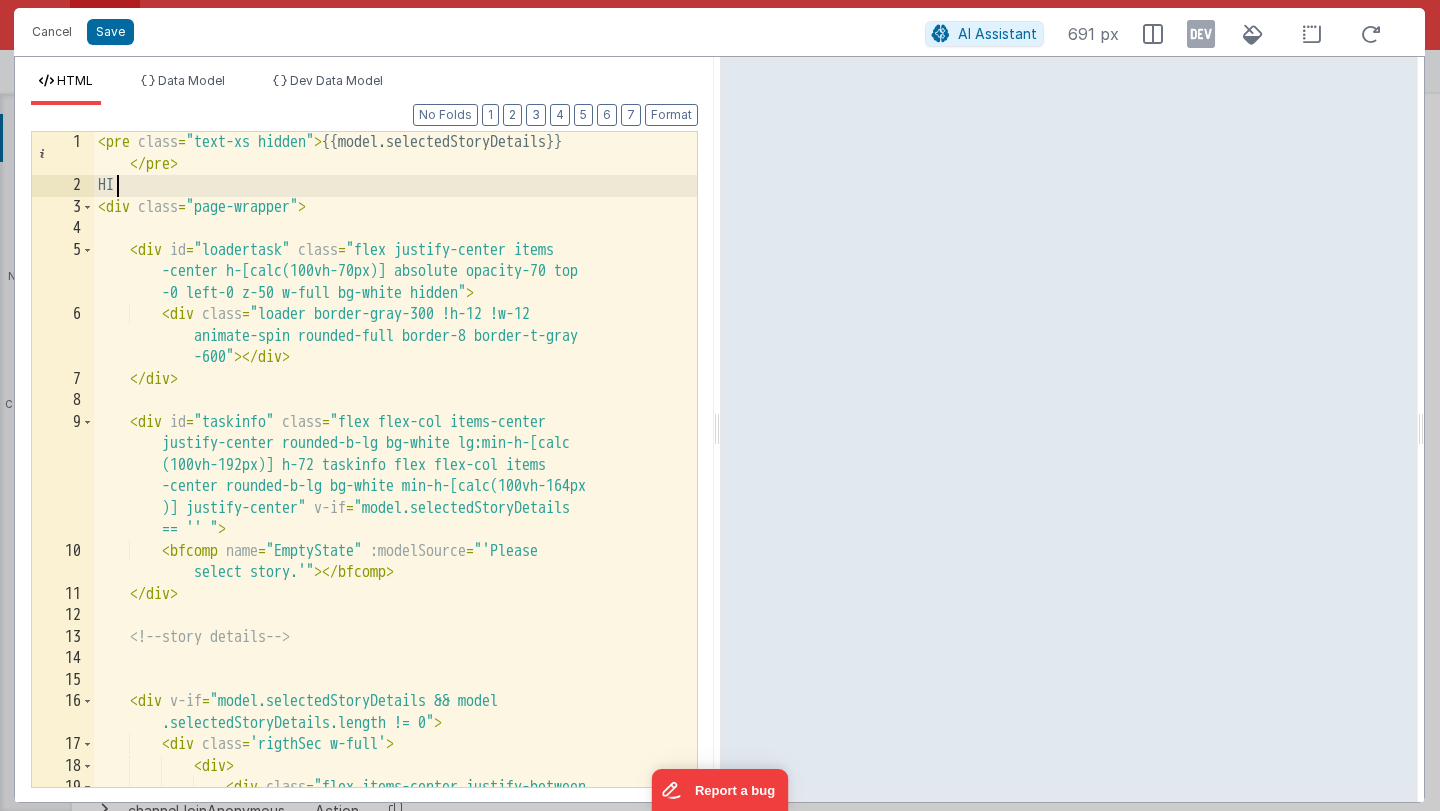 click on "< pre   class = "text-xs hidden" > {{model.selectedStoryDetails}}      </ pre > HI < div   class = "page-wrapper" >      < div   id = "loadertask"   class = "flex justify-center items          -center h-[calc(100vh-70px)] absolute opacity-70 top          -0 left-0 z-50 w-full bg-white hidden" >           < div   class = "loader border-gray-300 !h-12 !w-12               animate-spin rounded-full border-8 border-t-gray              -600" > </ div >      </ div >      < div   id = "taskinfo"   class = "flex flex-col items-center           justify-center rounded-b-lg bg-white lg:min-h-[calc          (100vh-192px)] h-72 taskinfo flex flex-col items          -center rounded-b-lg bg-white min-h-[calc(100vh-164px          )] justify-center"   v-if = "model.selectedStoryDetails           == '' " >           < bfcomp   name = "EmptyState"   :modelSource = "'Please               select story.'" > </ bfcomp >      </ div > -->" at bounding box center [395, 502] 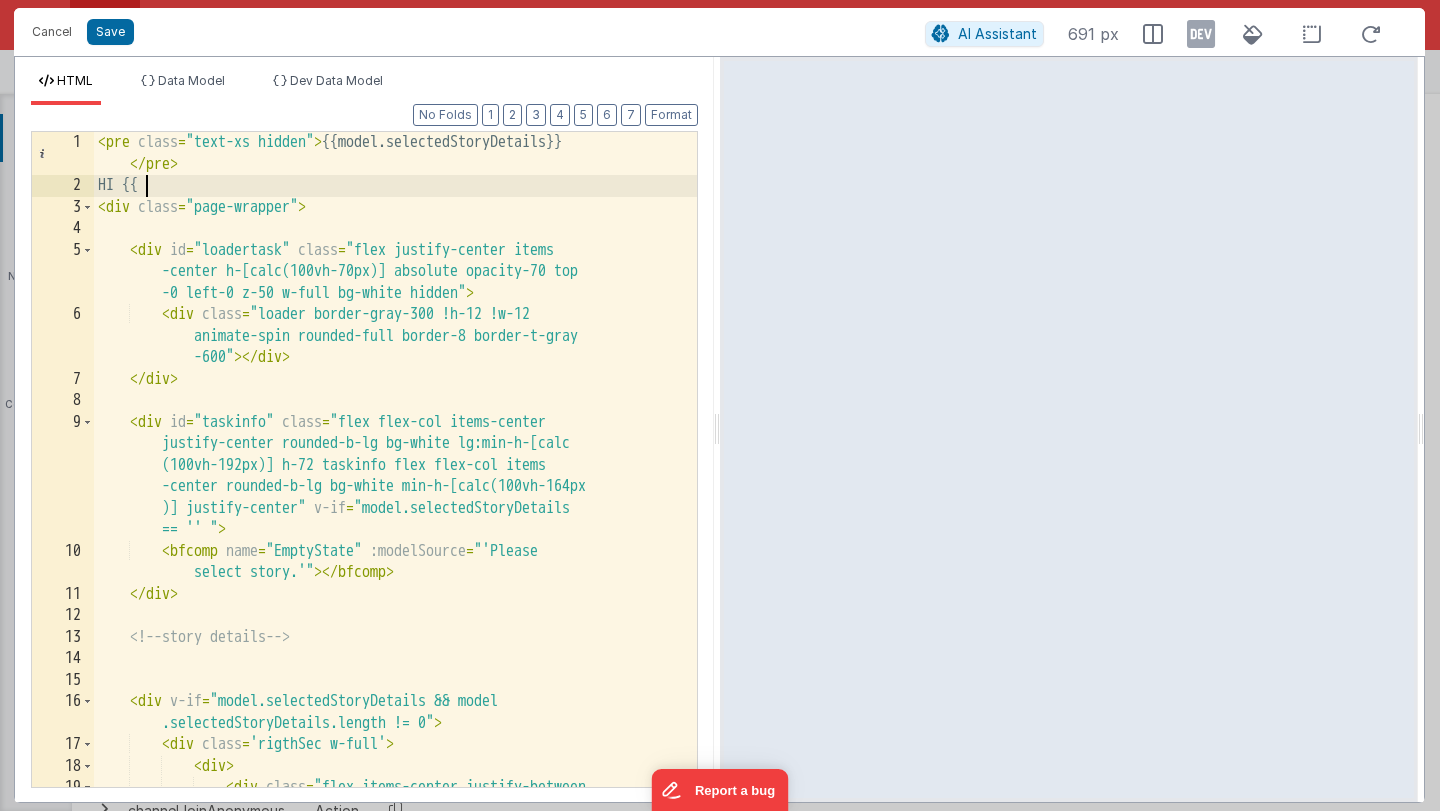 paste 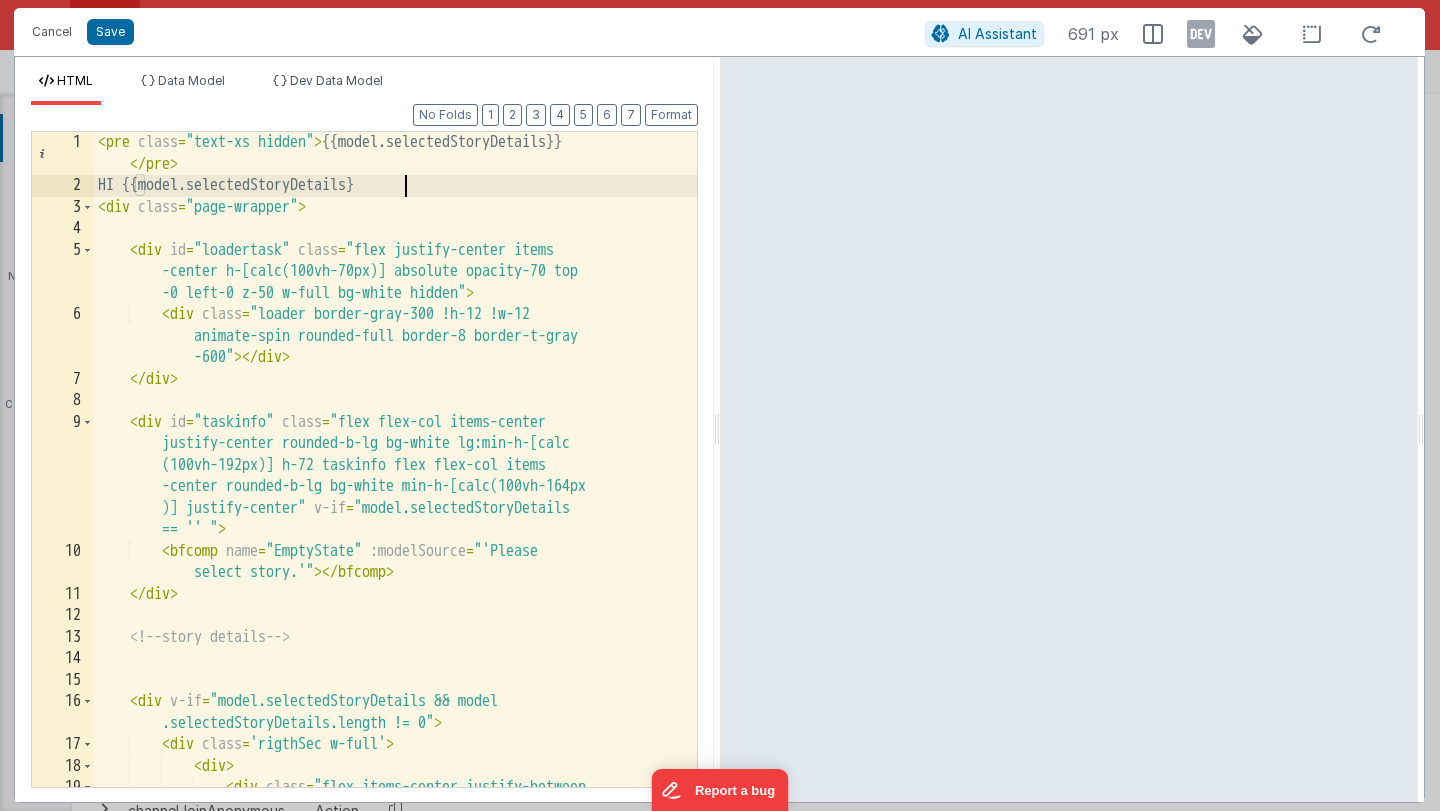 type 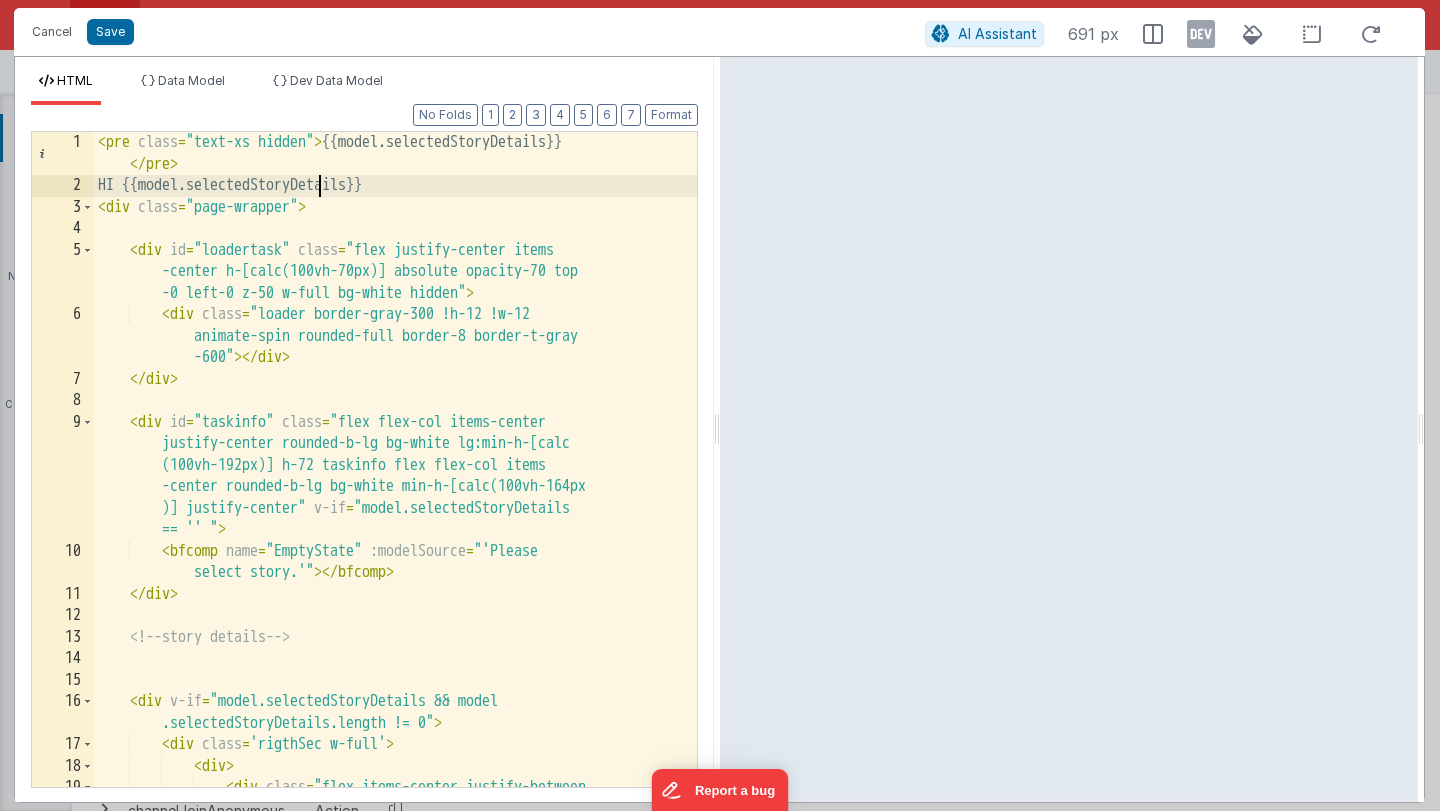 click on "< pre   class = "text-xs hidden" > {{model.selectedStoryDetails}}      </ pre > HI {{model.selectedStoryDetails}} < div   class = "page-wrapper" >      < div   id = "loadertask"   class = "flex justify-center items          -center h-[calc(100vh-70px)] absolute opacity-70 top          -0 left-0 z-50 w-full bg-white hidden" >           < div   class = "loader border-gray-300 !h-12 !w-12               animate-spin rounded-full border-8 border-t-gray              -600" > </ div >      </ div >      < div   id = "taskinfo"   class = "flex flex-col items-center           justify-center rounded-b-lg bg-white lg:min-h-[calc          (100vh-192px)] h-72 taskinfo flex flex-col items          -center rounded-b-lg bg-white min-h-[calc(100vh-164px          )] justify-center"   v-if = "model.selectedStoryDetails           == '' " >           < bfcomp   name = "EmptyState"   :modelSource = "'Please               select story.'"" at bounding box center (395, 502) 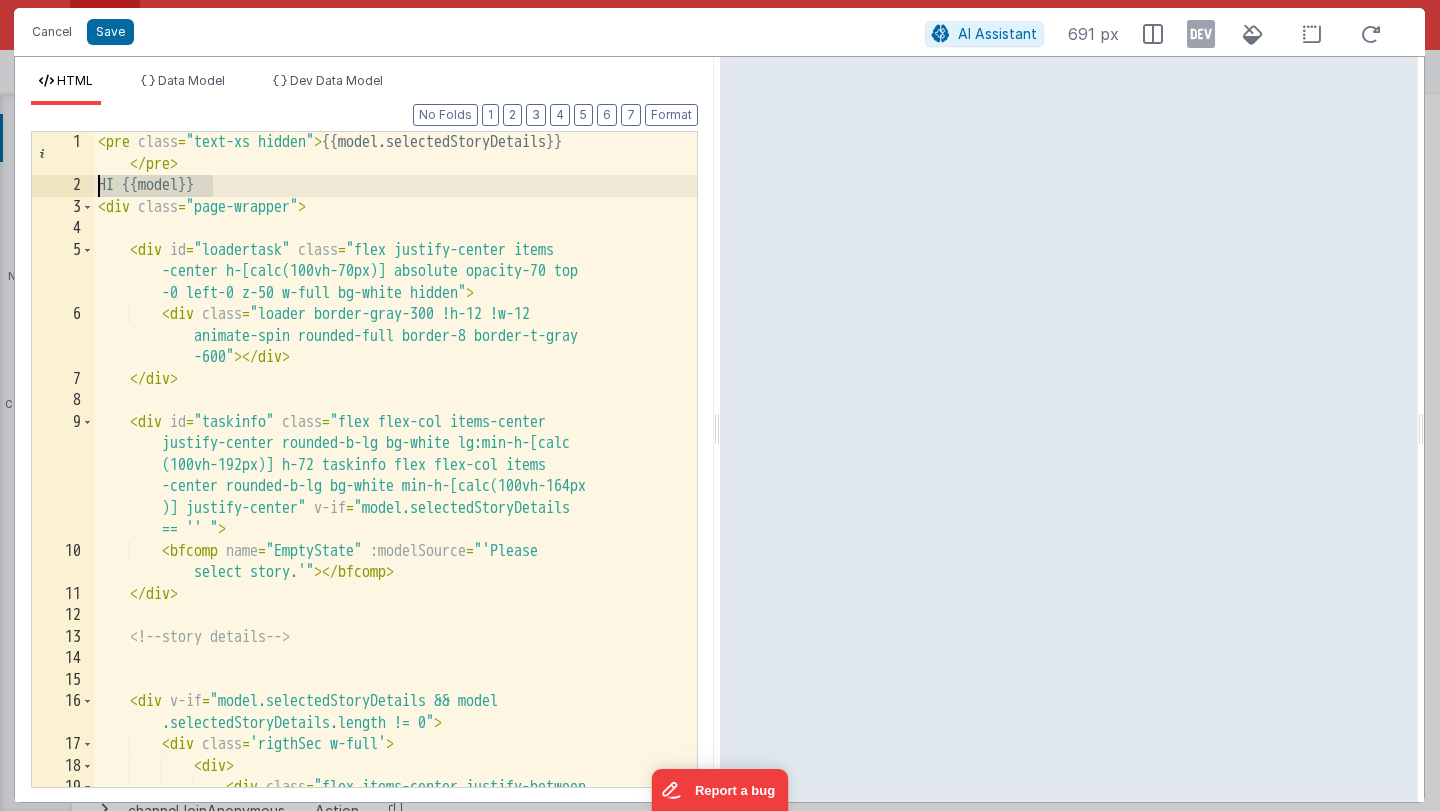 drag, startPoint x: 262, startPoint y: 188, endPoint x: 92, endPoint y: 184, distance: 170.04706 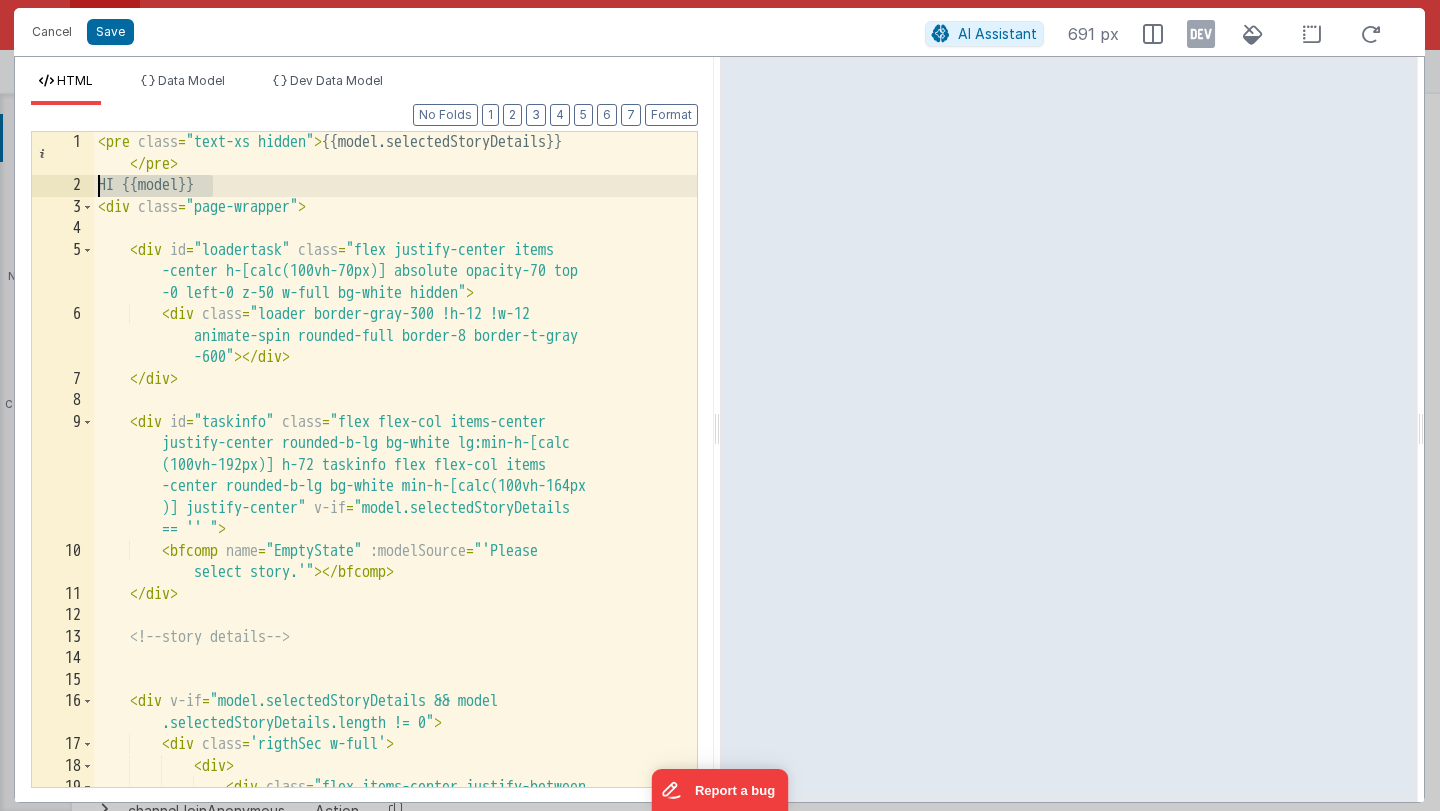 click on "1 2 3 4 5 6 7 8 9 10 11 12 13 14 15 16 17 18 19 < pre   class = "text-xs hidden" > {{model.selectedStoryDetails}}      </ pre > HI {{model}} < div   class = "page-wrapper" >      < div   id = "loadertask"   class = "flex justify-center items          -center h-[calc(100vh-70px)] absolute opacity-70 top          -0 left-0 z-50 w-full bg-white hidden" >           < div   class = "loader border-gray-300 !h-12 !w-12               animate-spin rounded-full border-8 border-t-gray              -600" > </ div >      </ div >      < div   id = "taskinfo"   class = "flex flex-col items-center           justify-center rounded-b-lg bg-white lg:min-h-[calc          (100vh-192px)] h-72 taskinfo flex flex-col items          -center rounded-b-lg bg-white min-h-[calc(100vh-164px          )] justify-center"   v-if = "model.selectedStoryDetails           == '' " >           < bfcomp   name = "EmptyState"   :modelSource = "'Please  > </ bfcomp >" at bounding box center [364, 459] 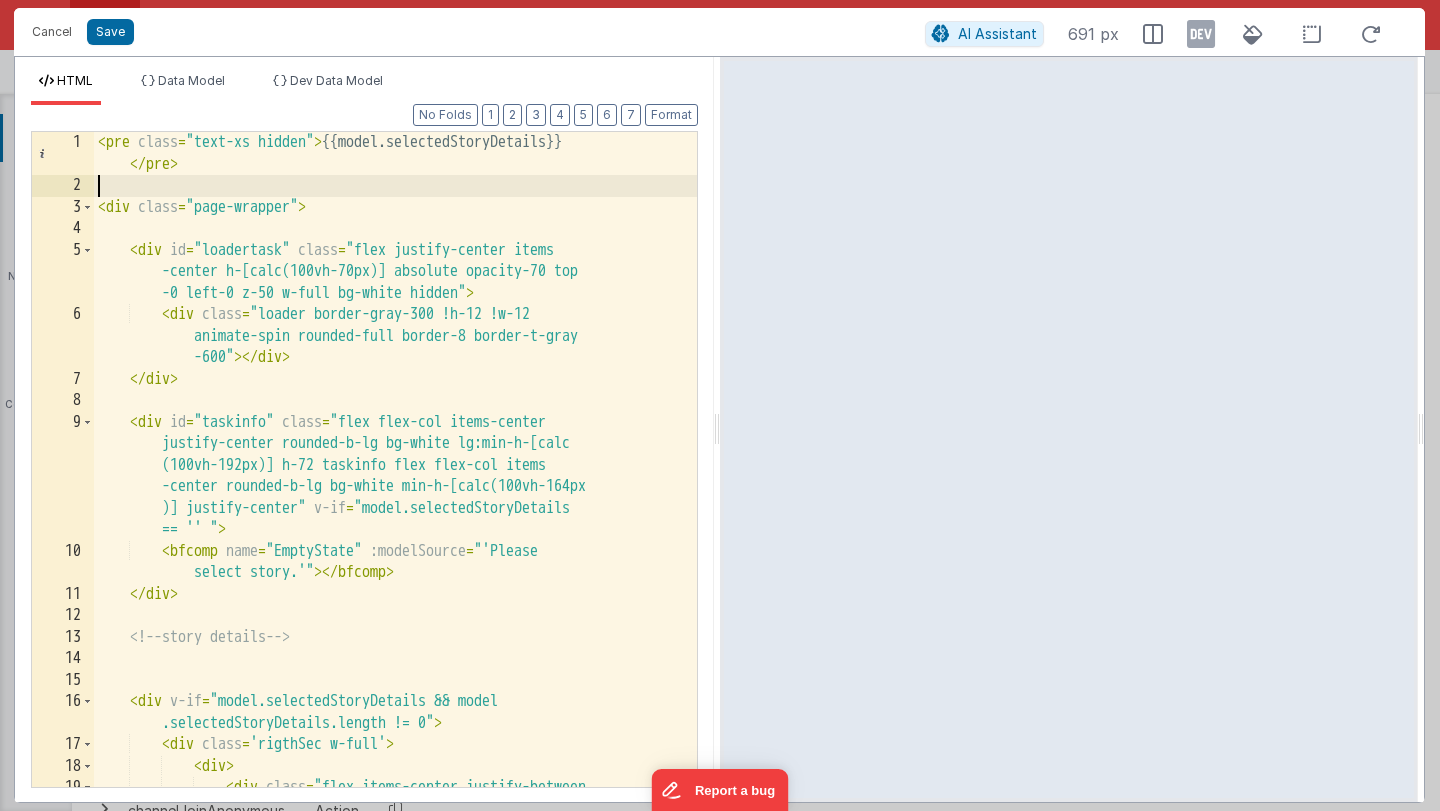 scroll, scrollTop: 0, scrollLeft: 0, axis: both 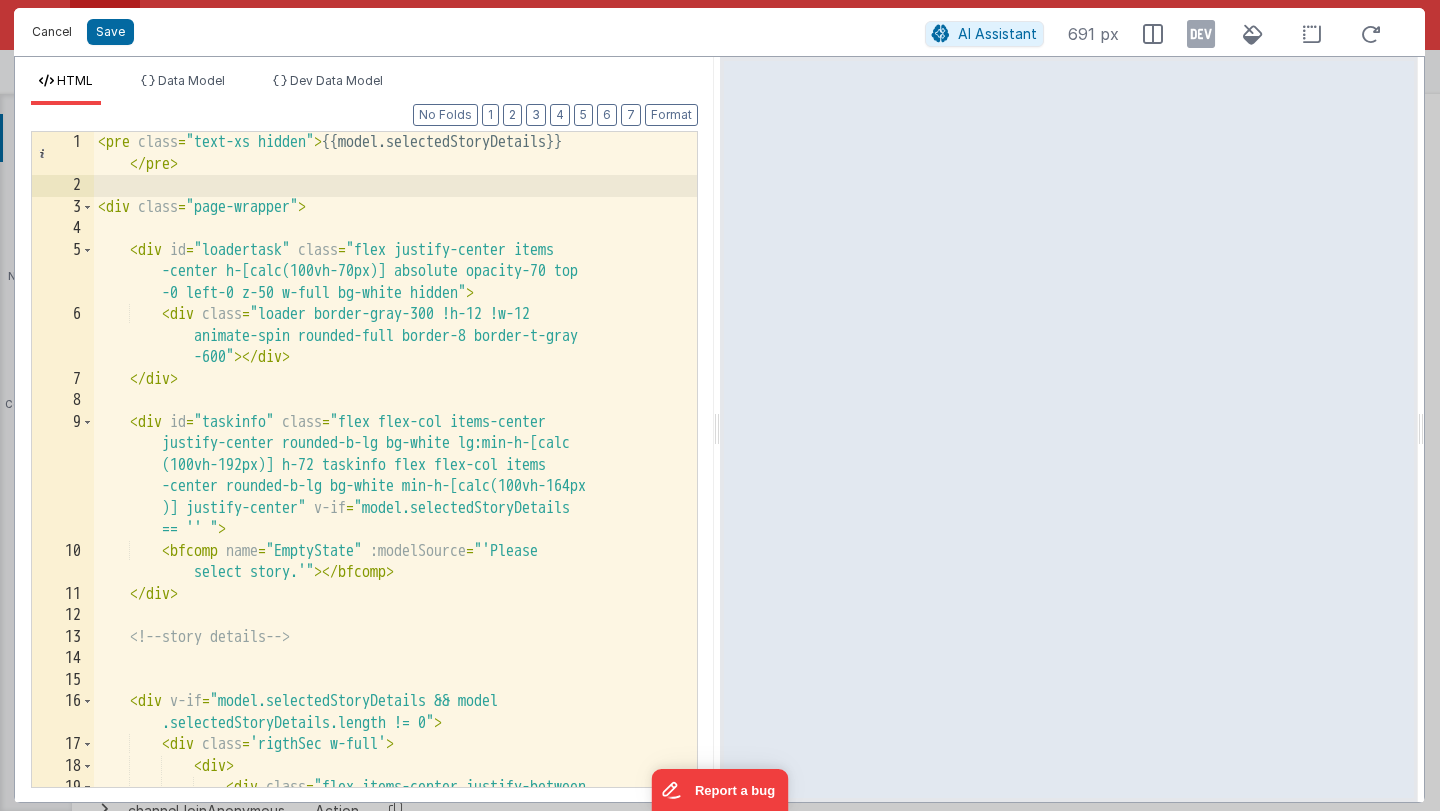 click on "Cancel" at bounding box center (52, 32) 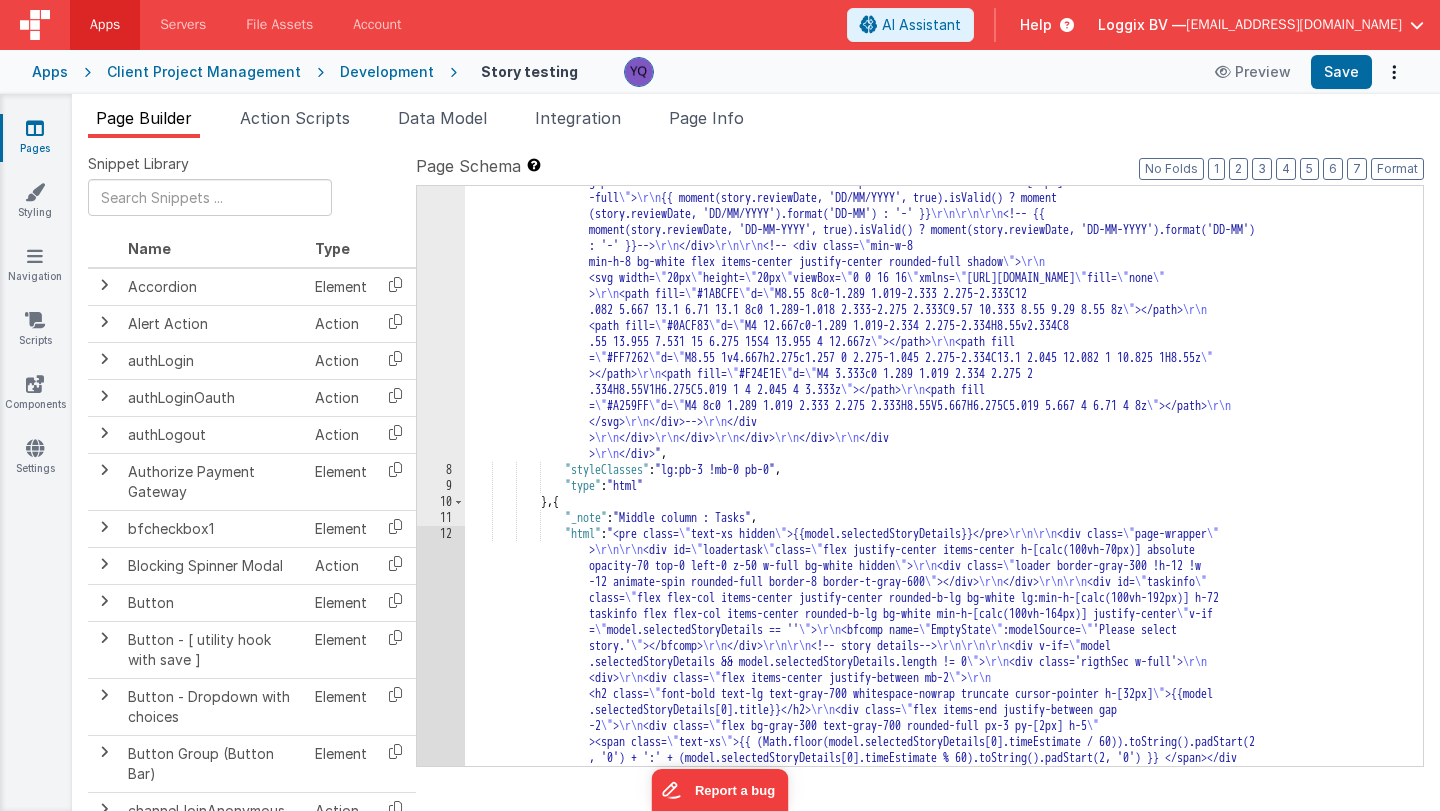 scroll, scrollTop: 762, scrollLeft: 0, axis: vertical 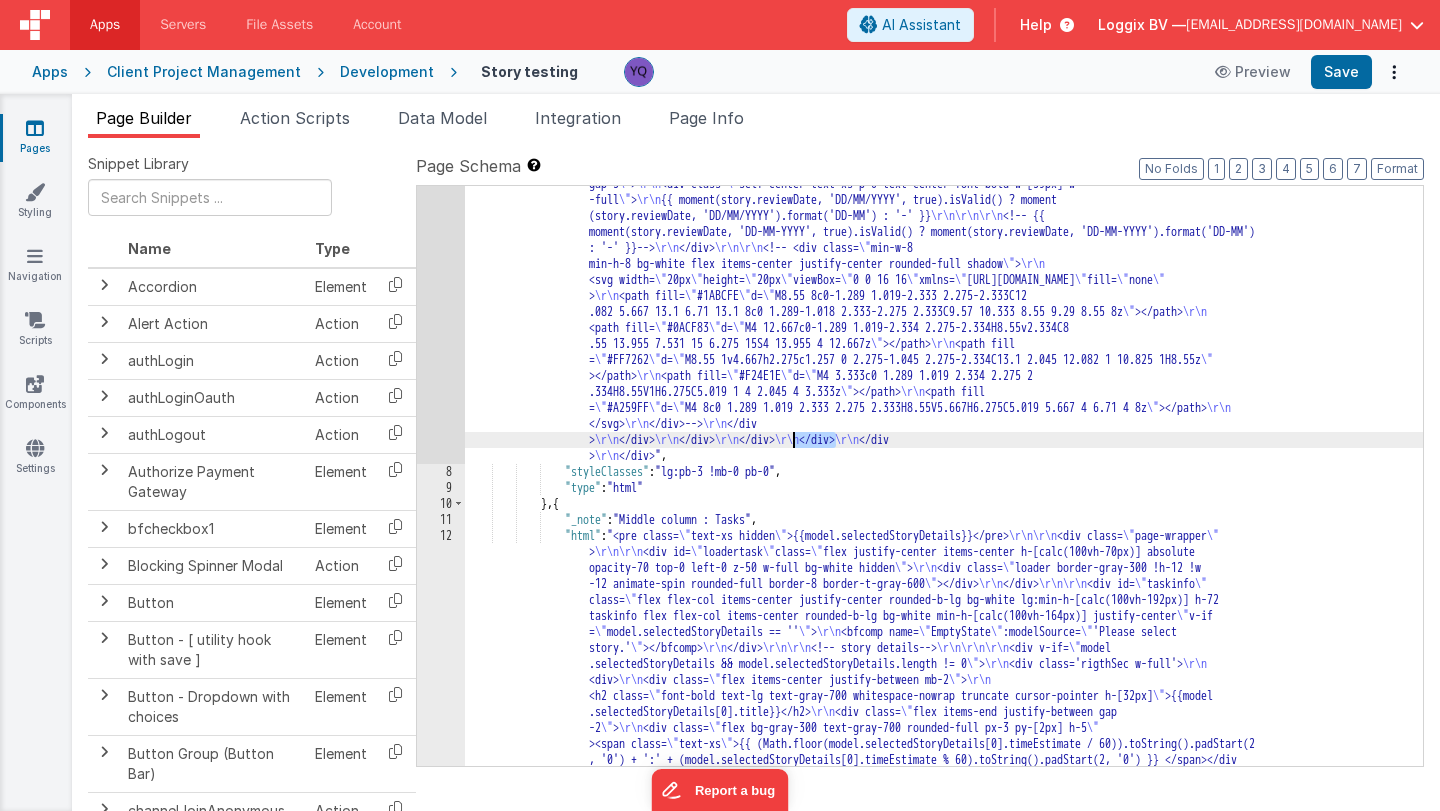 drag, startPoint x: 837, startPoint y: 445, endPoint x: 785, endPoint y: 439, distance: 52.34501 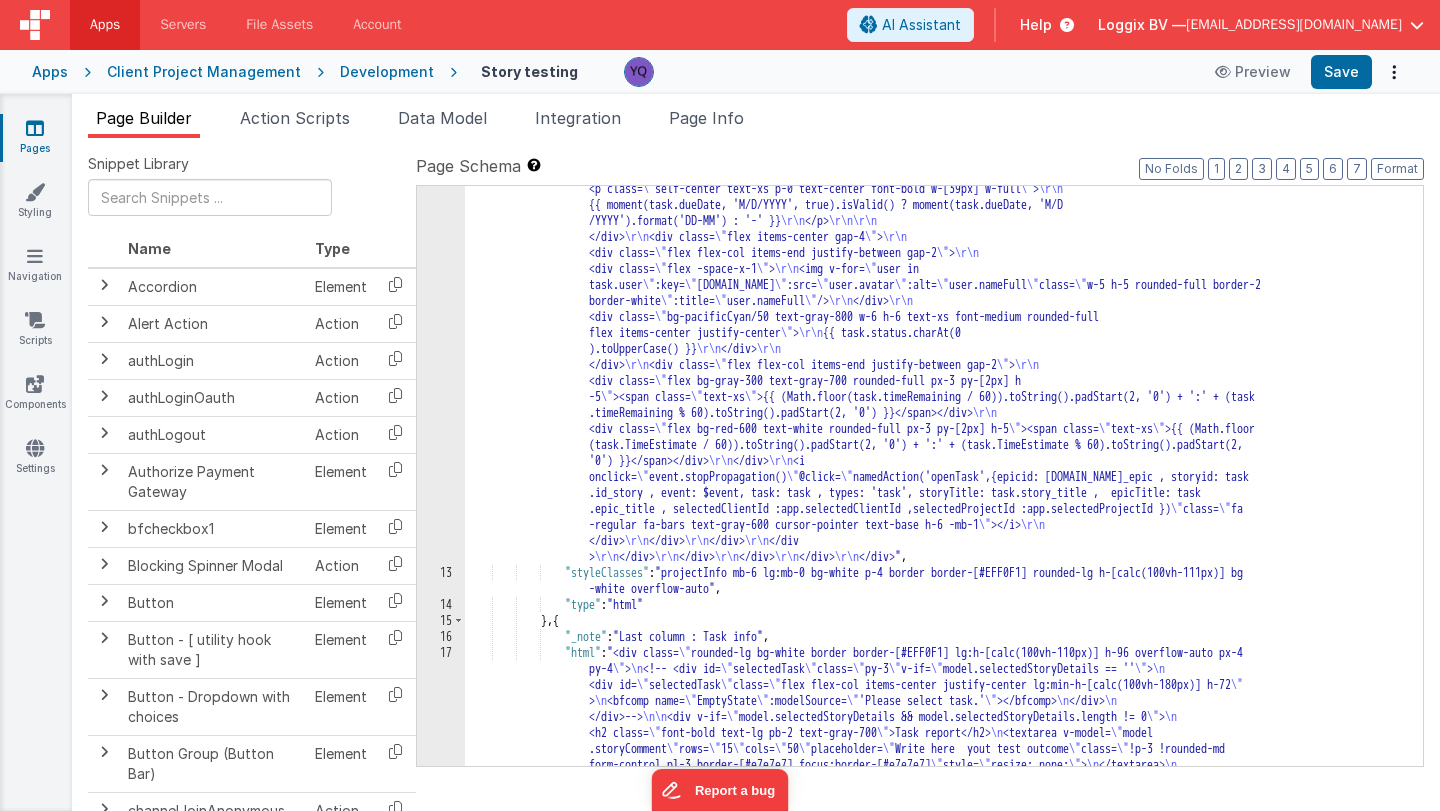 scroll, scrollTop: 4036, scrollLeft: 0, axis: vertical 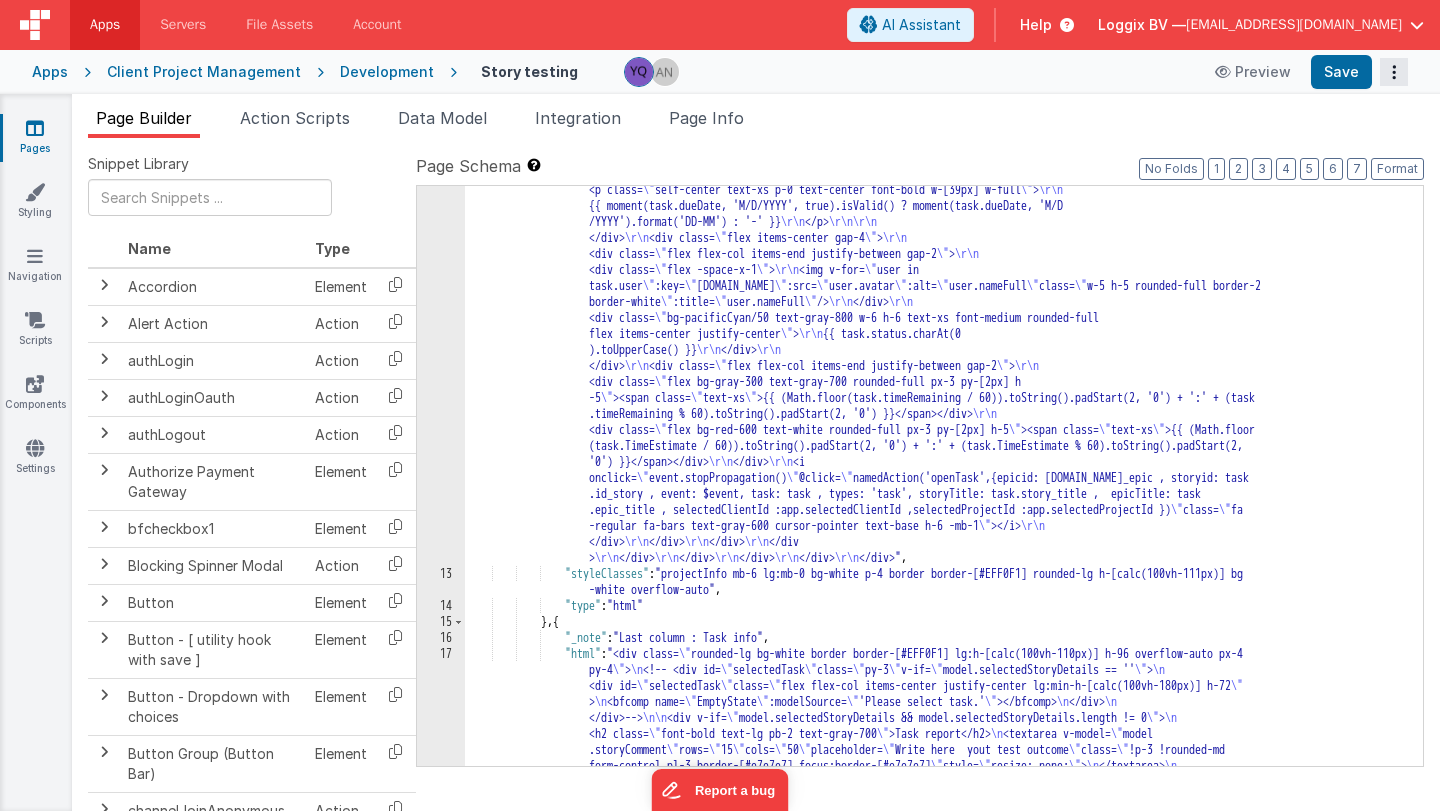 click at bounding box center (1394, 72) 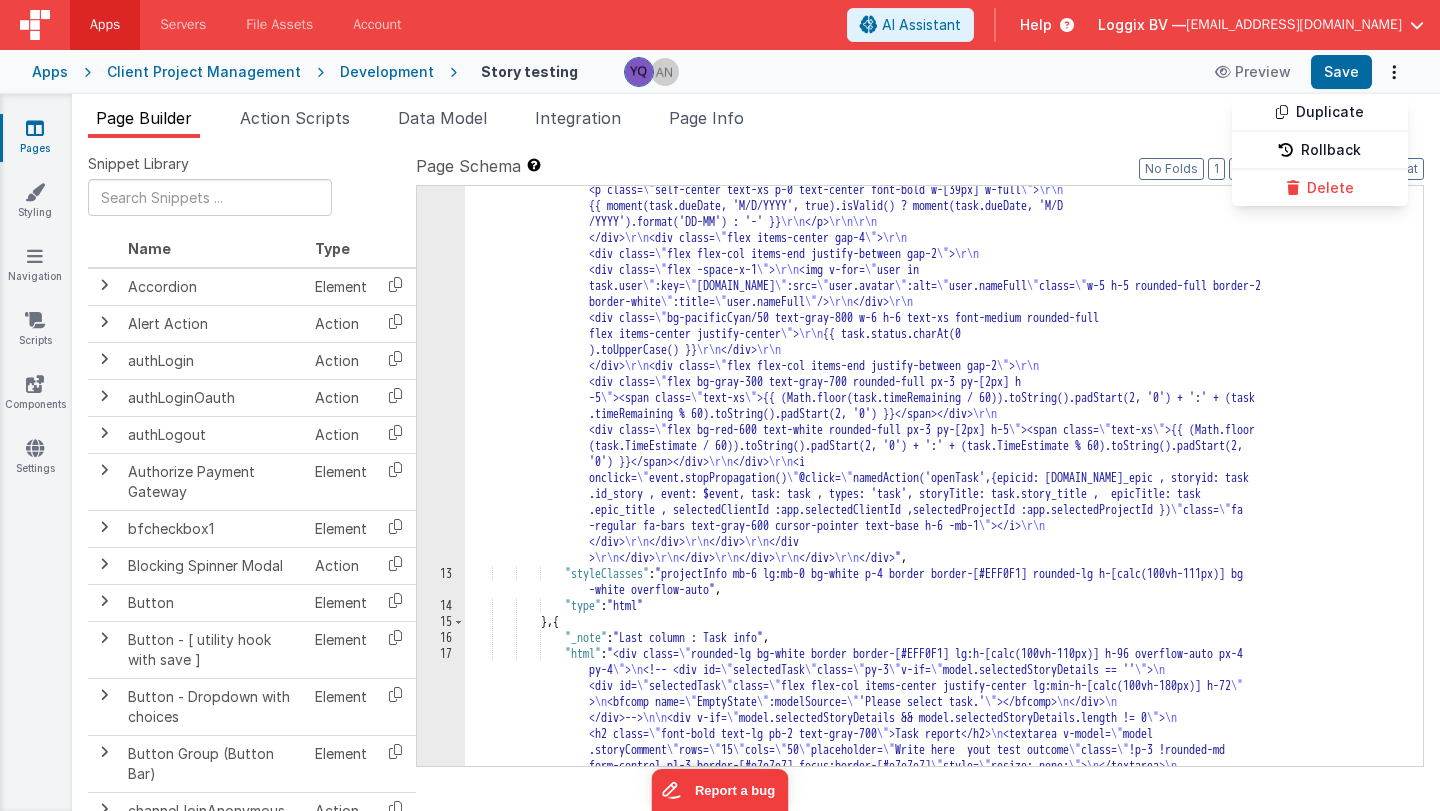 click at bounding box center (720, 405) 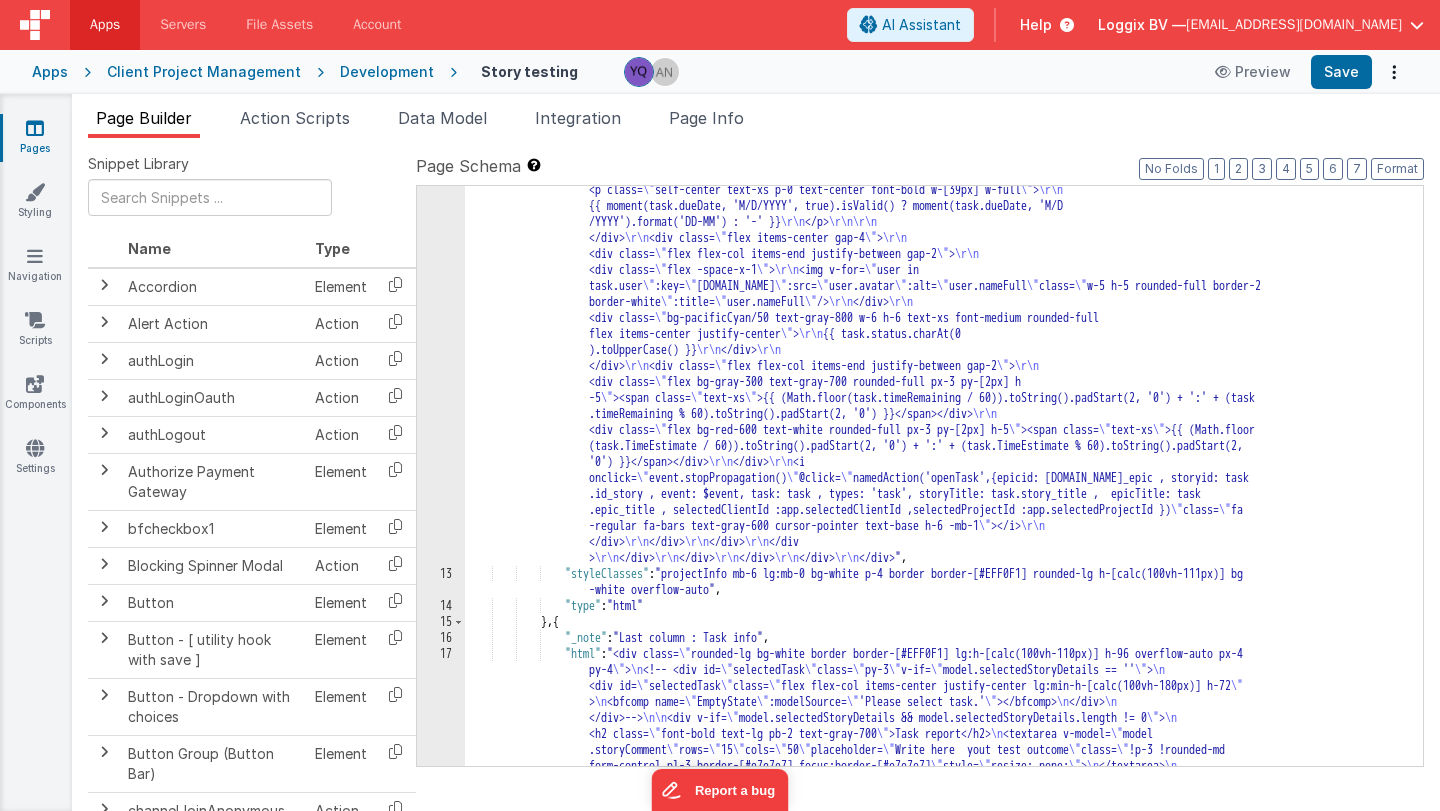 click on "13" at bounding box center [441, 582] 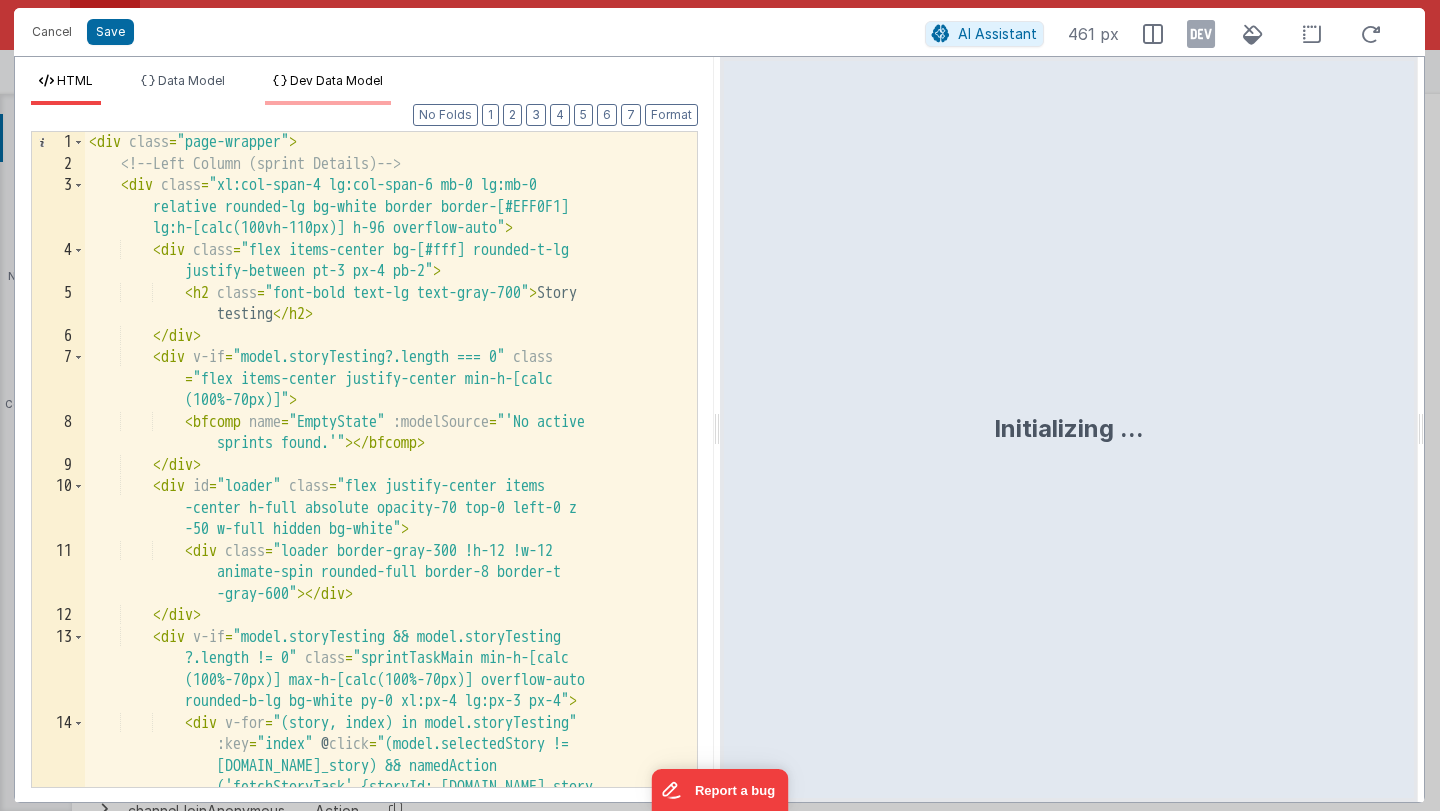click on "Dev Data Model" at bounding box center [336, 80] 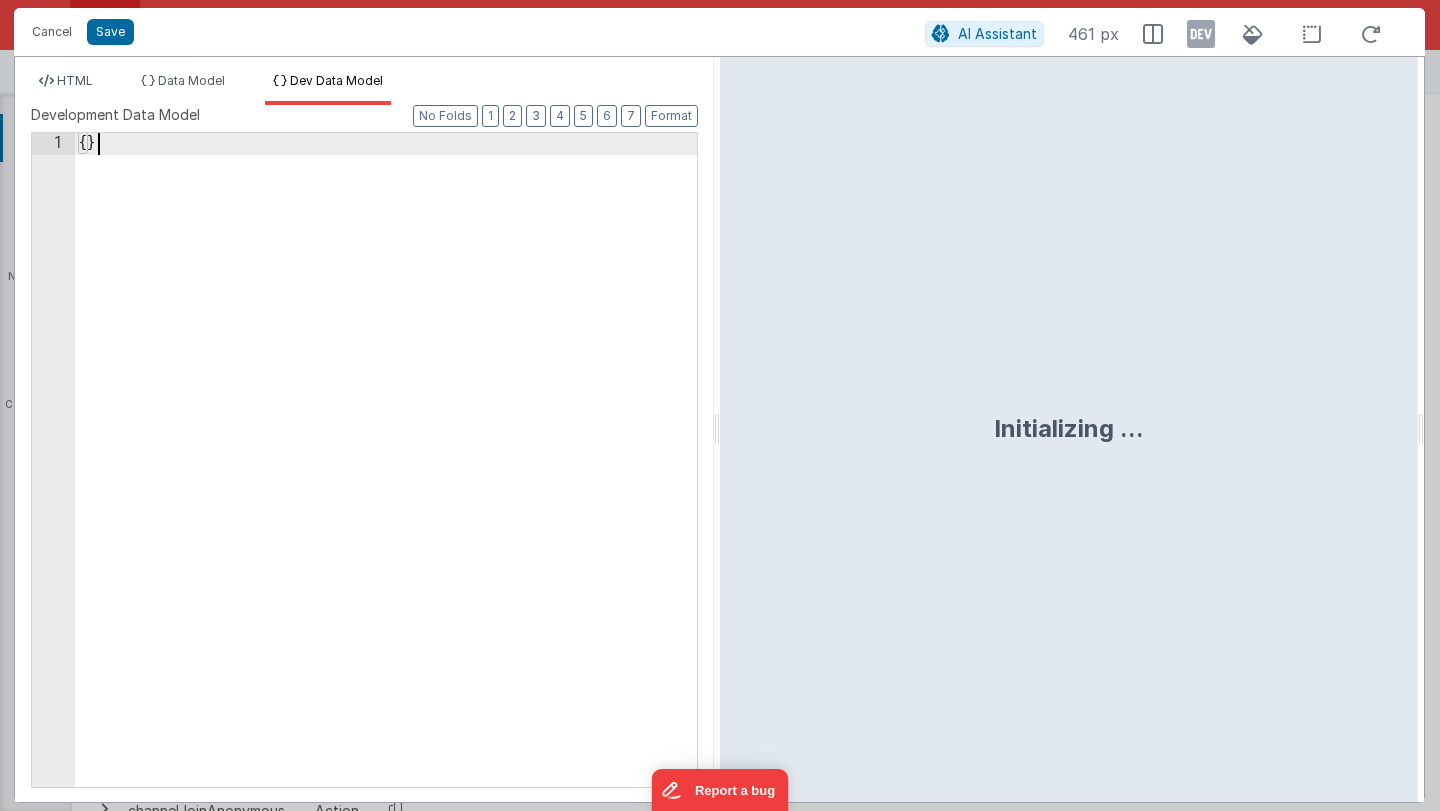 click on "{ }" at bounding box center [386, 481] 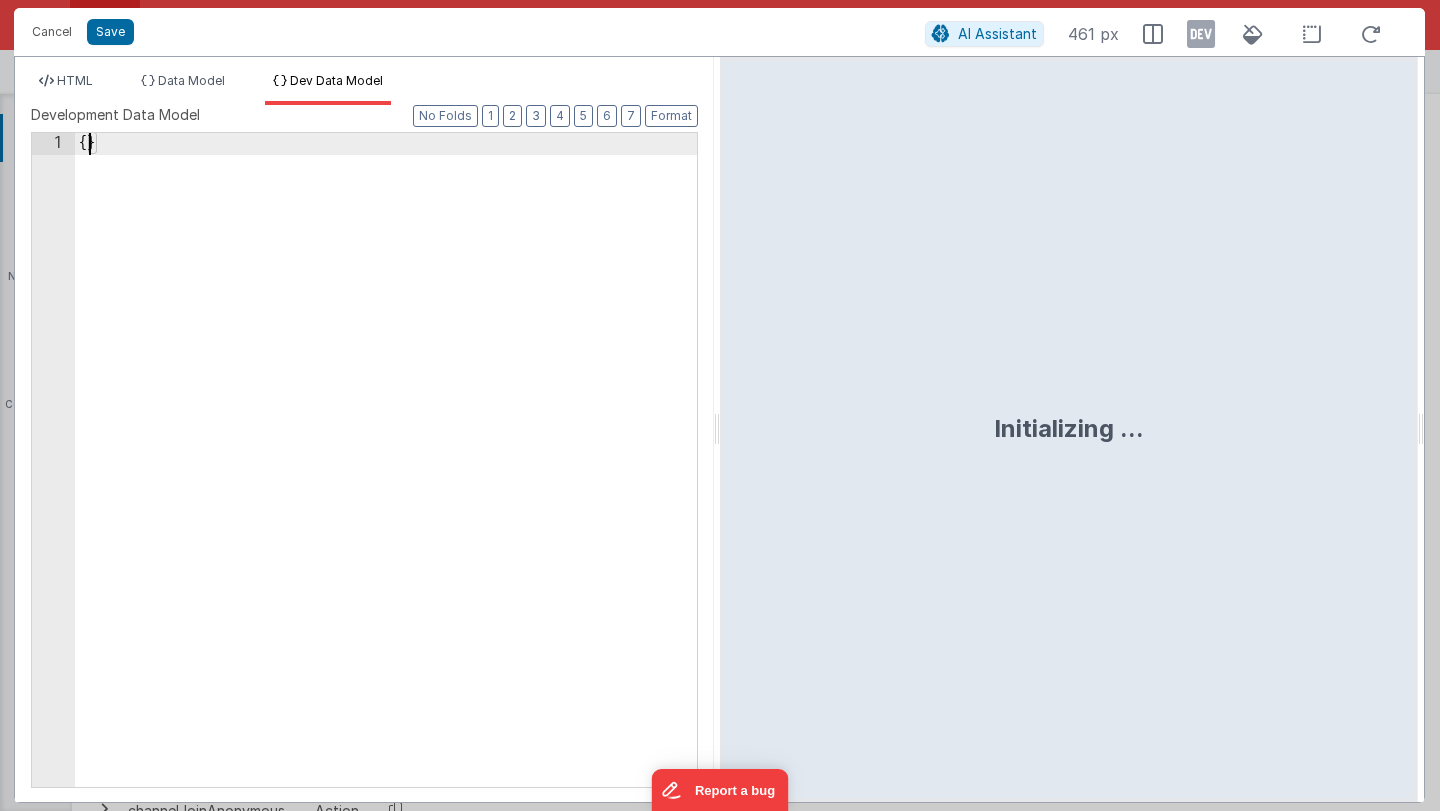 click on "{ }" at bounding box center (386, 481) 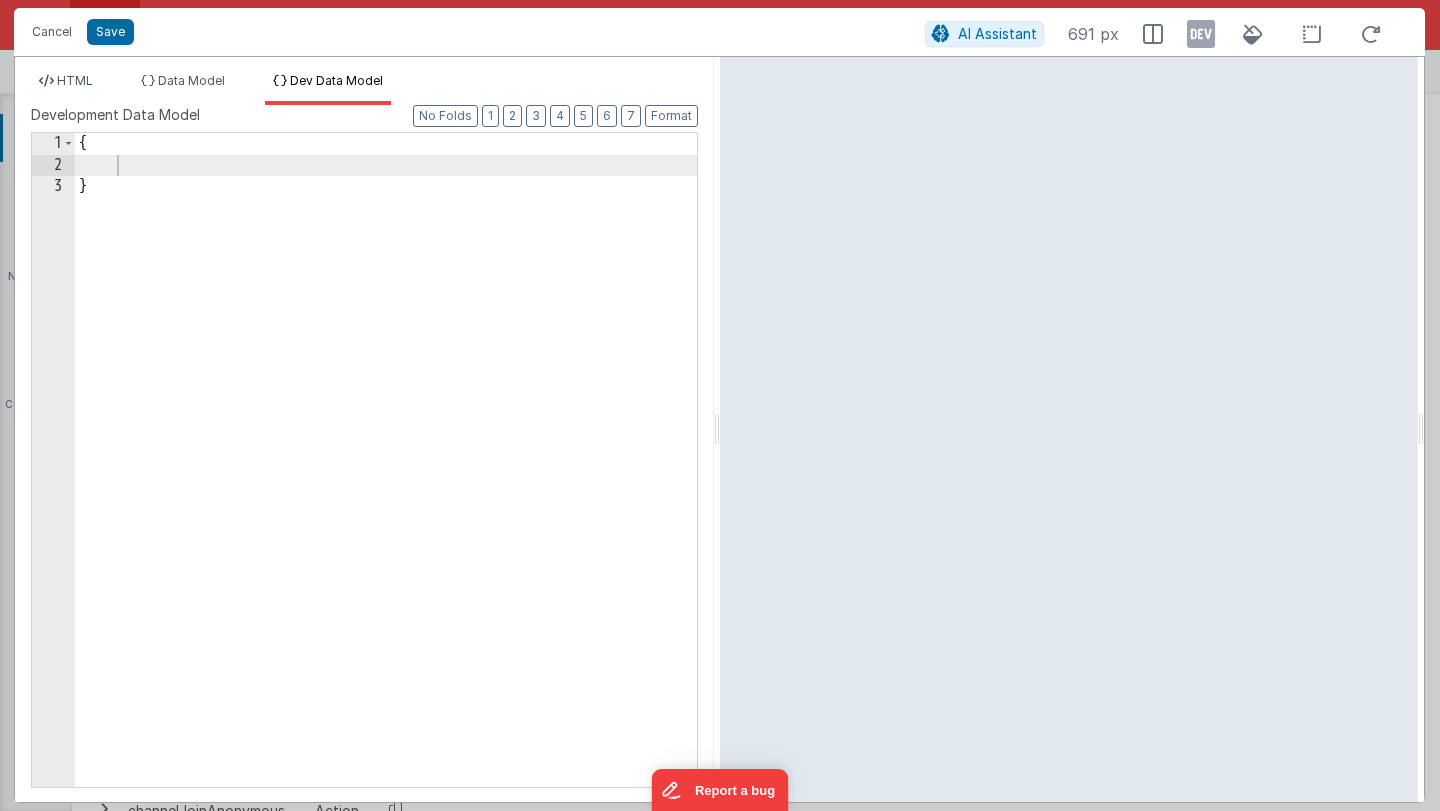 click on "{      }" at bounding box center [386, 481] 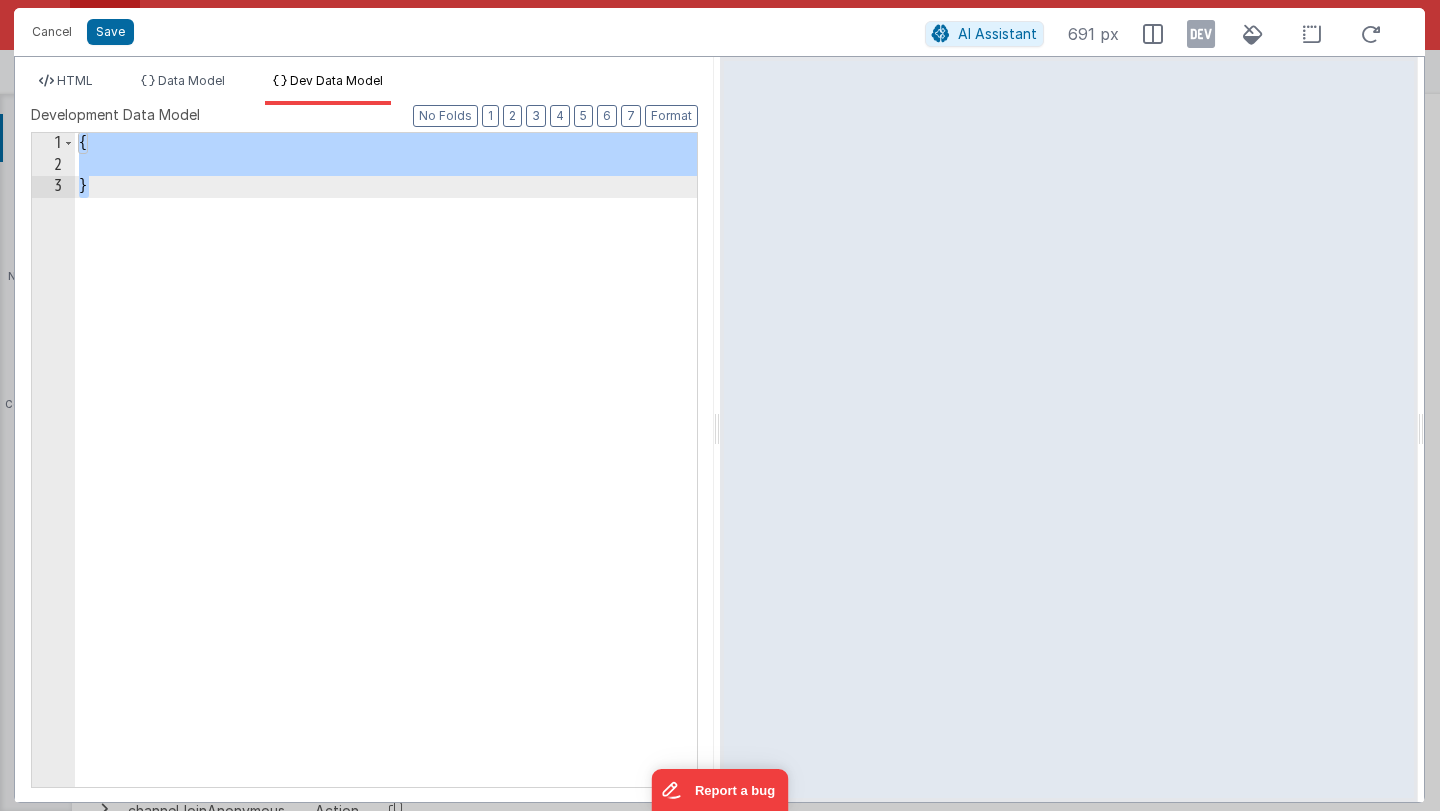 scroll, scrollTop: 31617, scrollLeft: 0, axis: vertical 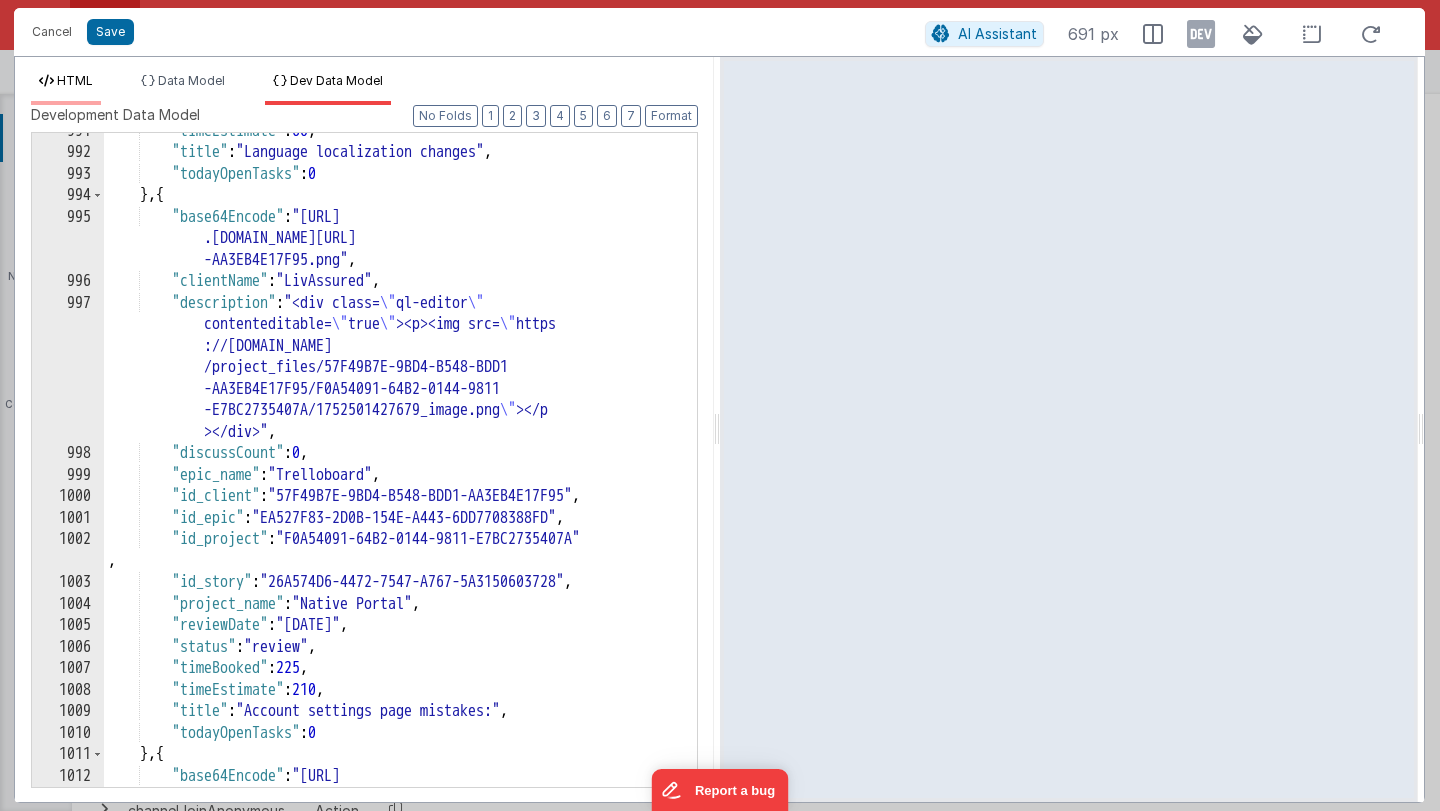 click on "HTML" at bounding box center (75, 80) 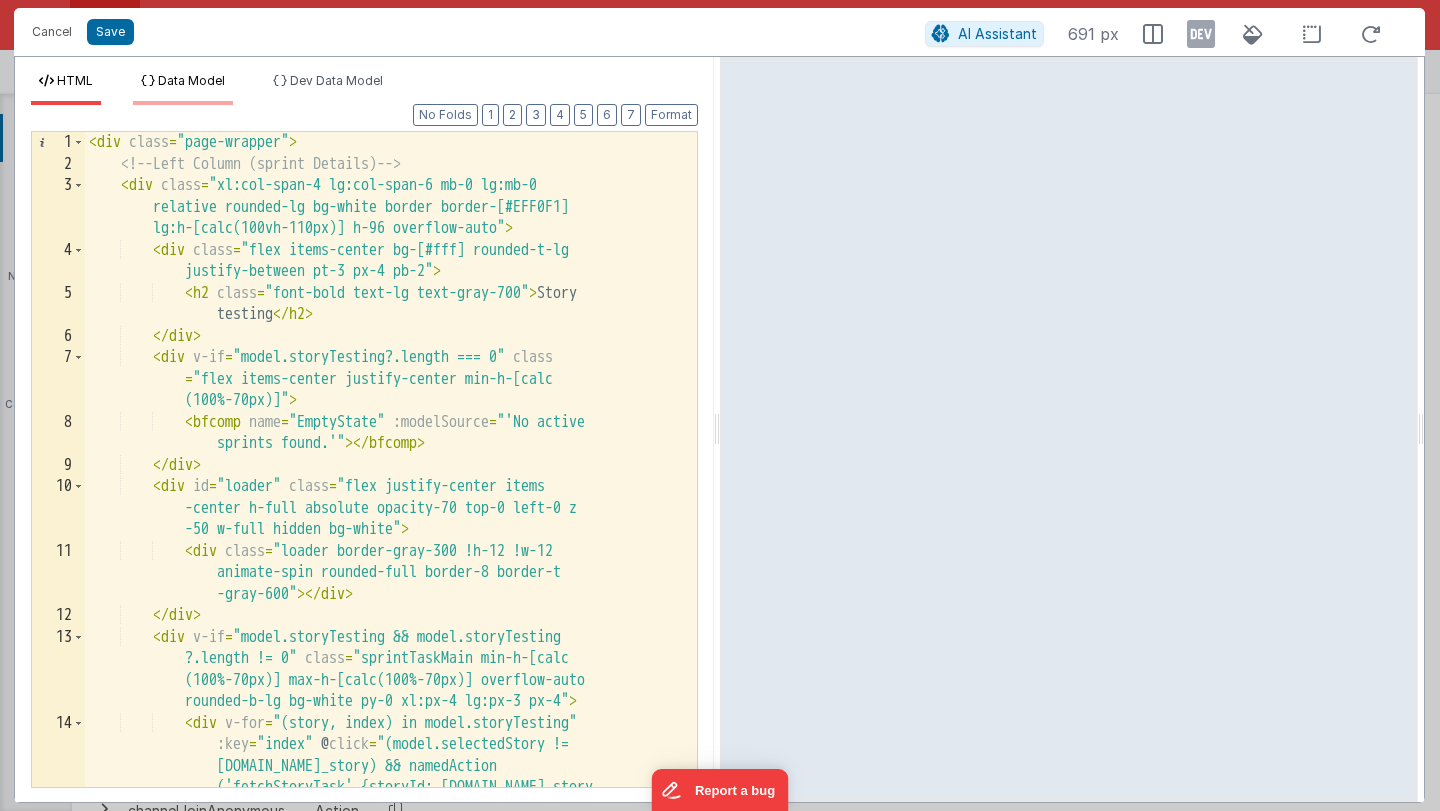 click on "Data Model" at bounding box center [191, 80] 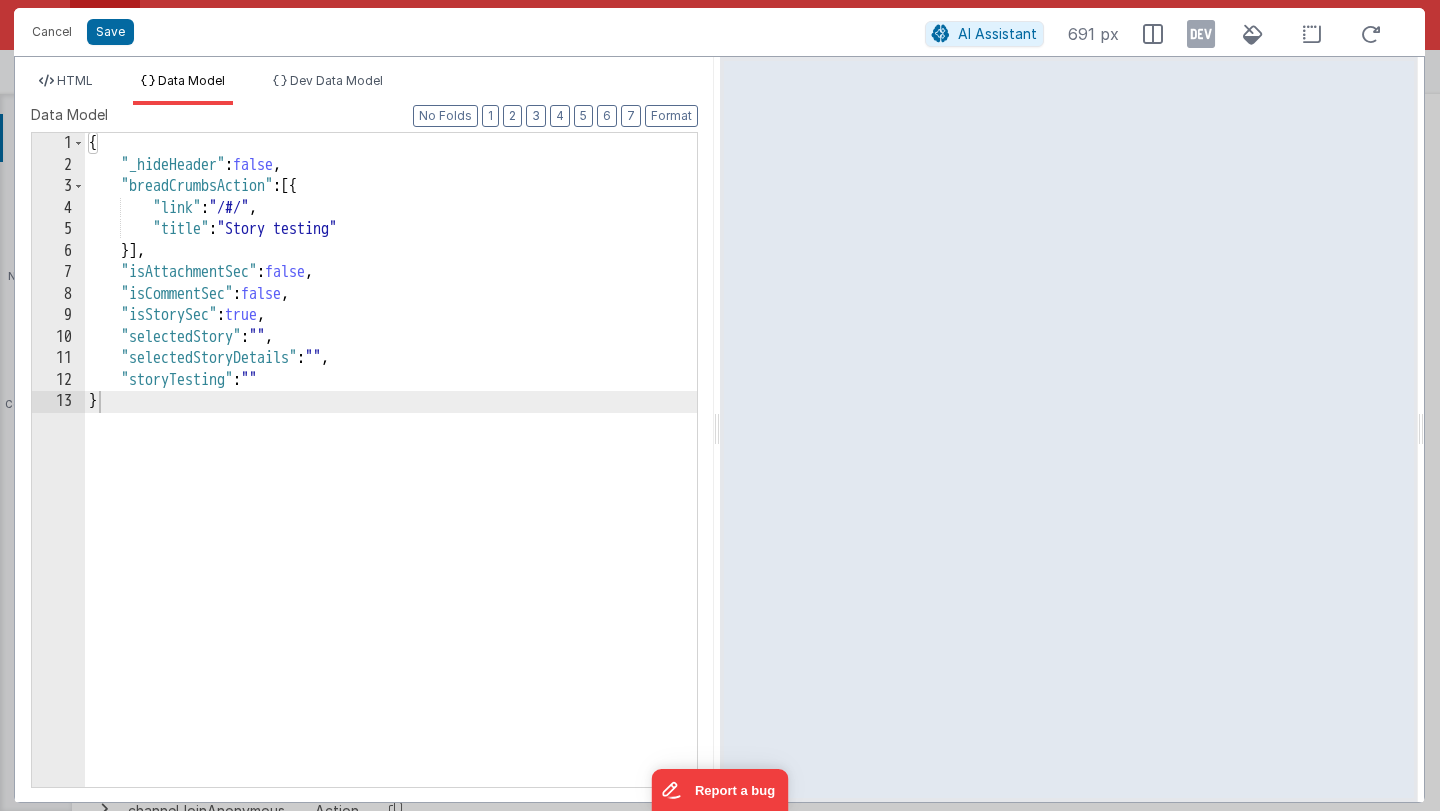 click on "HTML
Data Model
Dev Data Model" at bounding box center [364, 89] 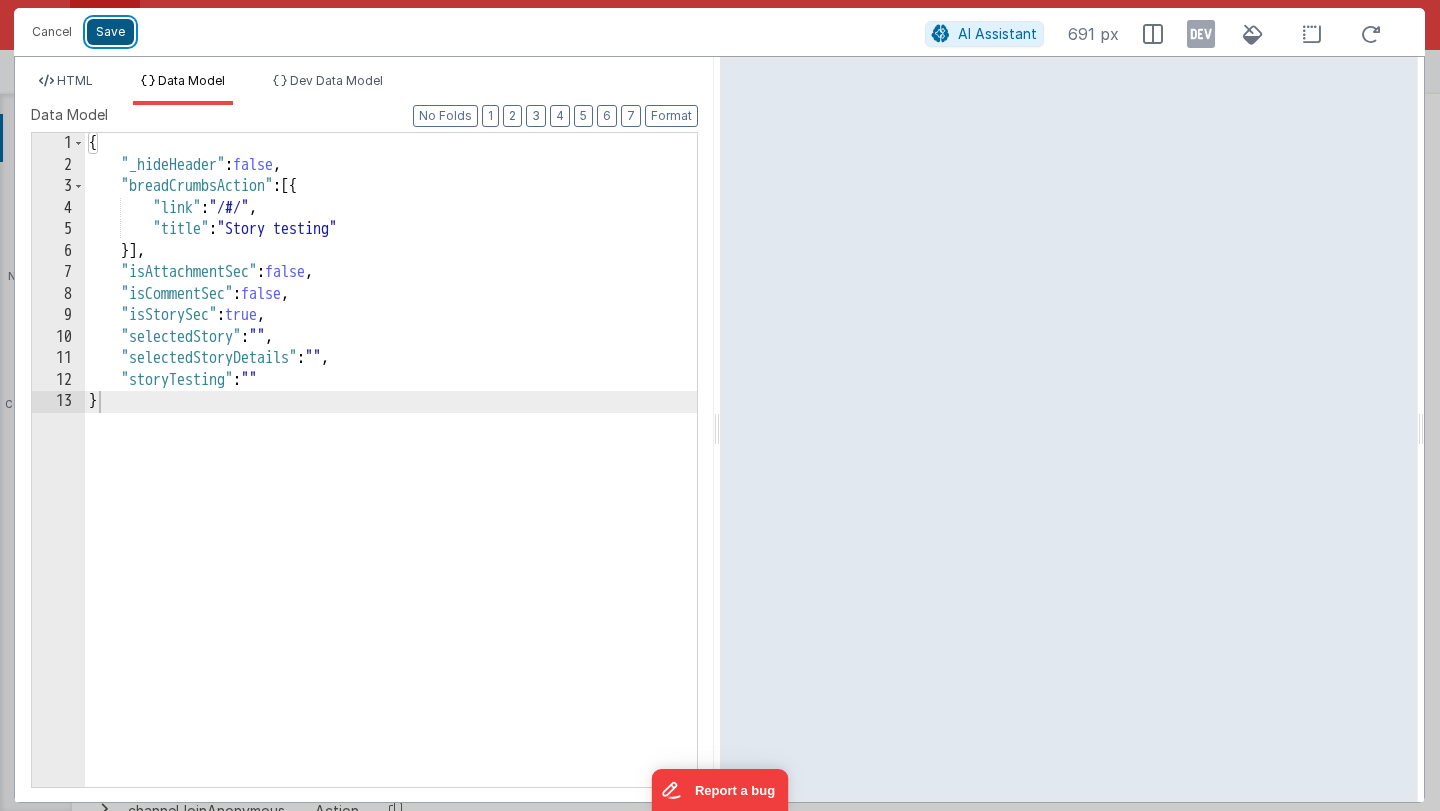 click on "Save" at bounding box center (110, 32) 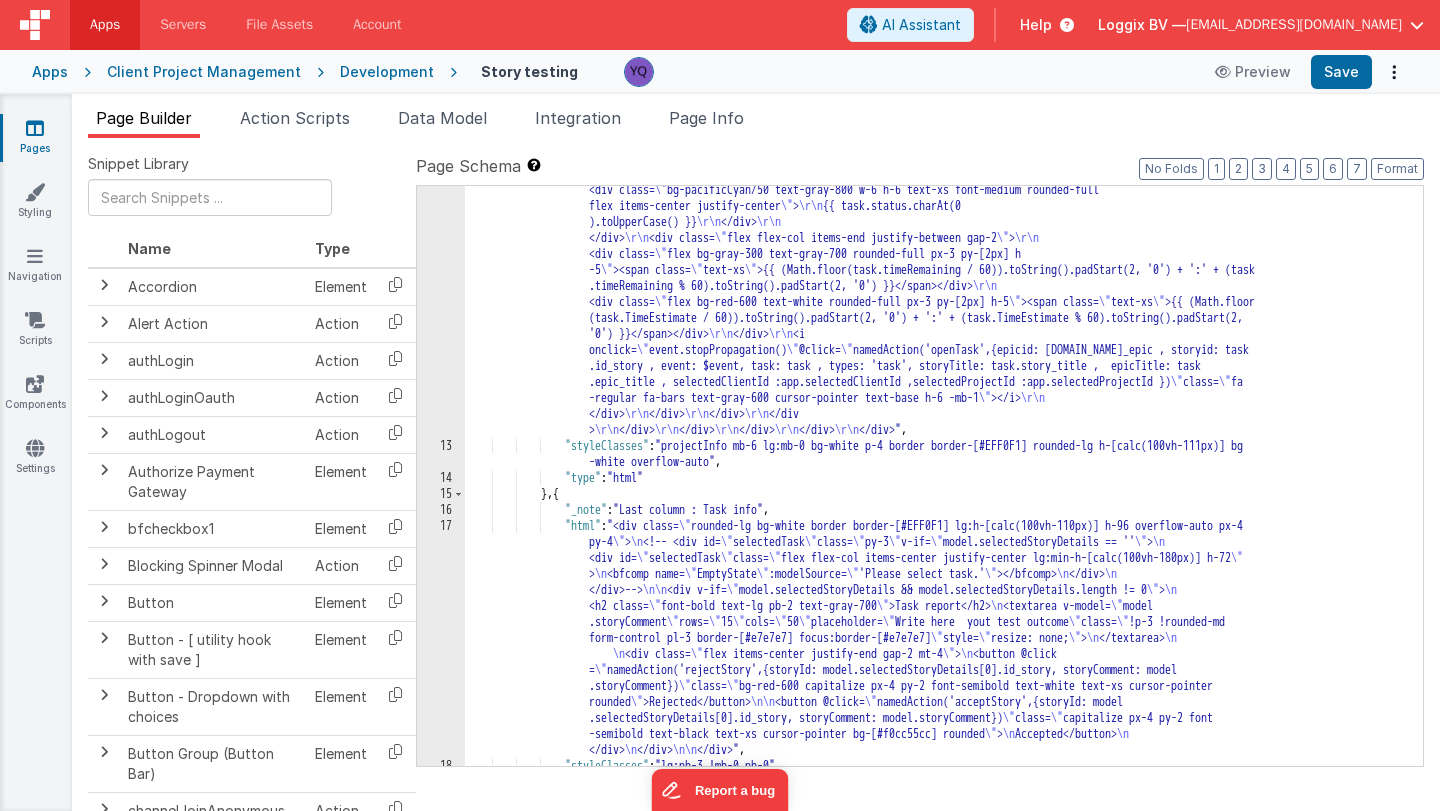 click on "13" at bounding box center [441, 454] 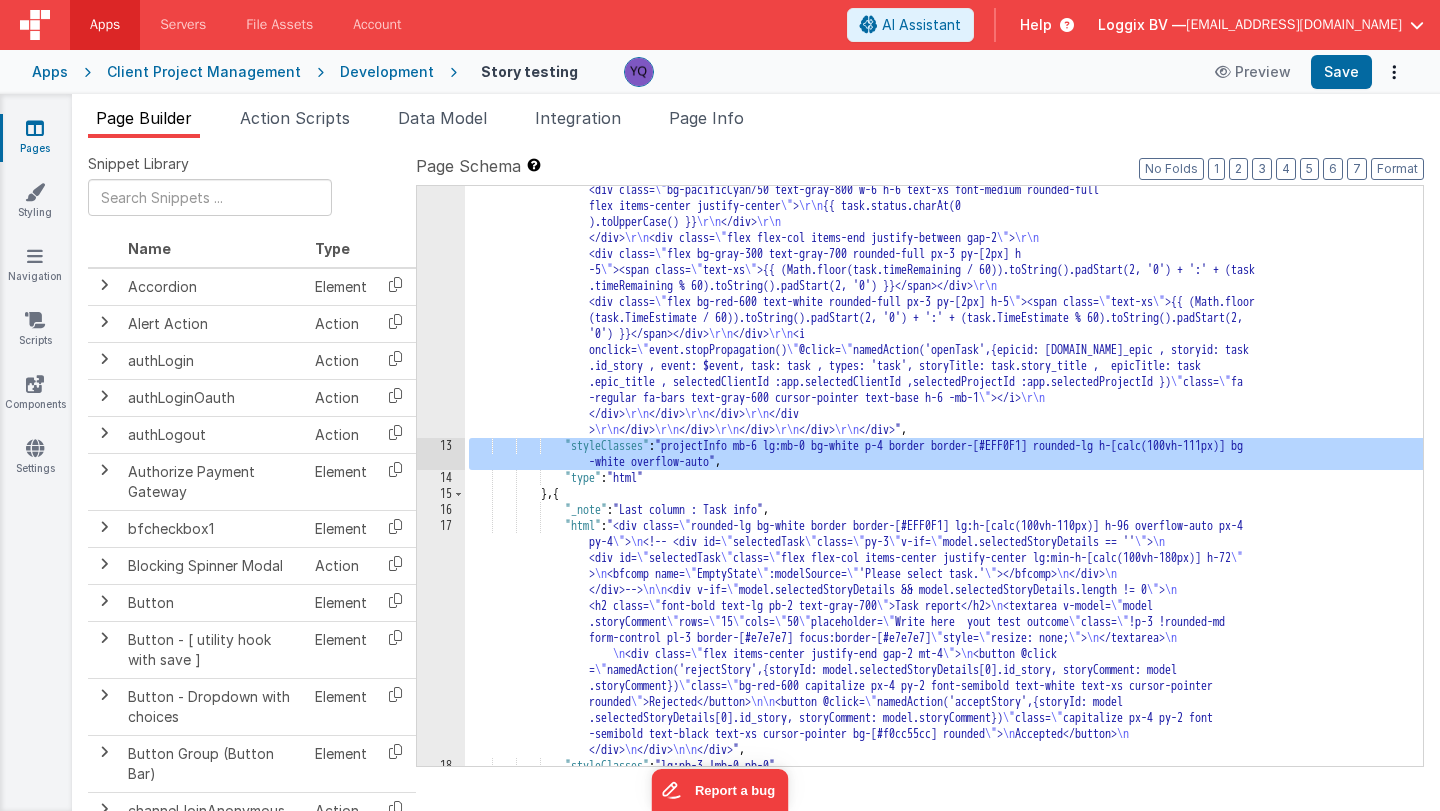click on "13" at bounding box center [441, 454] 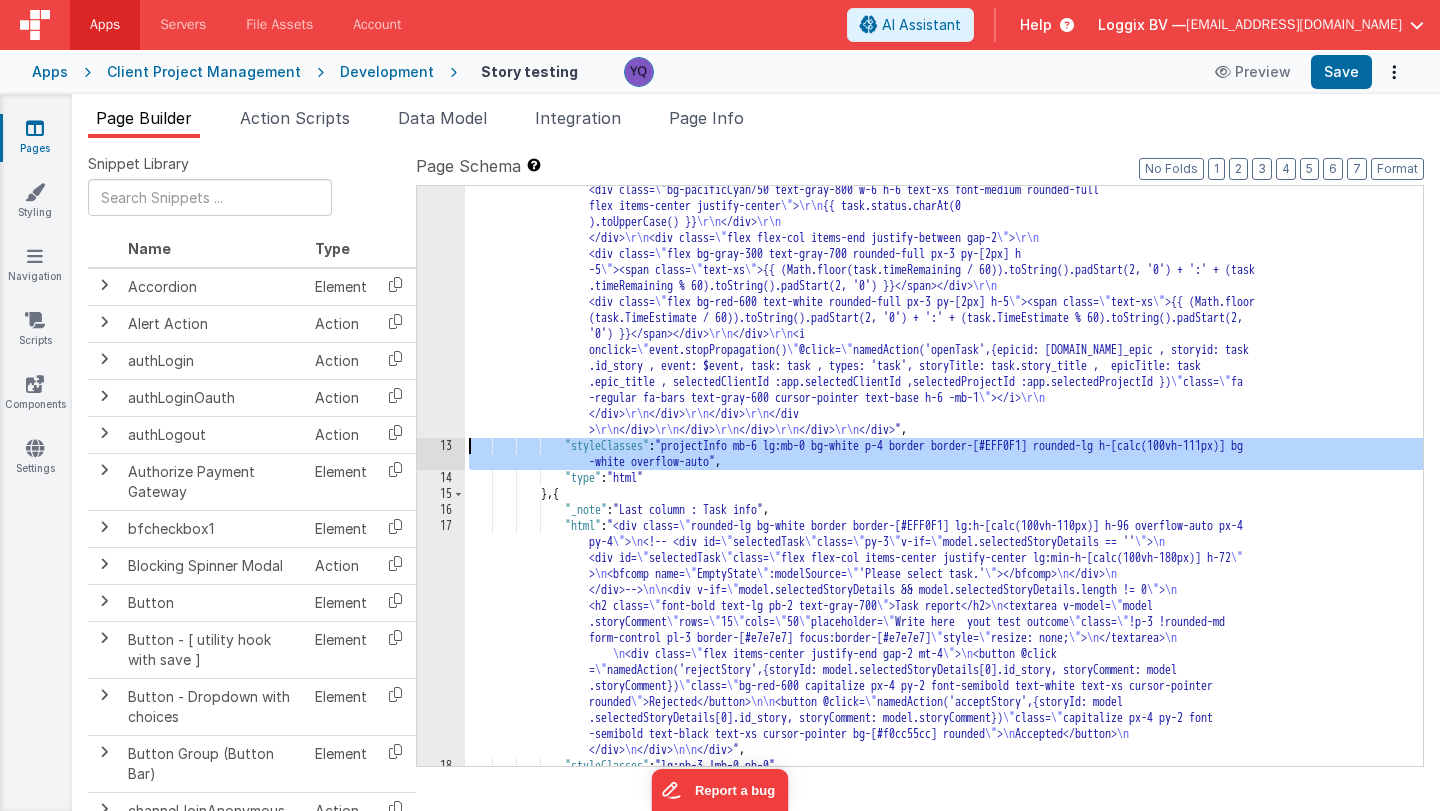 click on "13" at bounding box center [441, 454] 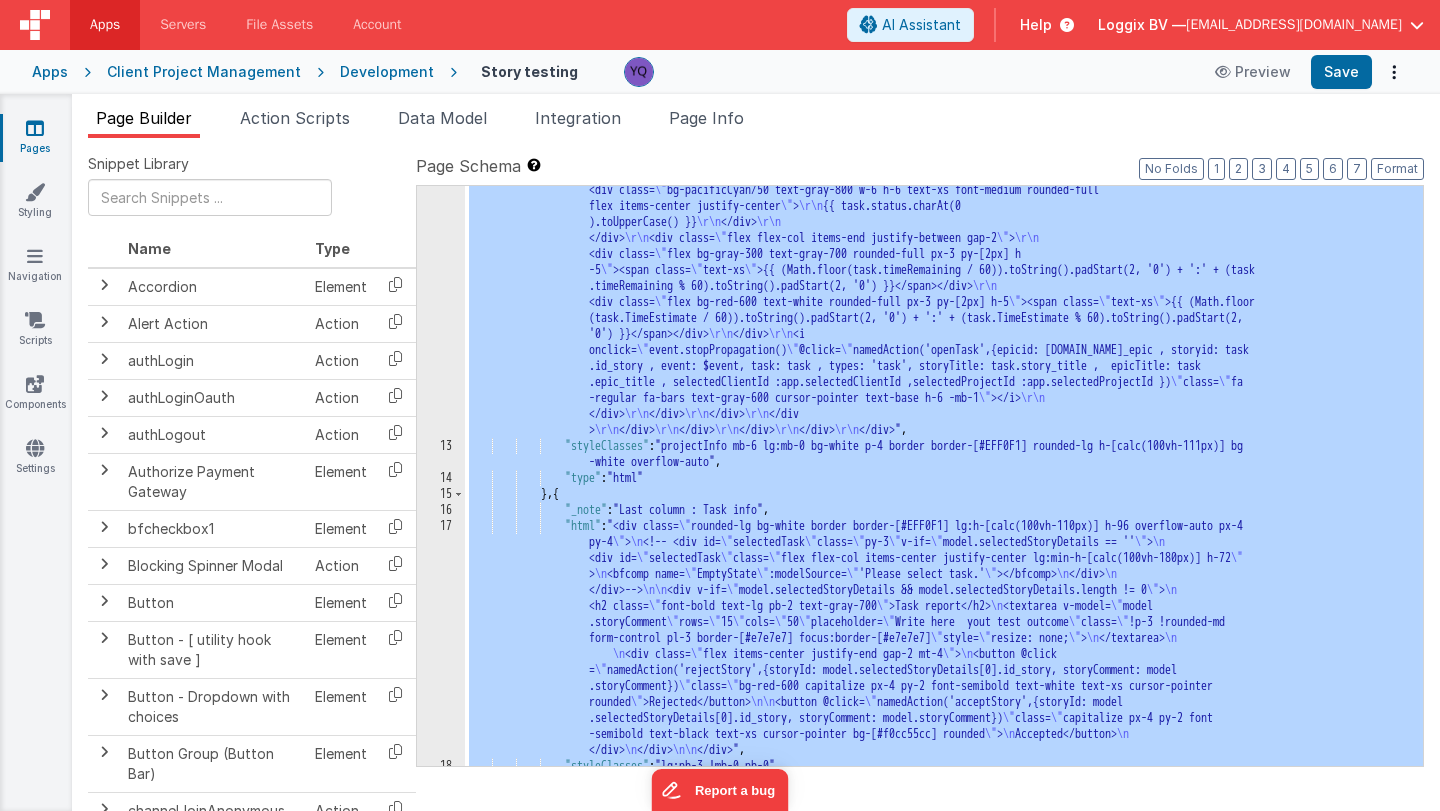 click on "13" at bounding box center (441, 454) 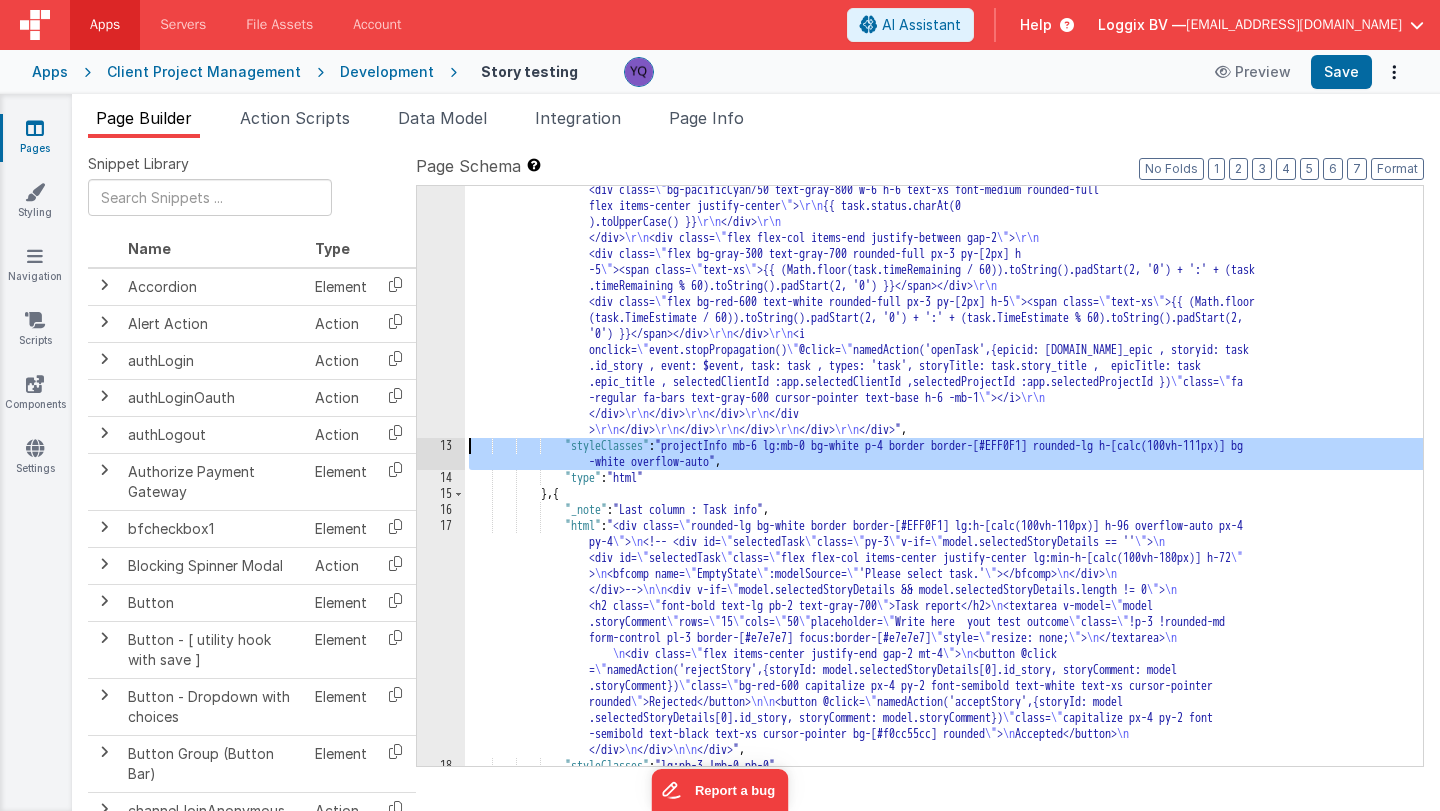 click on "13" at bounding box center (441, 454) 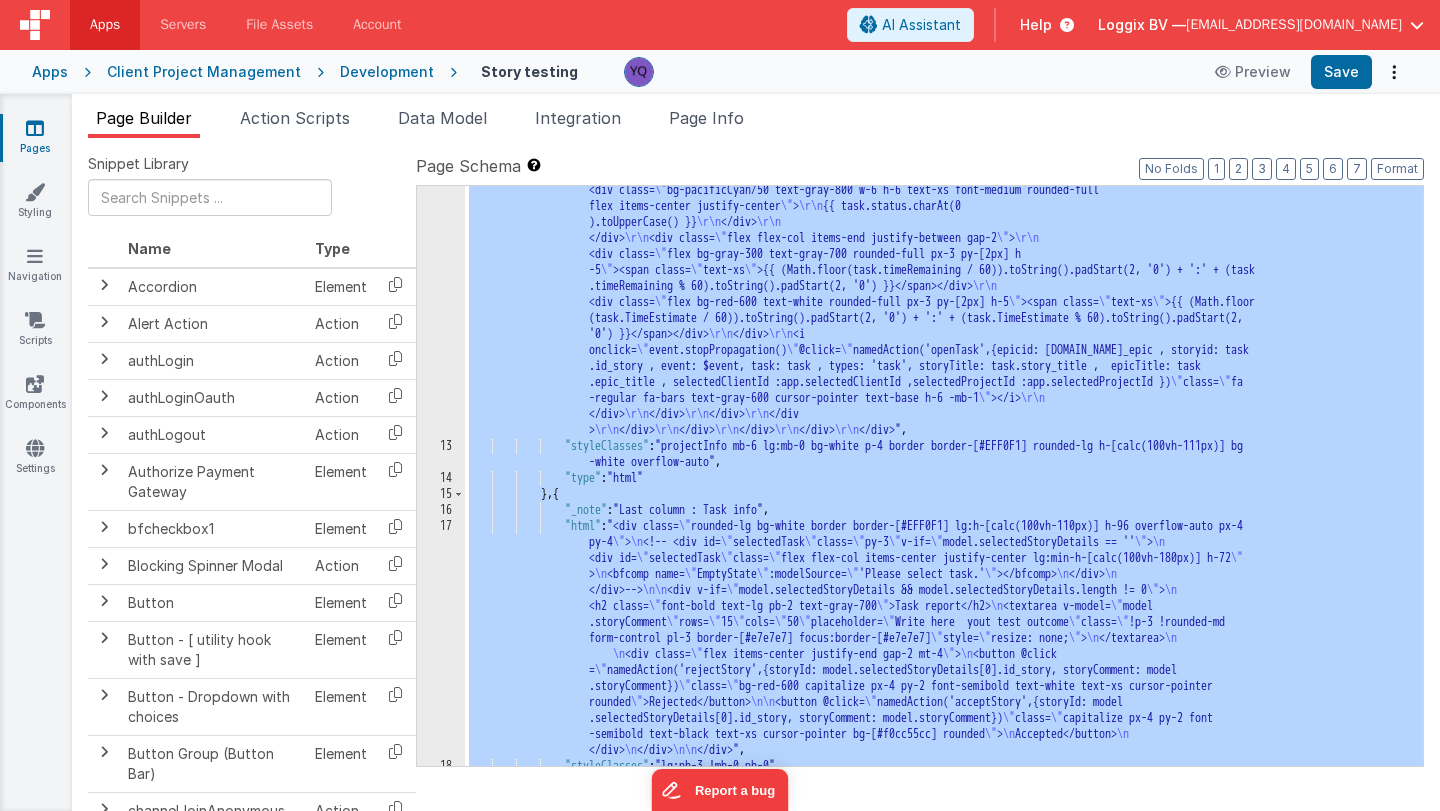click on ""html" :  "<pre class= \" text-xs hidden \" >{{model.selectedStoryDetails}}</pre> \r\n\r\n <div class= \" page-wrapper \"                      > \r\n\r\n     <div id= \" loadertask \"  class= \" flex justify-center items-center h-[calc(100vh-70px)] absolute                       opacity-70 top-0 left-0 z-50 w-full bg-white hidden \" > \r\n         <div class= \" loader border-gray-300 !h-12 !w                      -12 animate-spin rounded-full border-8 border-t-gray-600 \" ></div> \r\n     </div> \r\n\r\n     <div id= \" taskinfo \"                        class= \" flex flex-col items-center justify-center rounded-b-lg bg-white lg:min-h-[calc(100vh-192px)] h-72                       taskinfo flex flex-col items-center rounded-b-lg bg-white min-h-[calc(100vh-164px)] justify-center \"  v-if                      = \" model.selectedStoryDetails == ''  \" > \r\n \" EmptyState" at bounding box center [944, -920] 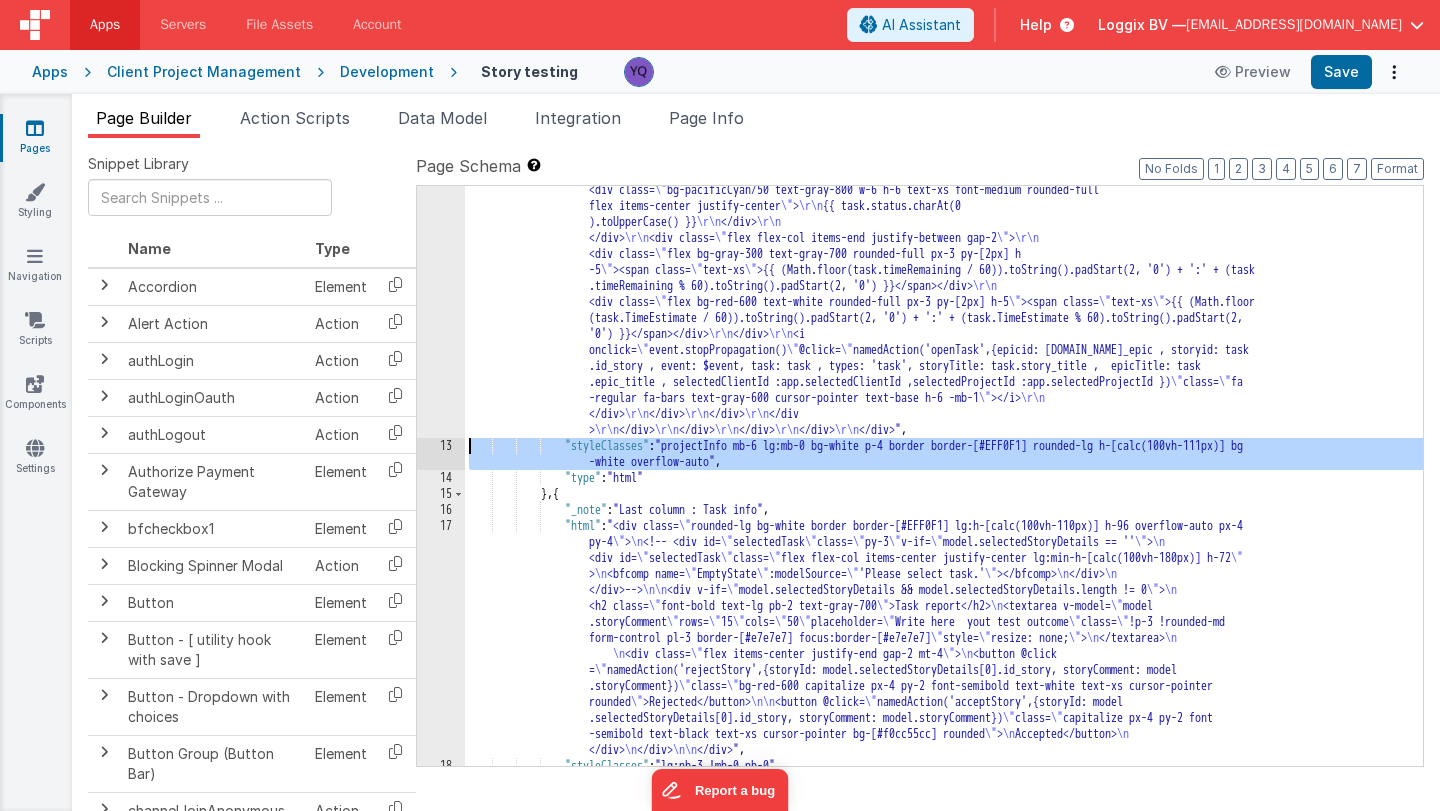 click on "13" at bounding box center [441, 454] 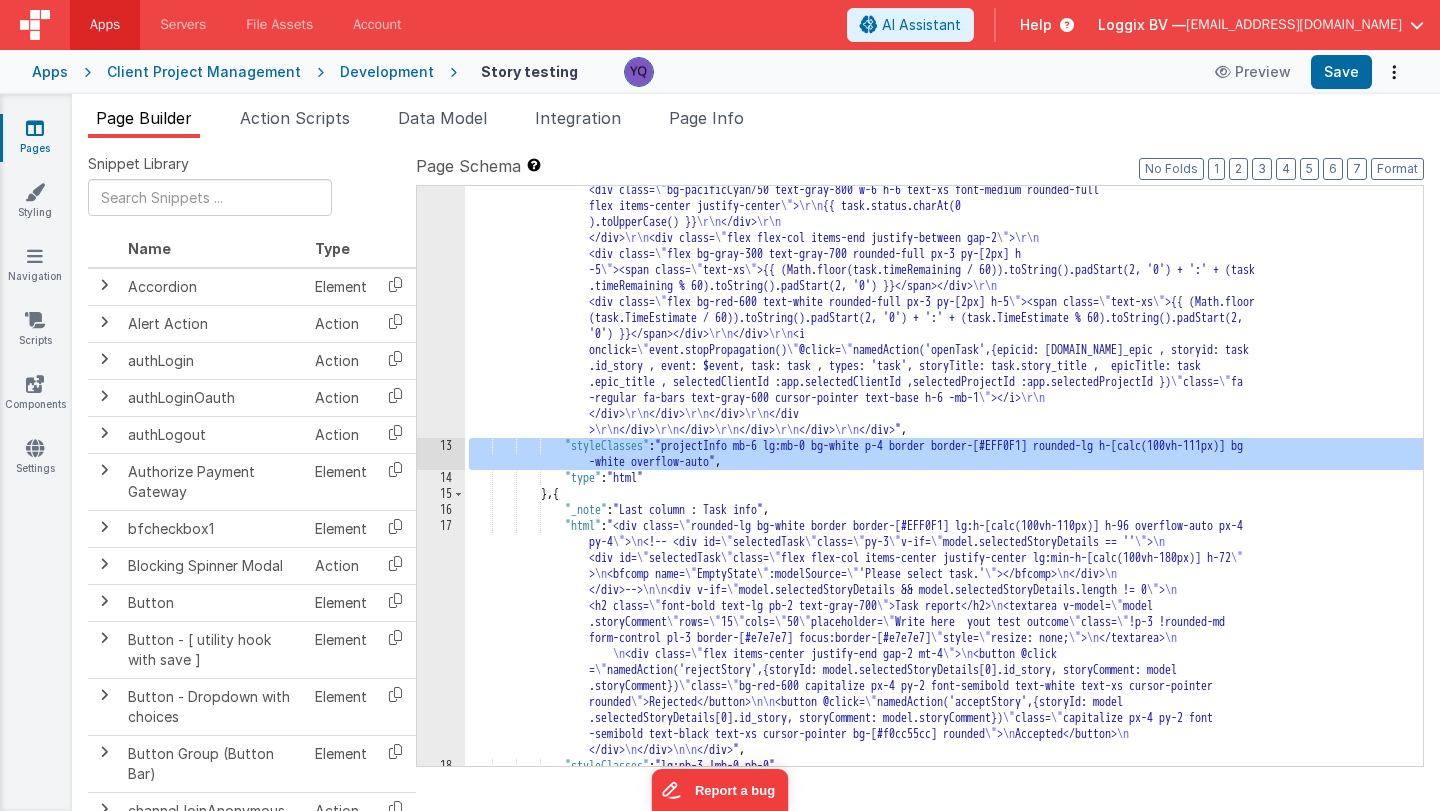 click on "13" at bounding box center (441, 454) 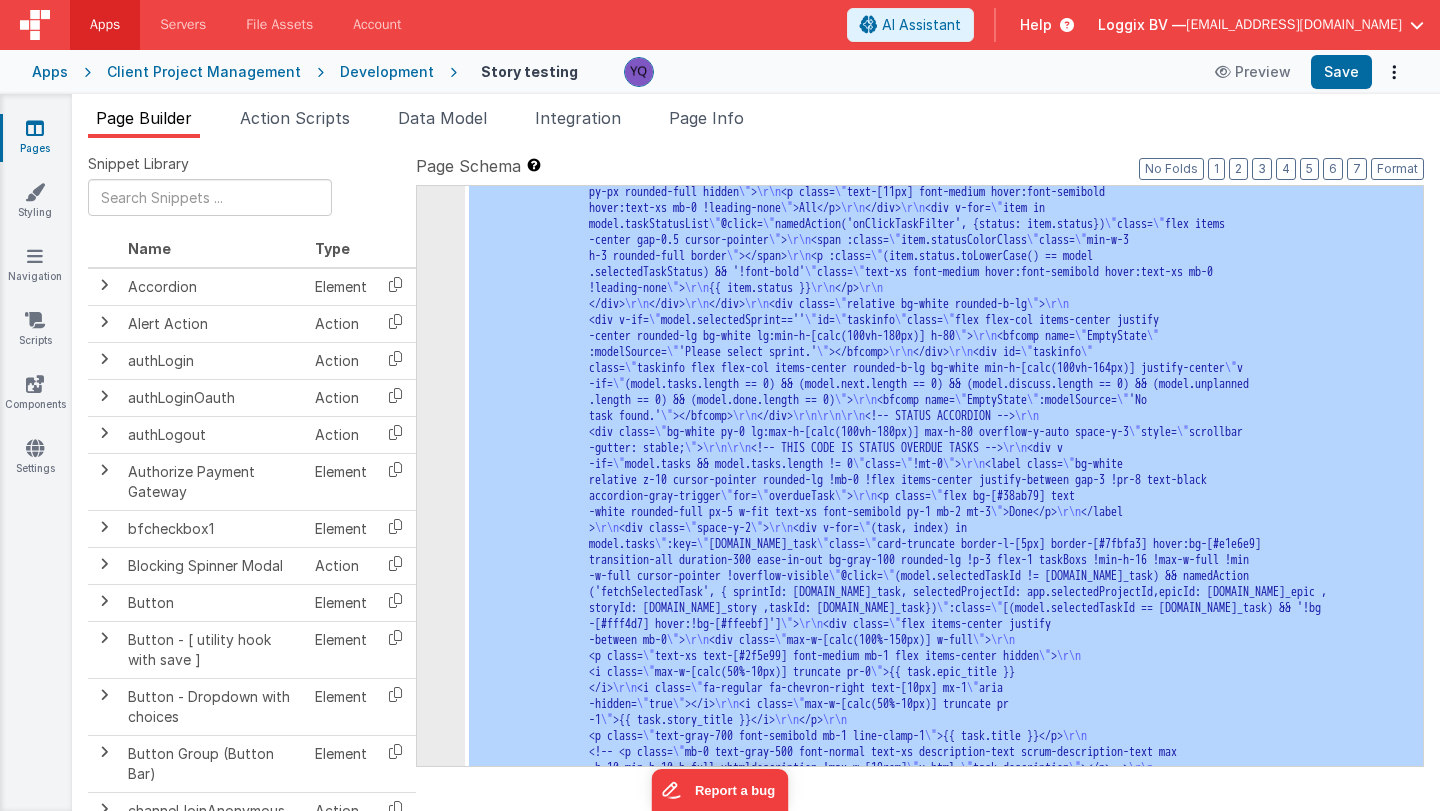 click on ""html" :  "<pre class= \" text-xs hidden \" >{{model.selectedStoryDetails}}</pre> \r\n\r\n <div class= \" page-wrapper \"                      > \r\n\r\n     <div id= \" loadertask \"  class= \" flex justify-center items-center h-[calc(100vh-70px)] absolute                       opacity-70 top-0 left-0 z-50 w-full bg-white hidden \" > \r\n         <div class= \" loader border-gray-300 !h-12 !w                      -12 animate-spin rounded-full border-8 border-t-gray-600 \" ></div> \r\n     </div> \r\n\r\n     <div id= \" taskinfo \"                        class= \" flex flex-col items-center justify-center rounded-b-lg bg-white lg:min-h-[calc(100vh-192px)] h-72                       taskinfo flex flex-col items-center rounded-b-lg bg-white min-h-[calc(100vh-164px)] justify-center \"  v-if                      = \" model.selectedStoryDetails == ''  \" > \r\n \" EmptyState" at bounding box center (944, 1450) 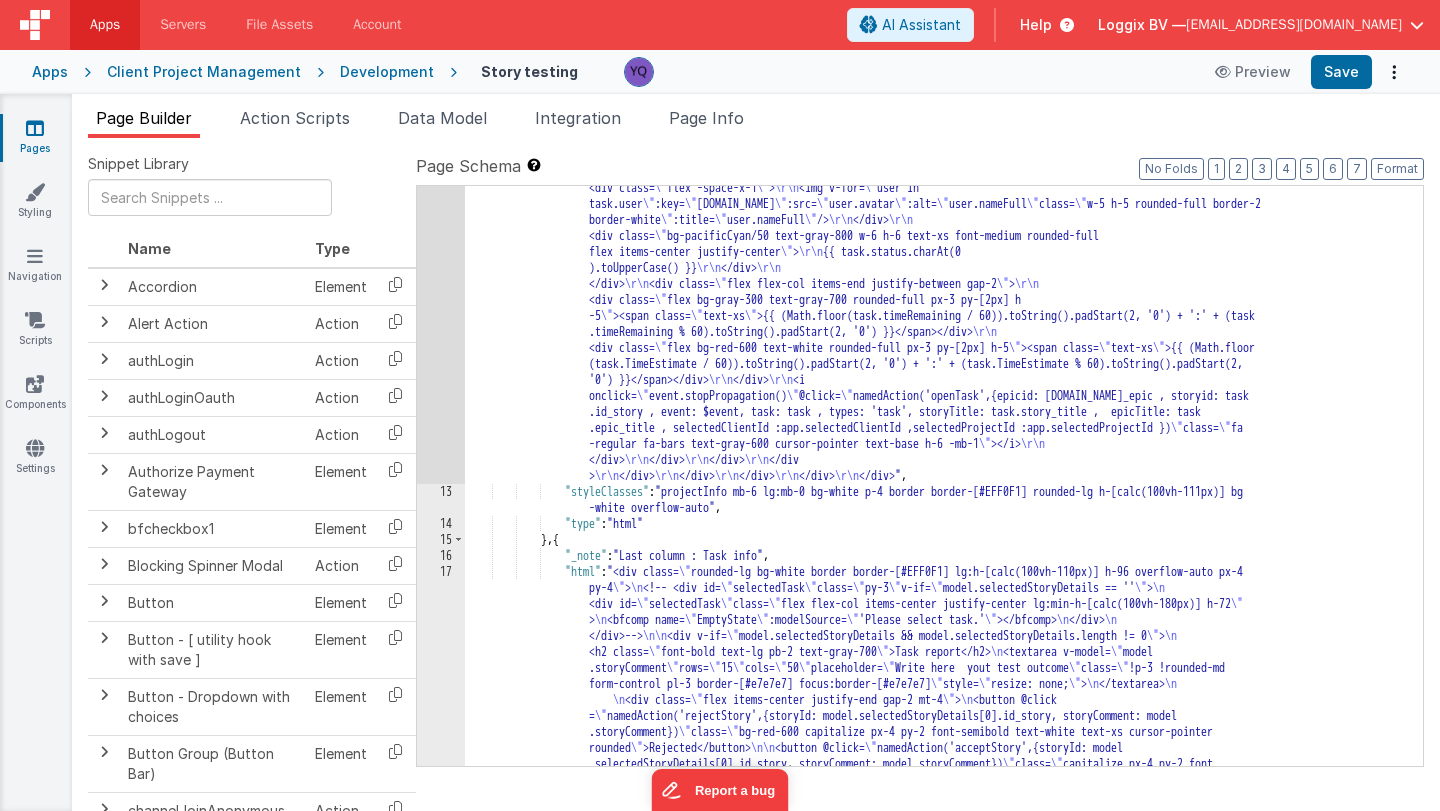 scroll, scrollTop: 3990, scrollLeft: 0, axis: vertical 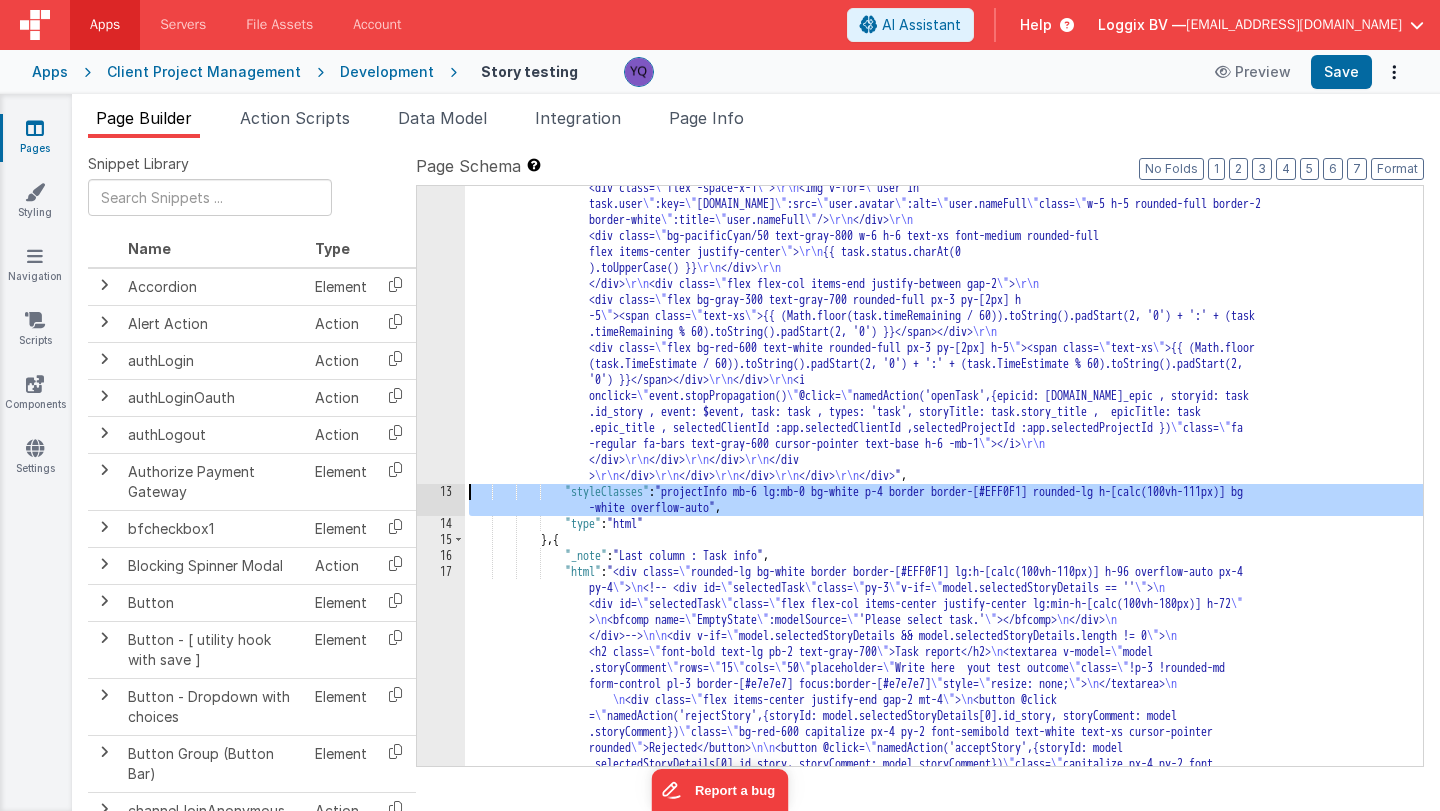 click on "13" at bounding box center [441, 500] 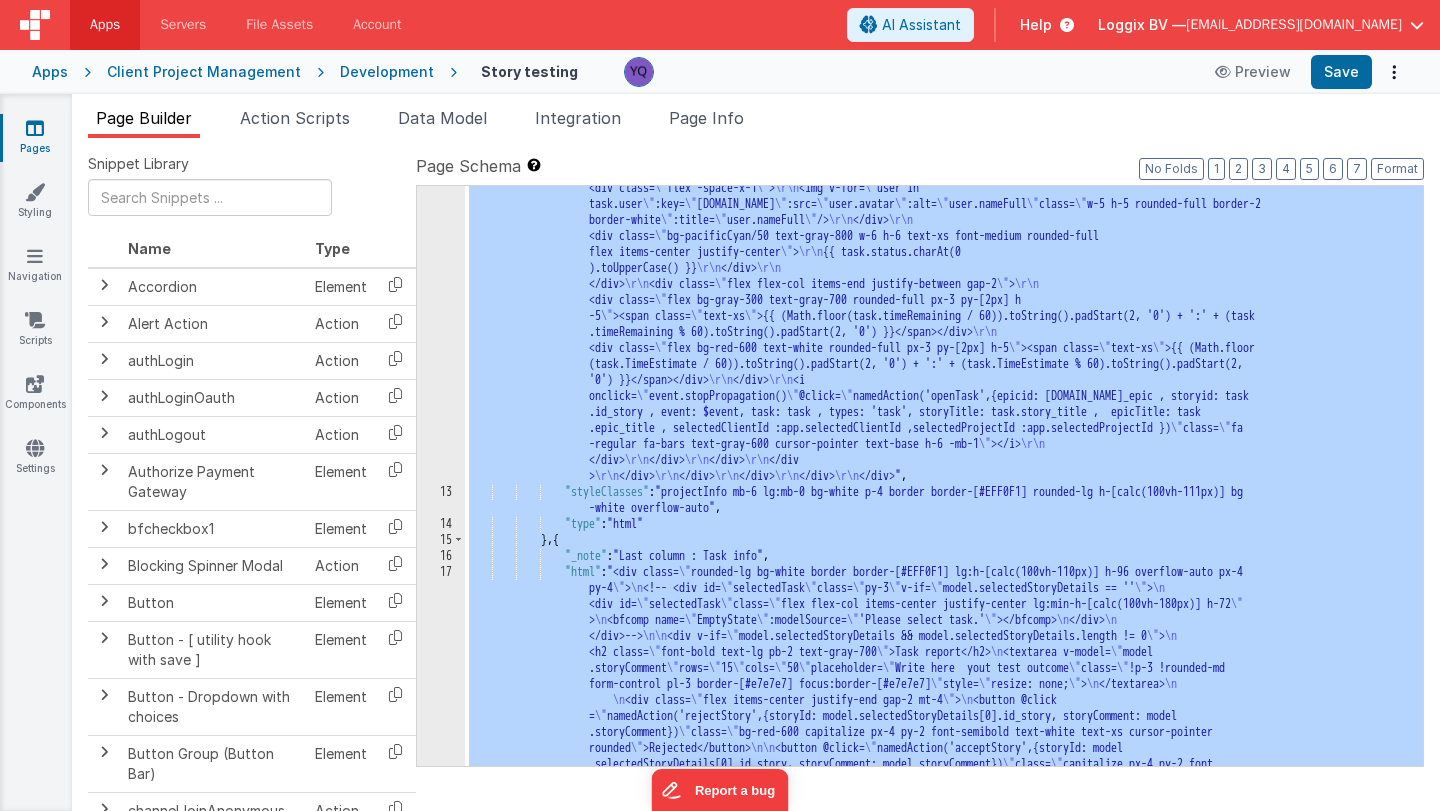 click on "13" at bounding box center (441, 500) 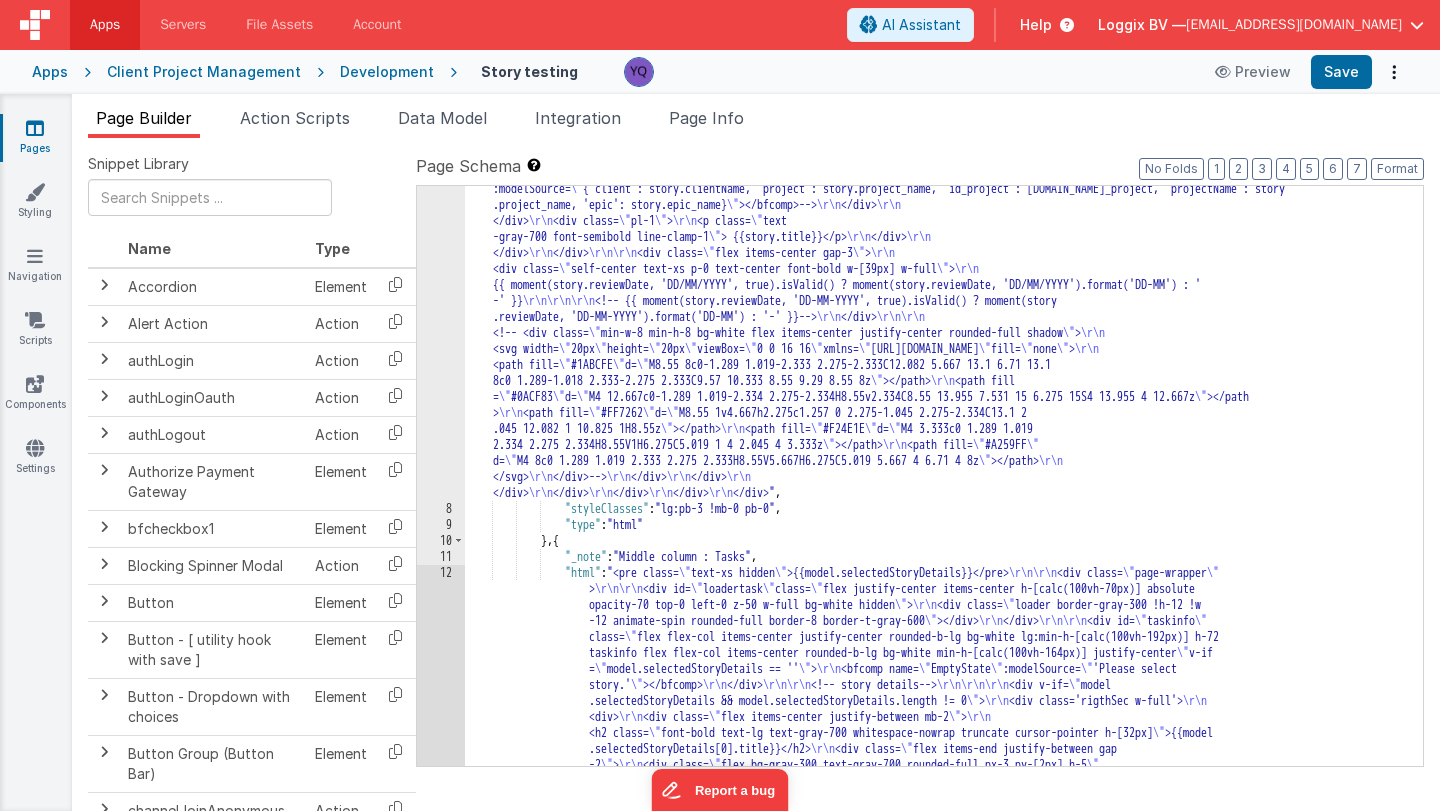 scroll, scrollTop: 594, scrollLeft: 0, axis: vertical 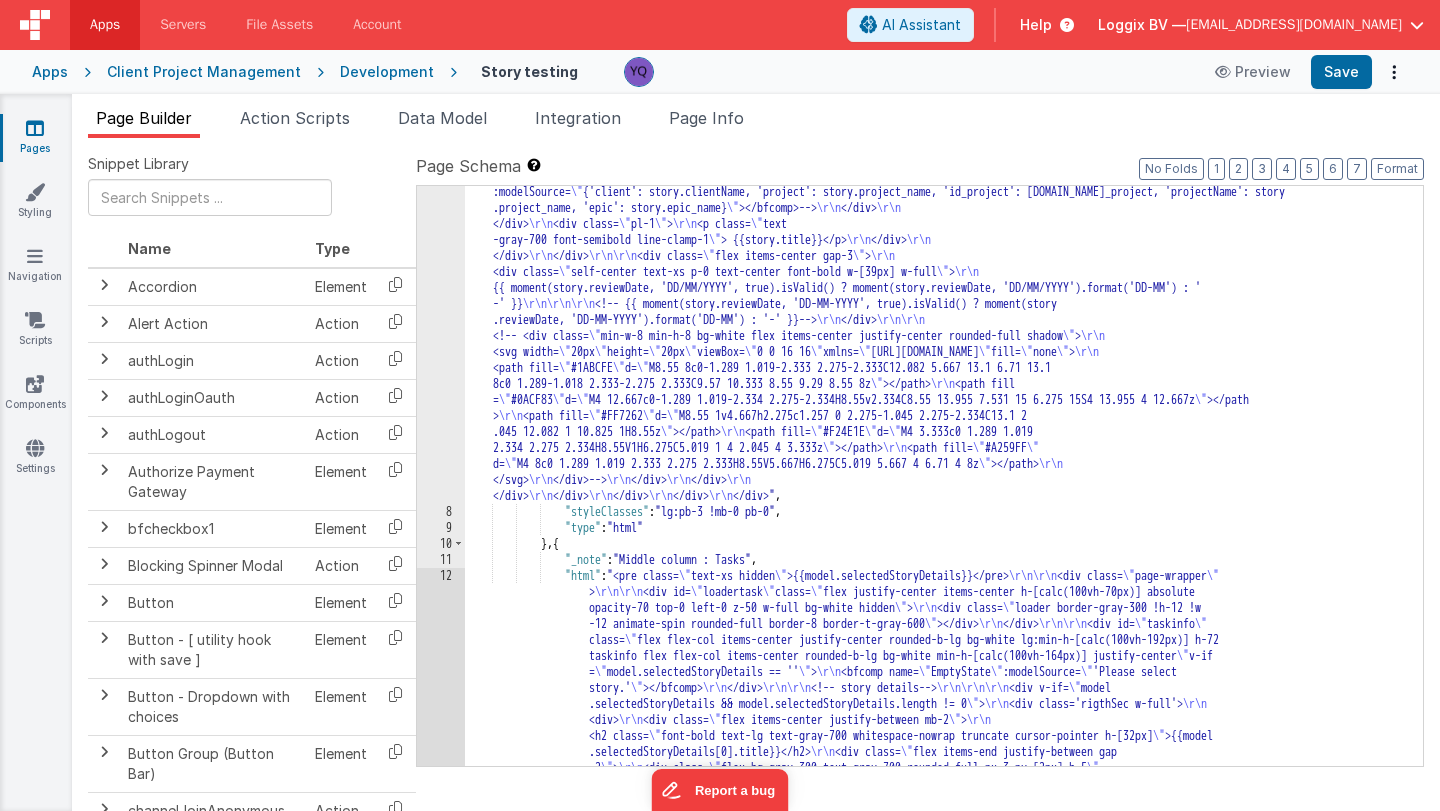 click on "12" at bounding box center [441, 2224] 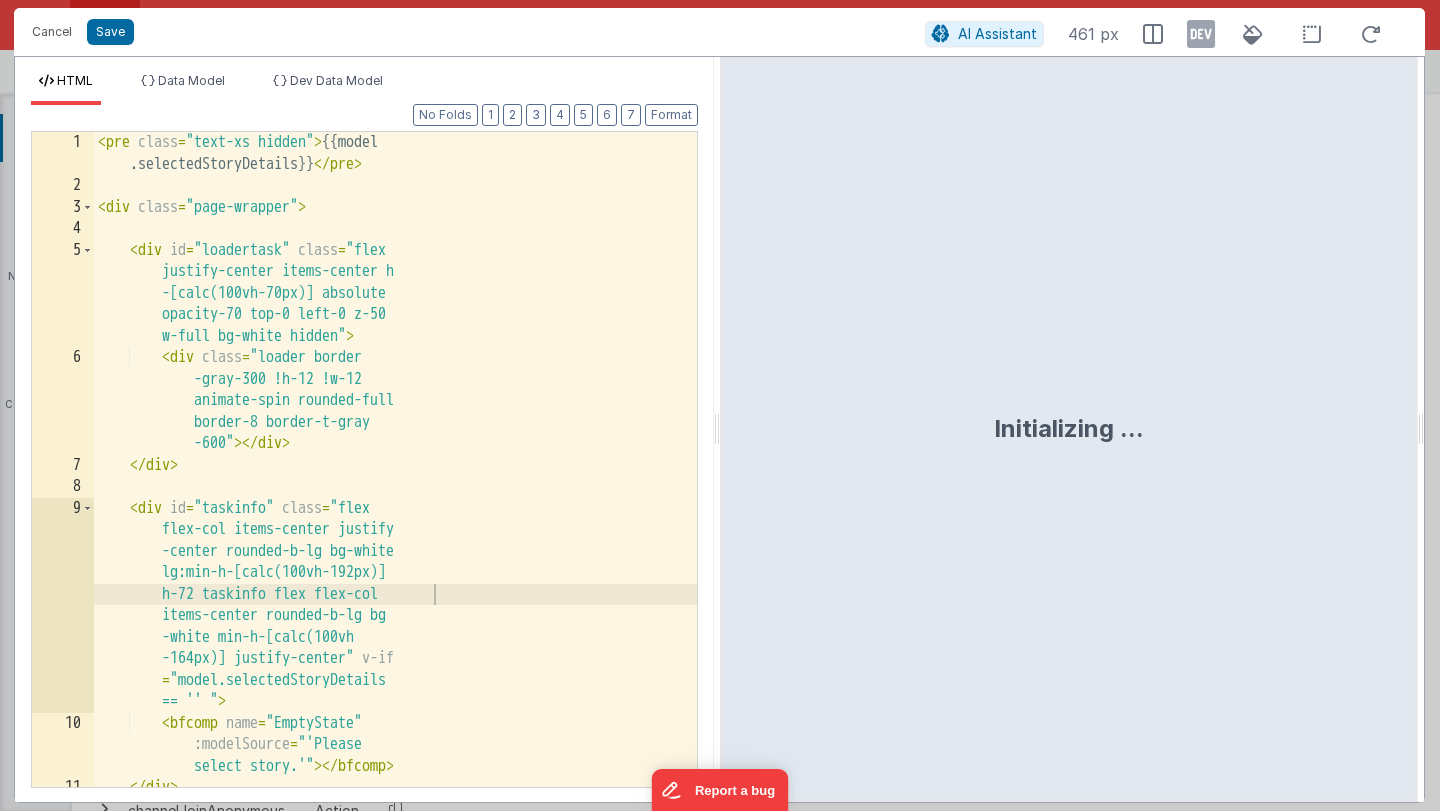click on "1 2 3 4 5 6 7 8 9 10 11 12 < pre   class = "text-xs hidden" > {{model      .selectedStoryDetails}} </ pre > < div   class = "page-wrapper" >      < div   id = "loadertask"   class = "flex           justify-center items-center h          -[calc(100vh-70px)] absolute           opacity-70 top-0 left-0 z-50           w-full bg-white hidden" >           < div   class = "loader border              -gray-300 !h-12 !w-12               animate-spin rounded-full               border-8 border-t-gray              -600" > </ div >      </ div >      < div   id = "taskinfo"   class = "flex           flex-col items-center justify          -center rounded-b-lg bg-white           lg:min-h-[calc(100vh-192px)]           h-72 taskinfo flex flex-col           items-center rounded-b-lg bg          -white min-h-[calc(100vh          -164px)] justify-center"   v-if          = == '' " > <" at bounding box center (364, 459) 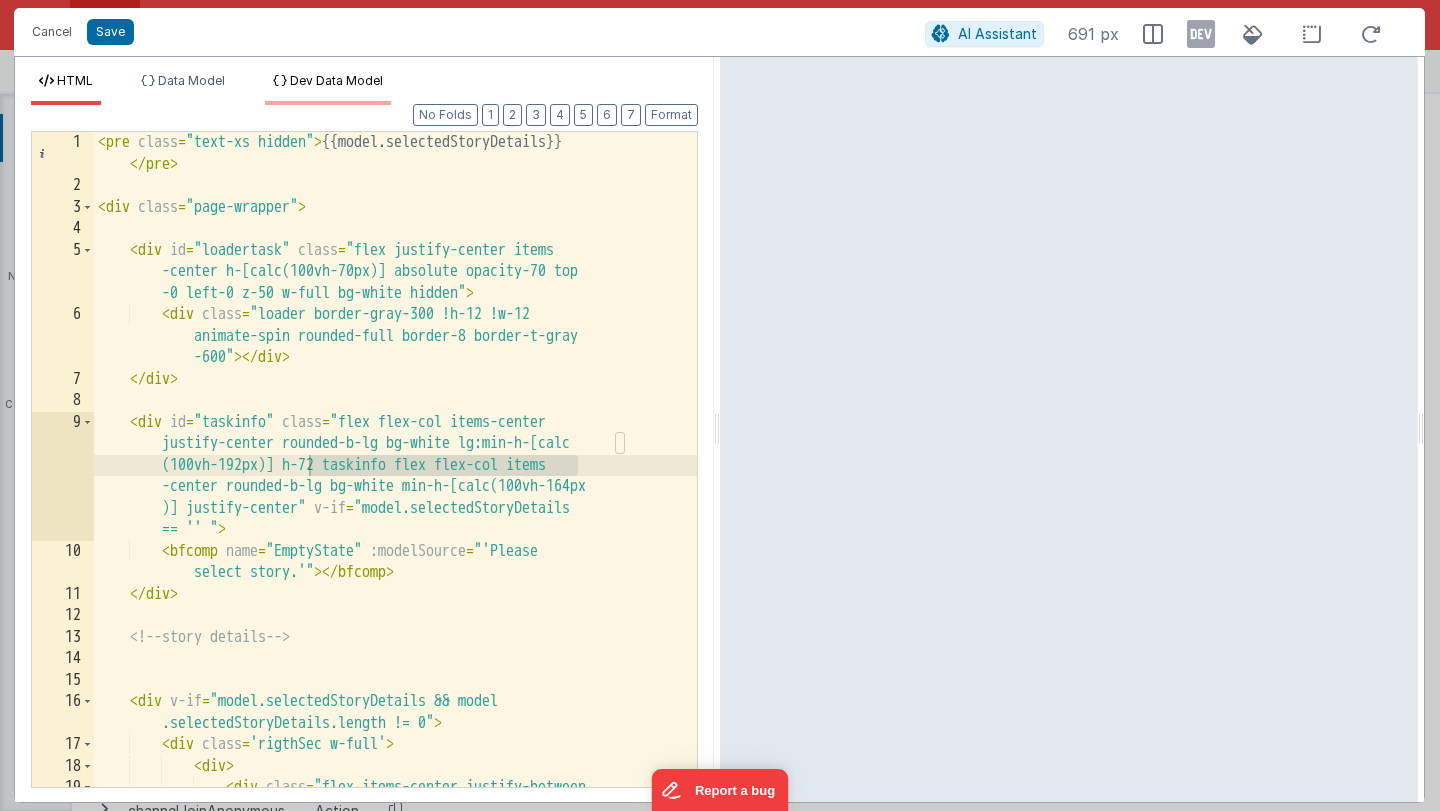 click on "Dev Data Model" at bounding box center (328, 89) 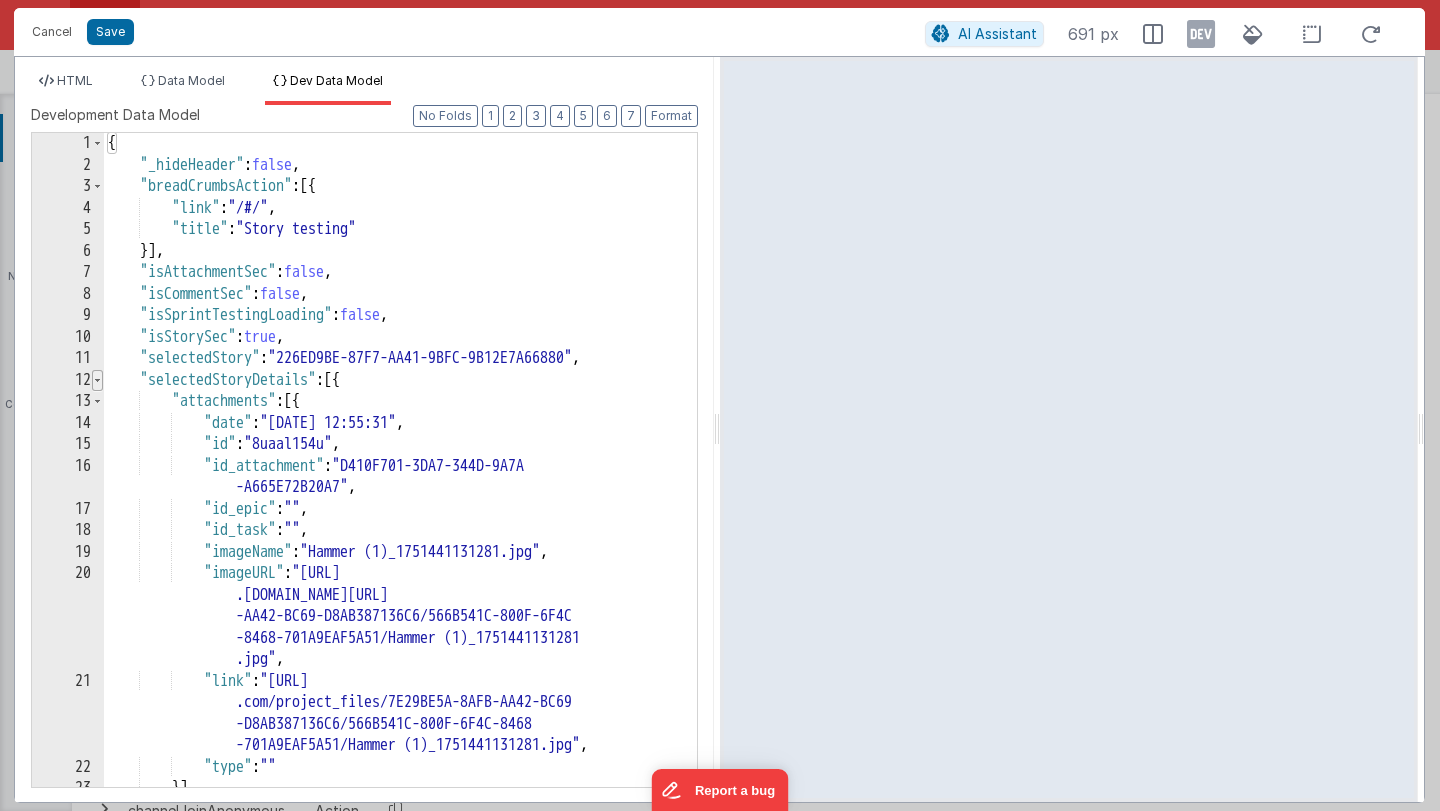 scroll, scrollTop: 0, scrollLeft: 0, axis: both 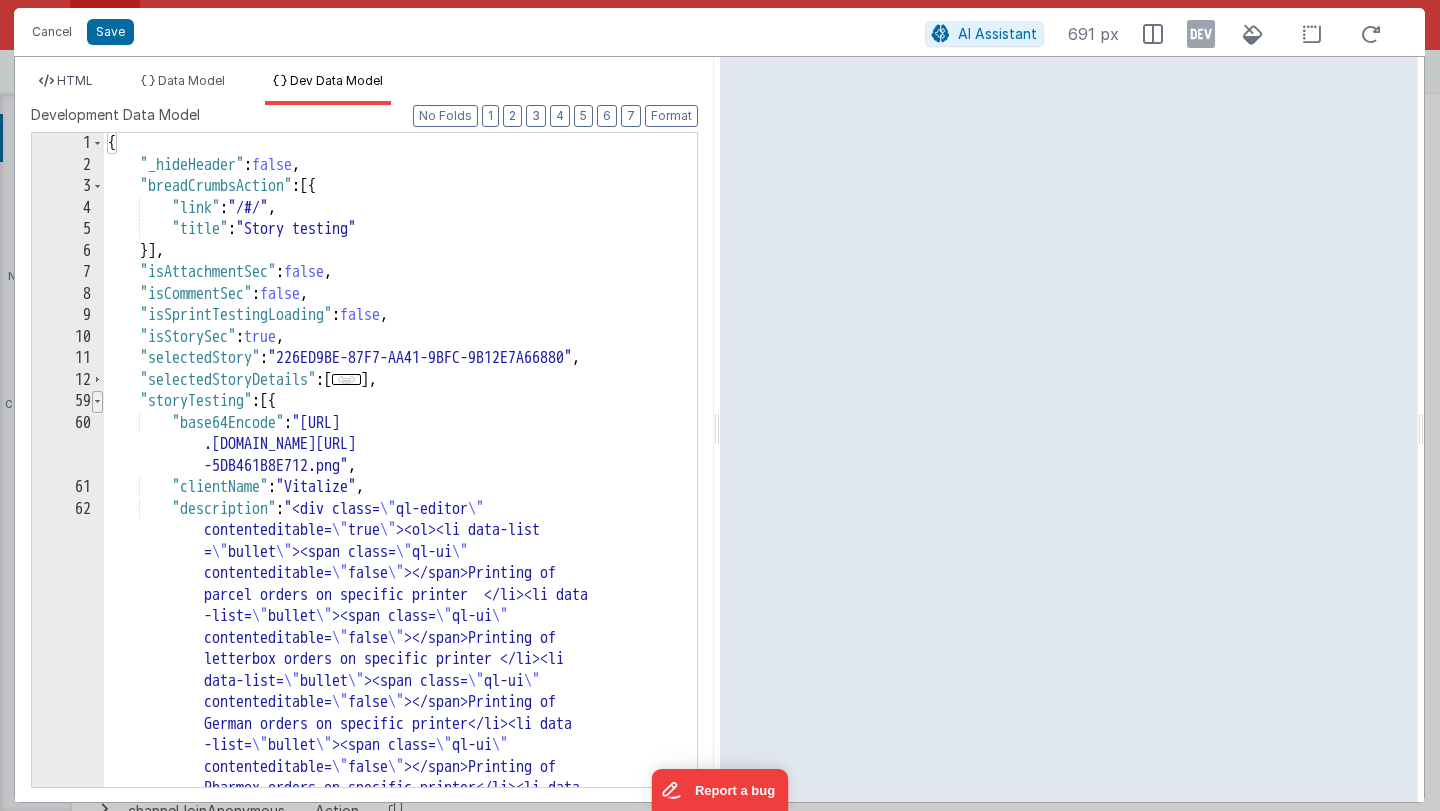 click at bounding box center (97, 402) 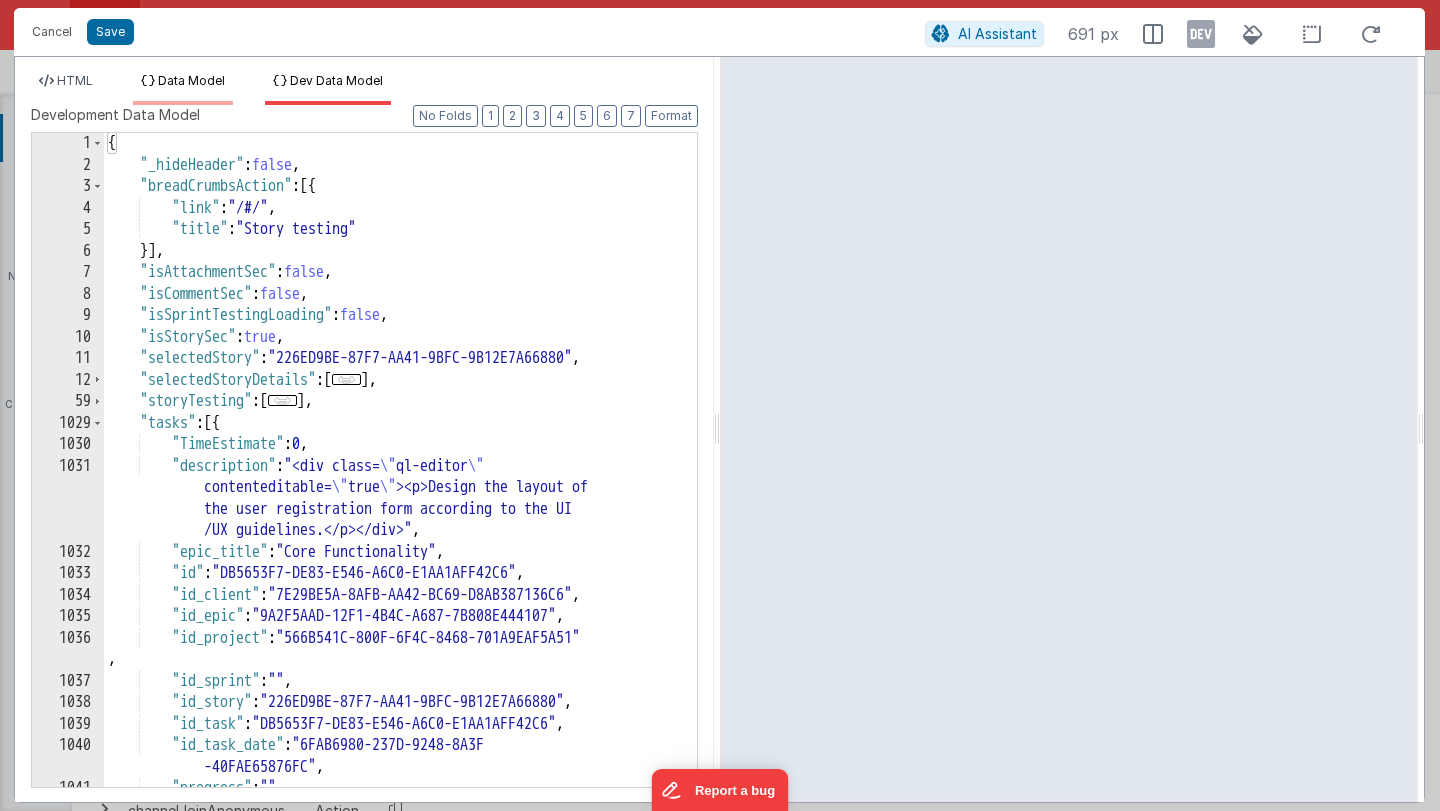 click on "Data Model" at bounding box center [191, 80] 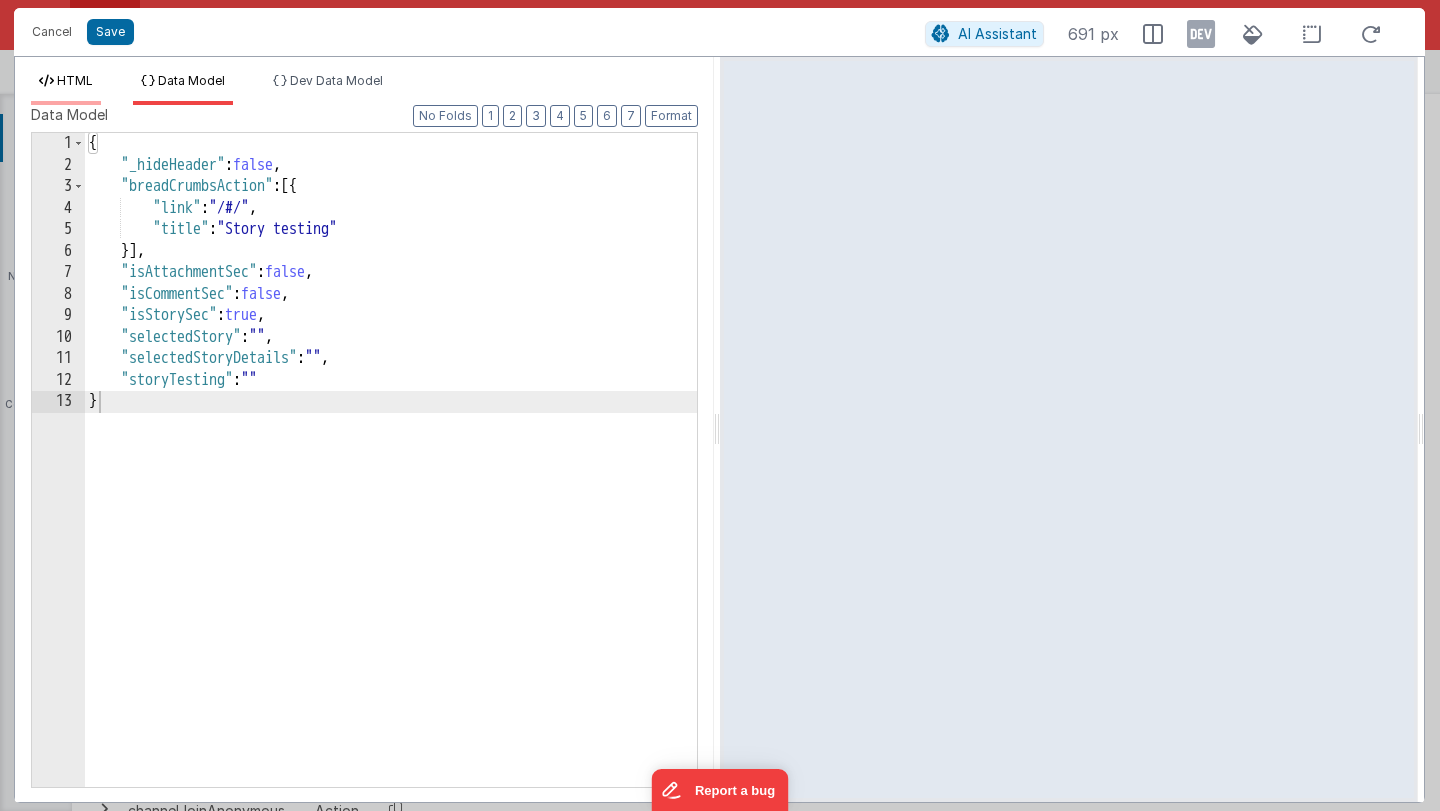 click on "HTML" at bounding box center (75, 80) 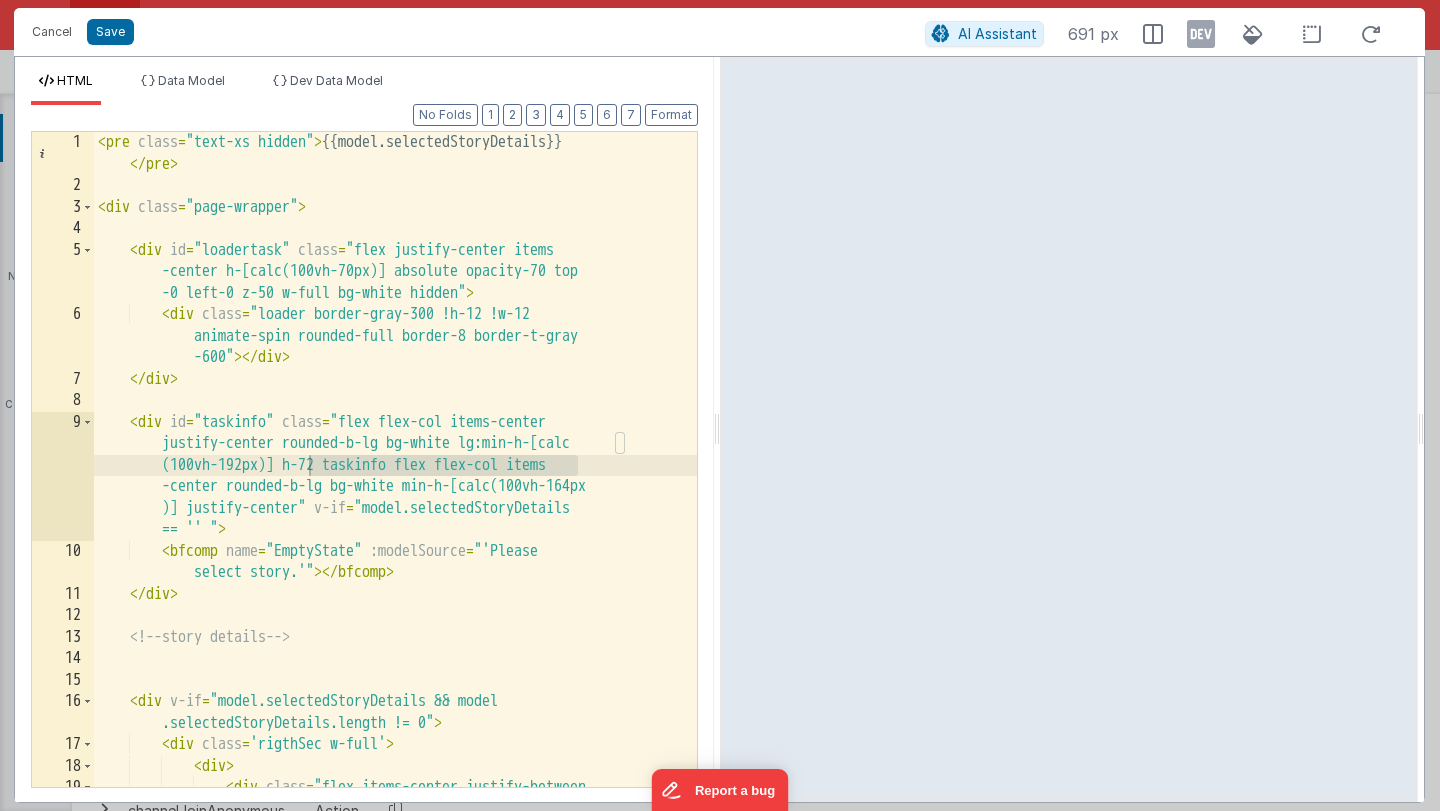 click on "< pre   class = "text-xs hidden" > {{model.selectedStoryDetails}}      </ pre > < div   class = "page-wrapper" >      < div   id = "loadertask"   class = "flex justify-center items          -center h-[calc(100vh-70px)] absolute opacity-70 top          -0 left-0 z-50 w-full bg-white hidden" >           < div   class = "loader border-gray-300 !h-12 !w-12               animate-spin rounded-full border-8 border-t-gray              -600" > </ div >      </ div >      < div   id = "taskinfo"   class = "flex flex-col items-center           justify-center rounded-b-lg bg-white lg:min-h-[calc          (100vh-192px)] h-72 taskinfo flex flex-col items          -center rounded-b-lg bg-white min-h-[calc(100vh-164px          )] justify-center"   v-if = "model.selectedStoryDetails           == '' " >           < bfcomp   name = "EmptyState"   :modelSource = "'Please               select story.'" > </ bfcomp >      </ div >      <" at bounding box center [395, 502] 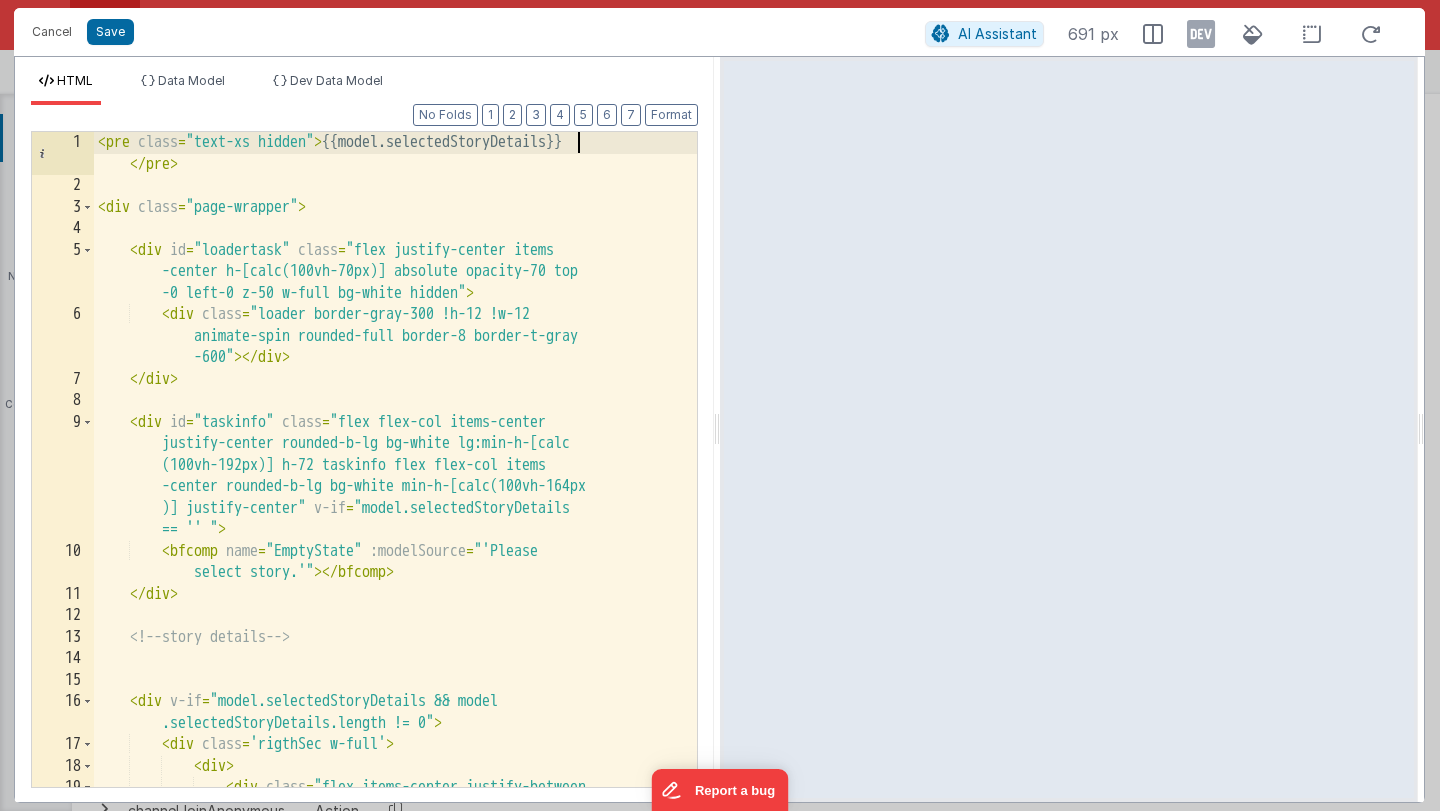 click on "< pre   class = "text-xs hidden" > {{model.selectedStoryDetails}}      </ pre > < div   class = "page-wrapper" >      < div   id = "loadertask"   class = "flex justify-center items          -center h-[calc(100vh-70px)] absolute opacity-70 top          -0 left-0 z-50 w-full bg-white hidden" >           < div   class = "loader border-gray-300 !h-12 !w-12               animate-spin rounded-full border-8 border-t-gray              -600" > </ div >      </ div >      < div   id = "taskinfo"   class = "flex flex-col items-center           justify-center rounded-b-lg bg-white lg:min-h-[calc          (100vh-192px)] h-72 taskinfo flex flex-col items          -center rounded-b-lg bg-white min-h-[calc(100vh-164px          )] justify-center"   v-if = "model.selectedStoryDetails           == '' " >           < bfcomp   name = "EmptyState"   :modelSource = "'Please               select story.'" > </ bfcomp >      </ div >      <" at bounding box center [395, 502] 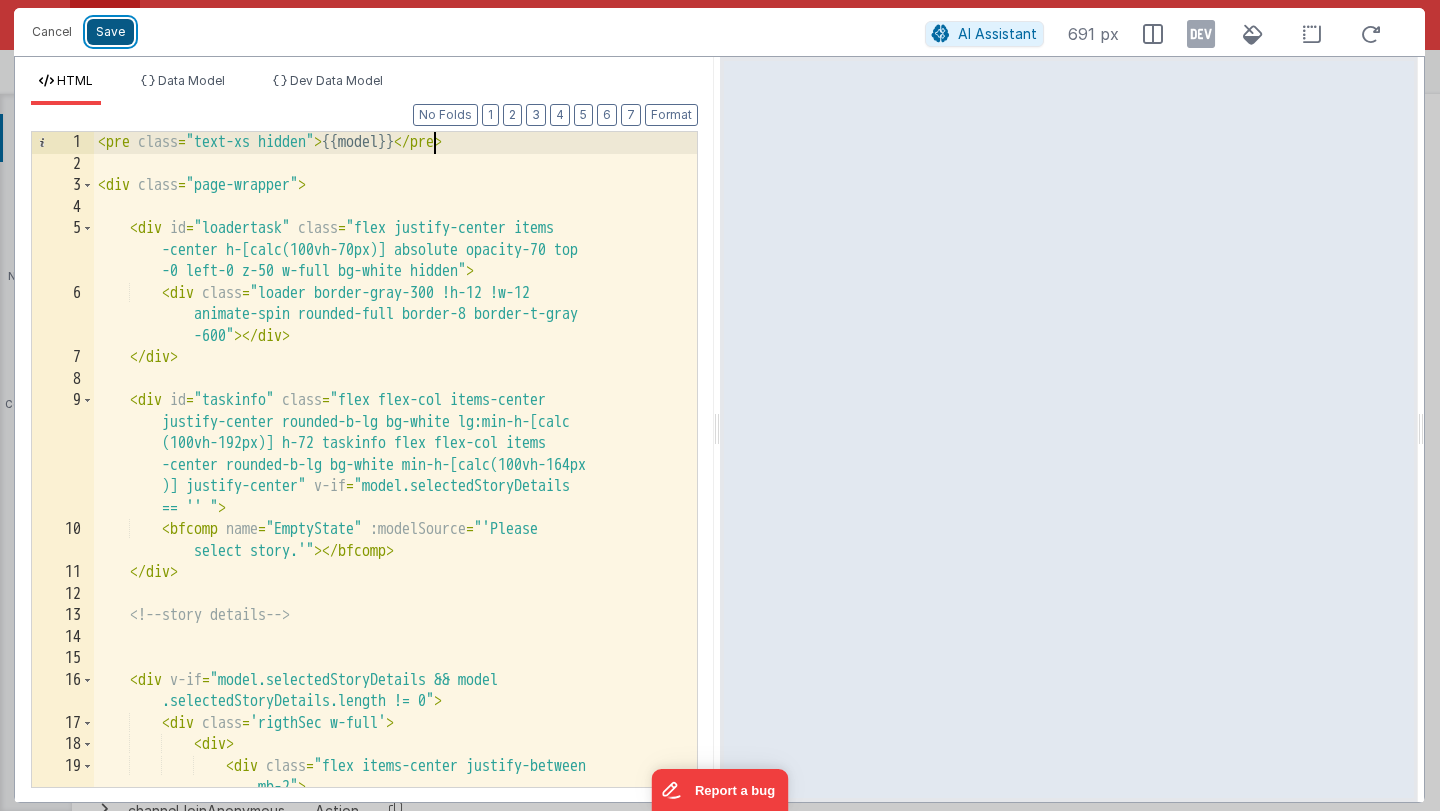 click on "Save" at bounding box center [110, 32] 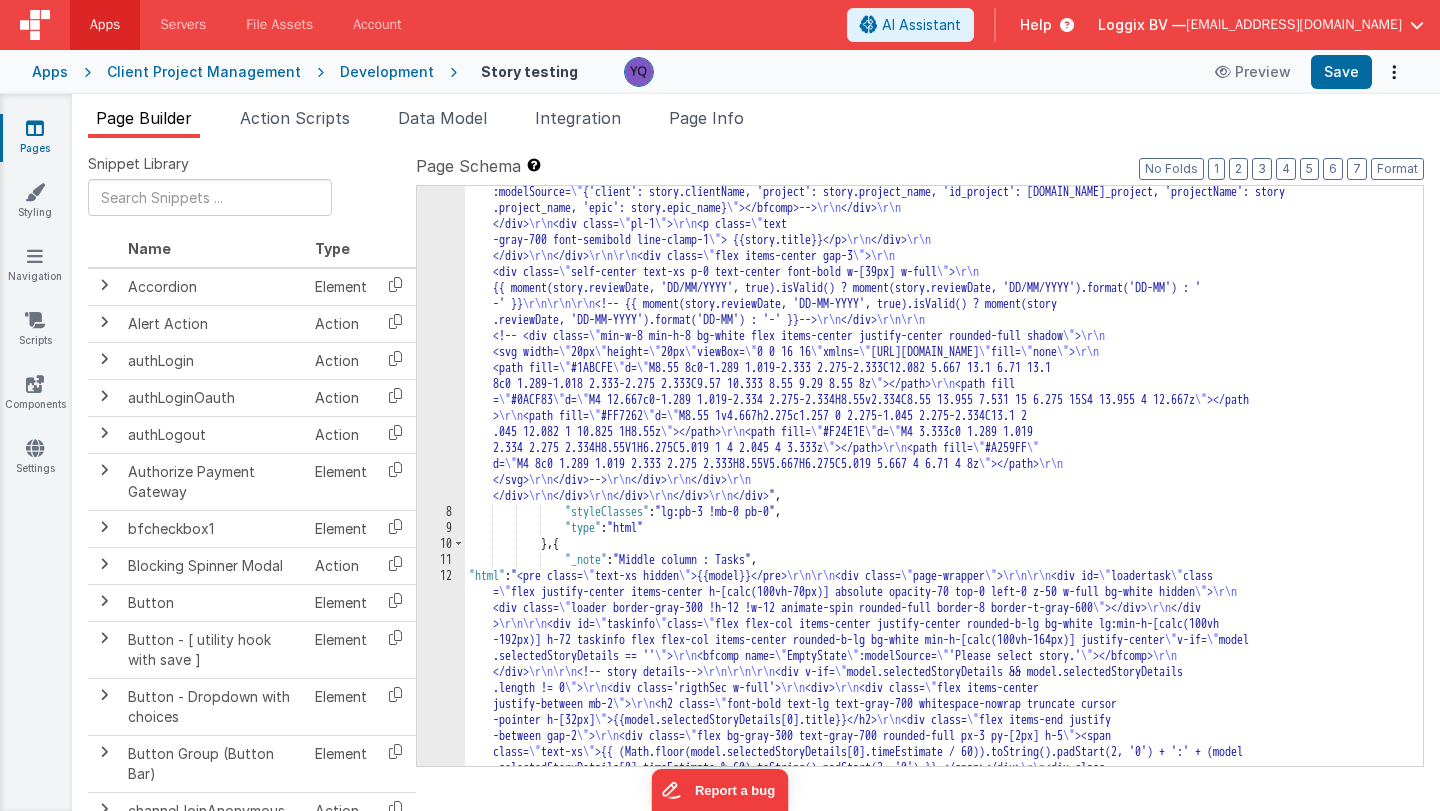 click on "12" at bounding box center (441, 2016) 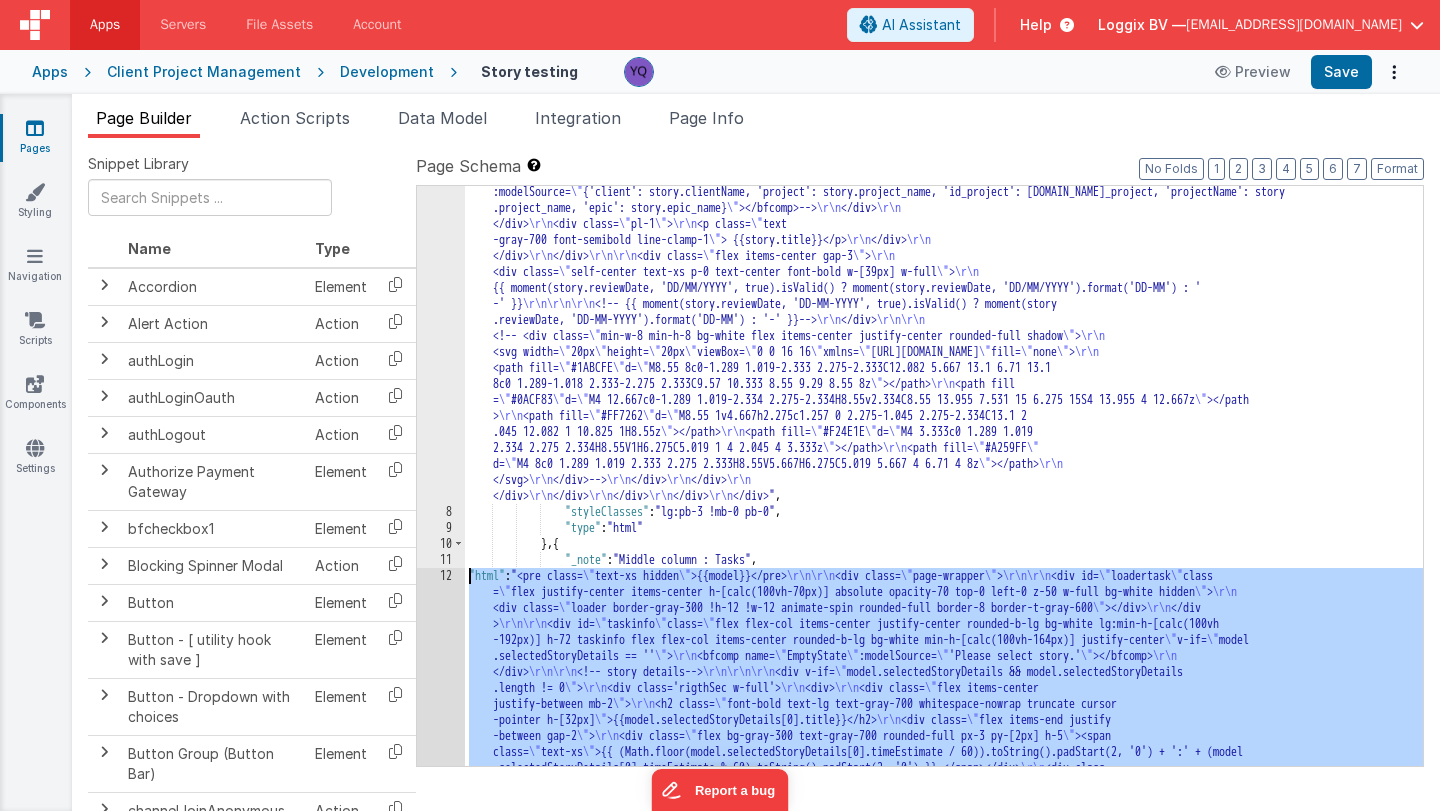 click on "12" at bounding box center (441, 2016) 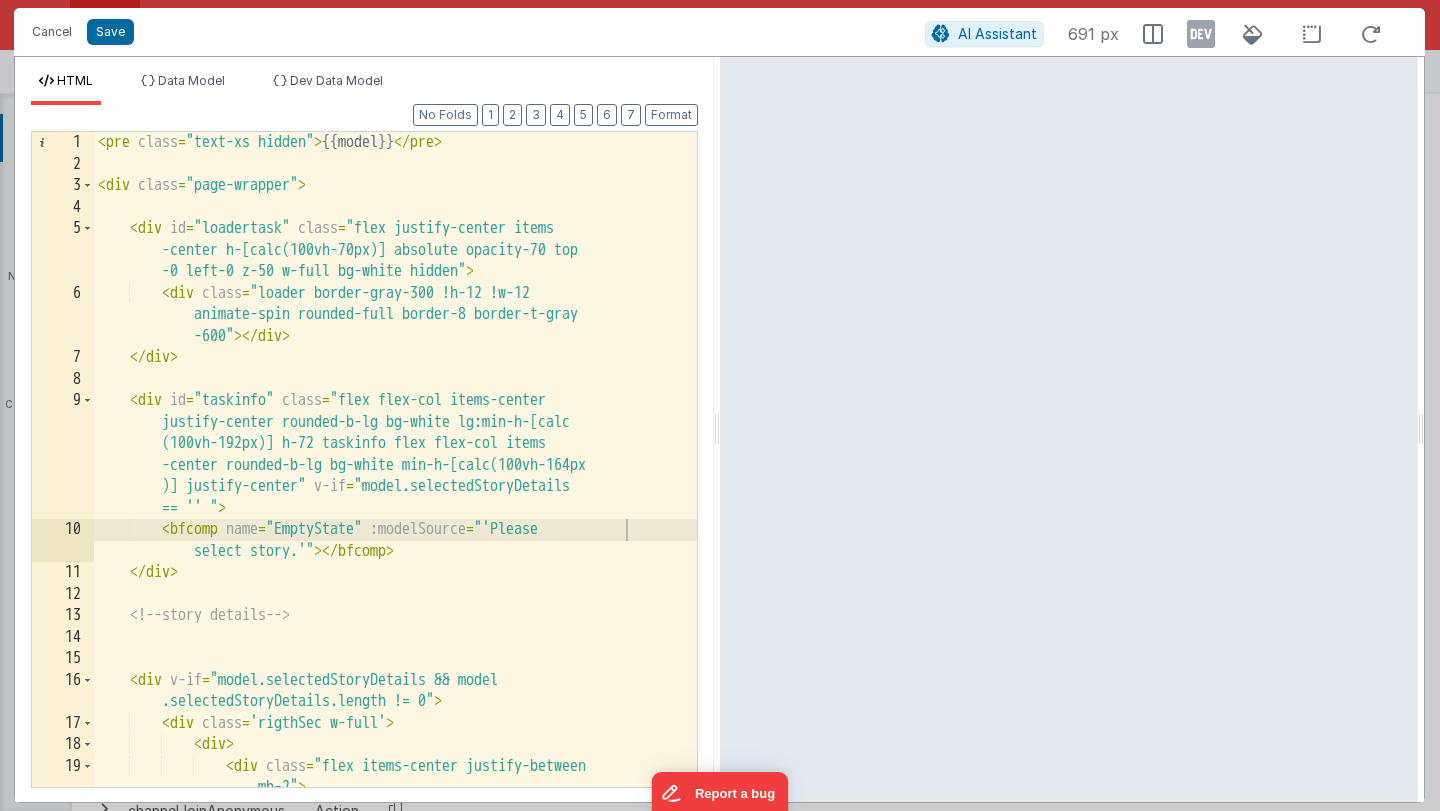 scroll, scrollTop: 0, scrollLeft: 0, axis: both 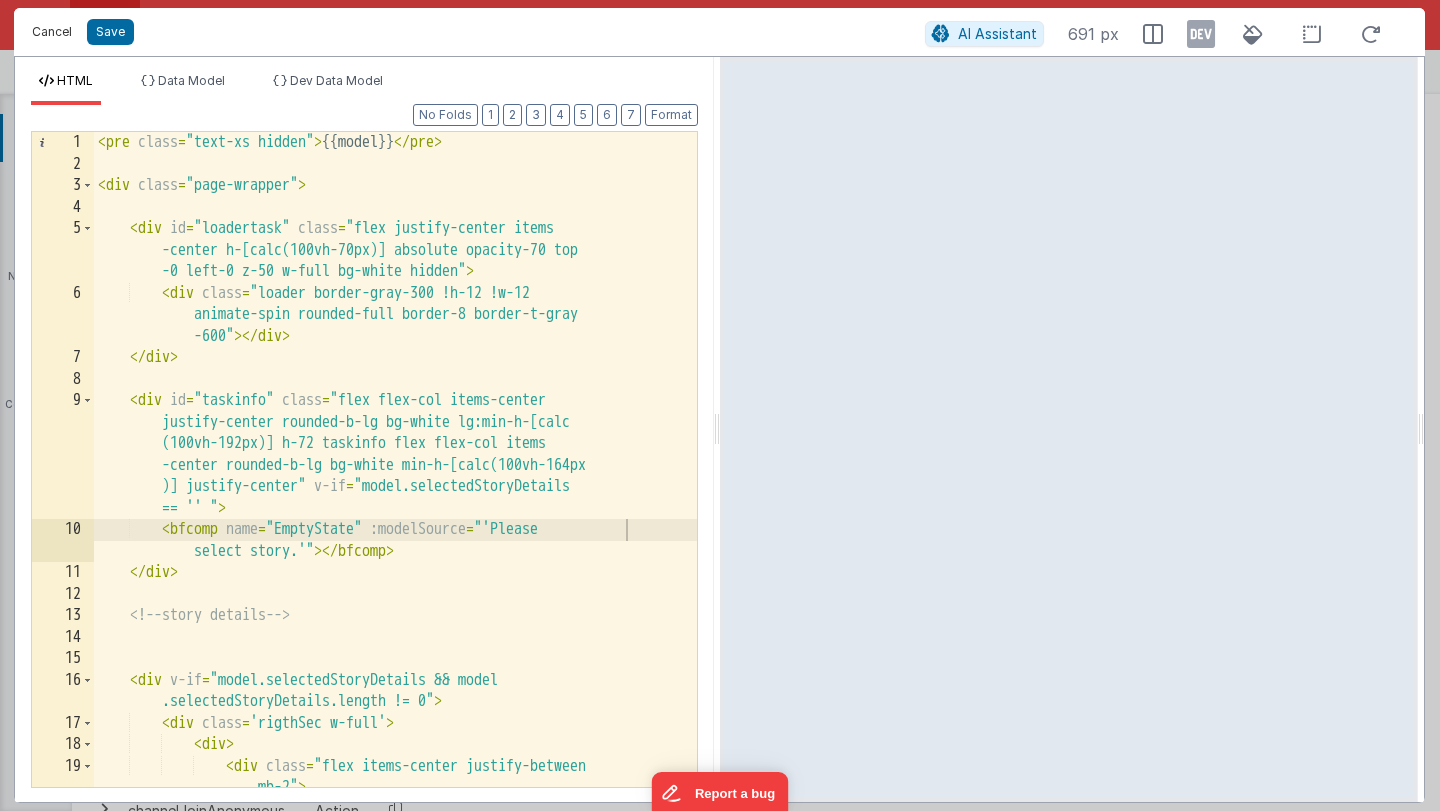 click on "Cancel" at bounding box center [52, 32] 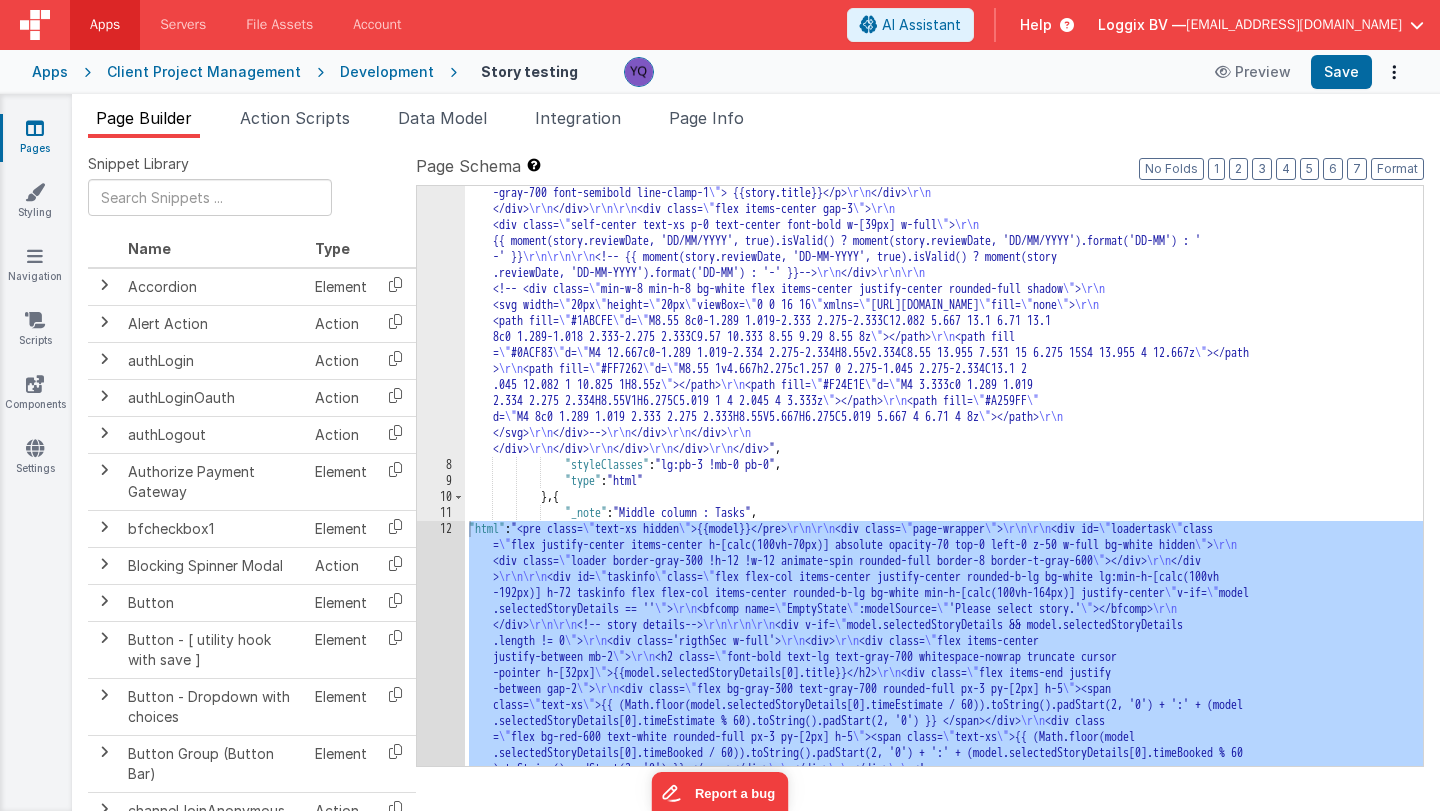 scroll, scrollTop: 707, scrollLeft: 0, axis: vertical 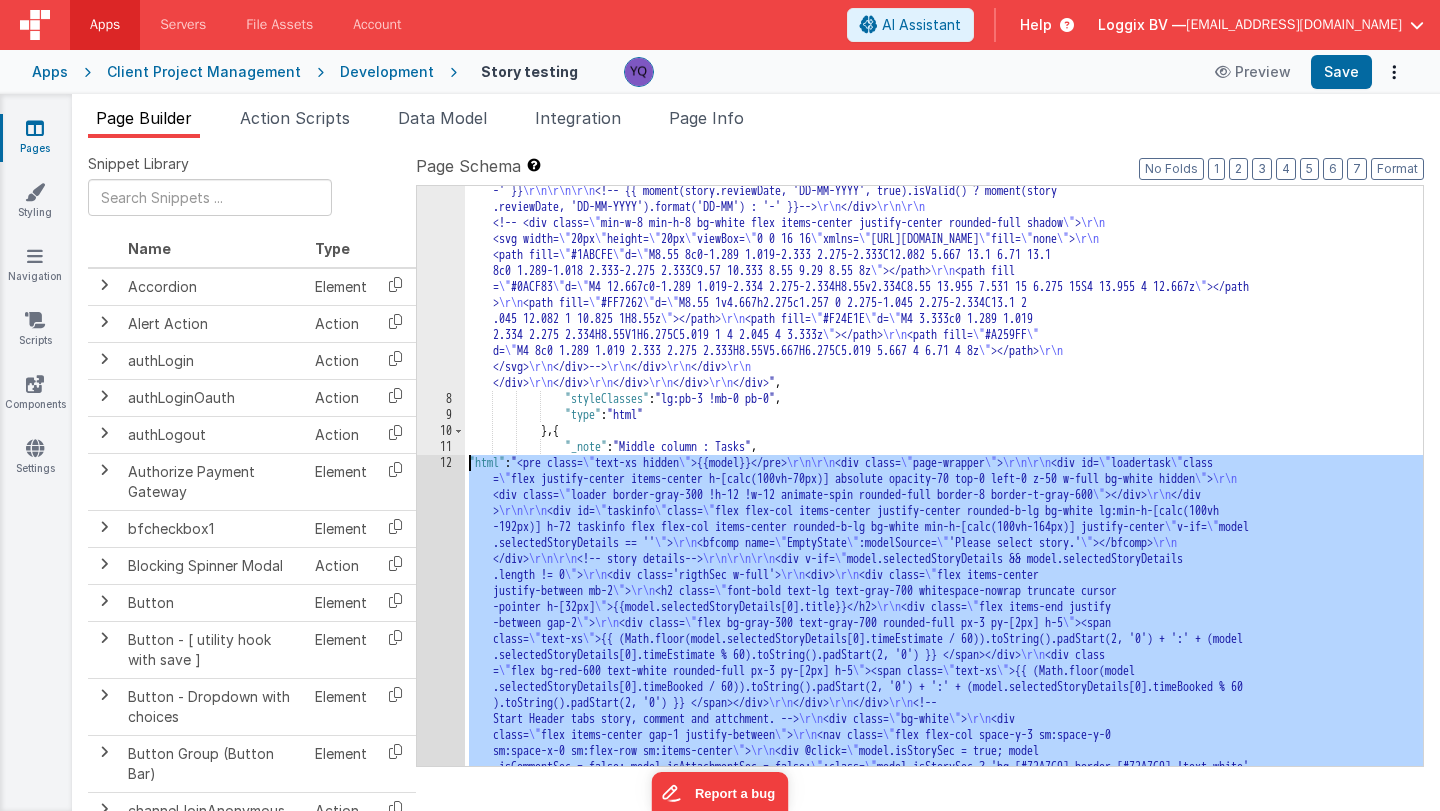 click on "12" at bounding box center (441, 1903) 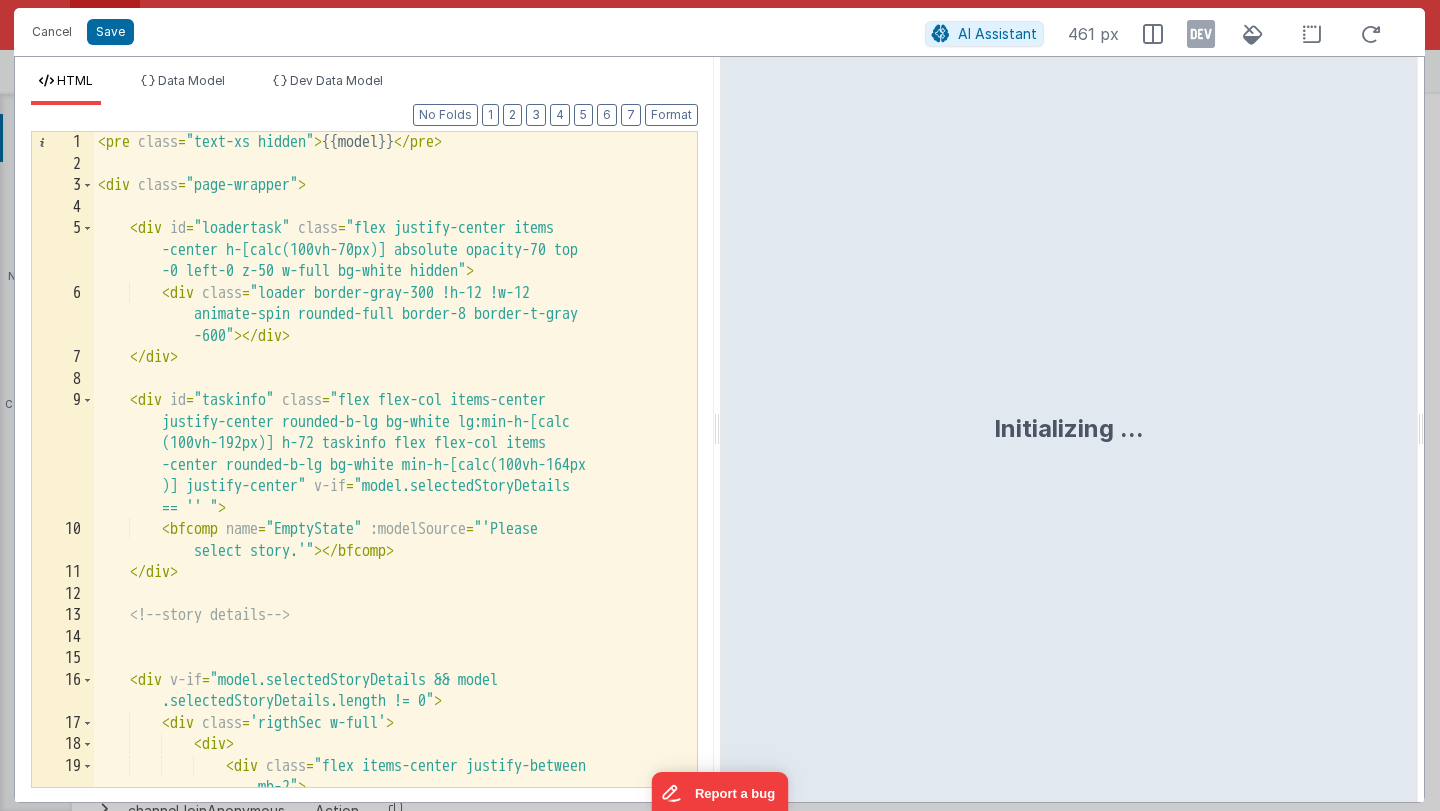 click on "< pre   class = "text-xs hidden" > {{model}} </ pre > < div   class = "page-wrapper" >      < div   id = "loadertask"   class = "flex justify-center items          -center h-[calc(100vh-70px)] absolute opacity-70 top          -0 left-0 z-50 w-full bg-white hidden" >           < div   class = "loader border-gray-300 !h-12 !w-12               animate-spin rounded-full border-8 border-t-gray              -600" > </ div >      </ div >      < div   id = "taskinfo"   class = "flex flex-col items-center           justify-center rounded-b-lg bg-white lg:min-h-[calc          (100vh-192px)] h-72 taskinfo flex flex-col items          -center rounded-b-lg bg-white min-h-[calc(100vh-164px          )] justify-center"   v-if = "model.selectedStoryDetails           == '' " >           < bfcomp   name = "EmptyState"   :modelSource = "'Please               select story.'" > </ bfcomp >      </ div >      <!--  story details -->      <" at bounding box center (395, 513) 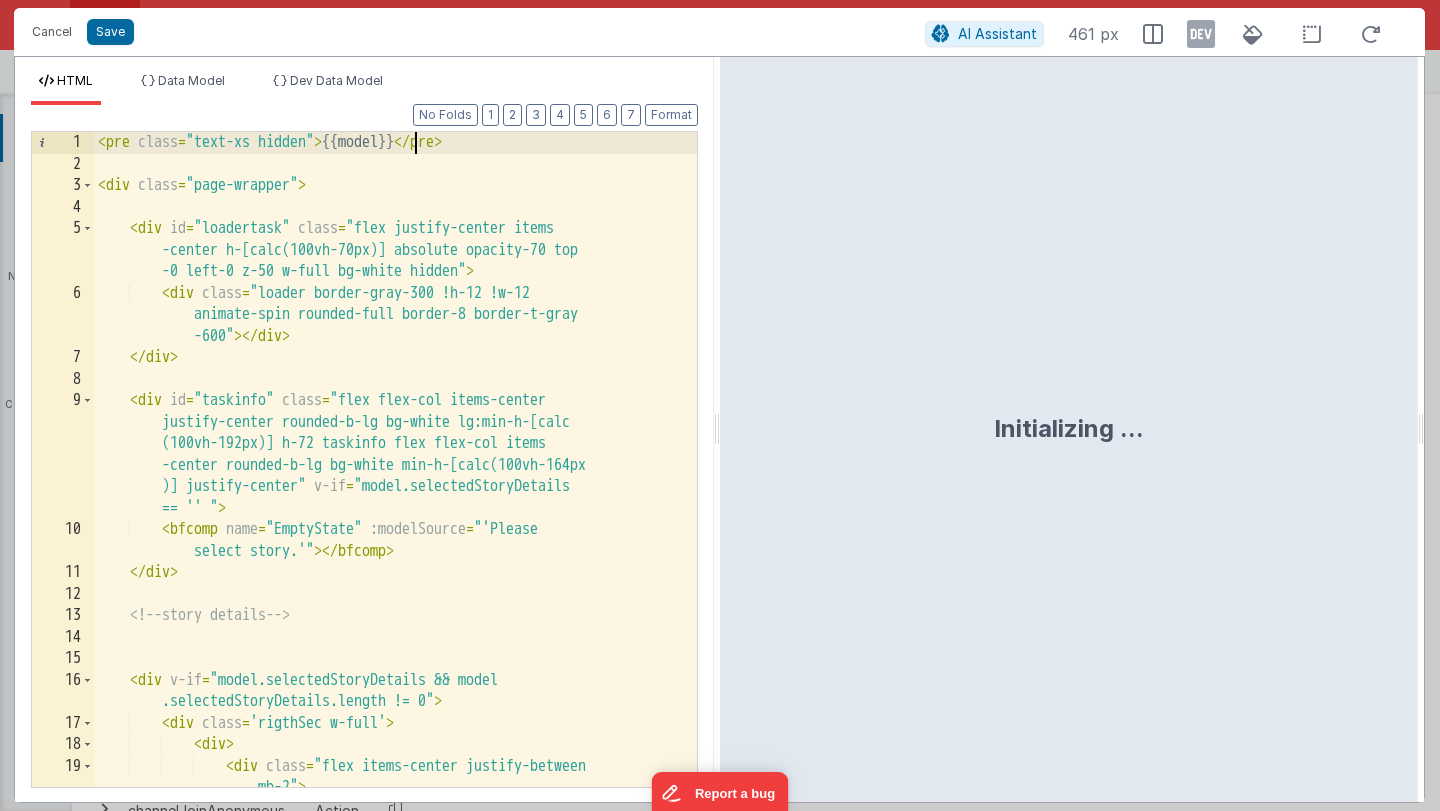 scroll, scrollTop: 0, scrollLeft: 0, axis: both 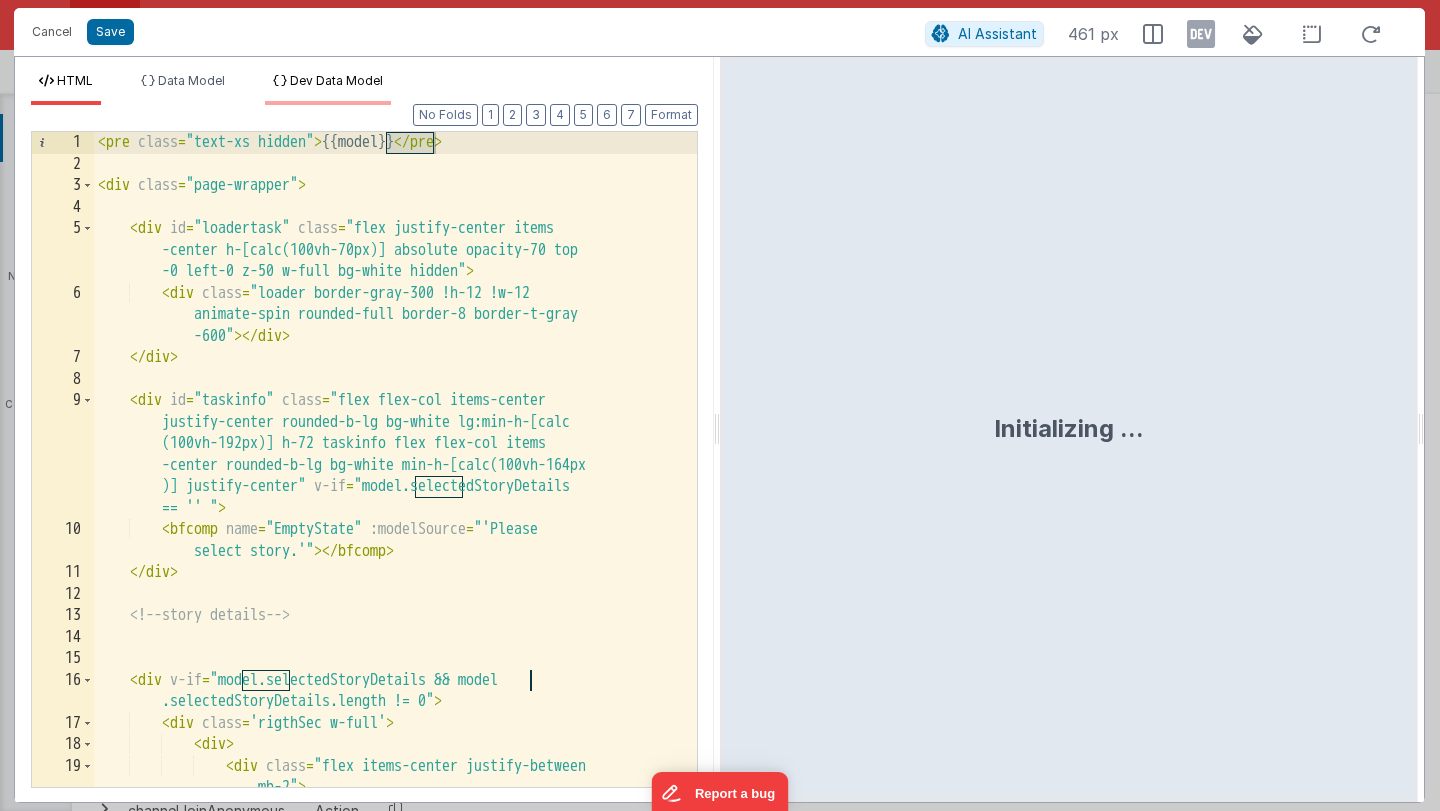click on "Dev Data Model" at bounding box center [328, 89] 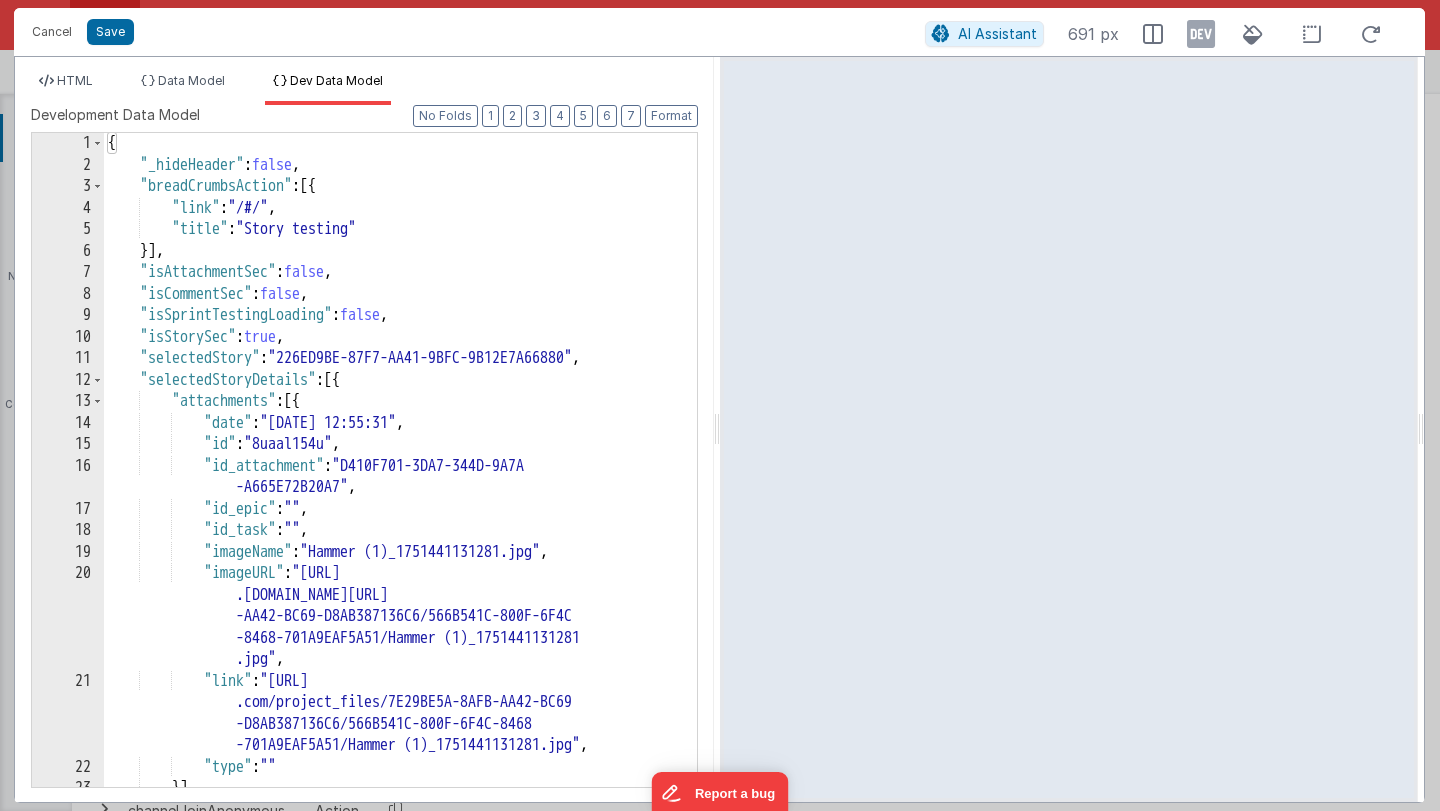 click on "HTML
Data Model
Dev Data Model
Format
7
6
5
4
3
2
1
No Folds
1 2 3 4 5 6 7 8 9 10 11 12 13 14 15 16 17 18 19 20 < pre   class = "text-xs hidden" > {{model}} </ pre > < div   class = "page-wrapper" >      < div   id = "loadertask"   class = "flex justify-center items          -center h-[calc(100vh-70px)] absolute opacity-70 top          -0 left-0 z-50 w-full bg-white hidden" >           < div   class = "loader border-gray-300 !h-12 !w-12               animate-spin rounded-full border-8 border-t-gray              -600" > </ div >      </ div >      < div   id = "taskinfo"   class = "flex flex-col items-center    v-if = >" at bounding box center (364, 429) 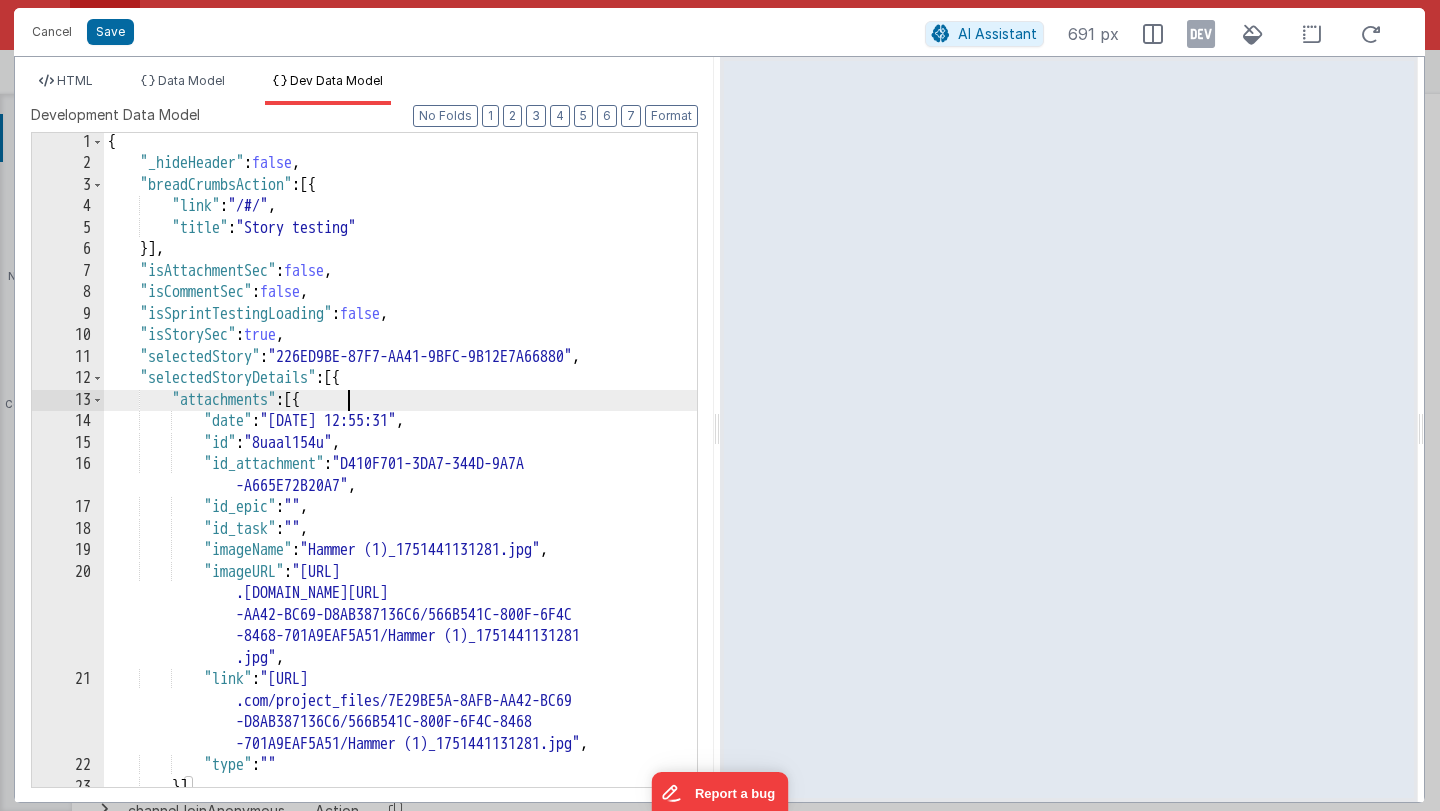 scroll, scrollTop: 1, scrollLeft: 0, axis: vertical 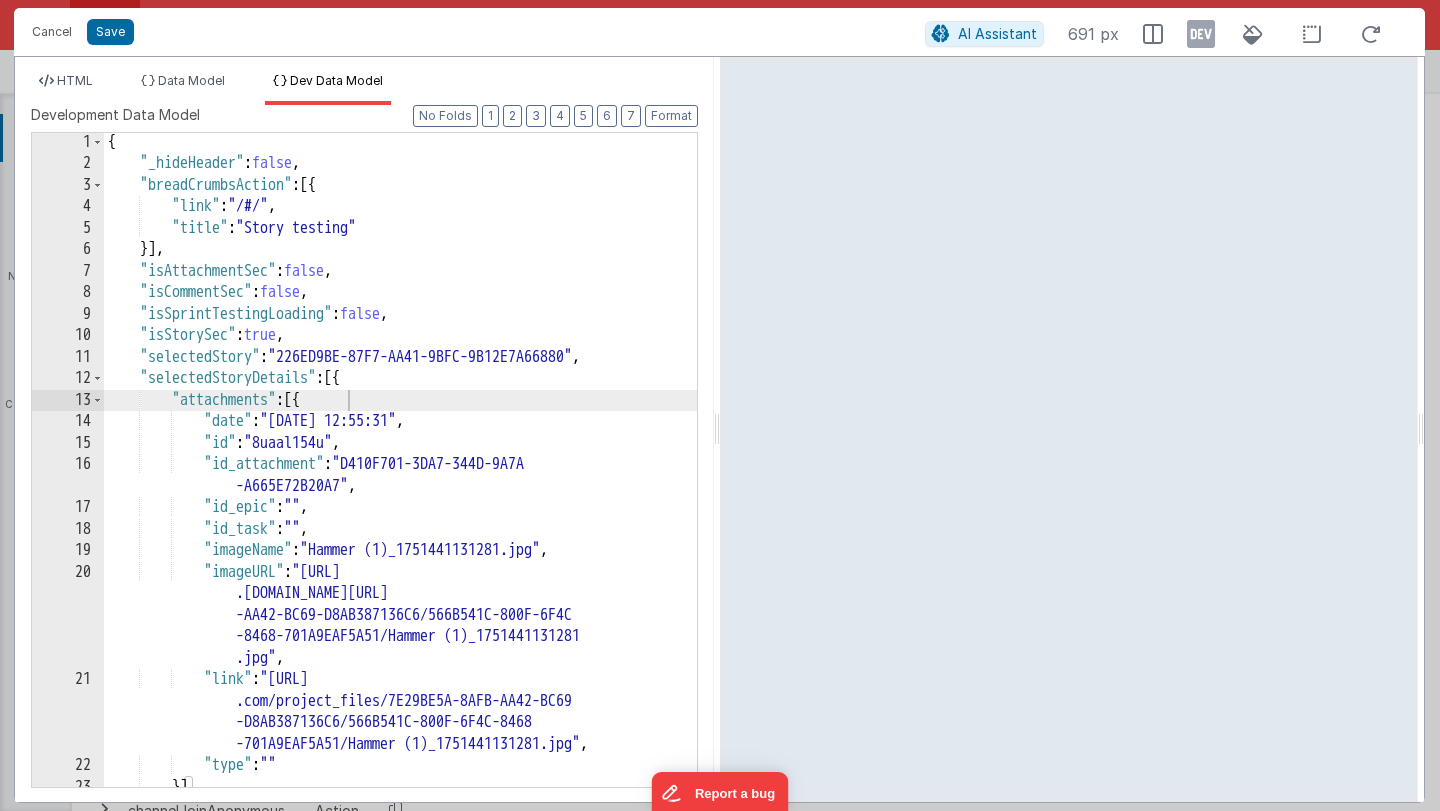 click on "Dev Data Model" at bounding box center (336, 80) 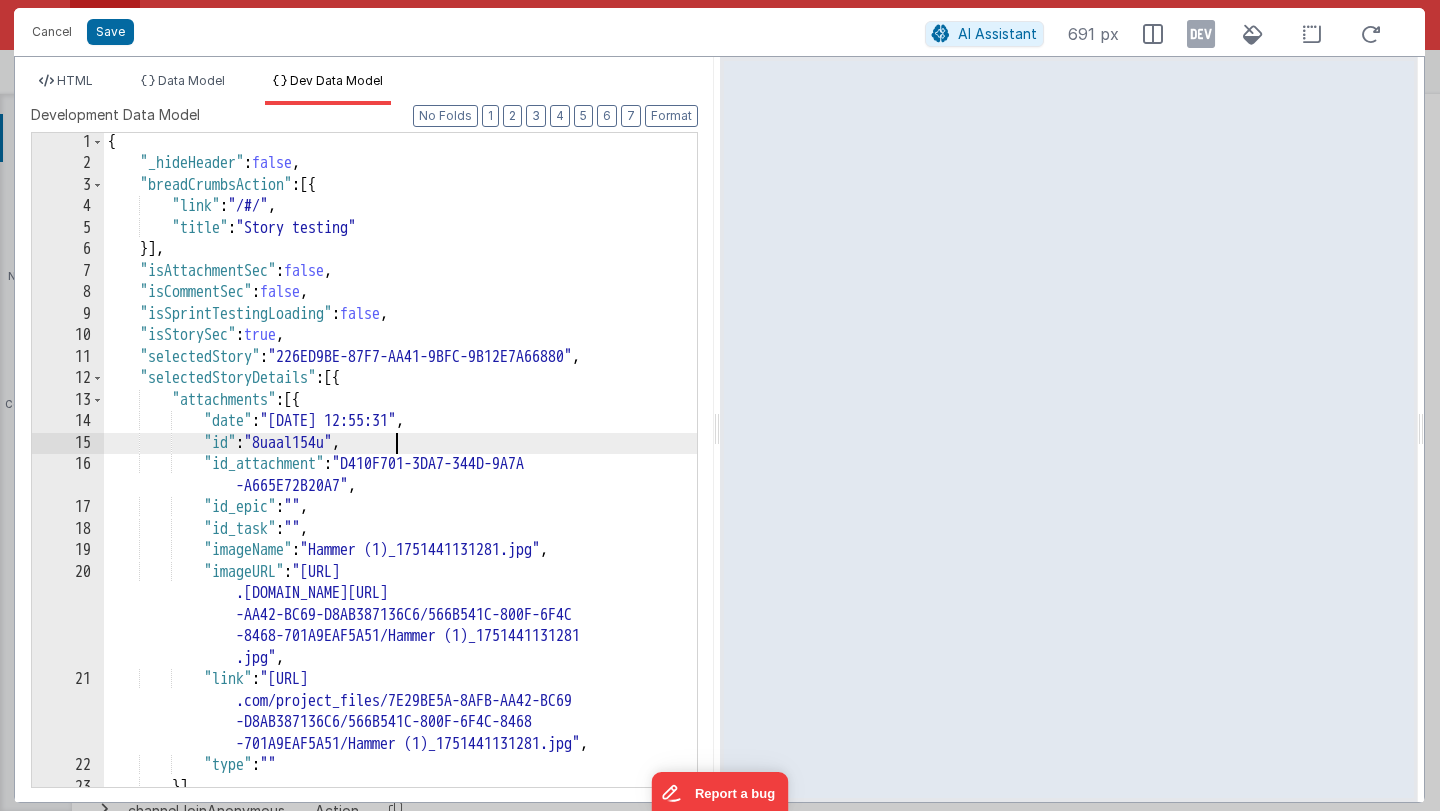 click on "{      "_hideHeader" :  false ,      "breadCrumbsAction" :  [{           "link" :  "/#/" ,           "title" :  "Story testing"      }] ,      "isAttachmentSec" :  false ,      "isCommentSec" :  false ,      "isSprintTestingLoading" :  false ,      "isStorySec" :  true ,      "selectedStory" :  "226ED9BE-87F7-AA41-9BFC-9B12E7A66880" ,      "selectedStoryDetails" :  [{           "attachments" :  [{                "date" :  "2 July 2025 12:55:31" ,                "id" :  "8uaal154u" ,                "id_attachment" :  "D410F701-3DA7-344D-9A7A                  -A665E72B20A7" ,                "id_epic" :  "" ,                "id_task" :  "" ,                "imageName" :  "Hammer (1)_1751441131281.jpg" ,                "imageURL" :  "https://bfpms.s3.eu-north-1                  .amazonaws.com/project_files/7E29BE5A-8AFB                  -AA42-BC69-D8AB387136C6/566B541C-800F-6F4C                  -8468-701A9EAF5A51/Hammer (1)_1751441131281 .jpg" , :" at bounding box center [400, 480] 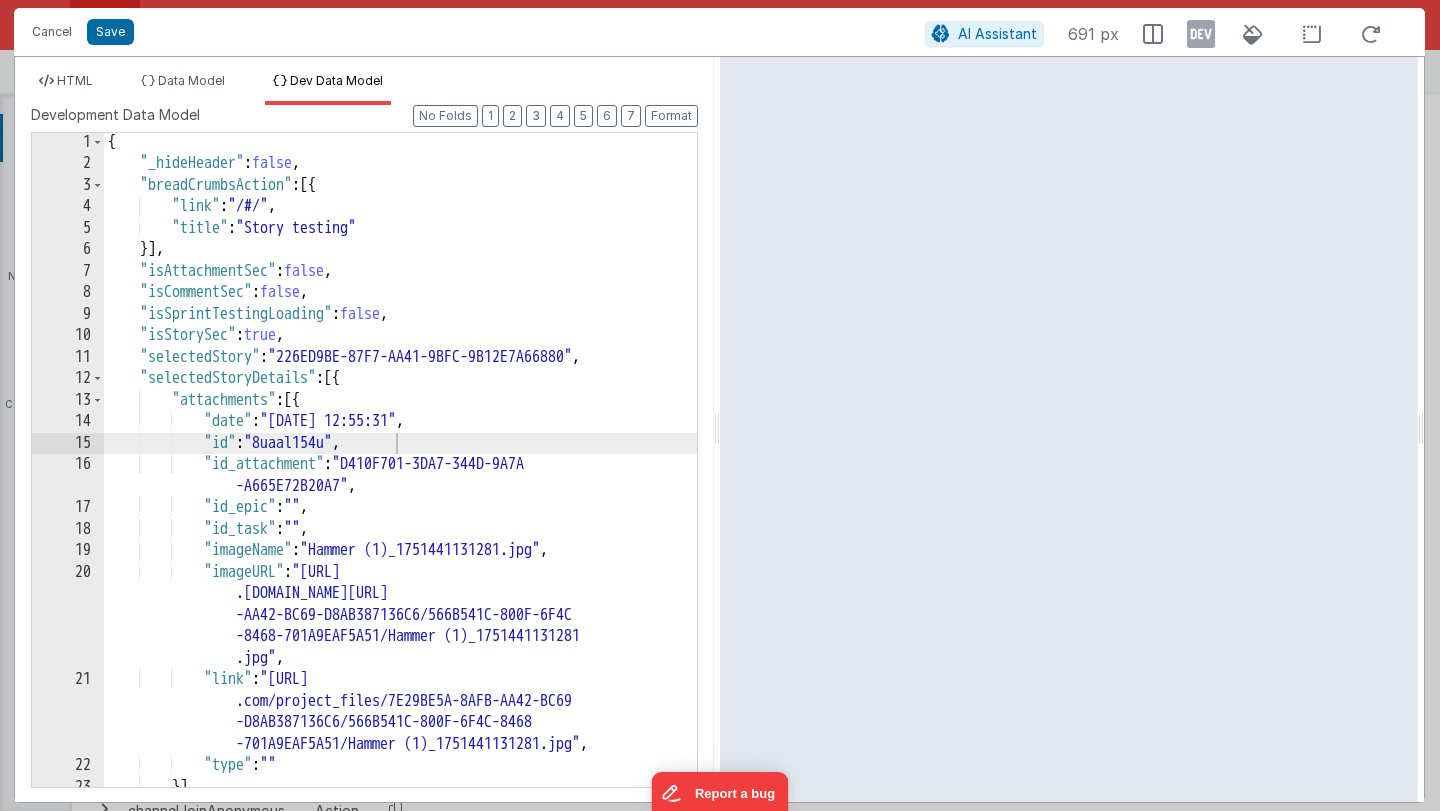 click on "Development Data Model" at bounding box center [364, 115] 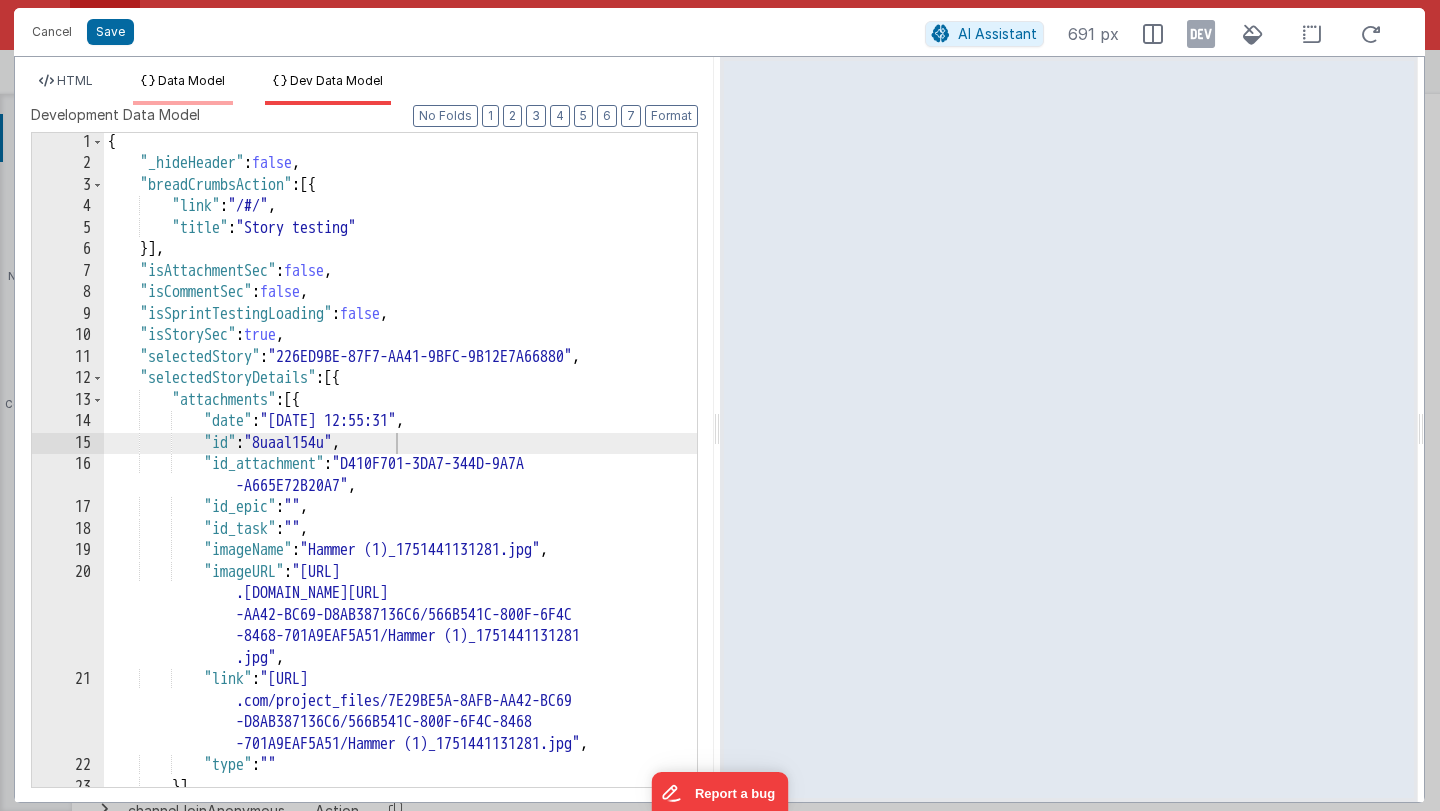 click on "Data Model" at bounding box center [183, 89] 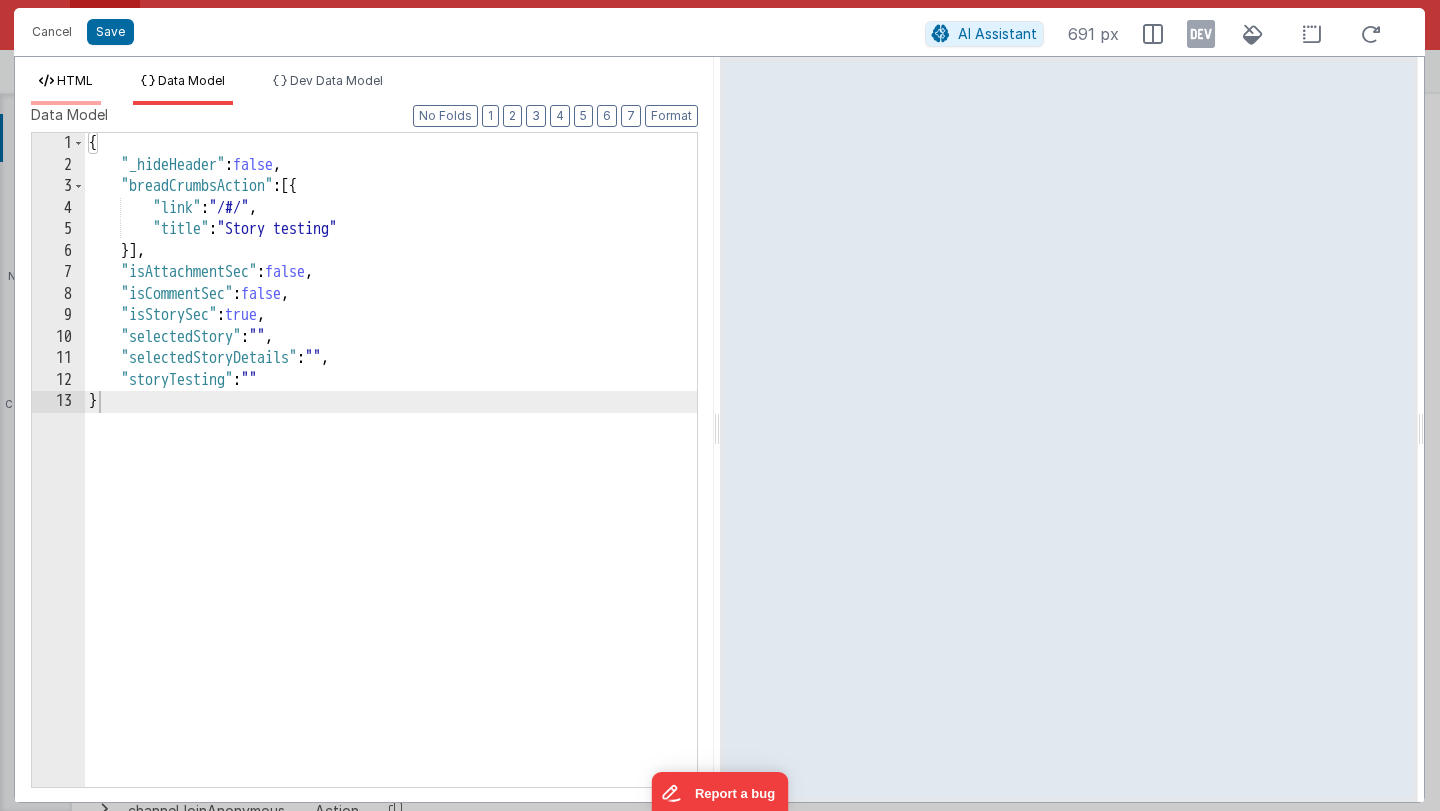 click on "HTML" at bounding box center (66, 89) 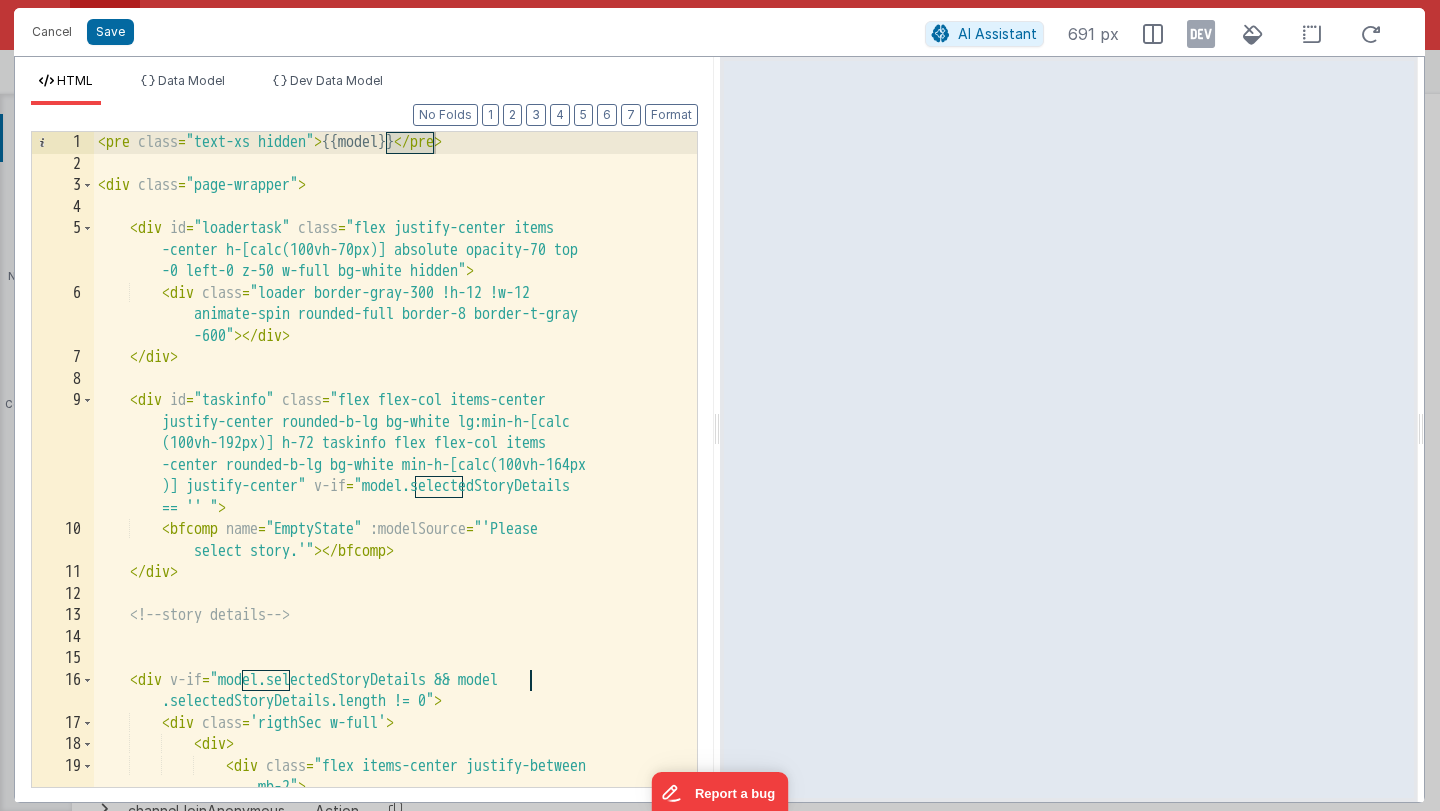 scroll, scrollTop: 0, scrollLeft: 0, axis: both 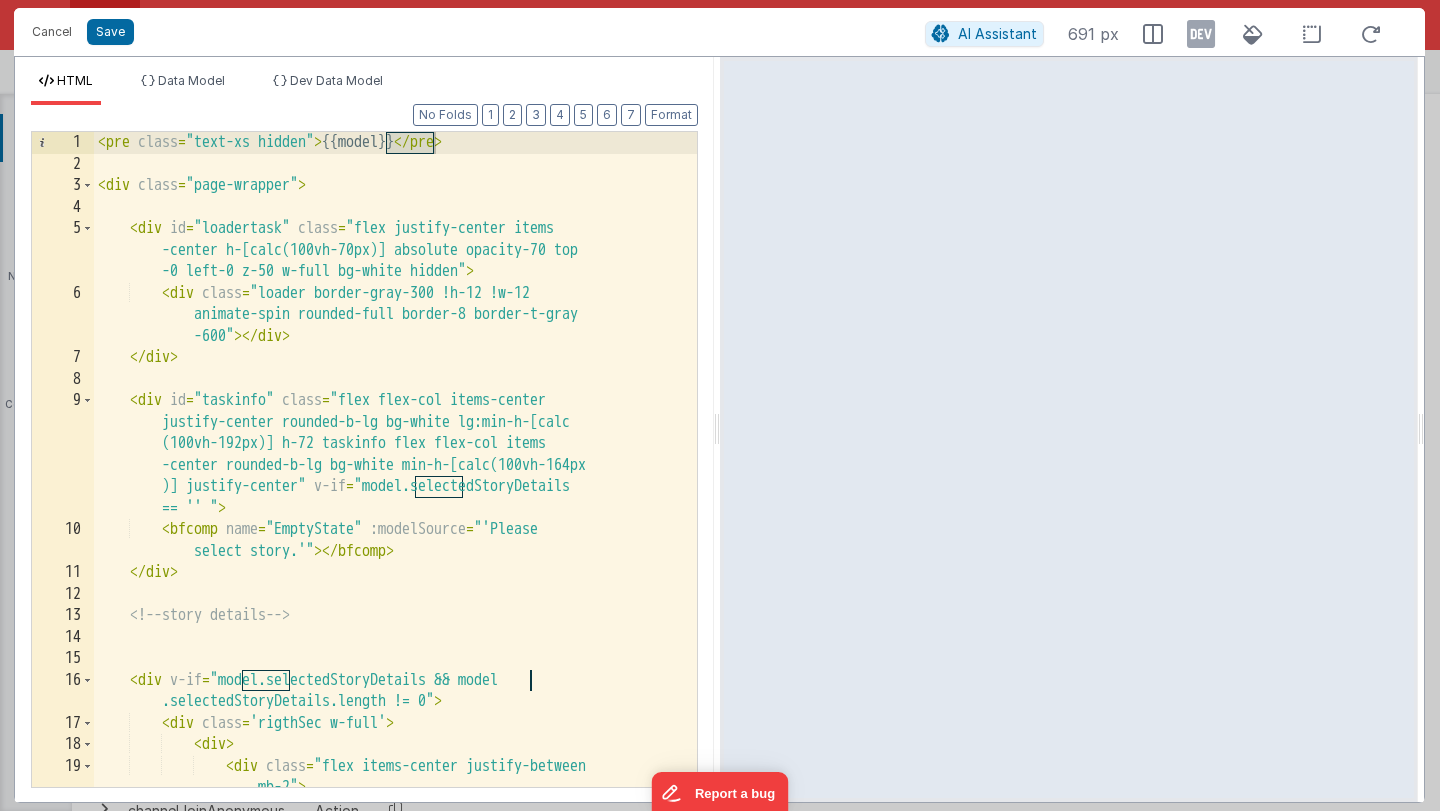 click on "< pre   class = "text-xs hidden" > {{model}} </ pre > < div   class = "page-wrapper" >      < div   id = "loadertask"   class = "flex justify-center items          -center h-[calc(100vh-70px)] absolute opacity-70 top          -0 left-0 z-50 w-full bg-white hidden" >           < div   class = "loader border-gray-300 !h-12 !w-12               animate-spin rounded-full border-8 border-t-gray              -600" > </ div >      </ div >      < div   id = "taskinfo"   class = "flex flex-col items-center           justify-center rounded-b-lg bg-white lg:min-h-[calc          (100vh-192px)] h-72 taskinfo flex flex-col items          -center rounded-b-lg bg-white min-h-[calc(100vh-164px          )] justify-center"   v-if = "model.selectedStoryDetails           == '' " >           < bfcomp   name = "EmptyState"   :modelSource = "'Please               select story.'" > </ bfcomp >      </ div >      <!--  story details -->      <" at bounding box center [395, 513] 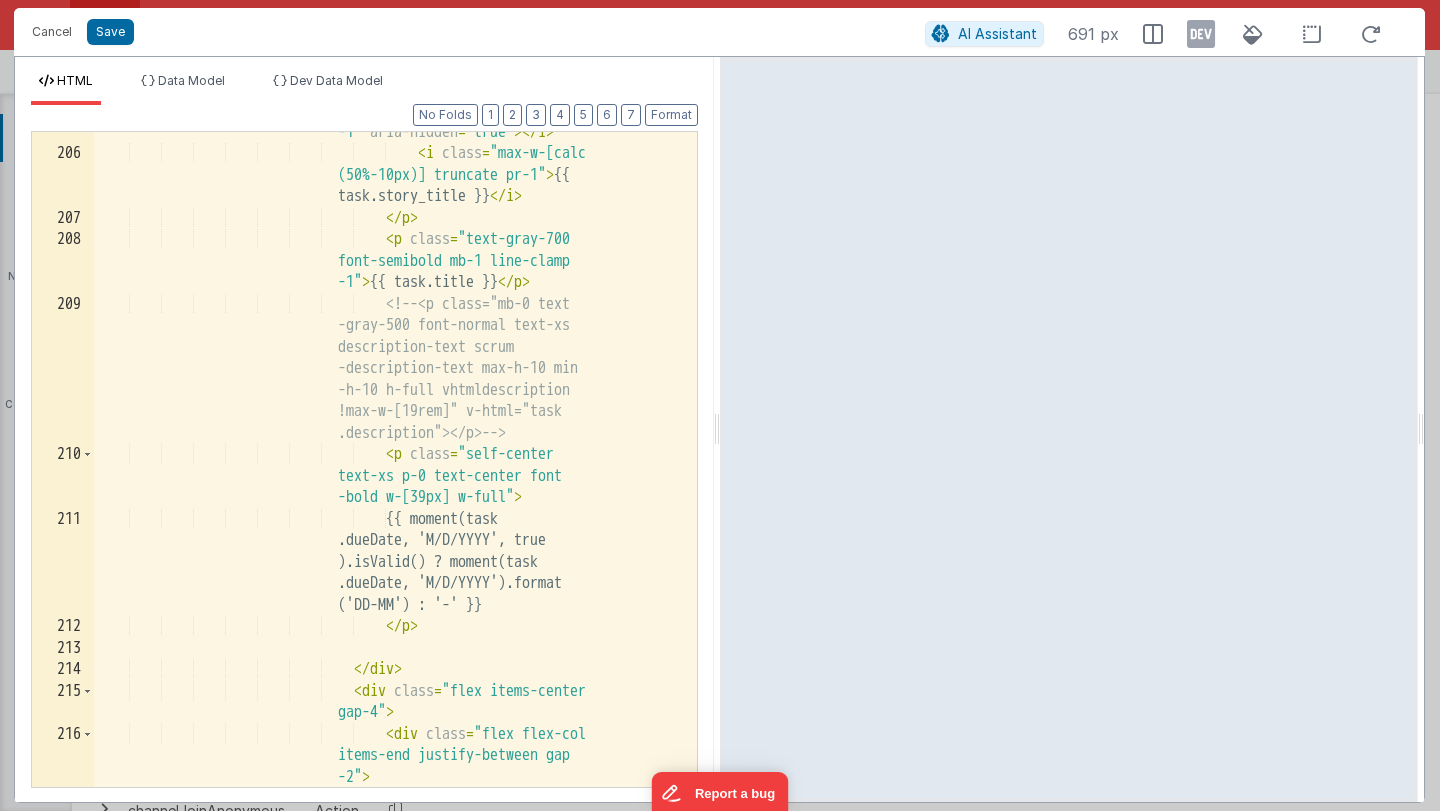 scroll, scrollTop: 13406, scrollLeft: 0, axis: vertical 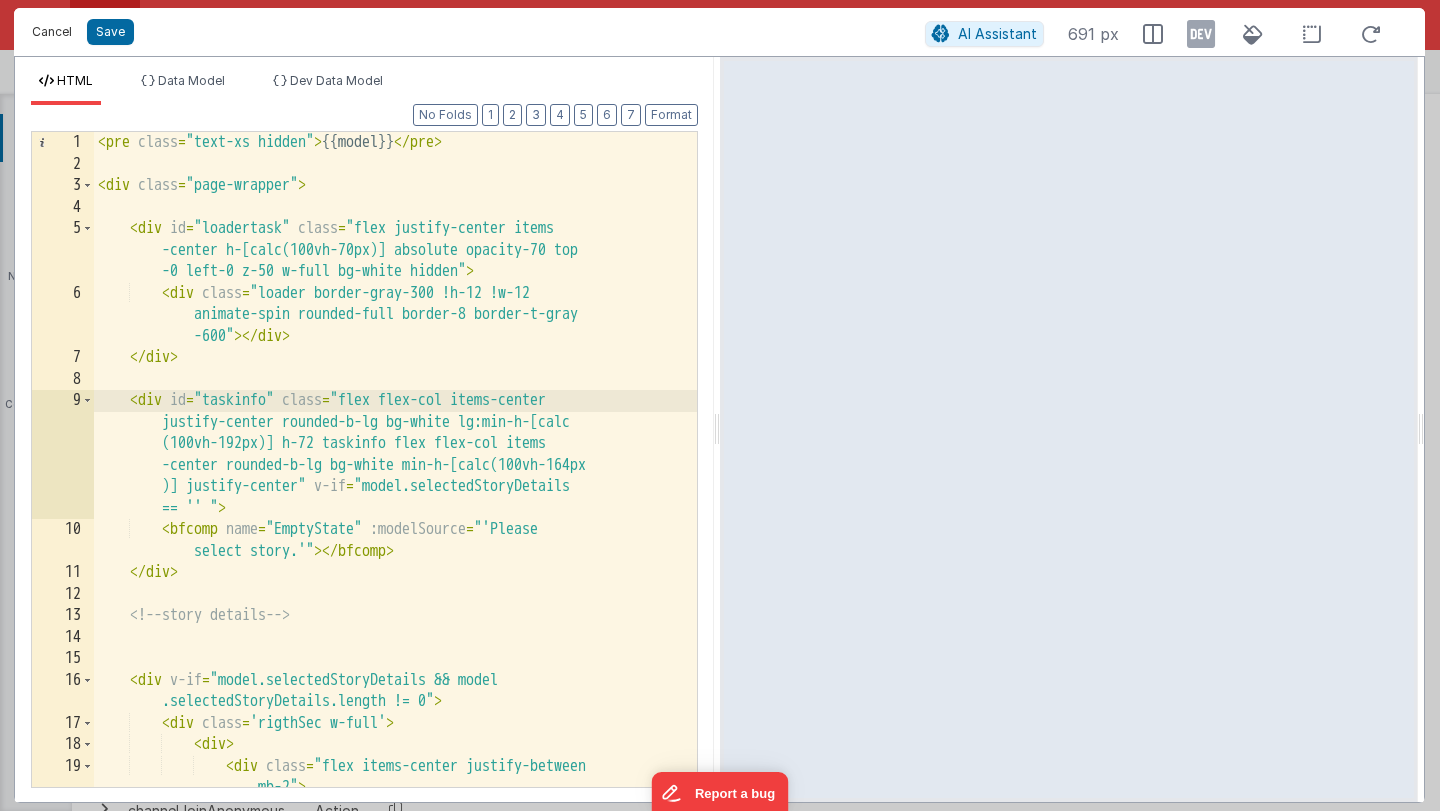 click on "Cancel" at bounding box center (52, 32) 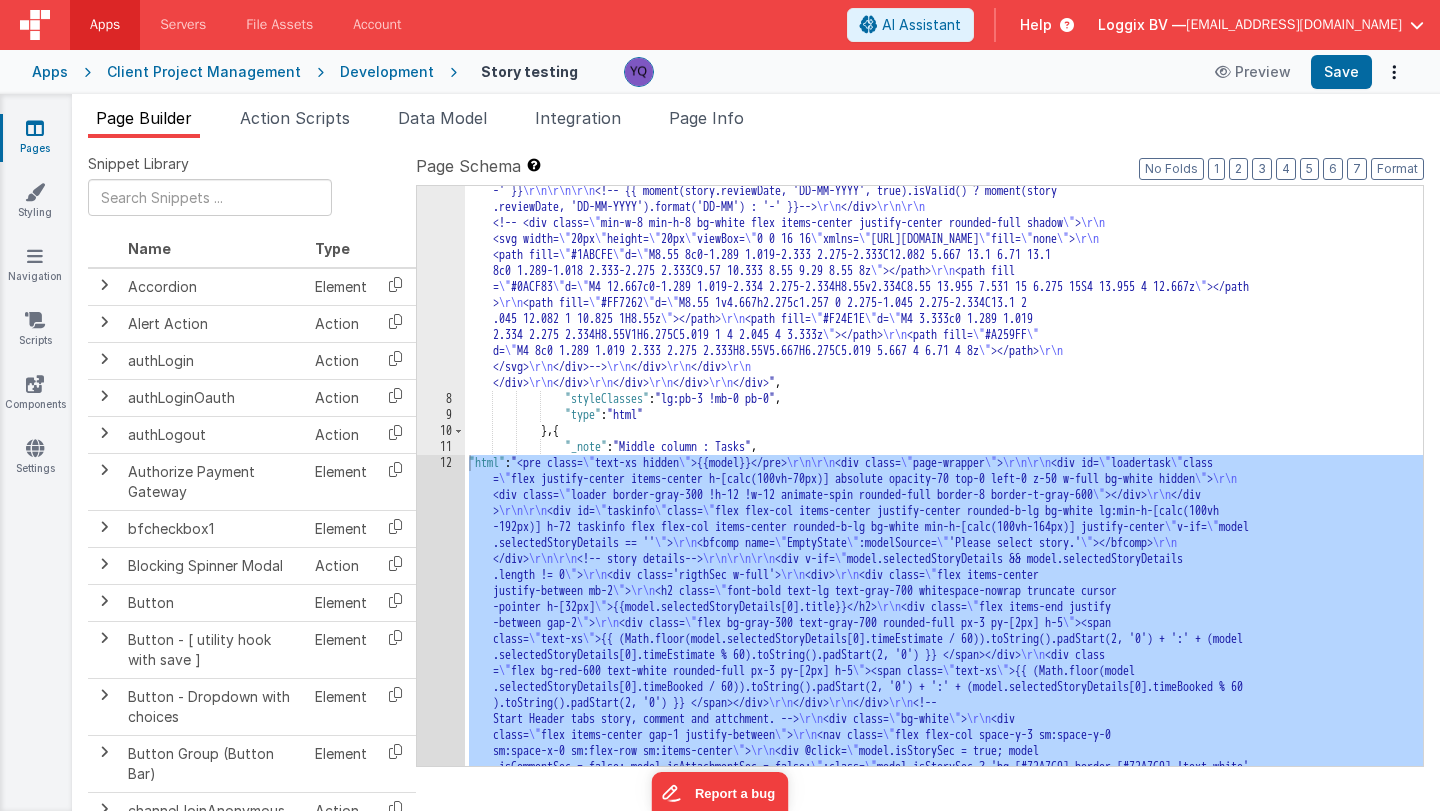 scroll, scrollTop: 0, scrollLeft: 0, axis: both 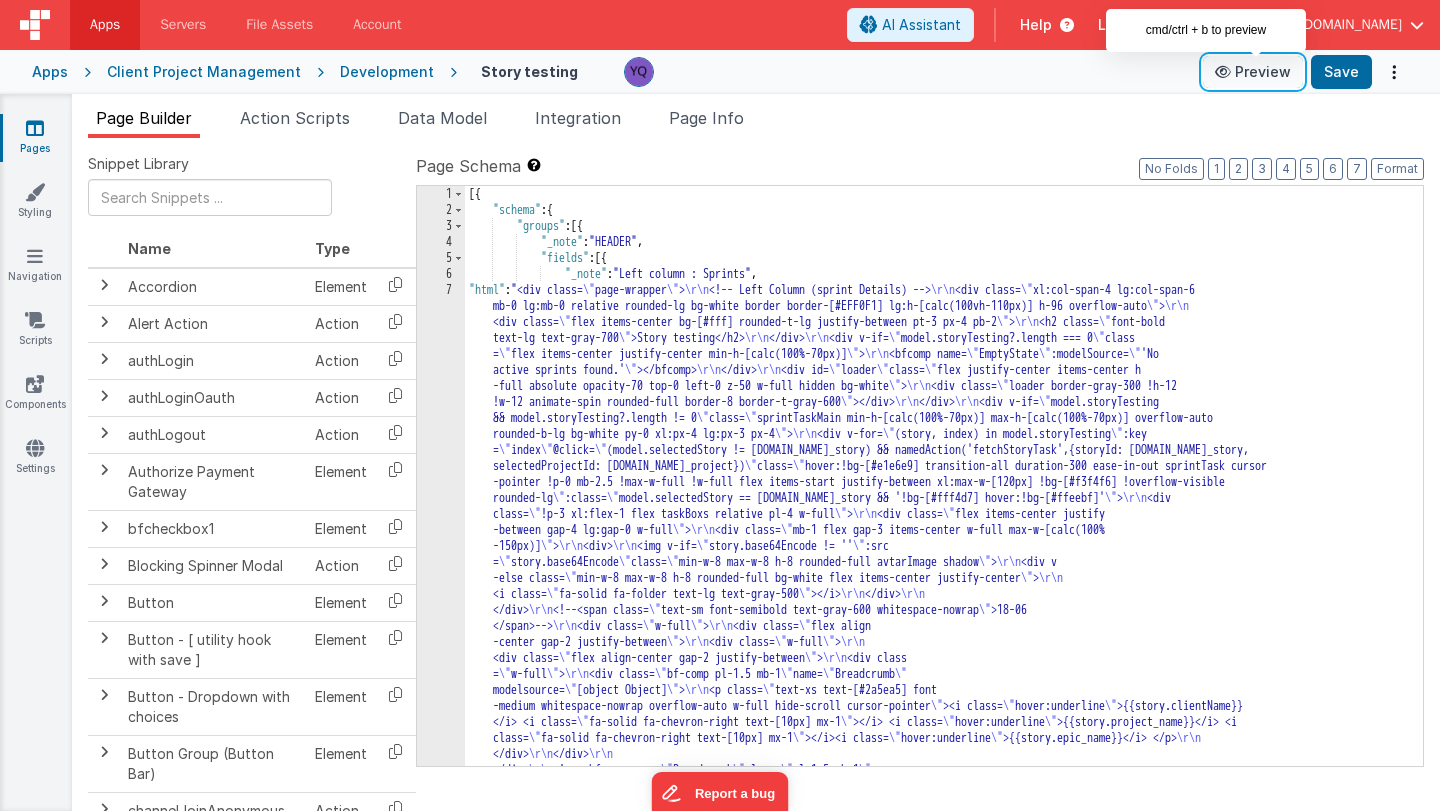 click on "Preview" at bounding box center (1253, 72) 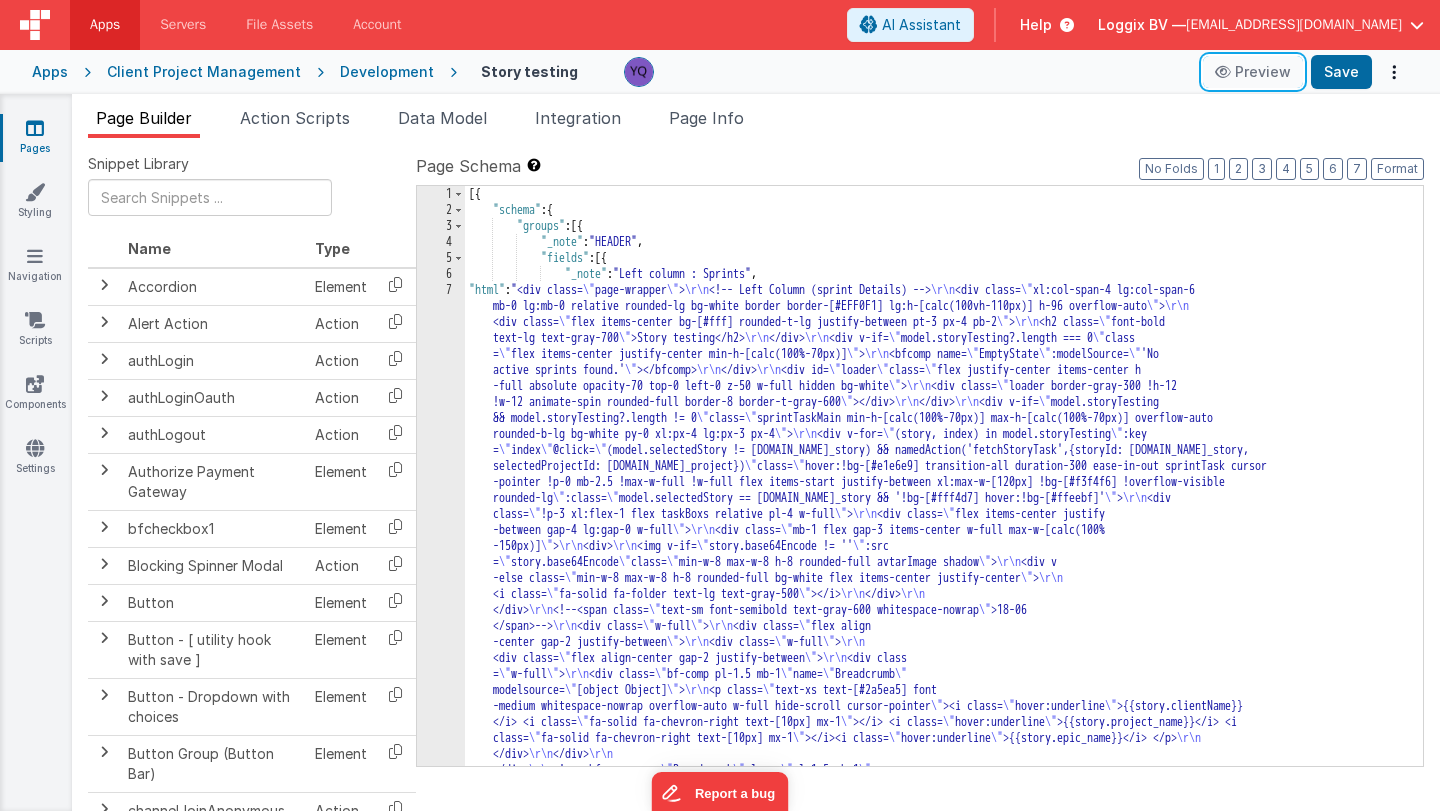 scroll, scrollTop: 0, scrollLeft: 0, axis: both 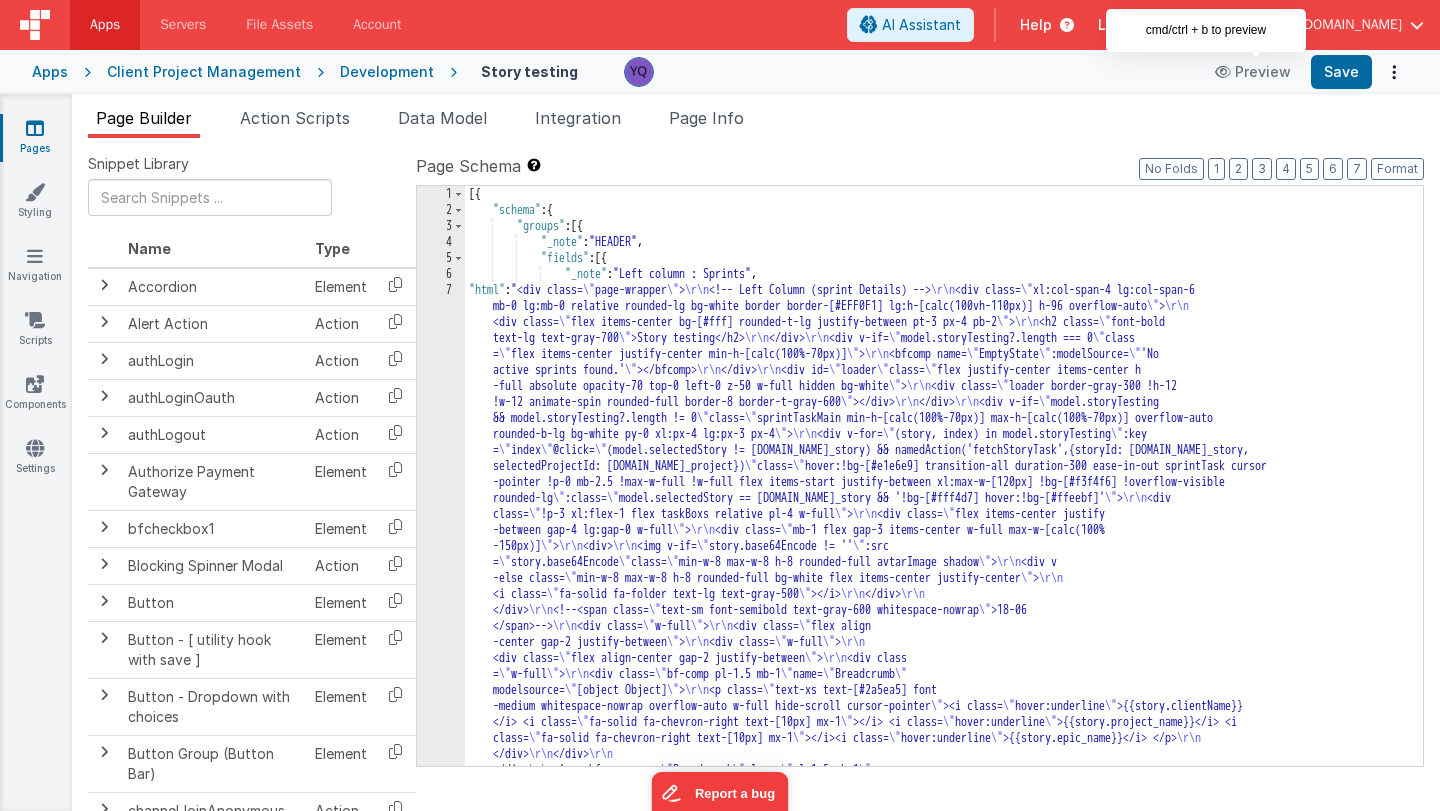click on "Apps" at bounding box center (105, 25) 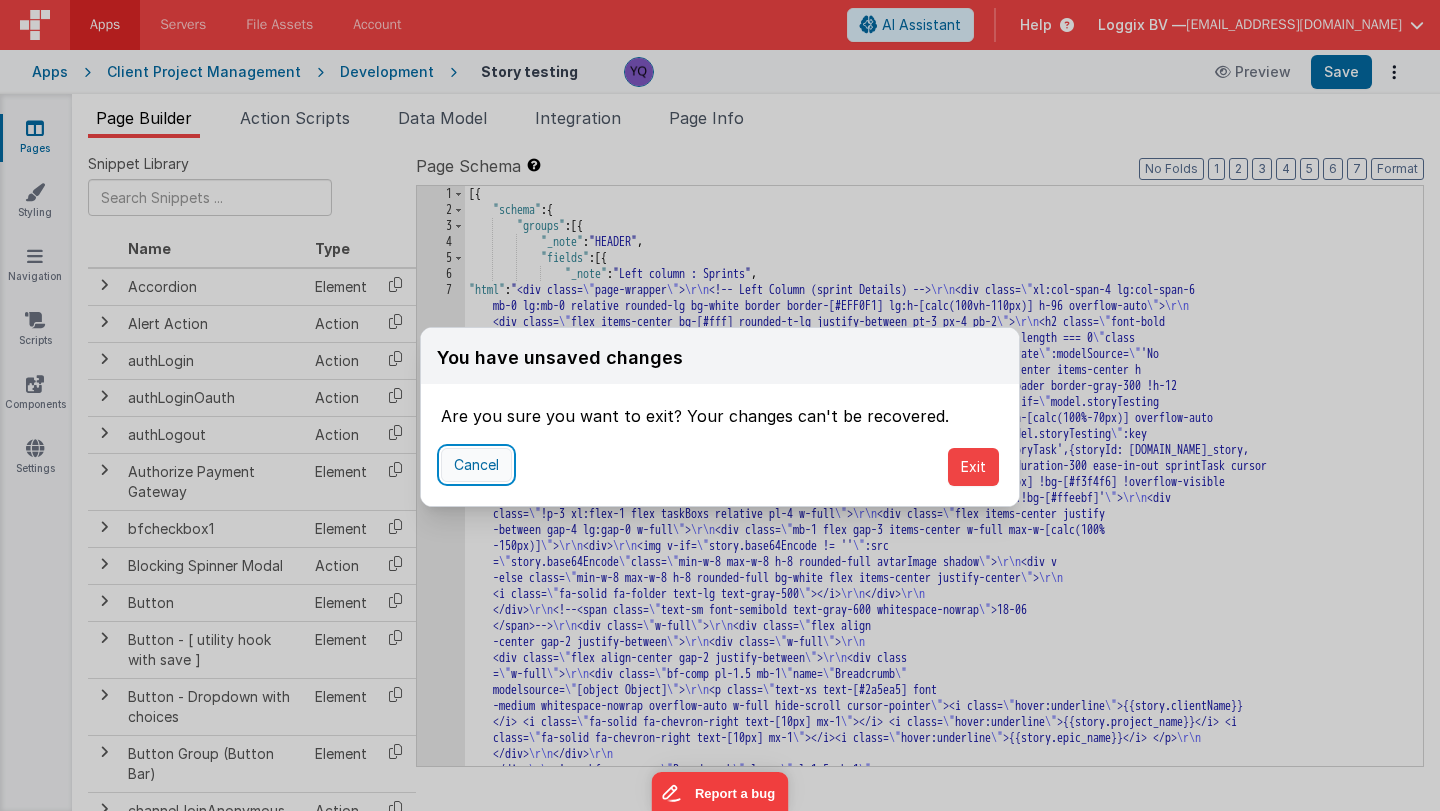 click on "Cancel" at bounding box center (476, 465) 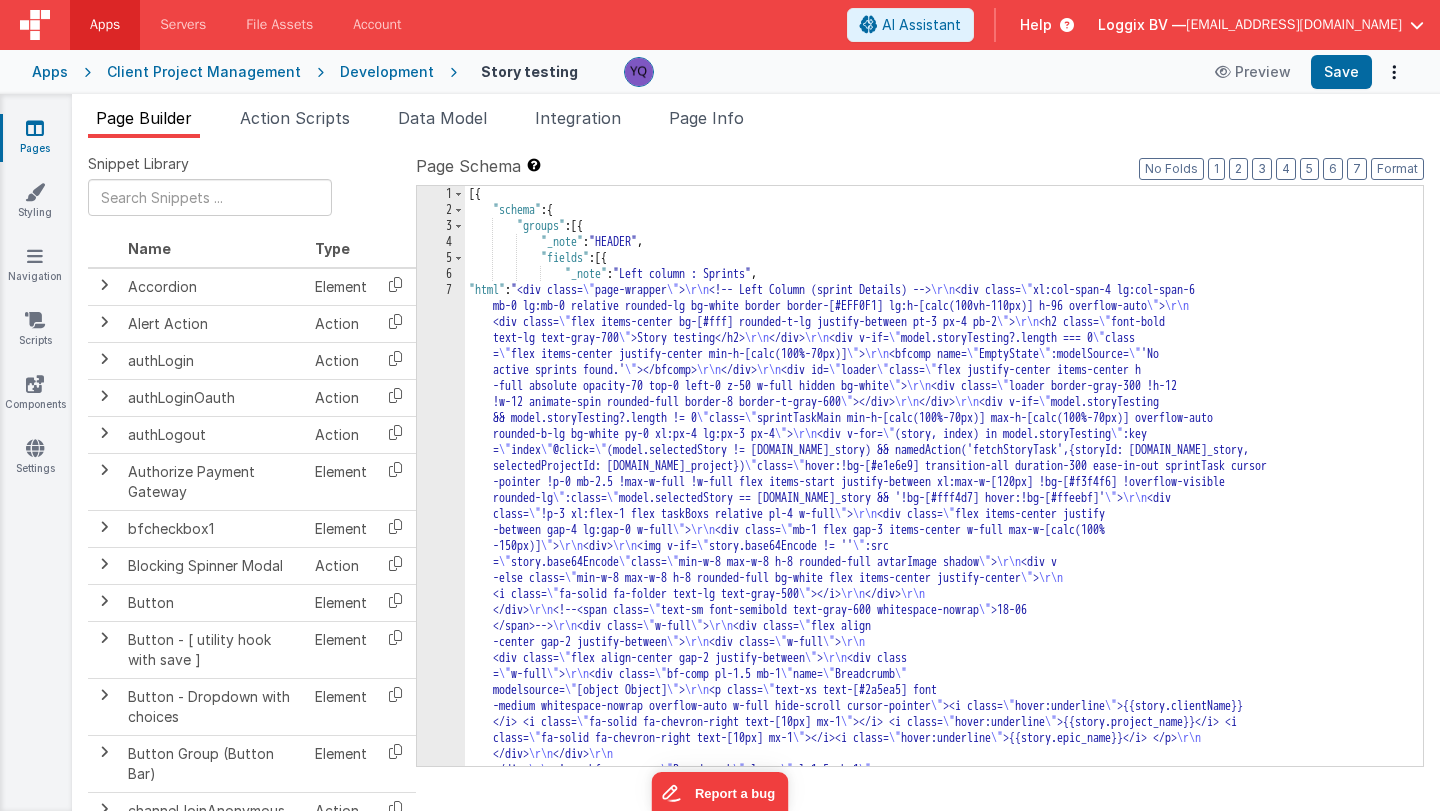 click on "Apps" at bounding box center (50, 72) 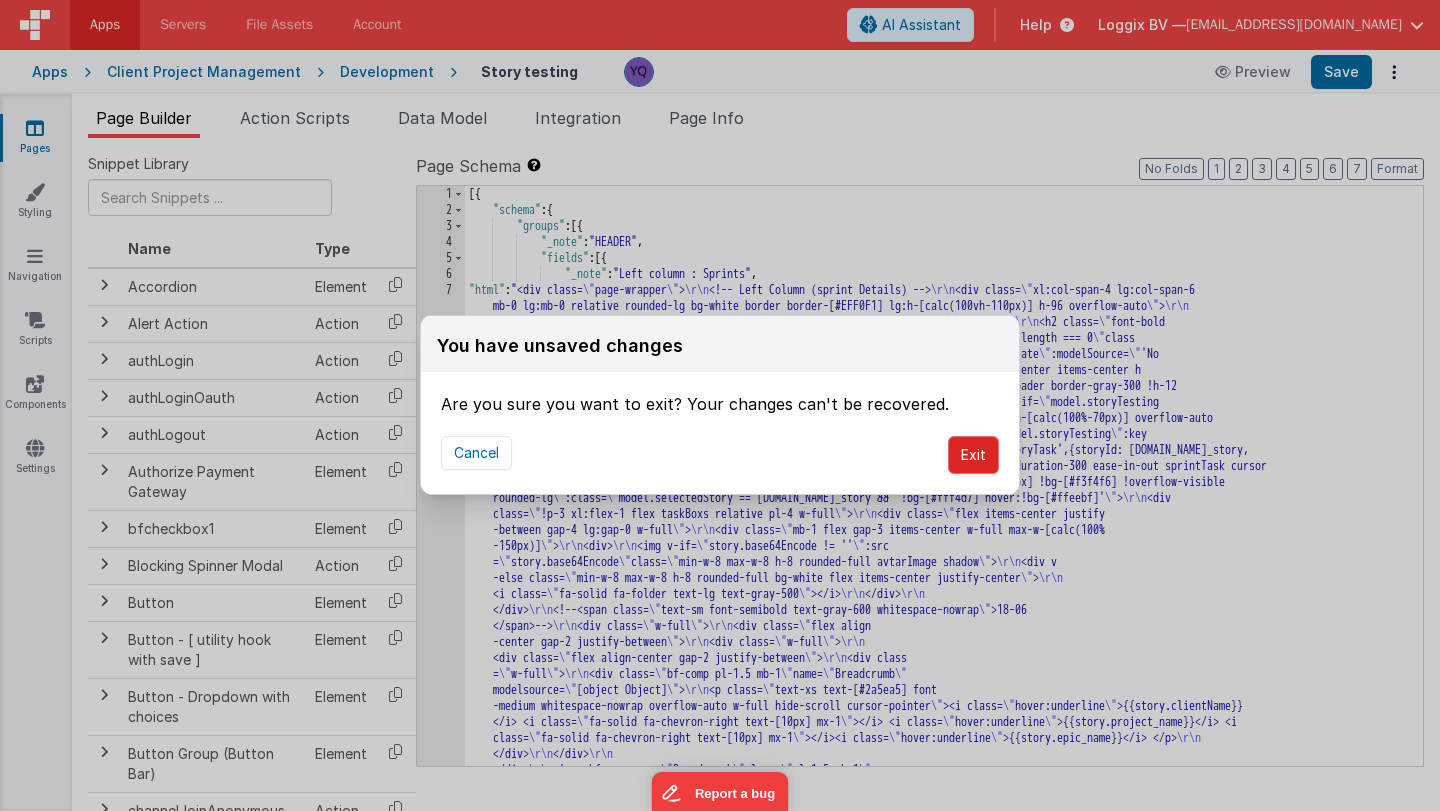 click on "Exit" at bounding box center [973, 455] 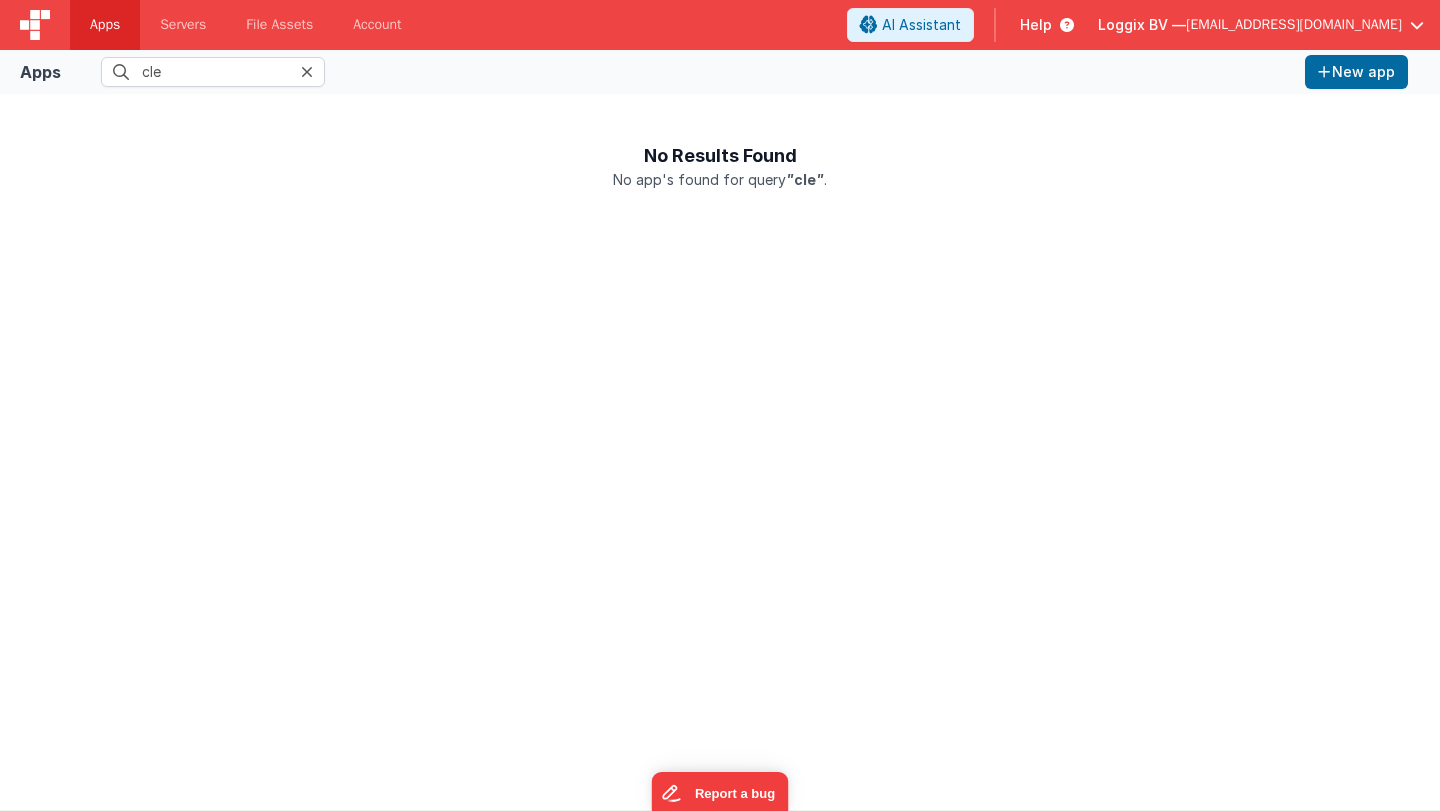 click at bounding box center [307, 72] 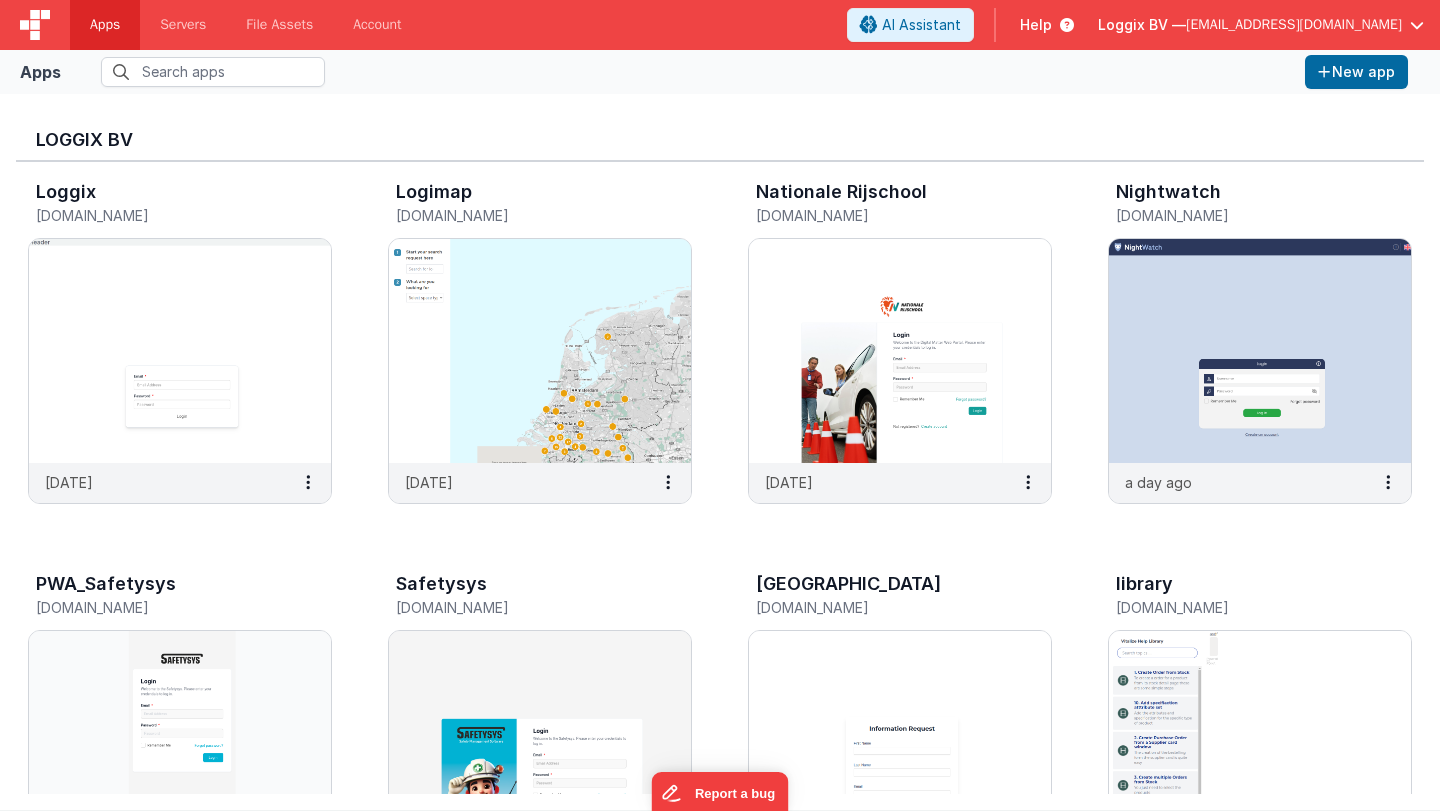 scroll, scrollTop: 416, scrollLeft: 0, axis: vertical 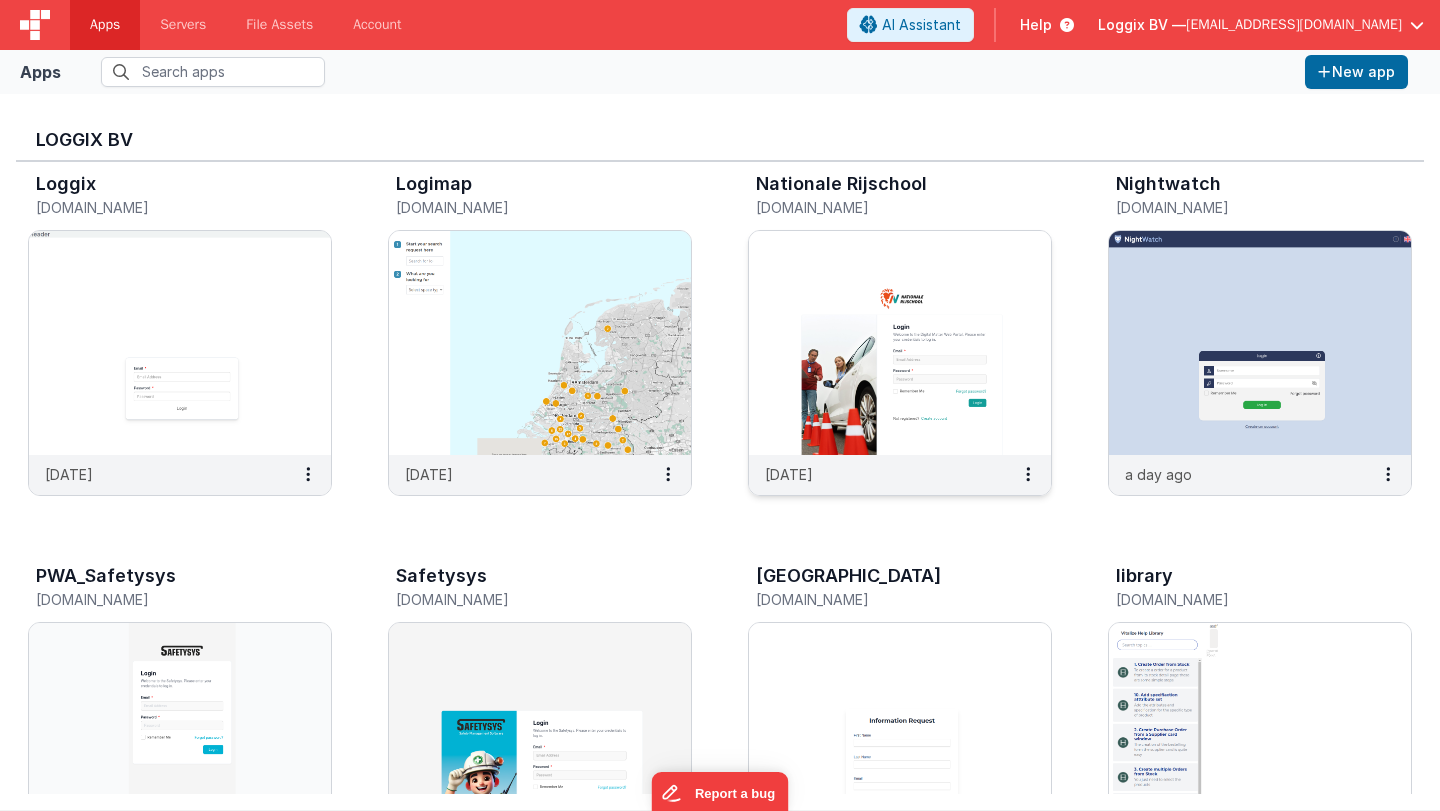click at bounding box center (900, 343) 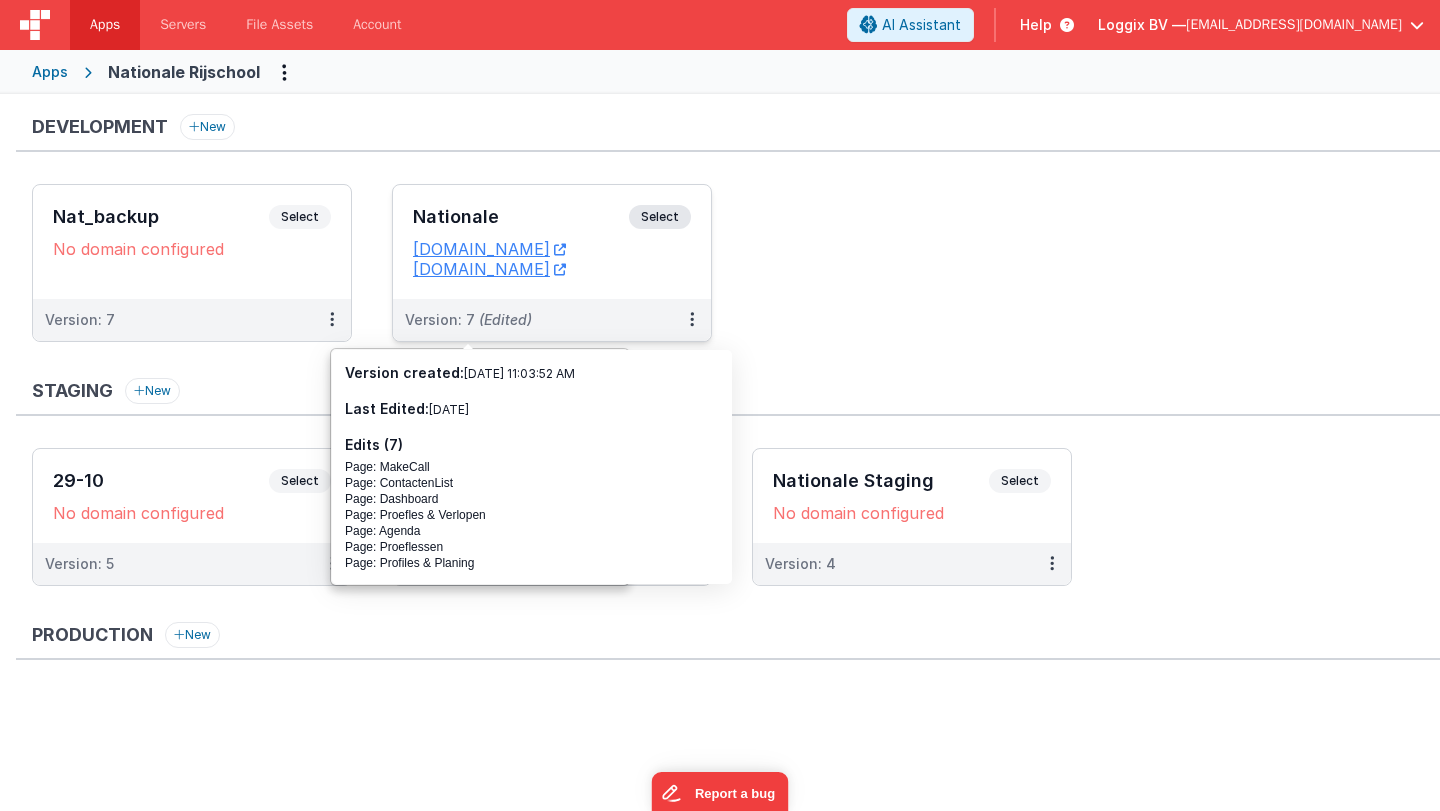 click on "Version: 7
(Edited)" at bounding box center (468, 320) 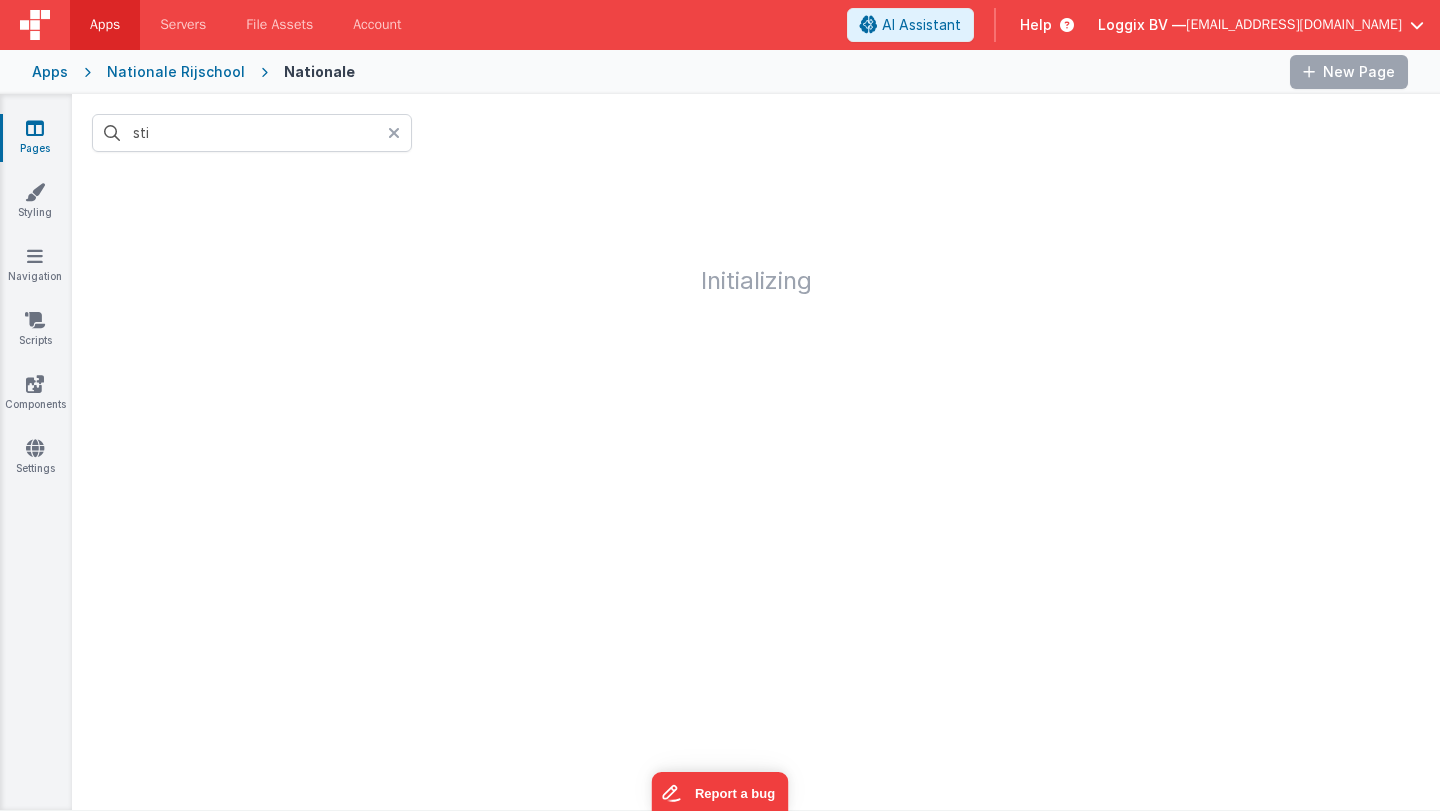 click at bounding box center (400, 133) 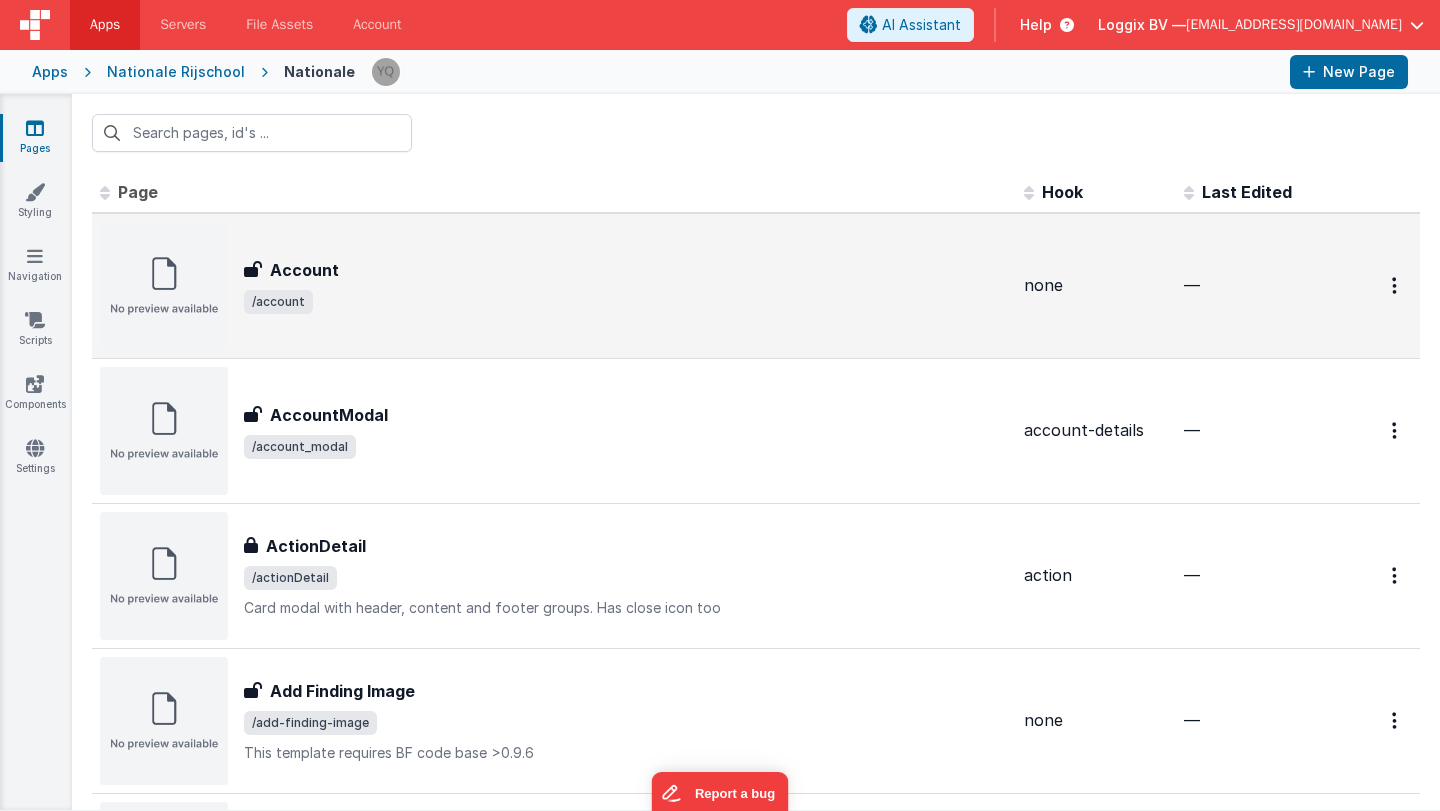 click on "Account
Account
/account" at bounding box center (554, 286) 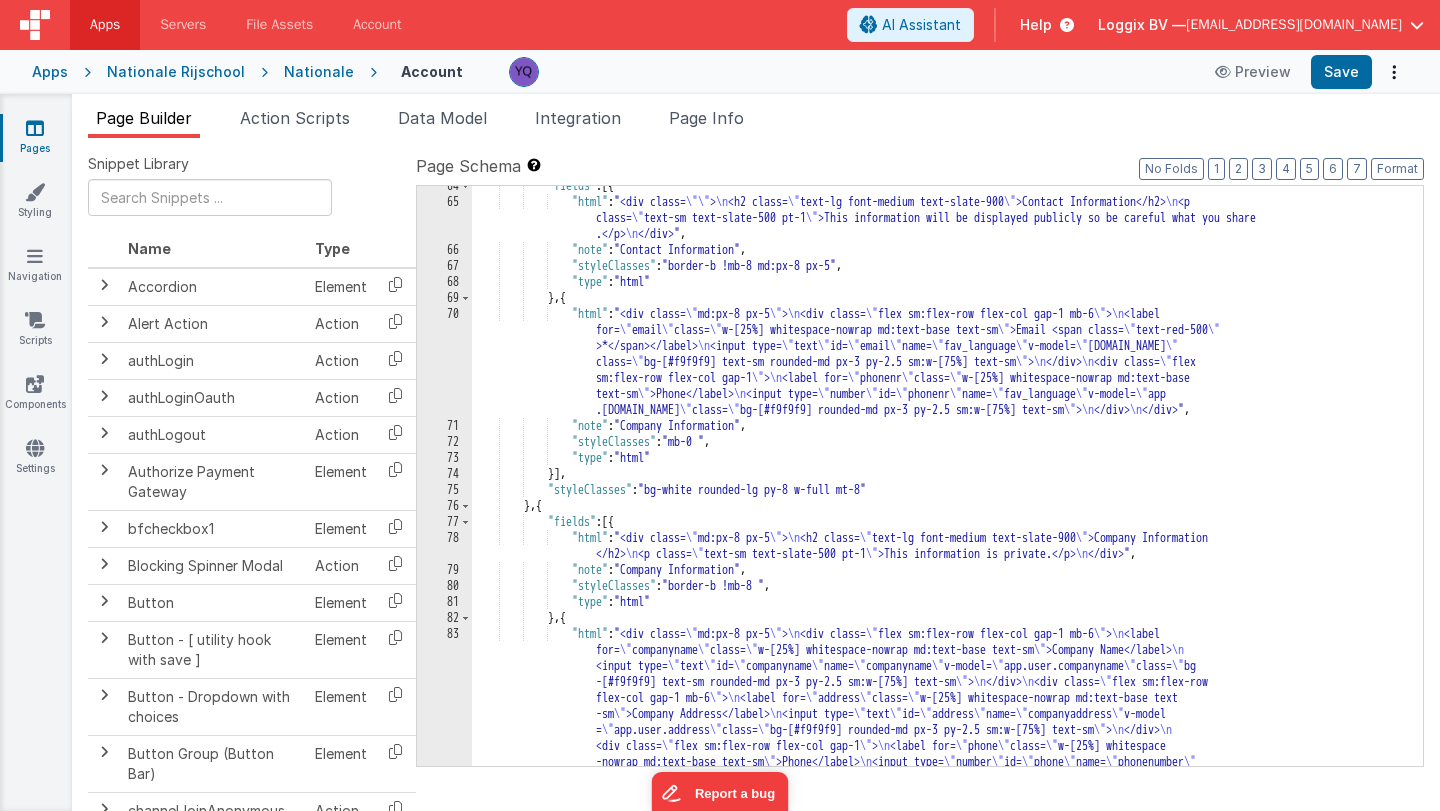 scroll, scrollTop: 1176, scrollLeft: 0, axis: vertical 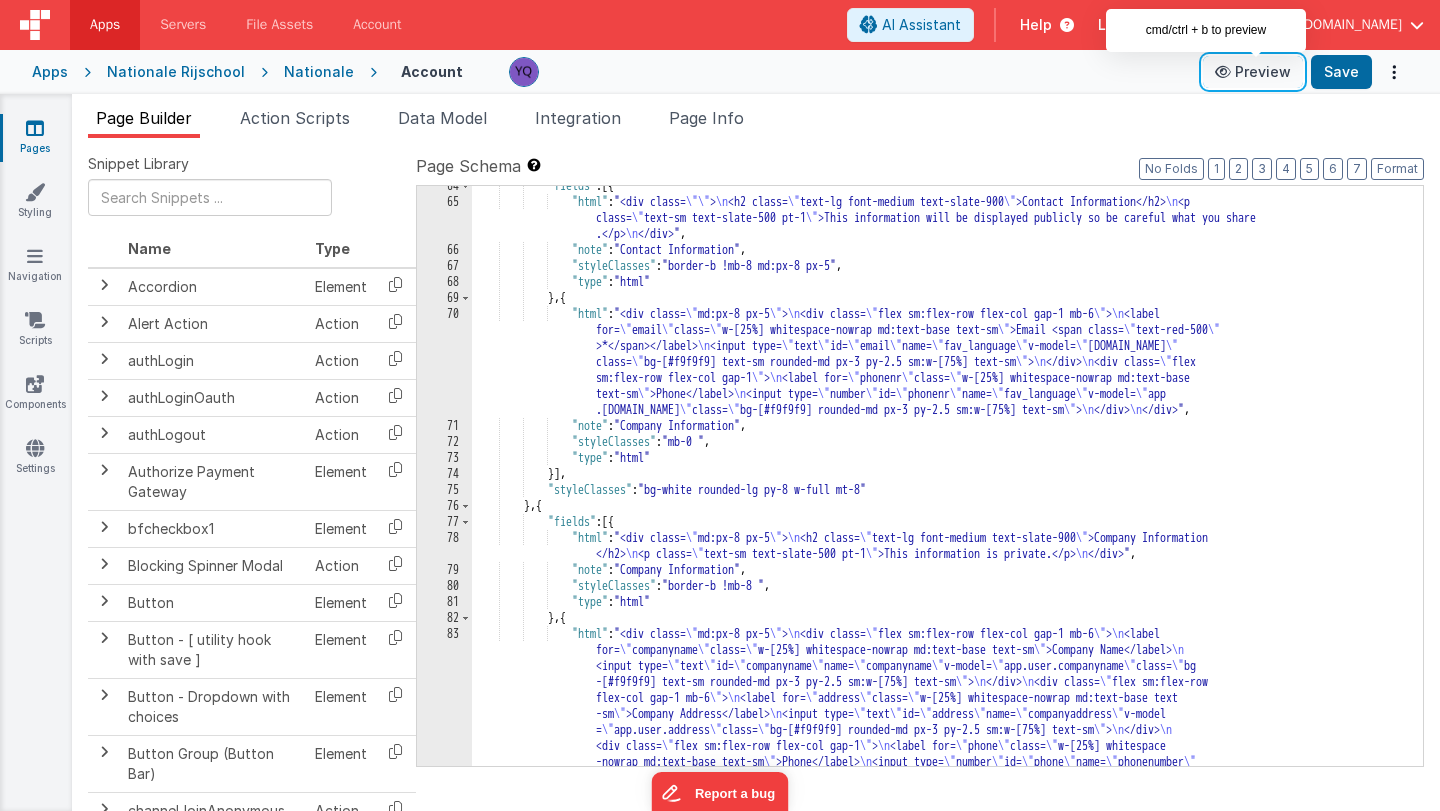 click on "Preview" at bounding box center [1253, 72] 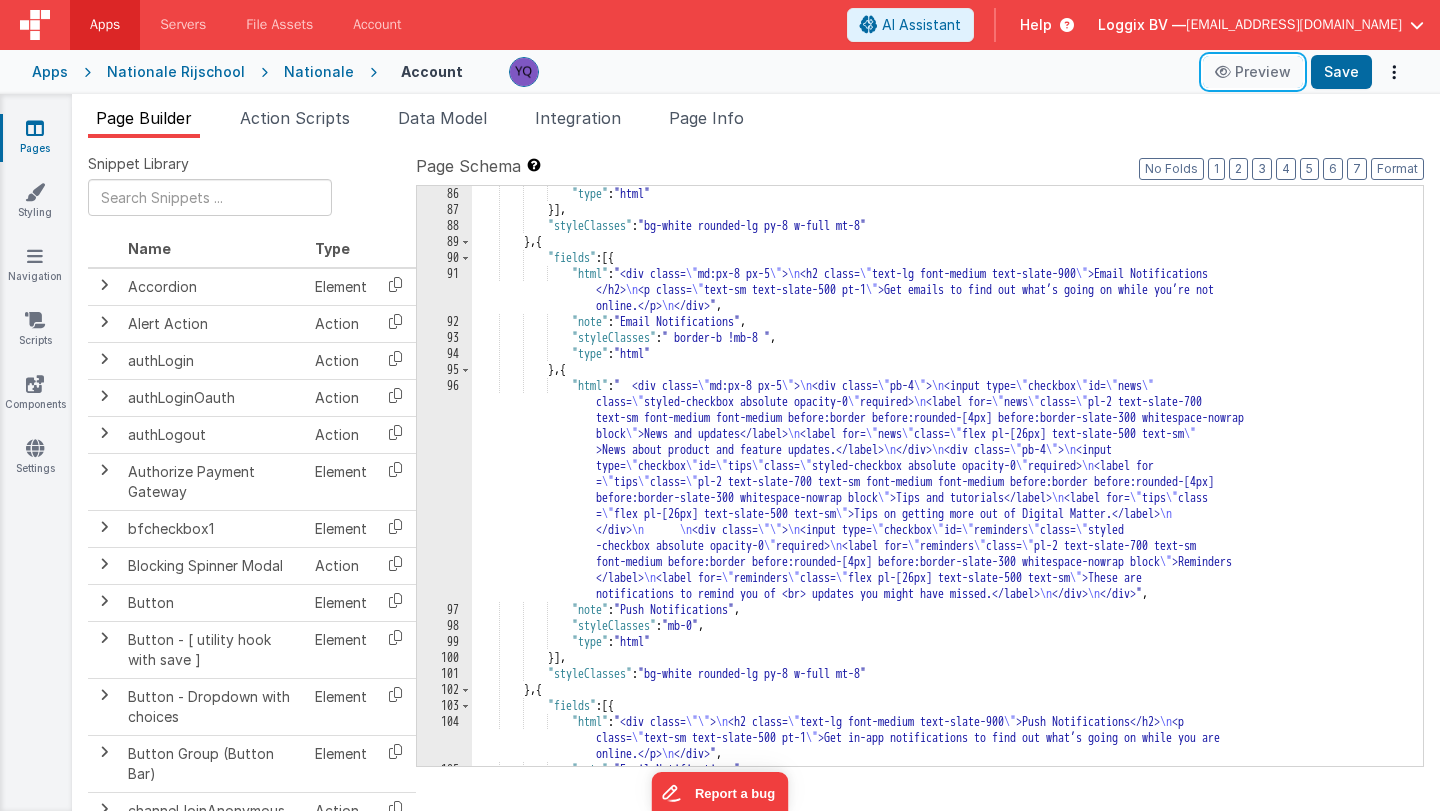 scroll, scrollTop: 1822, scrollLeft: 0, axis: vertical 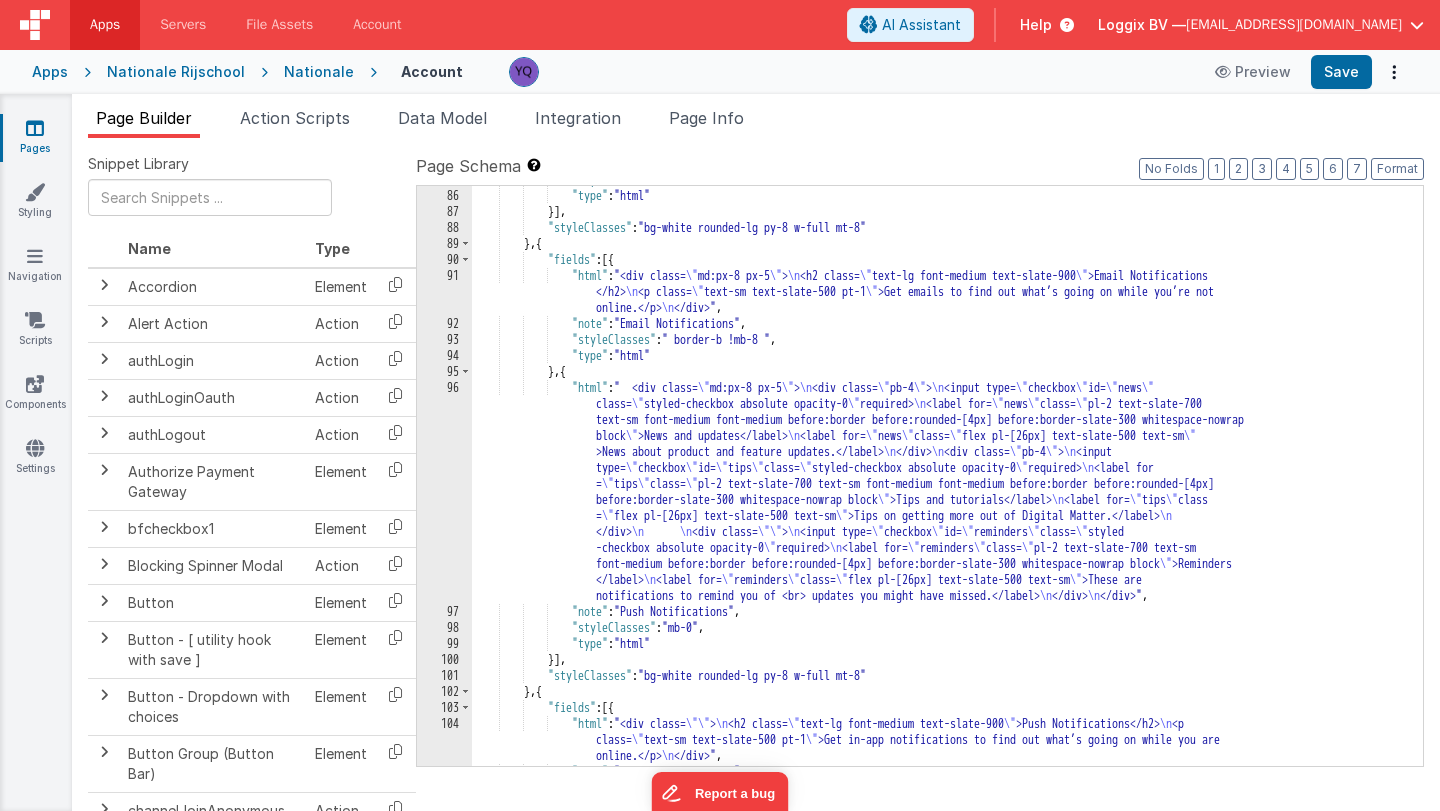 click on ""styleClasses" :  "mb-0 " ,                     "type" :  "html"                }] ,                "styleClasses" :  "bg-white rounded-lg py-8 w-full mt-8"           } ,  {                "fields" :  [{                     "html" :  "<div class= \" md:px-8 px-5 \" > \n     <h2 class= \" text-lg font-medium text-slate-900 \" >Email Notifications                      </h2> \n     <p class= \" text-sm text-slate-500 pt-1 \" >Get emails to find out what’s going on while you’re not                       online.</p> \n </div>" ,                     "note" :  "Email Notifications" ,                     "styleClasses" :  " border-b !mb-8 " ,                     "type" :  "html"                } ,  {                     "html" :  "  <div class= \" md:px-8 px-5 \" > \n       <div class= \" pb-4 \" > \n         <input type= \" checkbox \"  id= \" news \"                        class= \" styled-checkbox absolute opacity-0 \"  required> >" at bounding box center [947, 478] 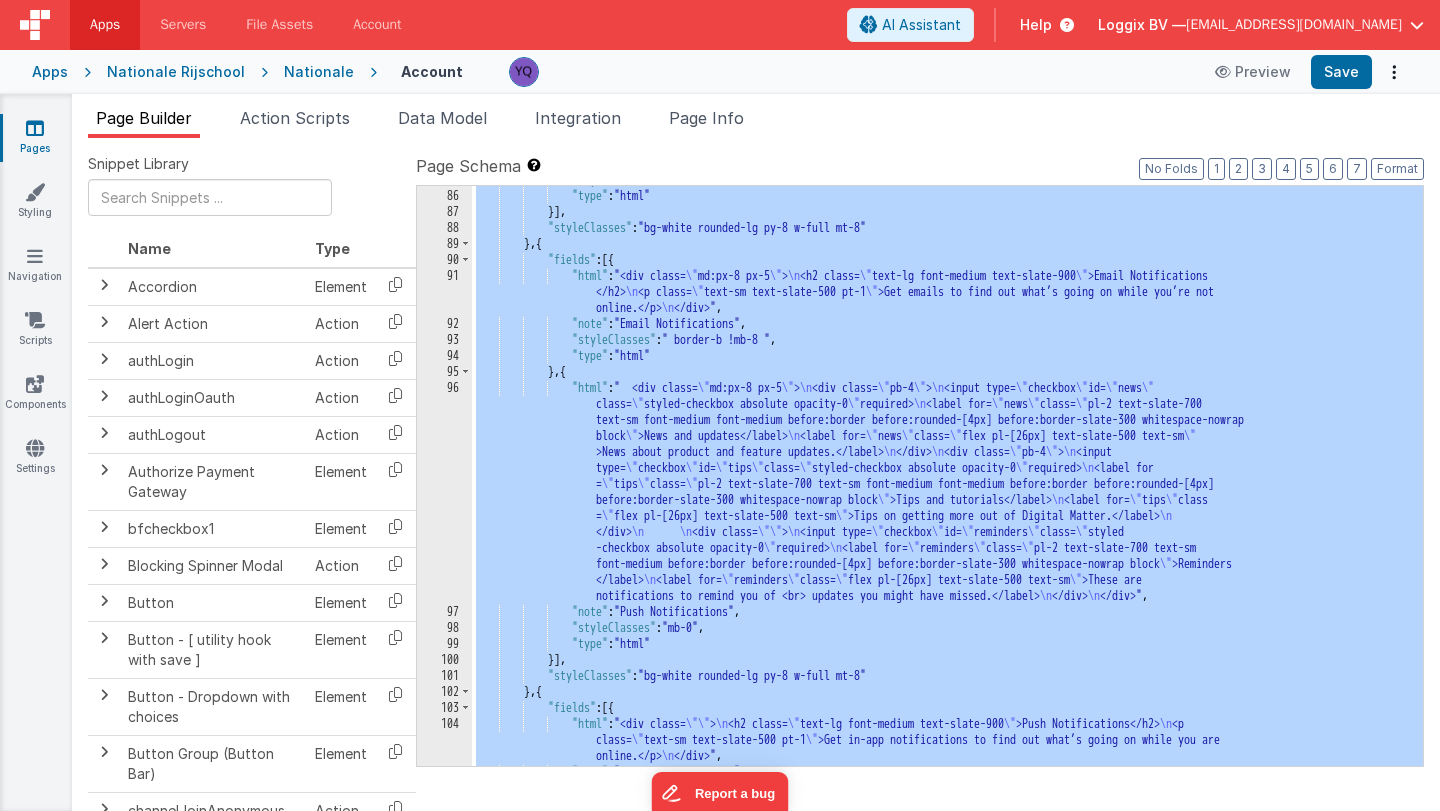 click on ""styleClasses" :  "mb-0 " ,                     "type" :  "html"                }] ,                "styleClasses" :  "bg-white rounded-lg py-8 w-full mt-8"           } ,  {                "fields" :  [{                     "html" :  "<div class= \" md:px-8 px-5 \" > \n     <h2 class= \" text-lg font-medium text-slate-900 \" >Email Notifications                      </h2> \n     <p class= \" text-sm text-slate-500 pt-1 \" >Get emails to find out what’s going on while you’re not                       online.</p> \n </div>" ,                     "note" :  "Email Notifications" ,                     "styleClasses" :  " border-b !mb-8 " ,                     "type" :  "html"                } ,  {                     "html" :  "  <div class= \" md:px-8 px-5 \" > \n       <div class= \" pb-4 \" > \n         <input type= \" checkbox \"  id= \" news \"                        class= \" styled-checkbox absolute opacity-0 \"  required> >" at bounding box center [947, 478] 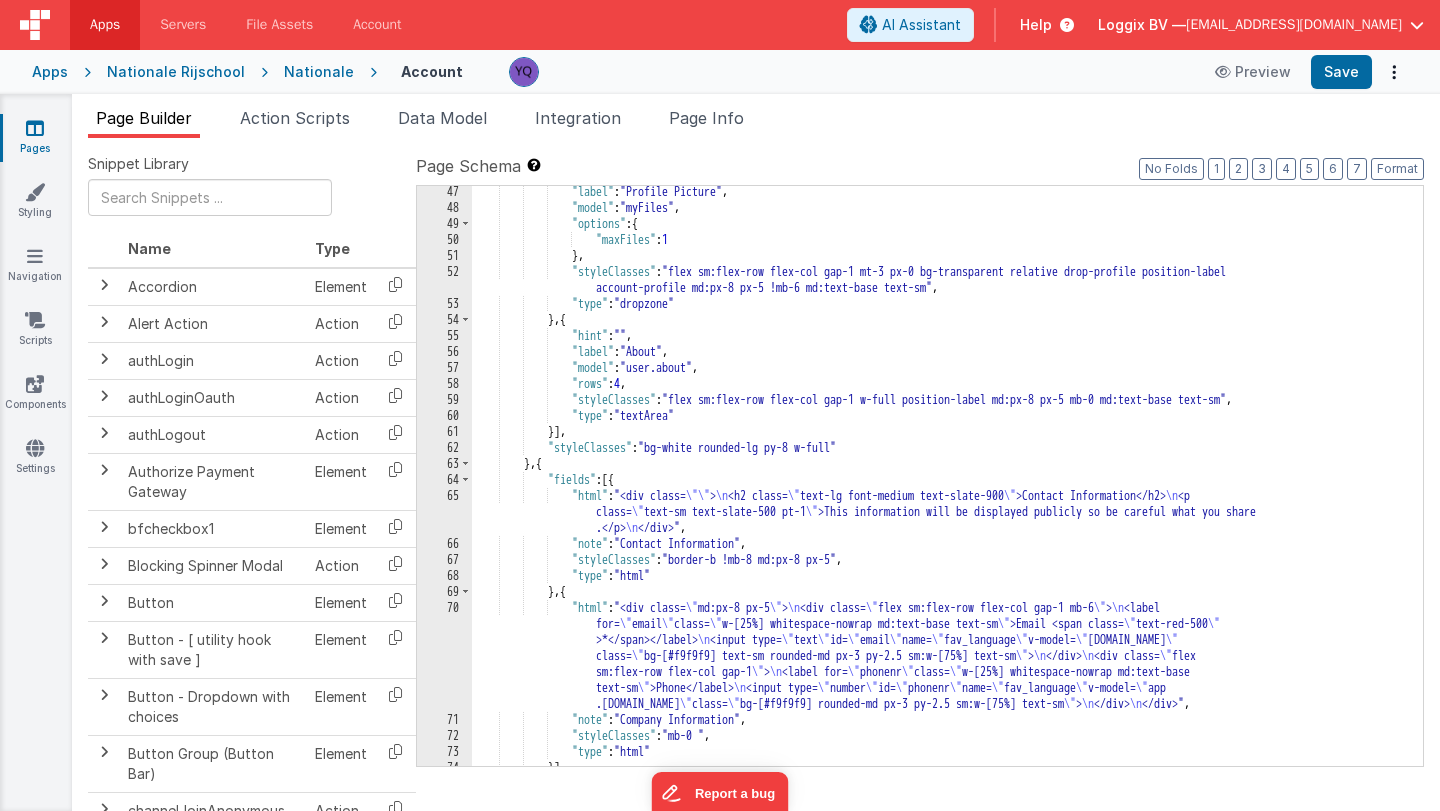 scroll, scrollTop: 876, scrollLeft: 0, axis: vertical 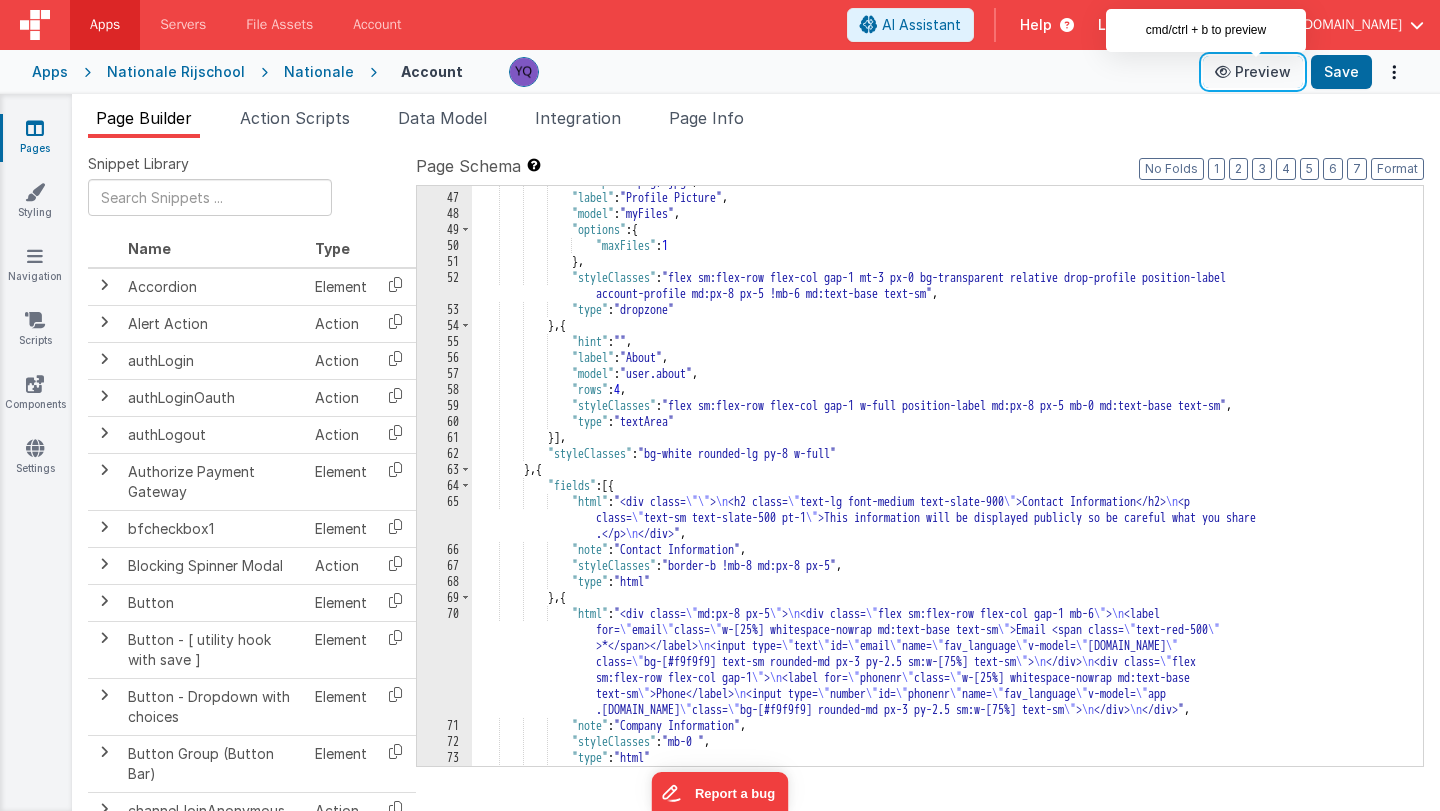 click on "Preview" at bounding box center [1253, 72] 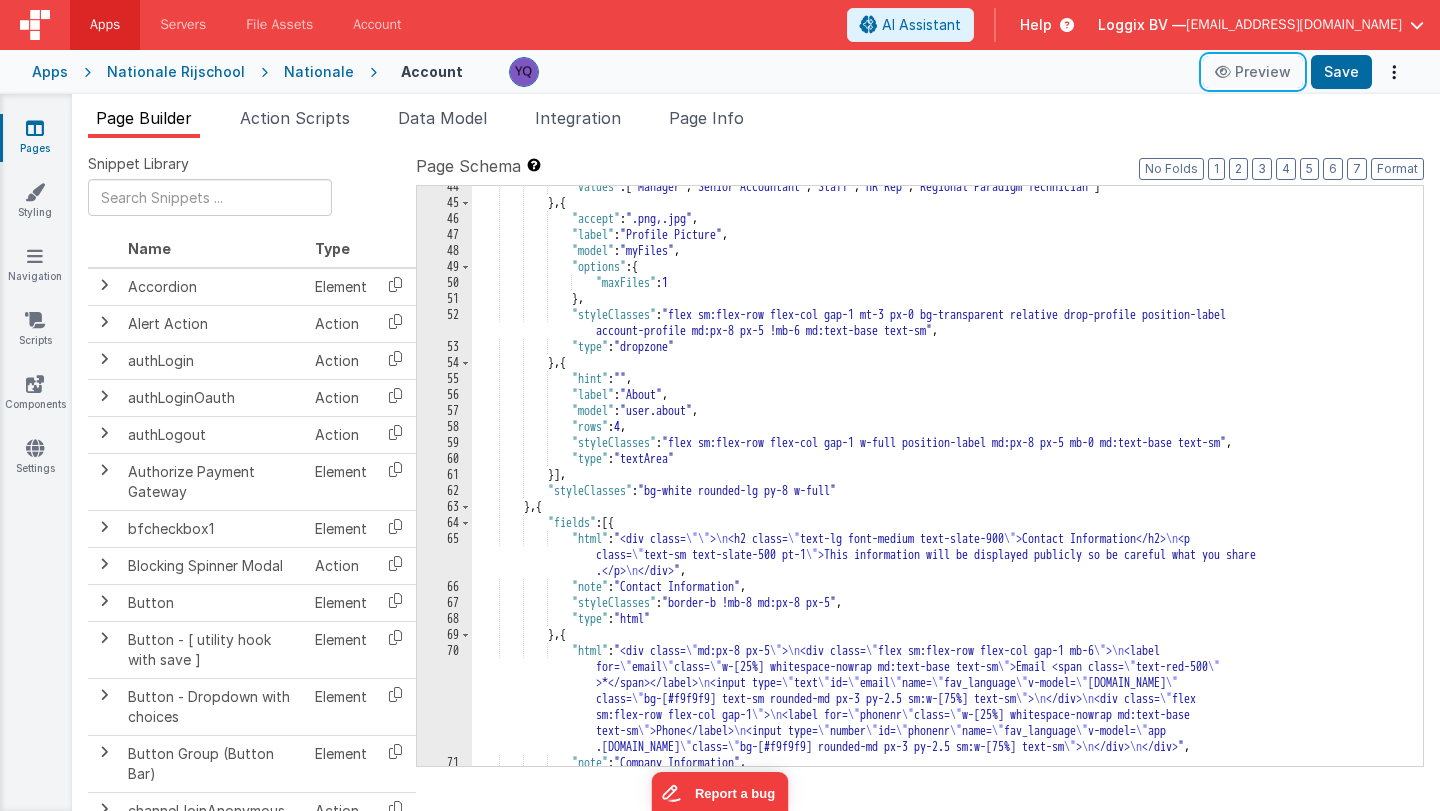 scroll, scrollTop: 0, scrollLeft: 0, axis: both 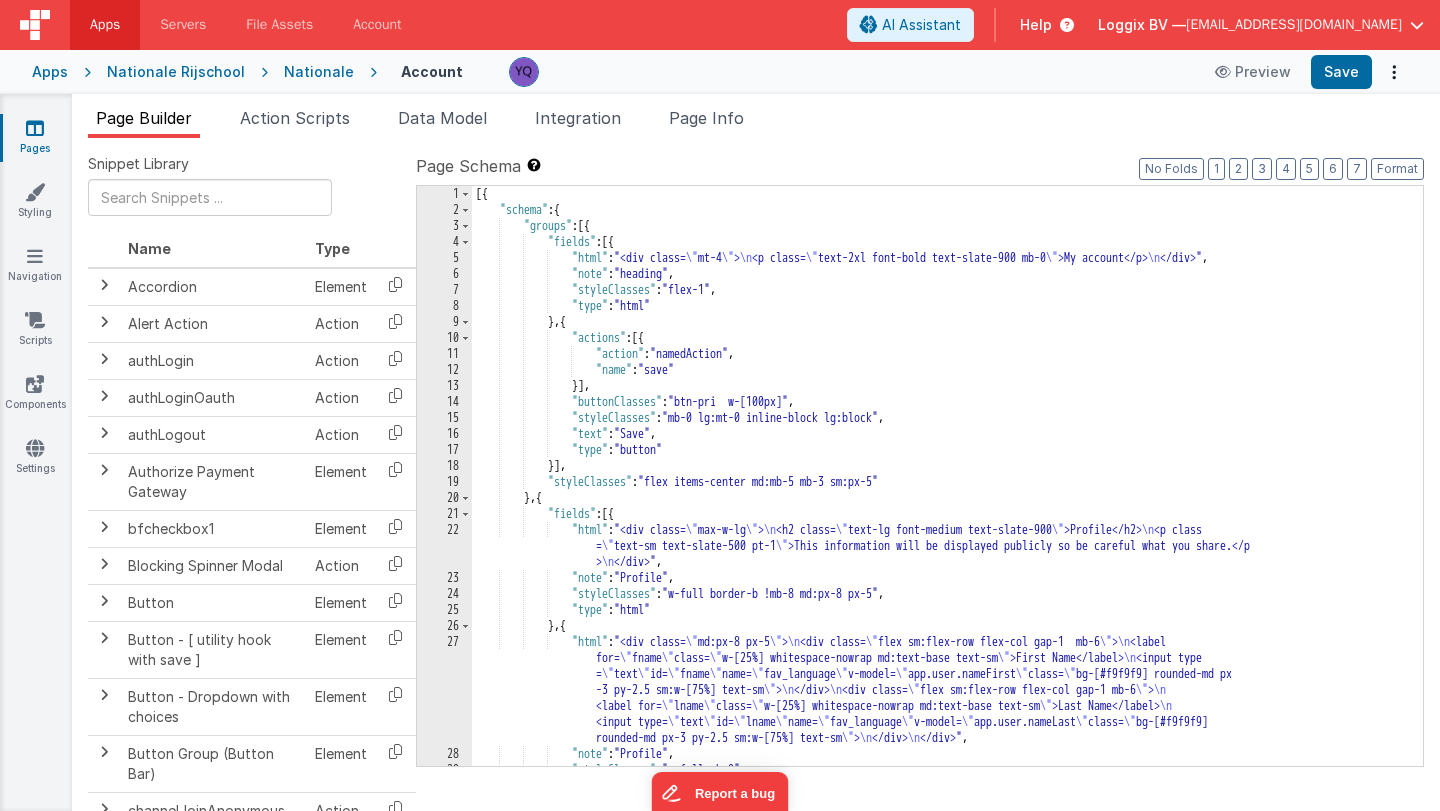 click on "Apps" at bounding box center [50, 72] 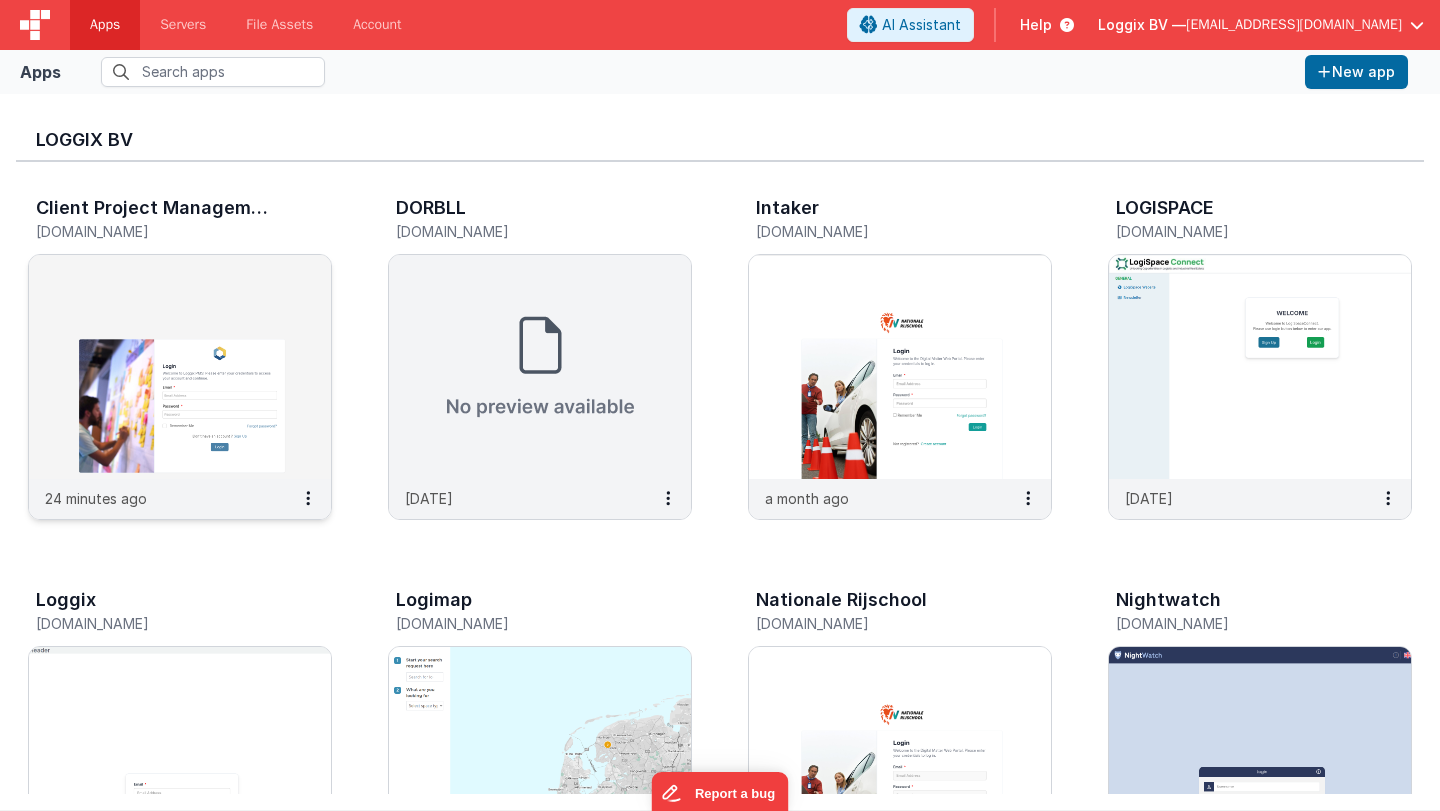 click at bounding box center [180, 367] 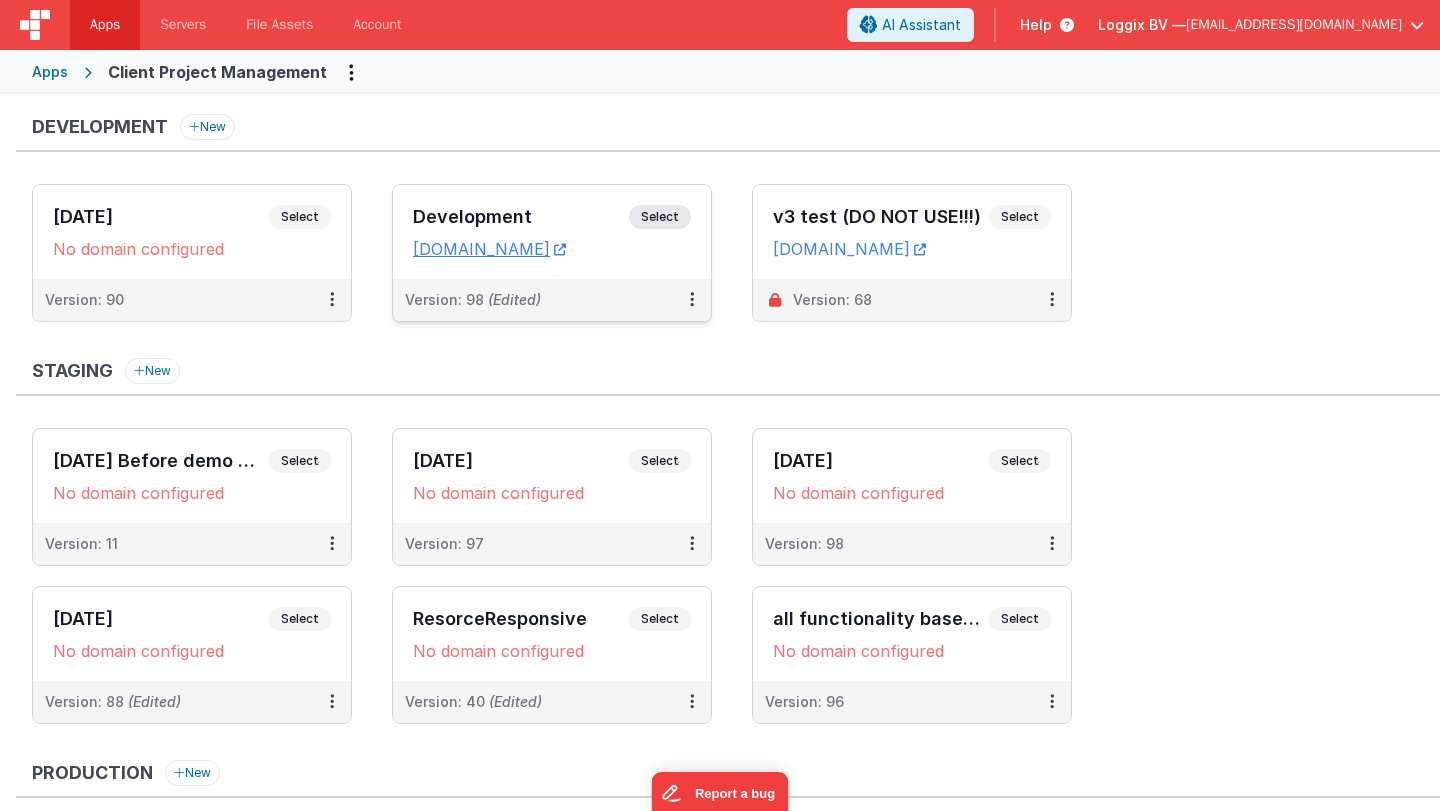 click on "Development
Select" at bounding box center (552, 222) 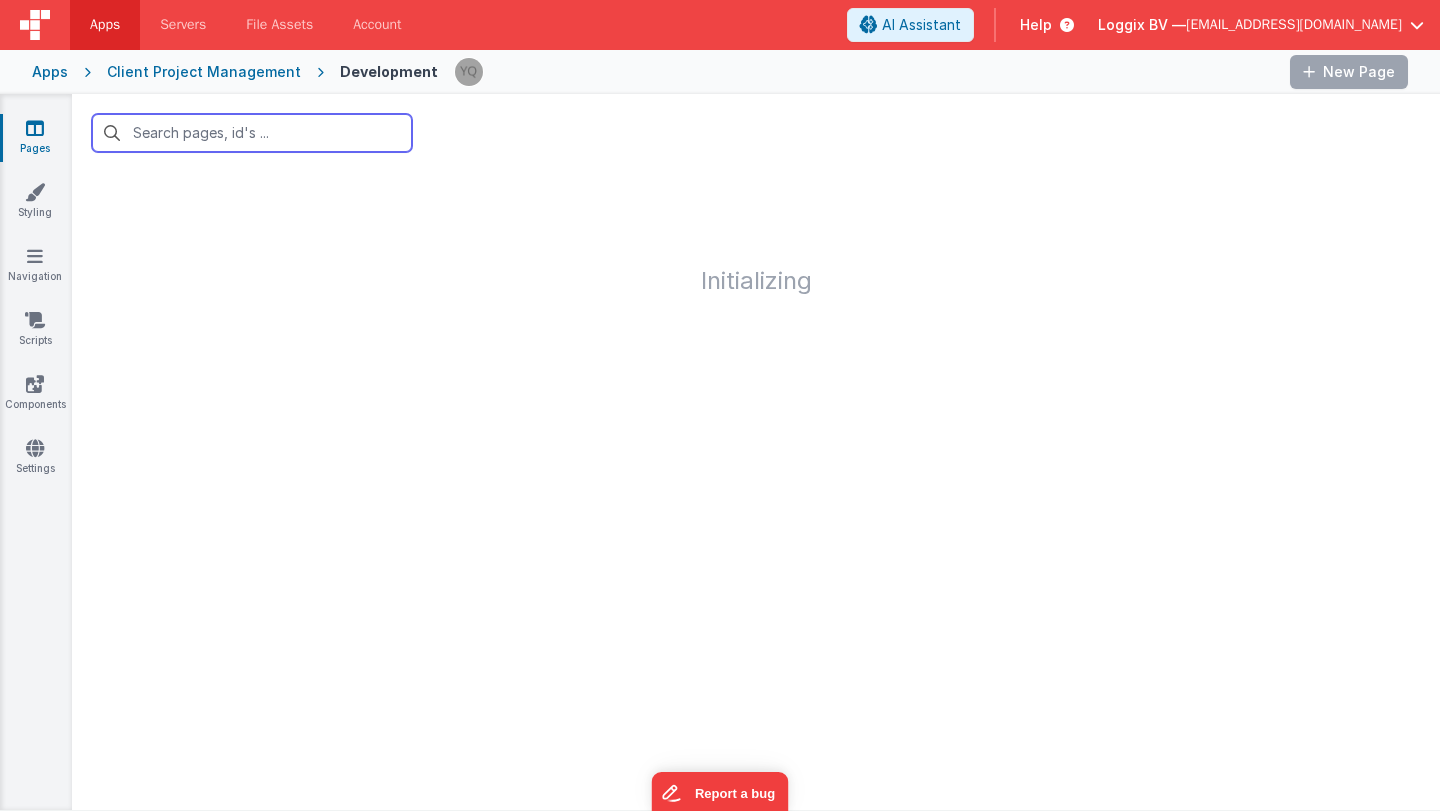 click at bounding box center (252, 133) 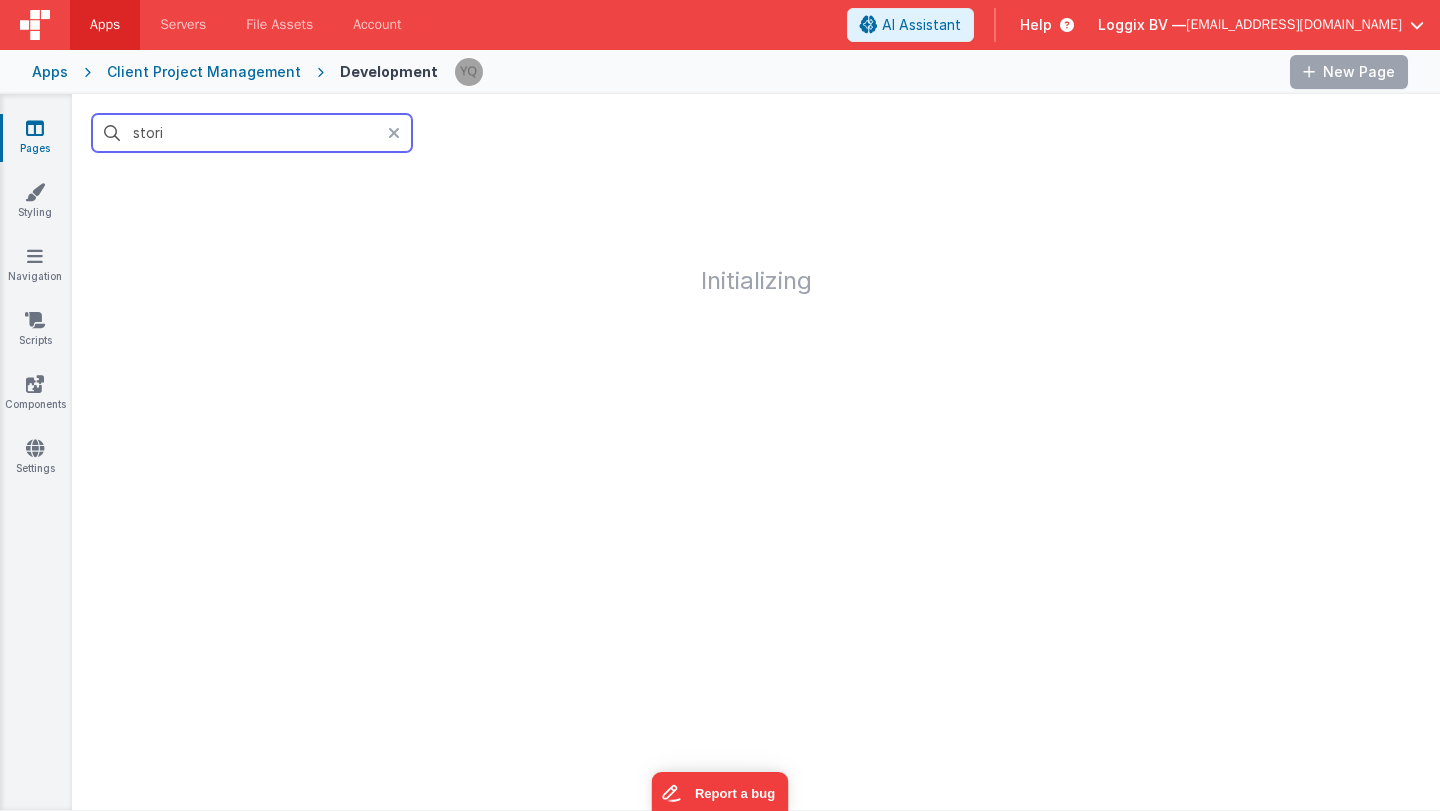 type on "storie" 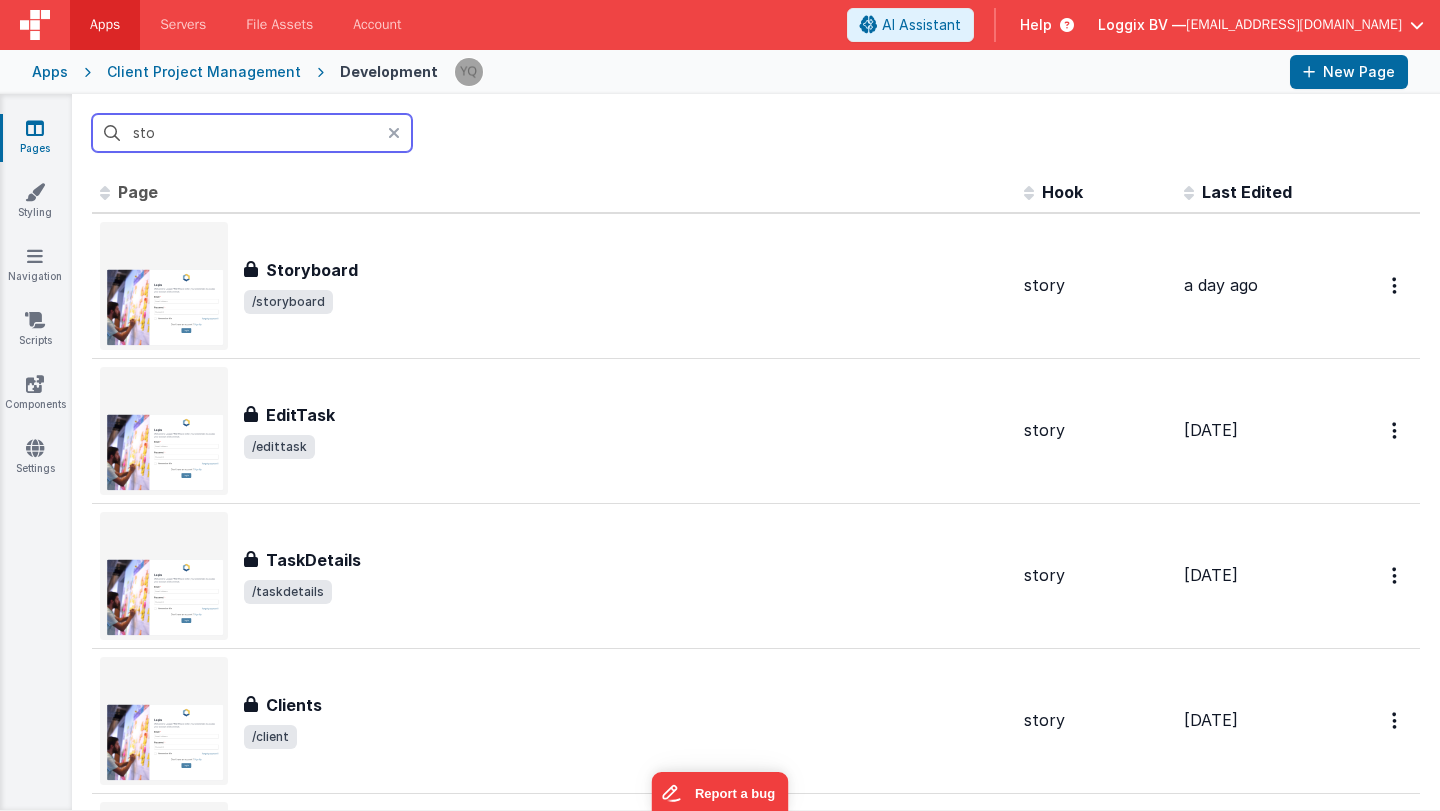 type on "stor" 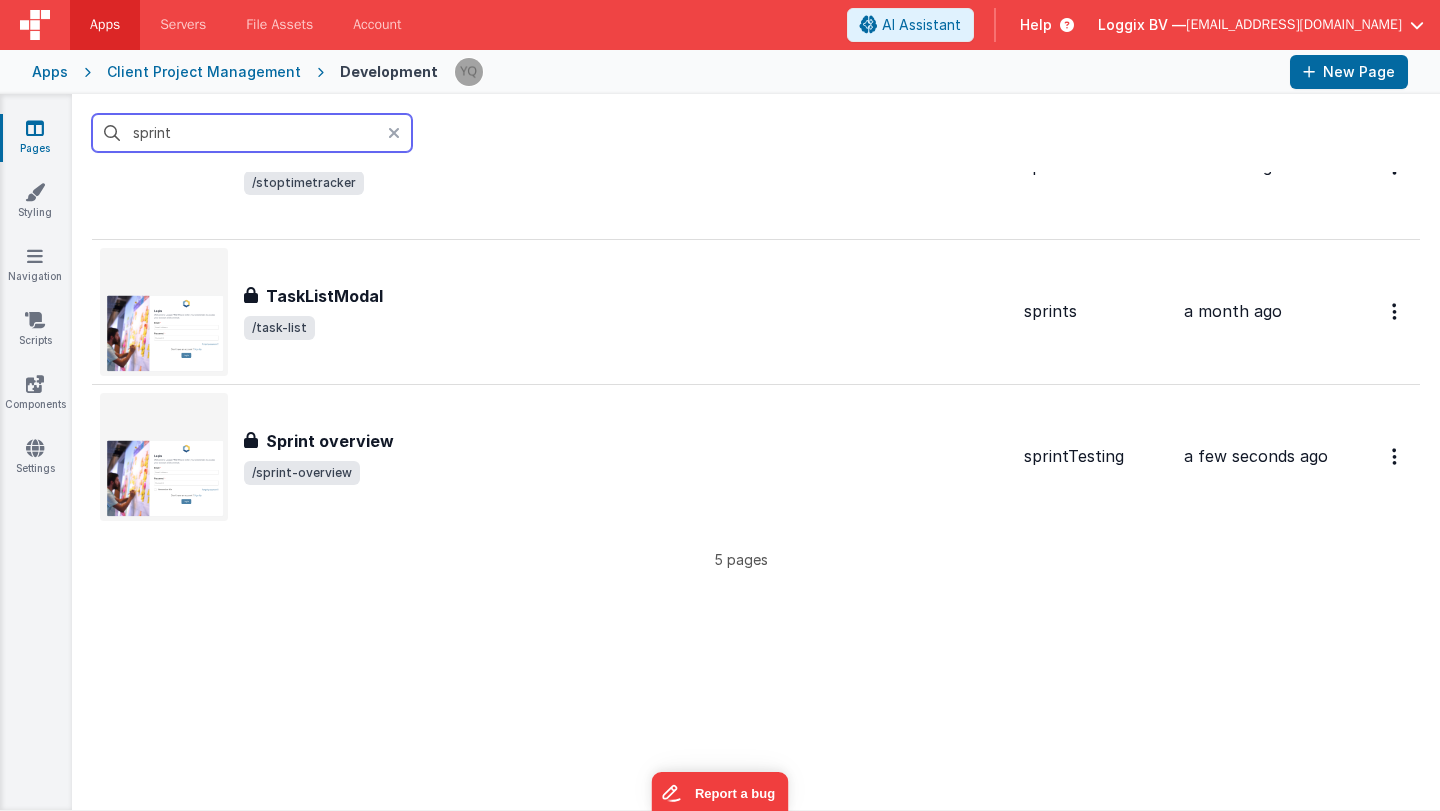 scroll, scrollTop: 377, scrollLeft: 0, axis: vertical 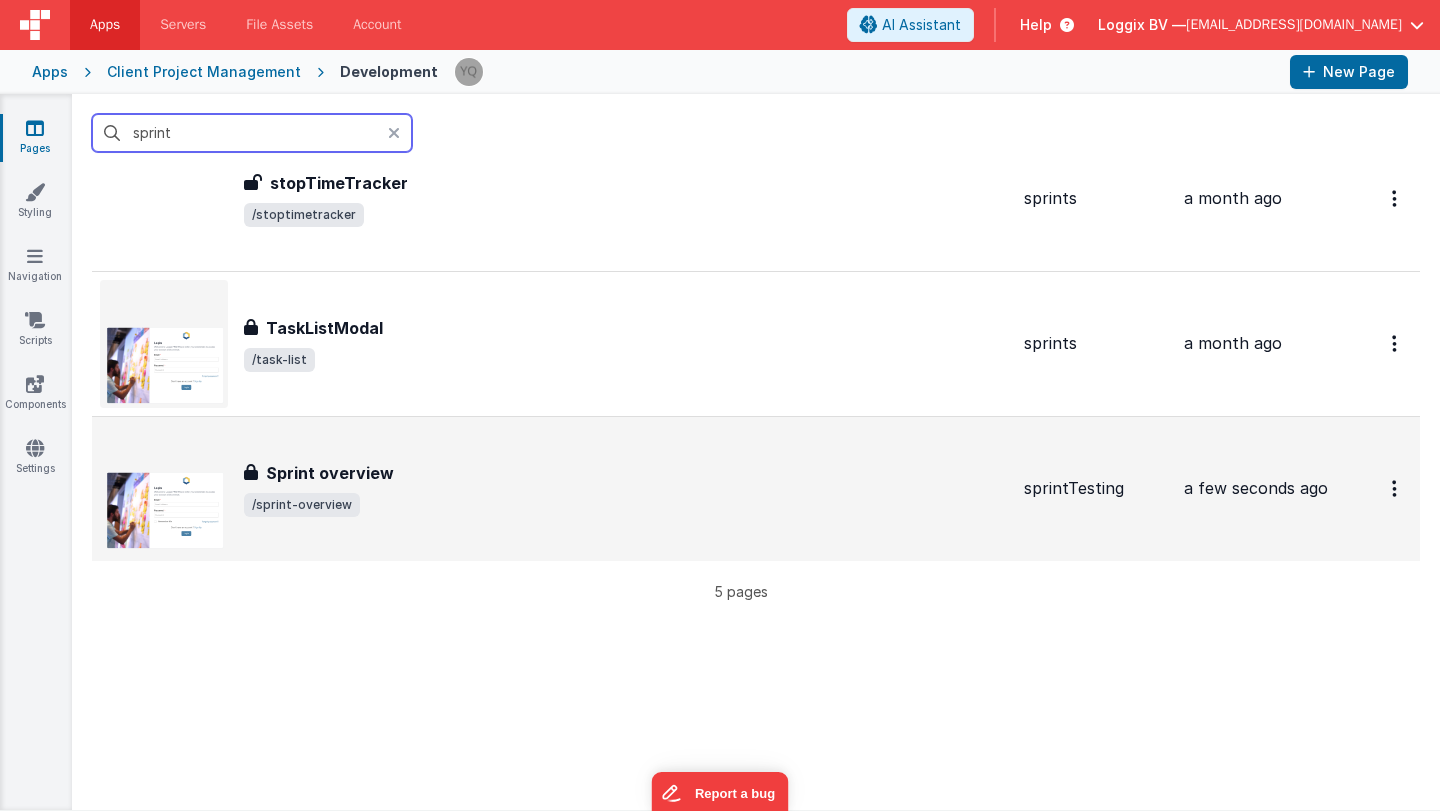 type on "sprint" 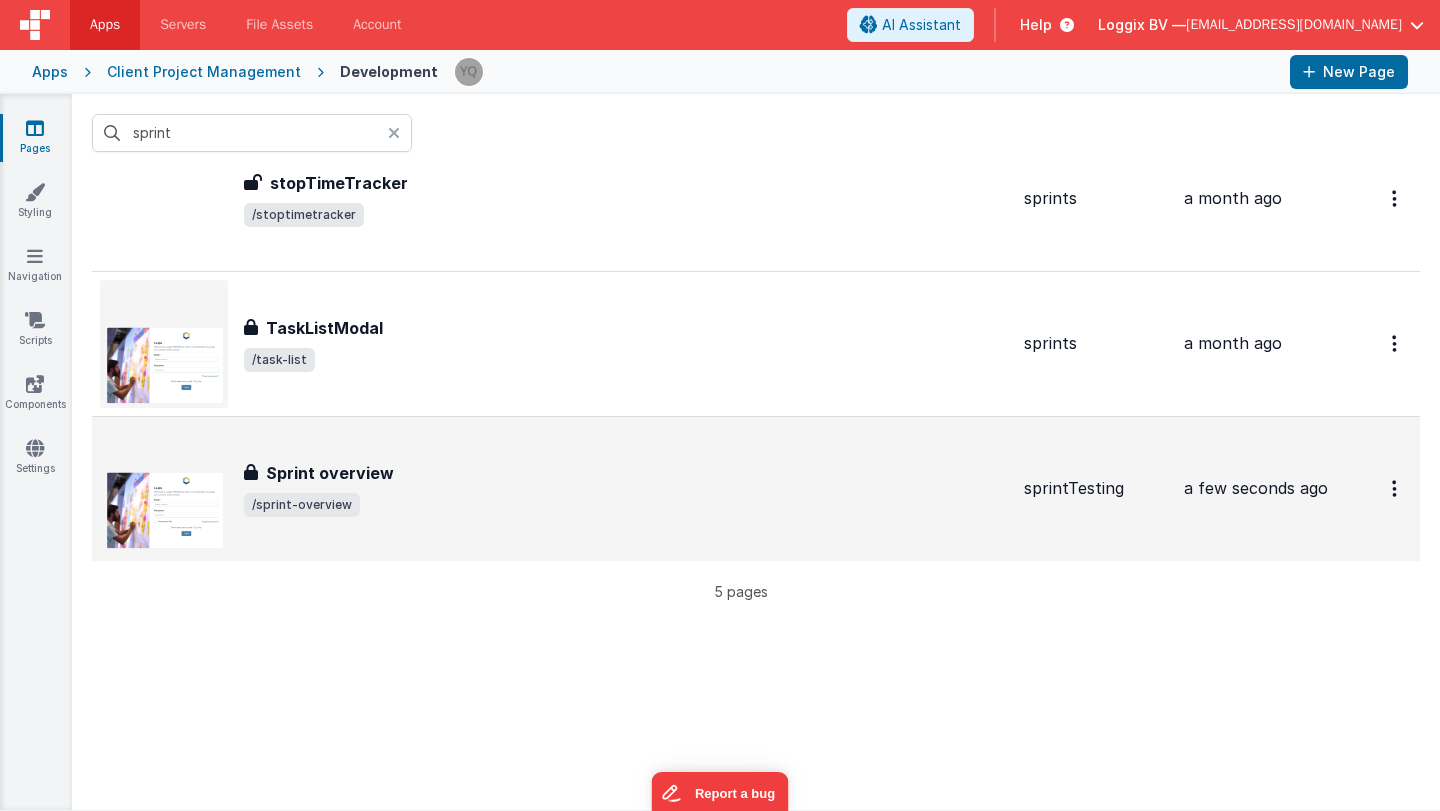 click on "/sprint-overview" at bounding box center [626, 505] 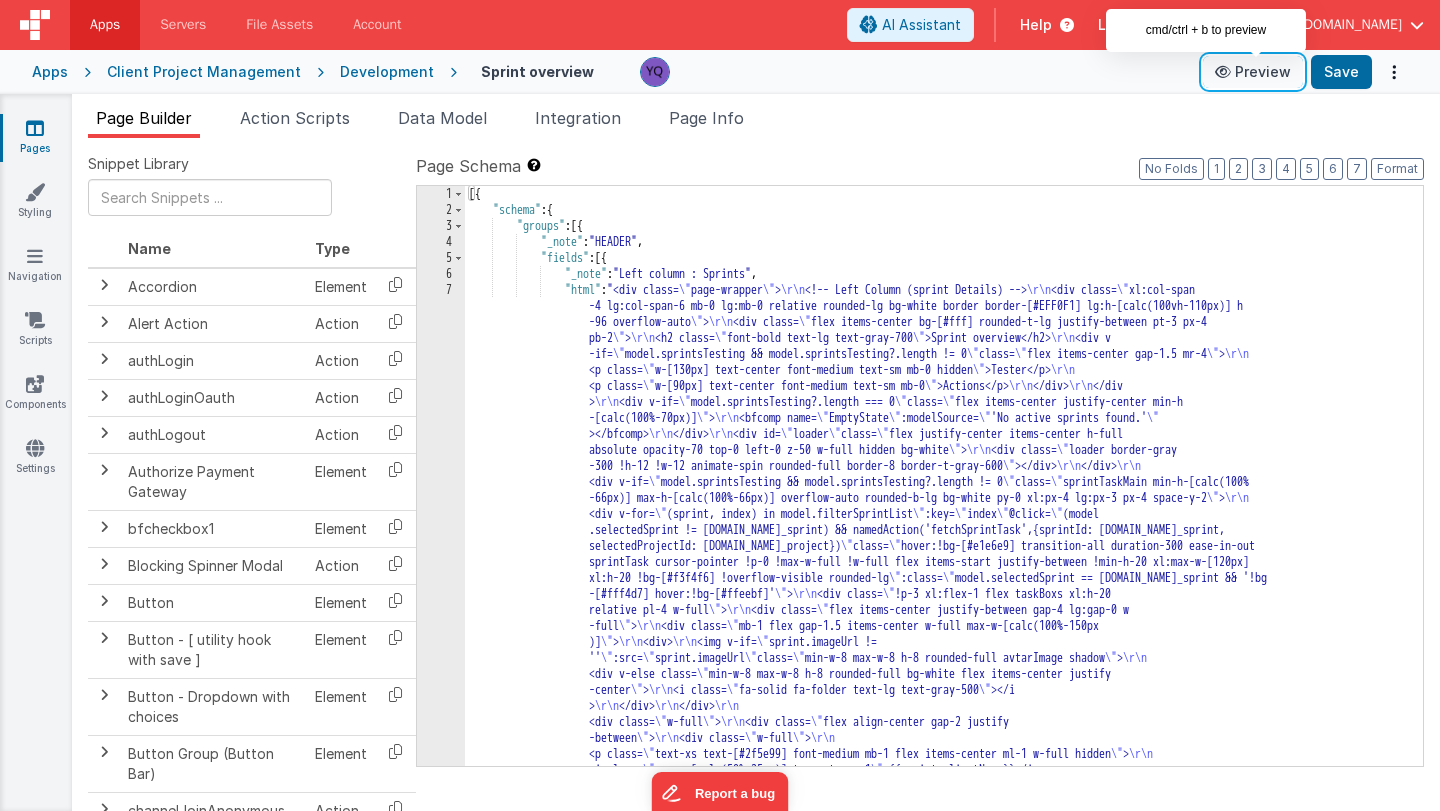 click on "Preview" at bounding box center [1253, 72] 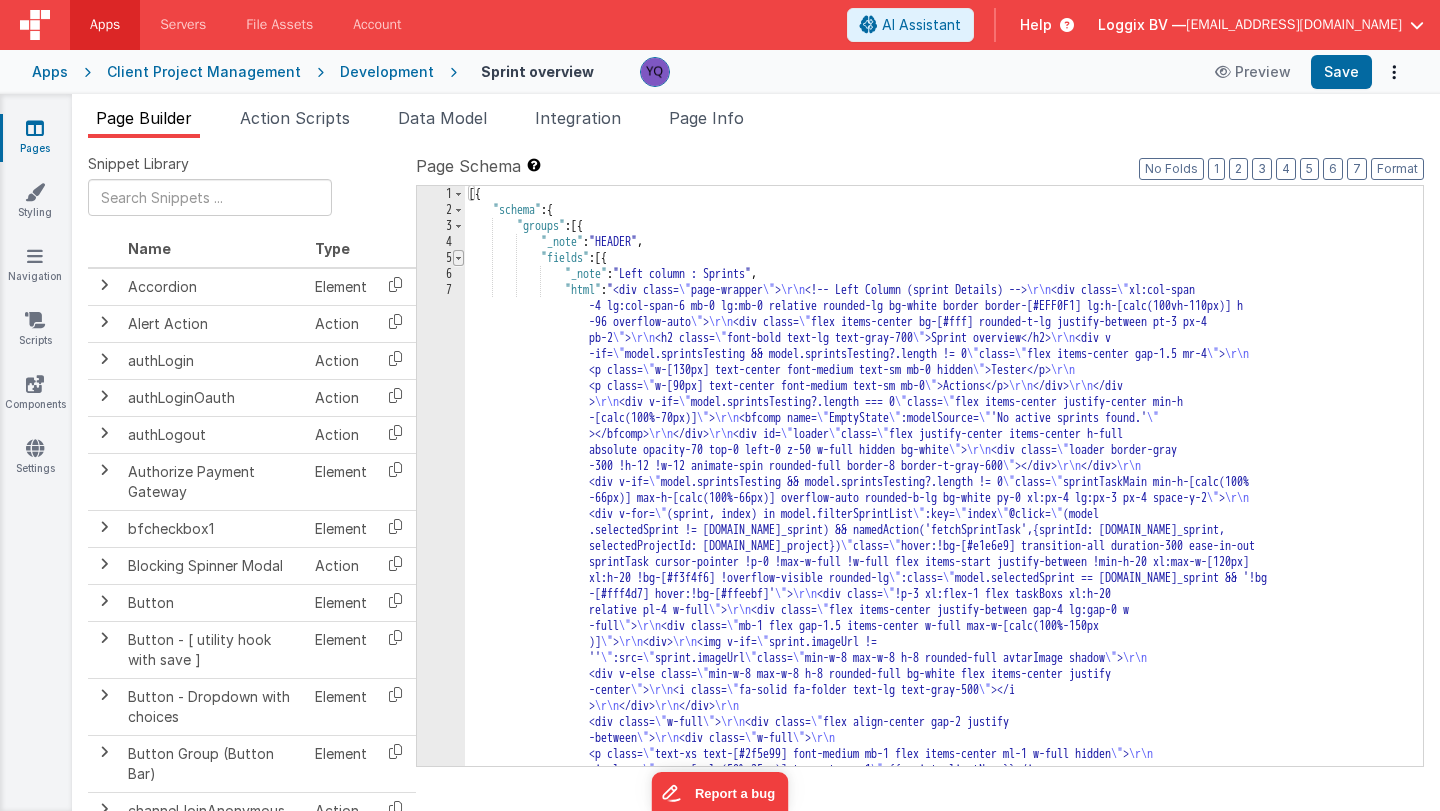 click at bounding box center (458, 258) 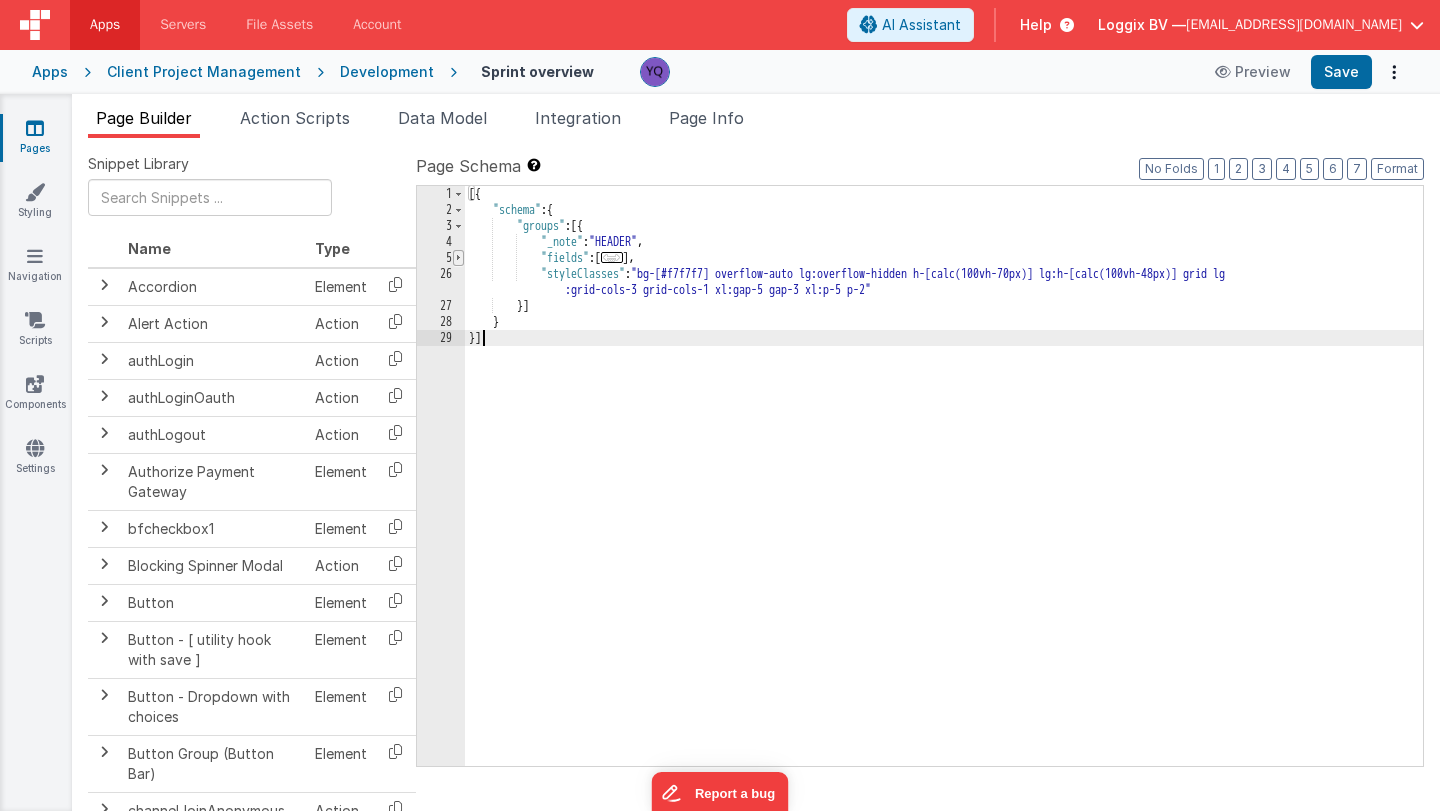 click at bounding box center [458, 258] 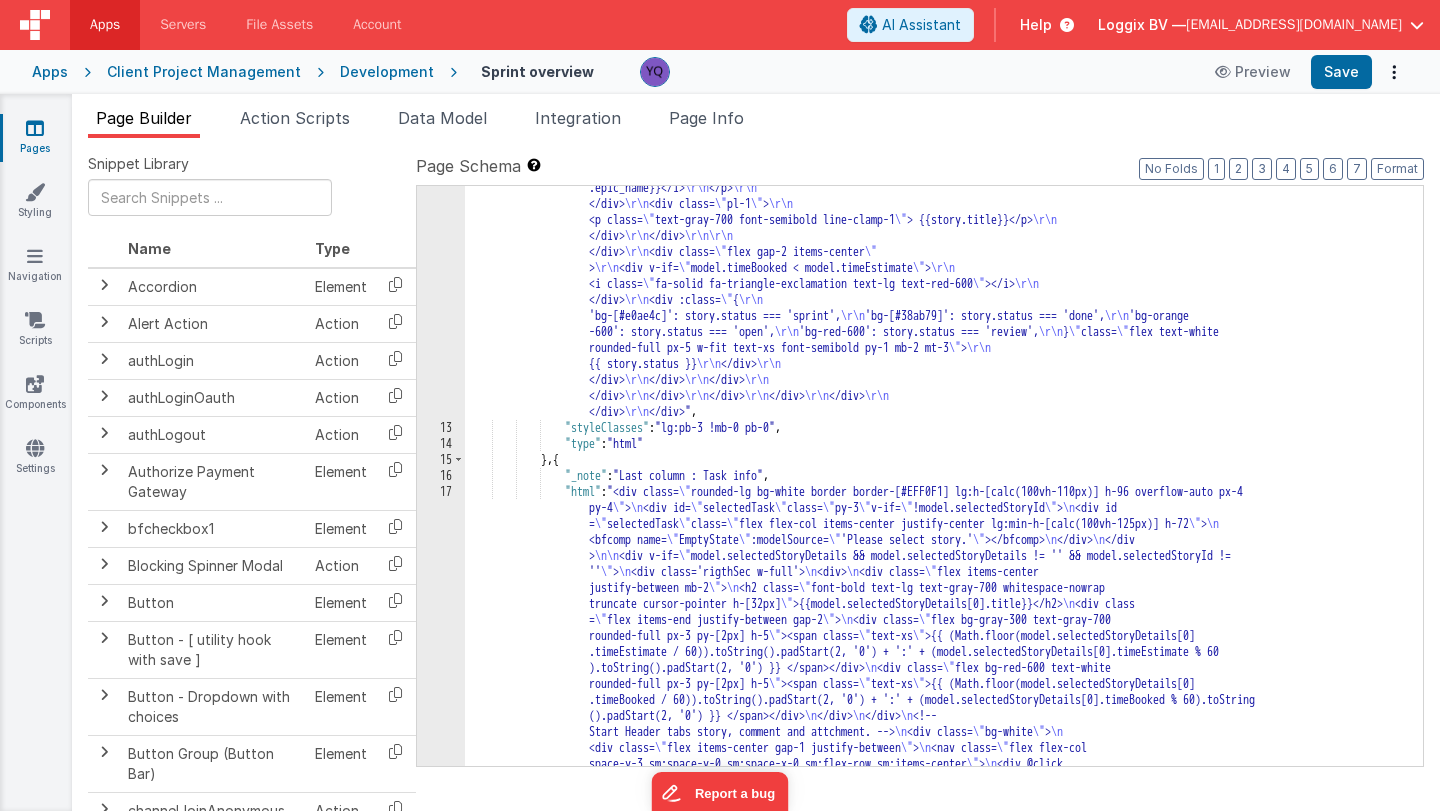 scroll, scrollTop: 1990, scrollLeft: 0, axis: vertical 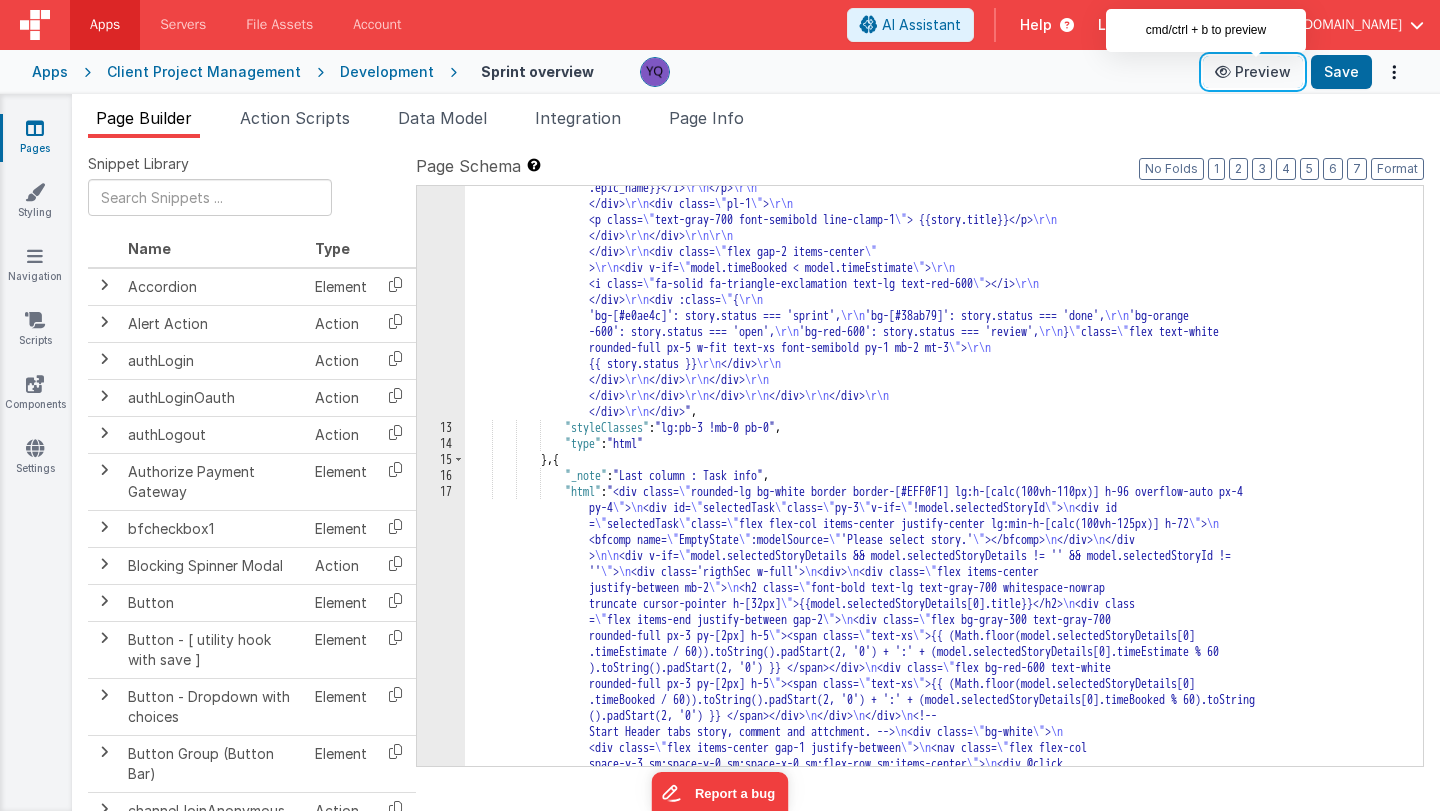 click on "Preview" at bounding box center [1253, 72] 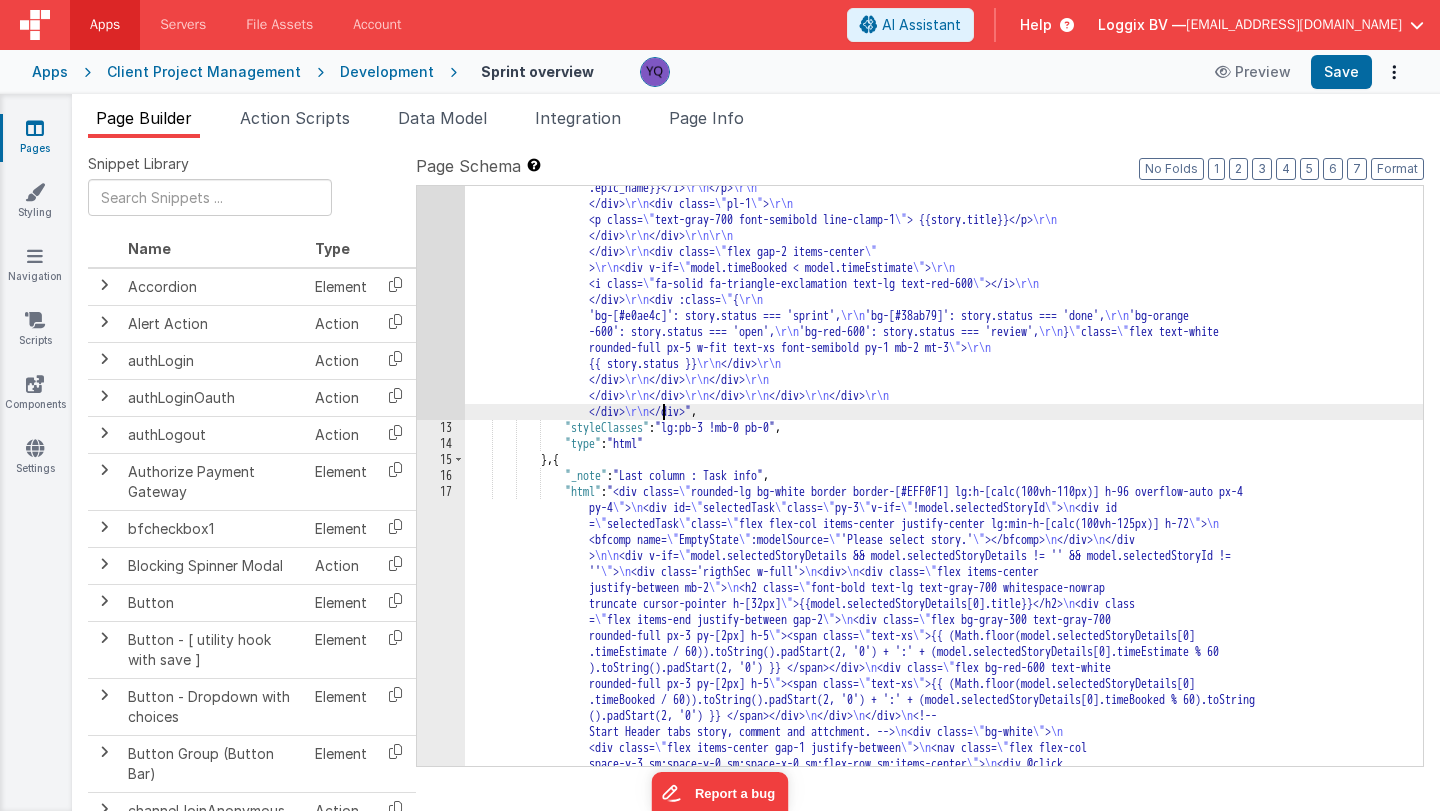 click on ""html" :  "<div class= \" page-wrapper \" > \r\n     <!-- Middle column for the all task --> \r\n     <div class= \" 2xl:col                      -span-4 xl:col-span-4 lg:col-span-6 bg-white rounded-lg border border-[#EFF0F1] lg:h-[calc(100vh-110px)] h-96                       overflow-hidden \" > \r\n         <div class= \" flex items-center justify-between px-4 pt-3 pb-2 \" > \r\n                                   <div class= \" flex items-center justify-between mb-2 w-full \" > \r\n                 <h2 class= \" font-bold text-lg                       text-gray-700 \" >Stories</h2> \r\n                 <div v-if= \" model.stories && model.stories.length != 0 \"  class                      = \" flex items-end justify-between gap-2 \" > \r\n                     <div class= \" flex bg-gray-300 text-gray-700                       rounded-full px-3 py-[2px] h-5 \" \" \" > >" at bounding box center [944, 1526] 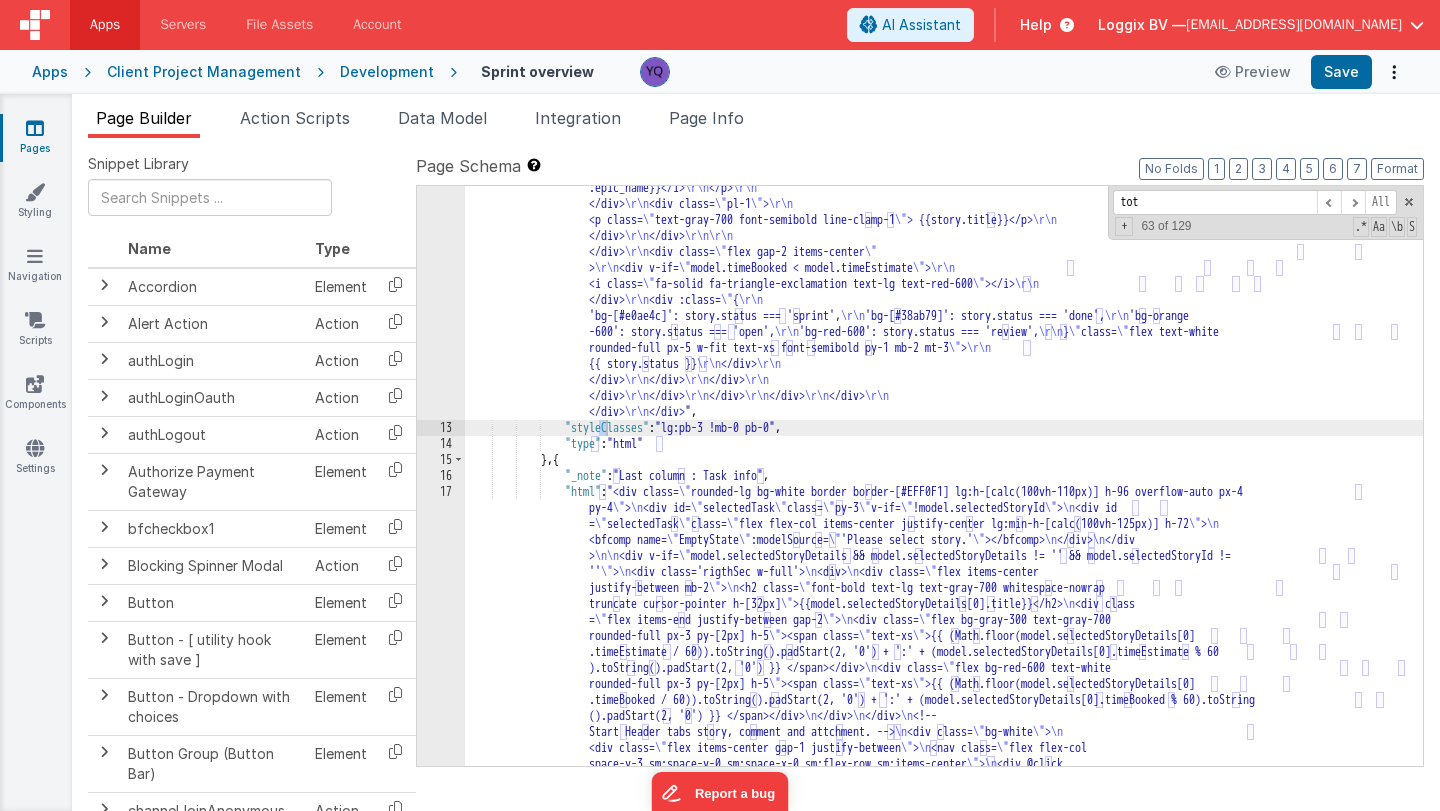 scroll, scrollTop: 606, scrollLeft: 0, axis: vertical 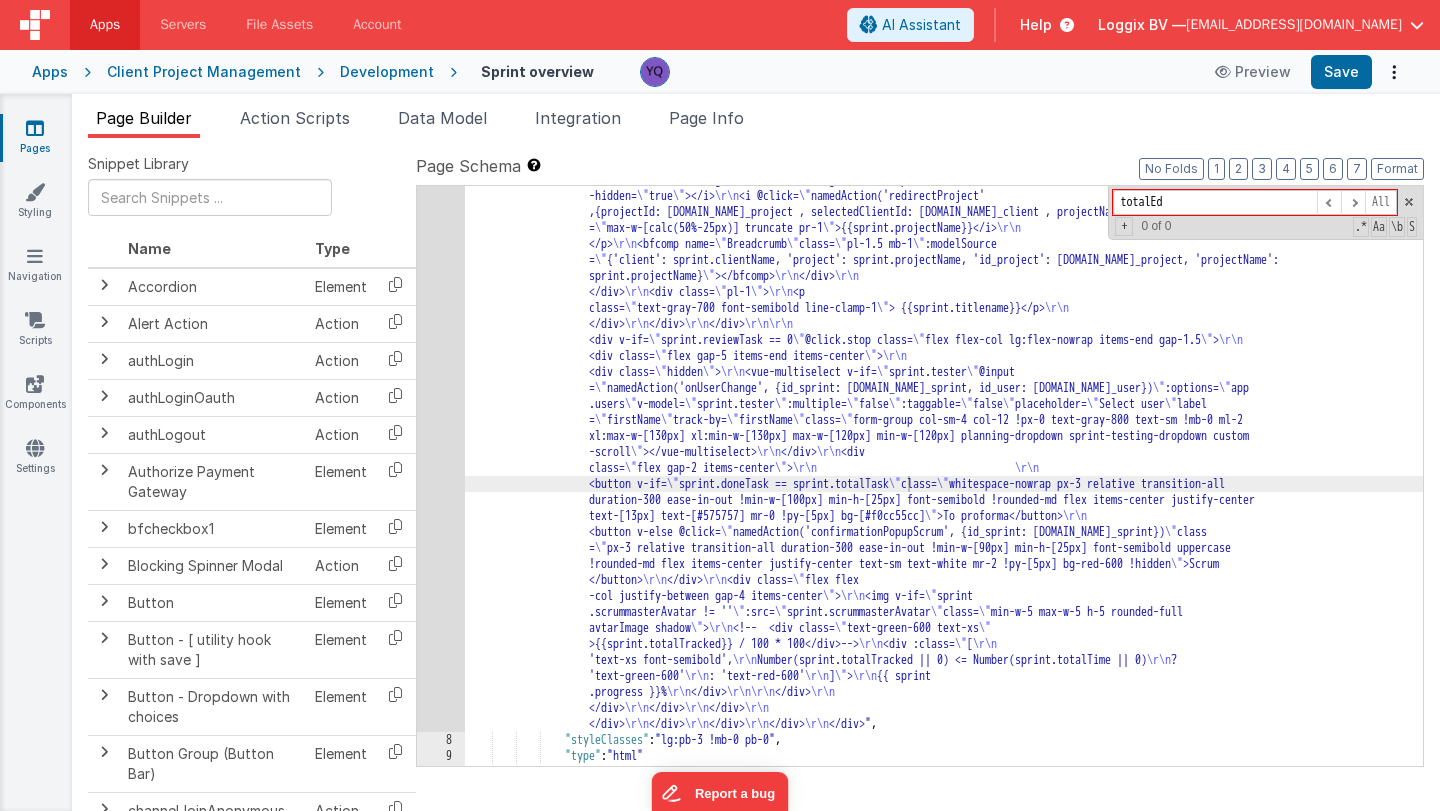 type on "totalE" 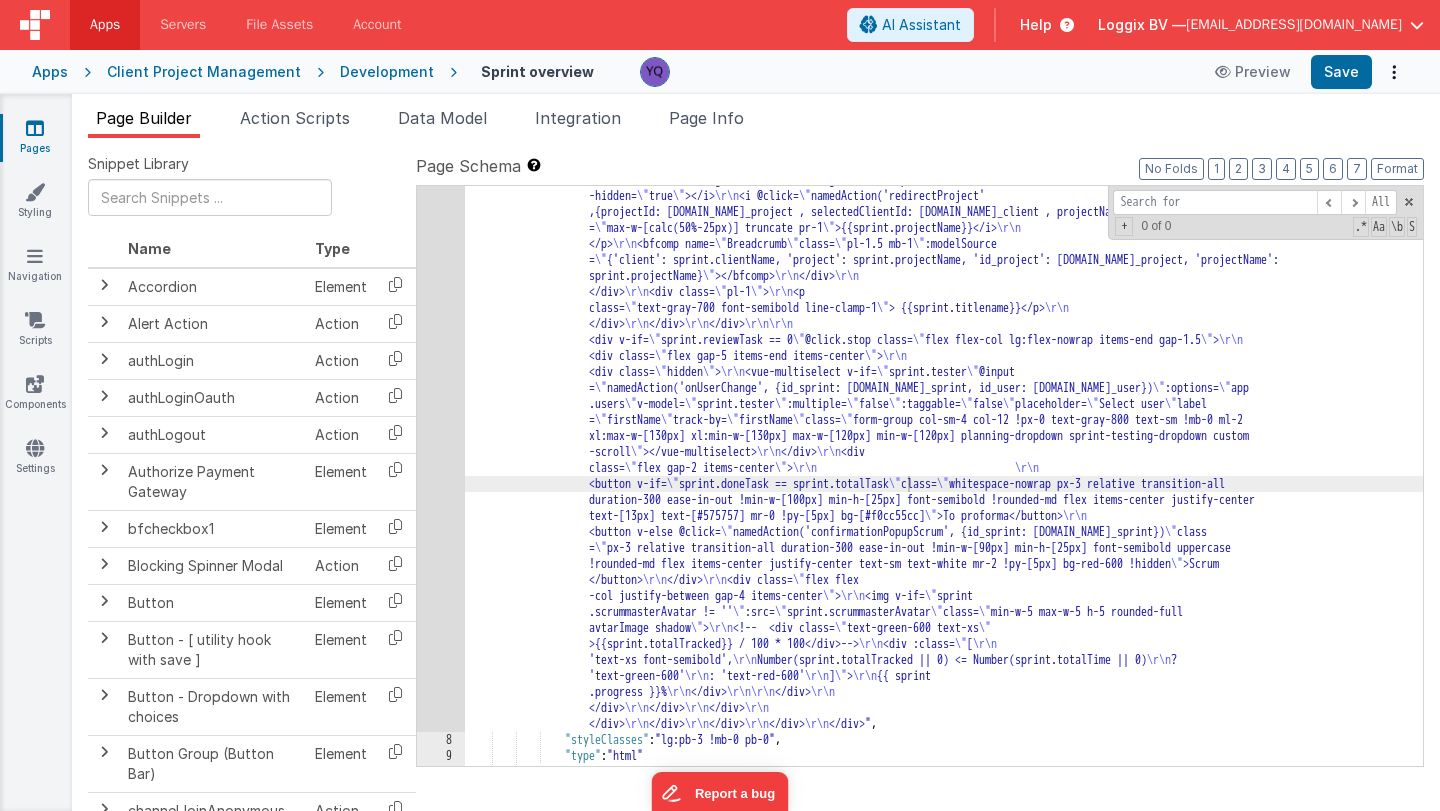 click on ""html" :  "<div class= \" page-wrapper \" > \r\n     <!-- Left Column (sprint Details) --> \r\n     <div class= \" xl:col-span                      -4 lg:col-span-6 mb-0 lg:mb-0 relative rounded-lg bg-white border border-[#EFF0F1] lg:h-[calc(100vh-110px)] h                      -96 overflow-auto \" > \r\n         <div class= \" flex items-center bg-[#fff] rounded-t-lg justify-between pt-3 px-4                       pb-2 \" > \r\n             <h2 class= \" font-bold text-lg text-gray-700 \" >Sprint overview</h2> \r\n             <div v                      -if= \" model.sprintsTesting && model.sprintsTesting?.length != 0 \"  class= \" flex items-center gap-1.5 mr-4 \" > \r\n                                       <p class= \" w-[130px] text-center font-medium text-sm mb-0 hidden \" >Tester</p> \r\n                                       <p class= \" \" >Actions</p> \r\n \r\n" at bounding box center [944, 502] 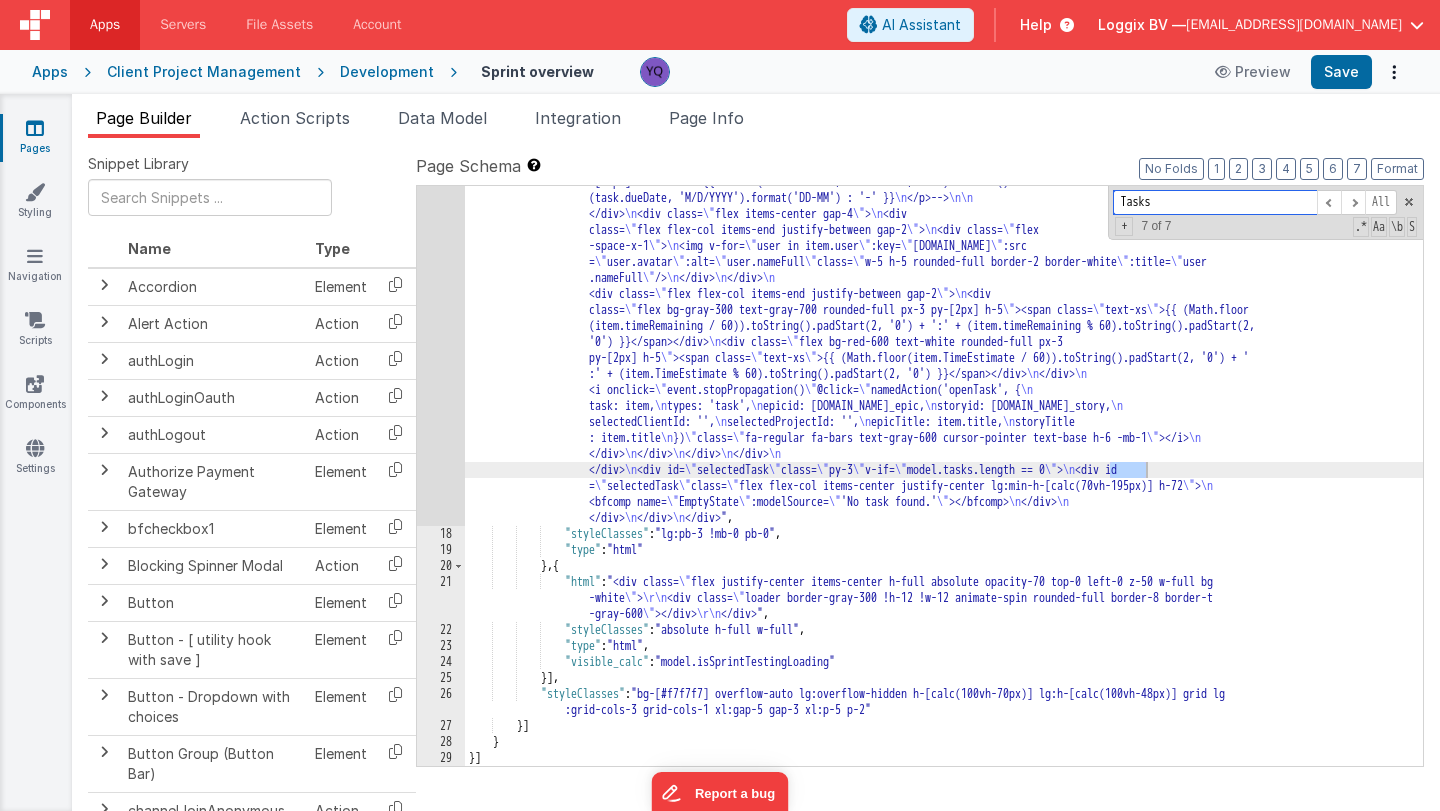 scroll, scrollTop: 910, scrollLeft: 0, axis: vertical 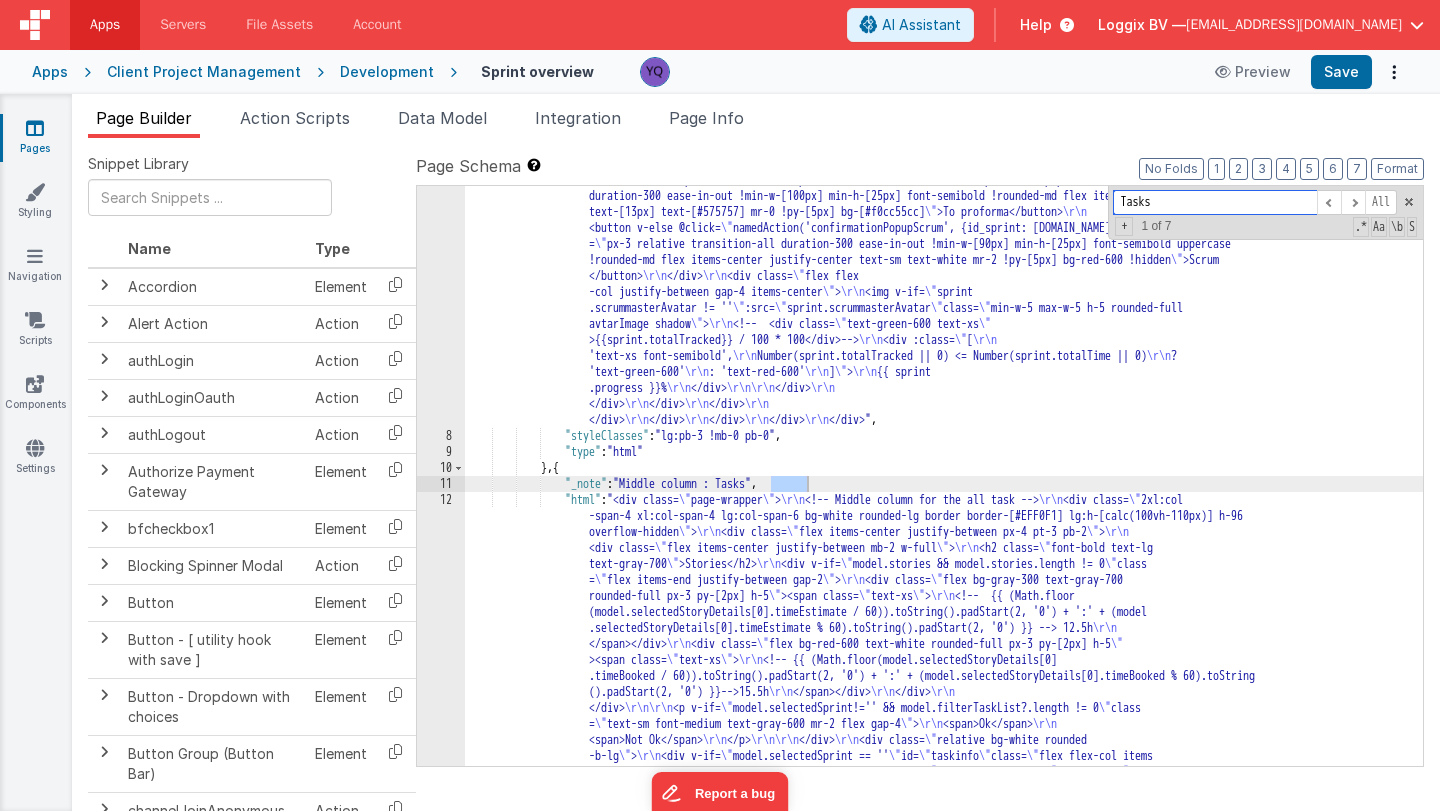 type on "Tasks" 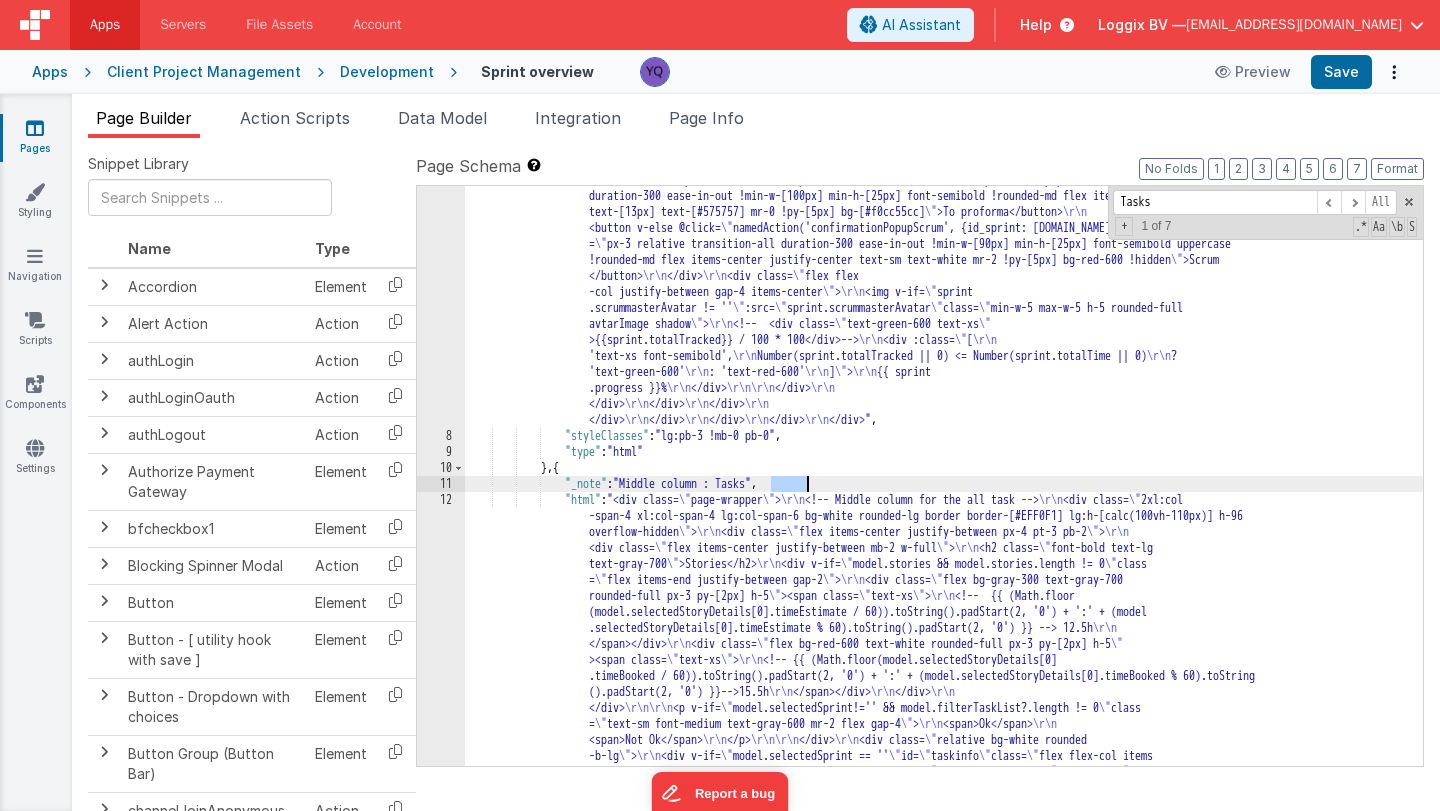 click on "12" at bounding box center [441, 996] 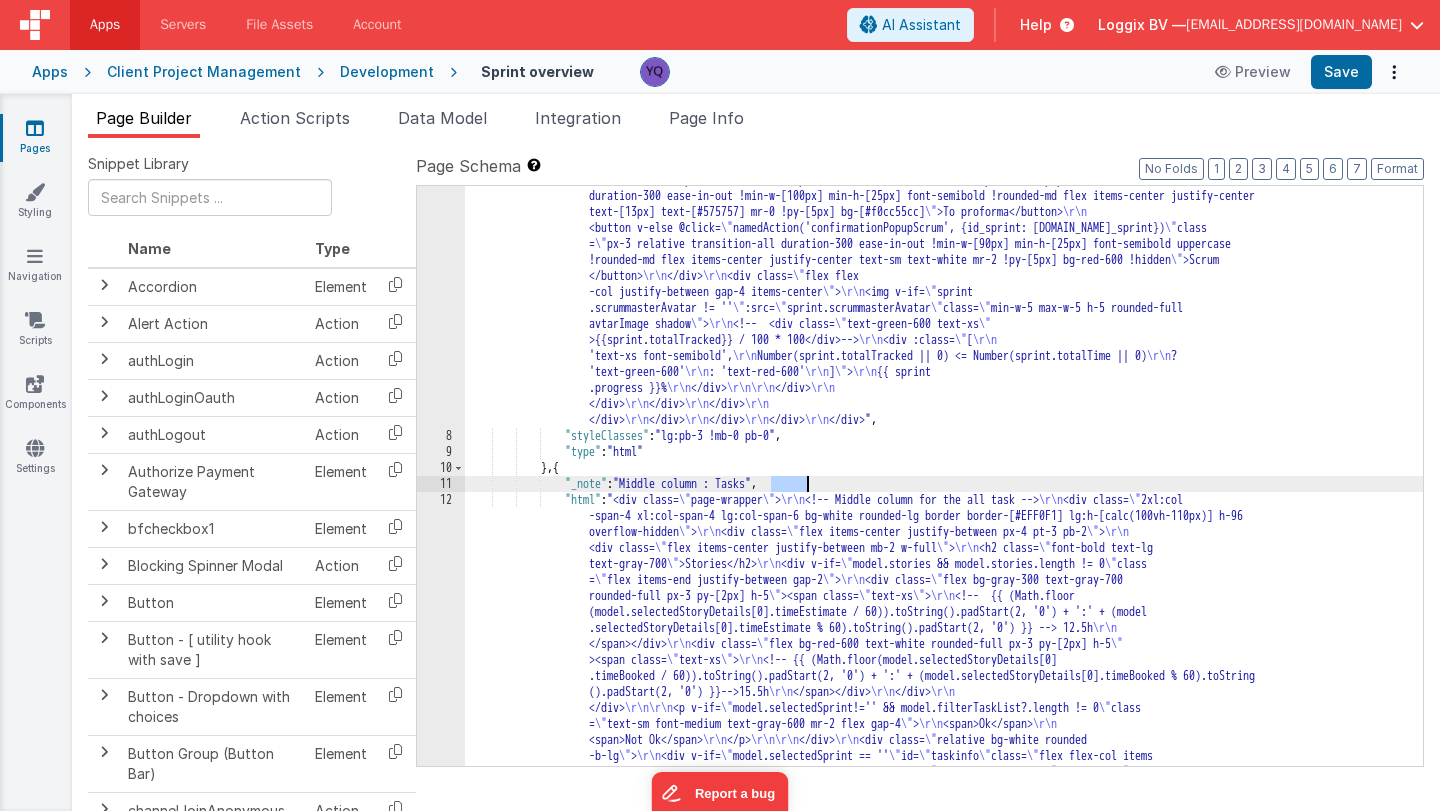 click on "12" at bounding box center (441, 996) 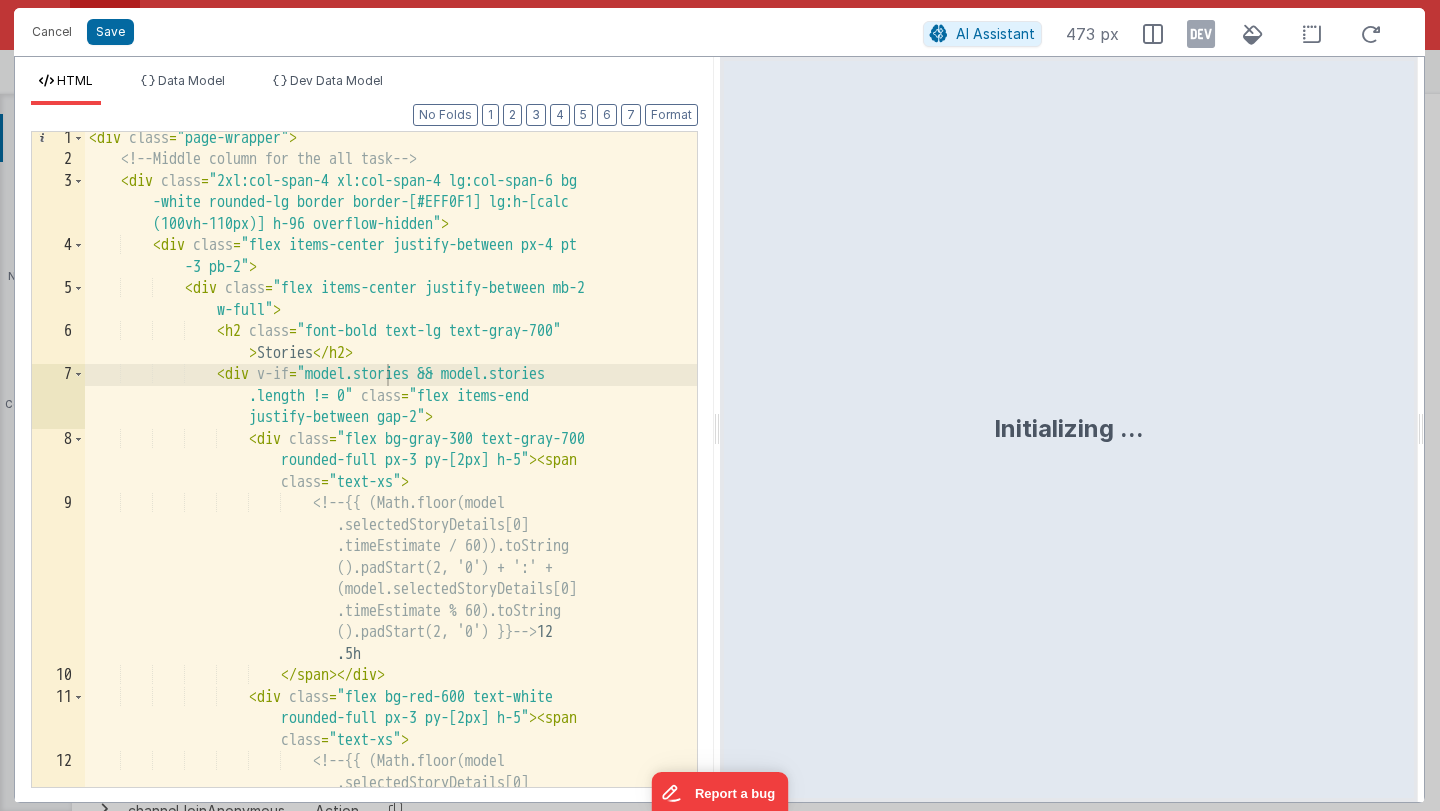 scroll, scrollTop: 3, scrollLeft: 0, axis: vertical 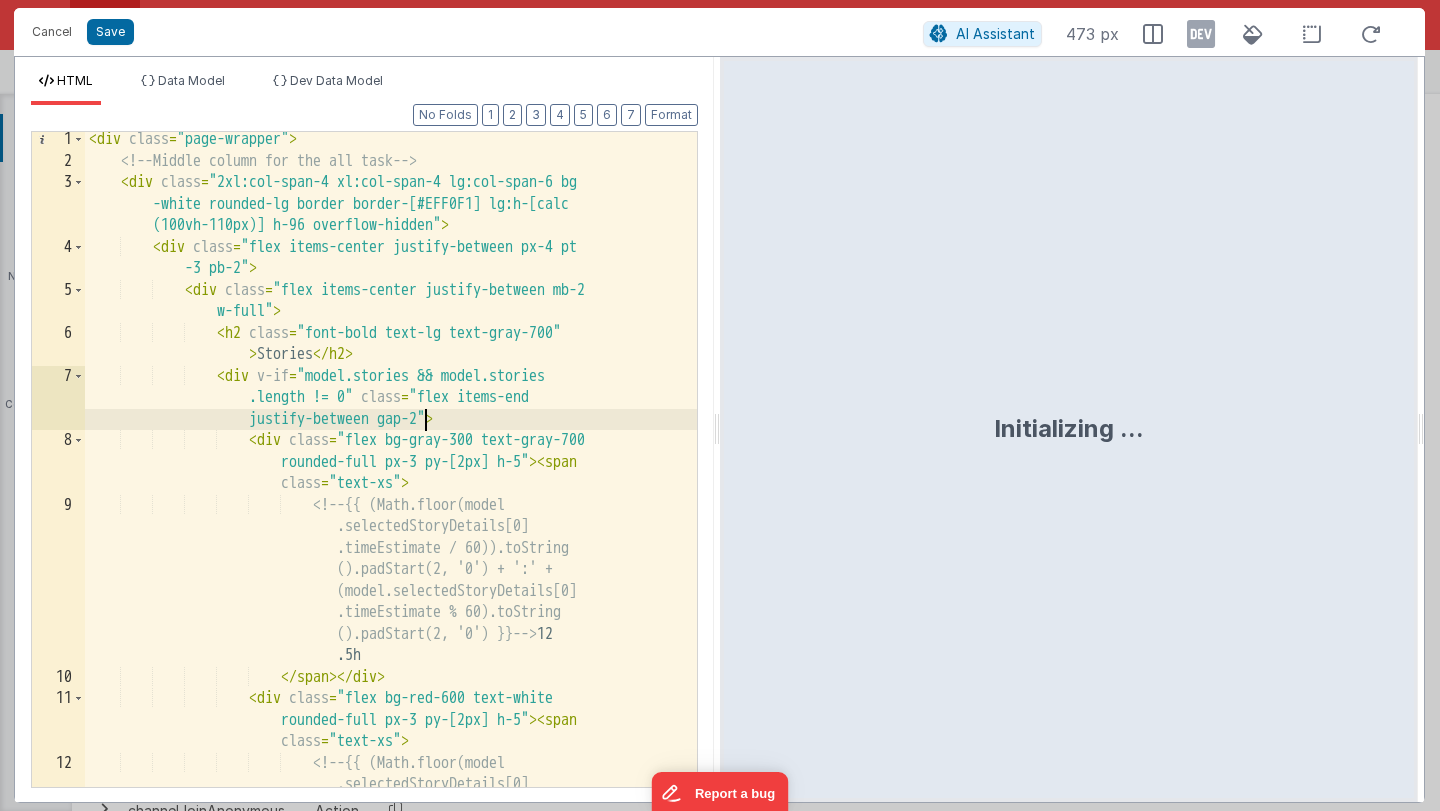 click on "< div   class = "page-wrapper" >      <!--  Middle column for the all task  -->      < div   class = "2xl:col-span-4 xl:col-span-4 lg:col-span-6 bg          -white rounded-lg border border-[#EFF0F1] lg:h-[calc          (100vh-110px)] h-96 overflow-hidden" >           < div   class = "flex items-center justify-between px-4 pt              -3 pb-2" >                < div   class = "flex items-center justify-between mb-2                   w-full" >                     < h2   class = "font-bold text-lg text-gray-700"                      > Stories </ h2 >                     < div   v-if = "model.stories && model.stories                      .length != 0"   class = "flex items-end                       justify-between gap-2" >                          < div   class = "flex bg-gray-300 text-gray-700                           rounded-full px-3 py-[2px] h-5" > < span   class = "text-xs" > >" at bounding box center [391, 542] 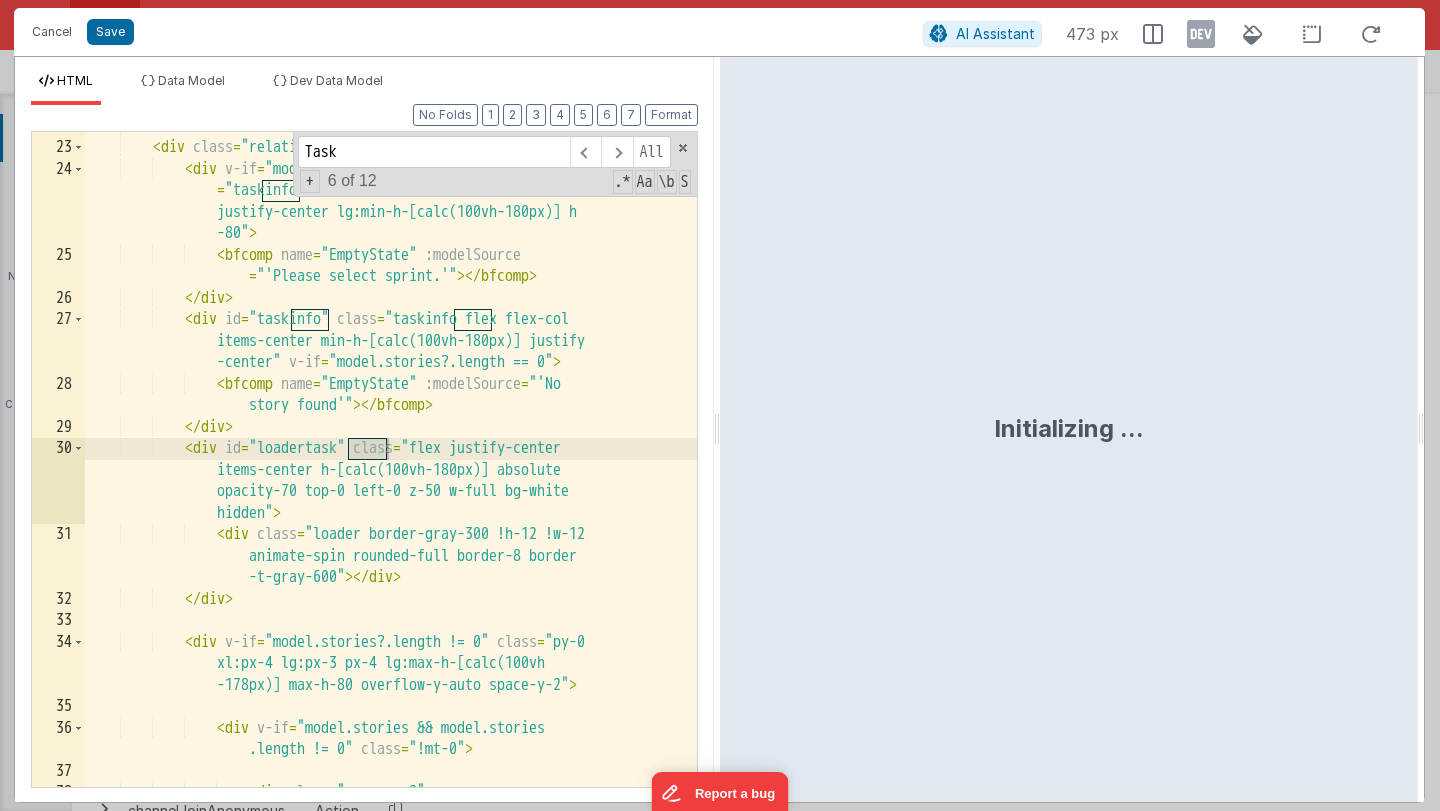 scroll, scrollTop: 0, scrollLeft: 0, axis: both 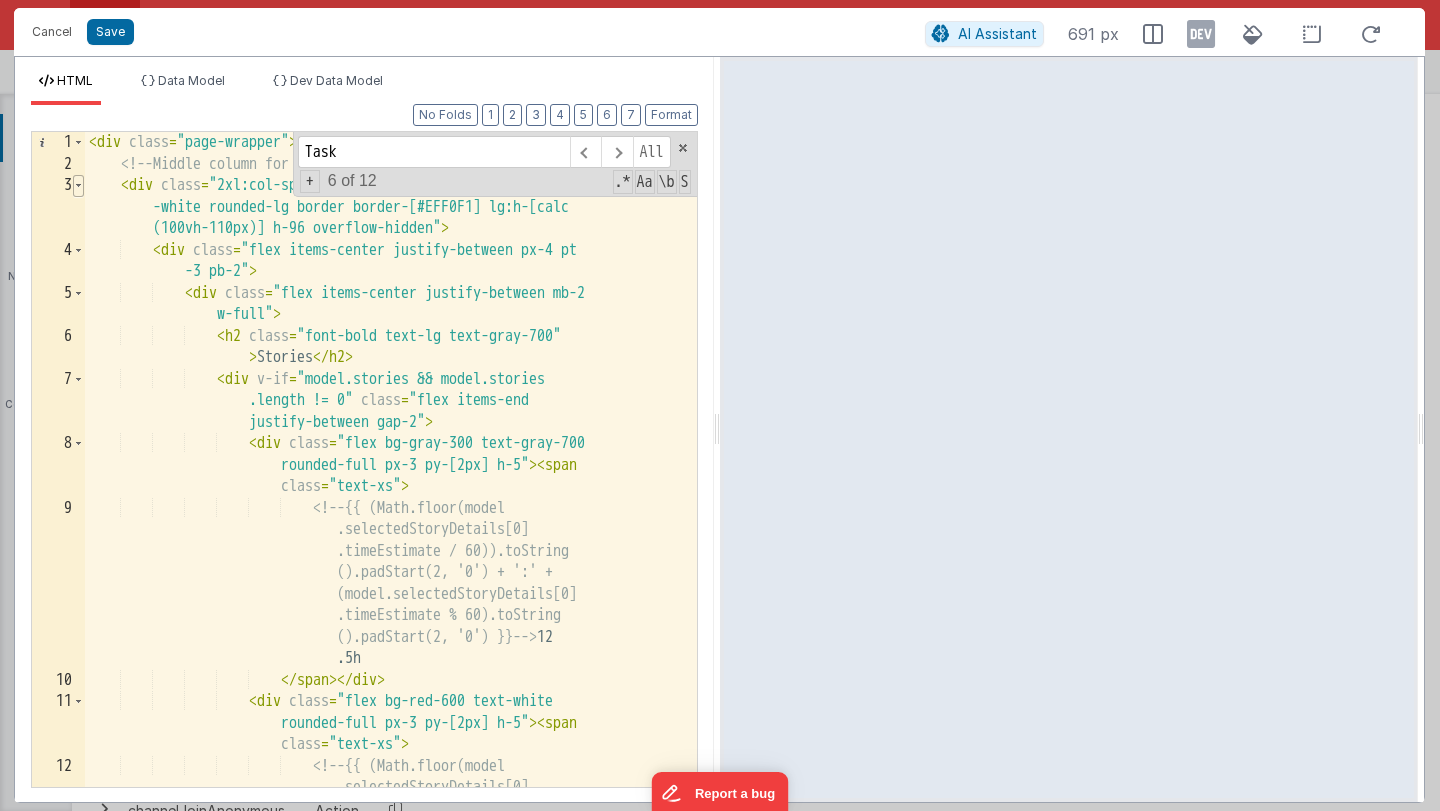 type on "Task" 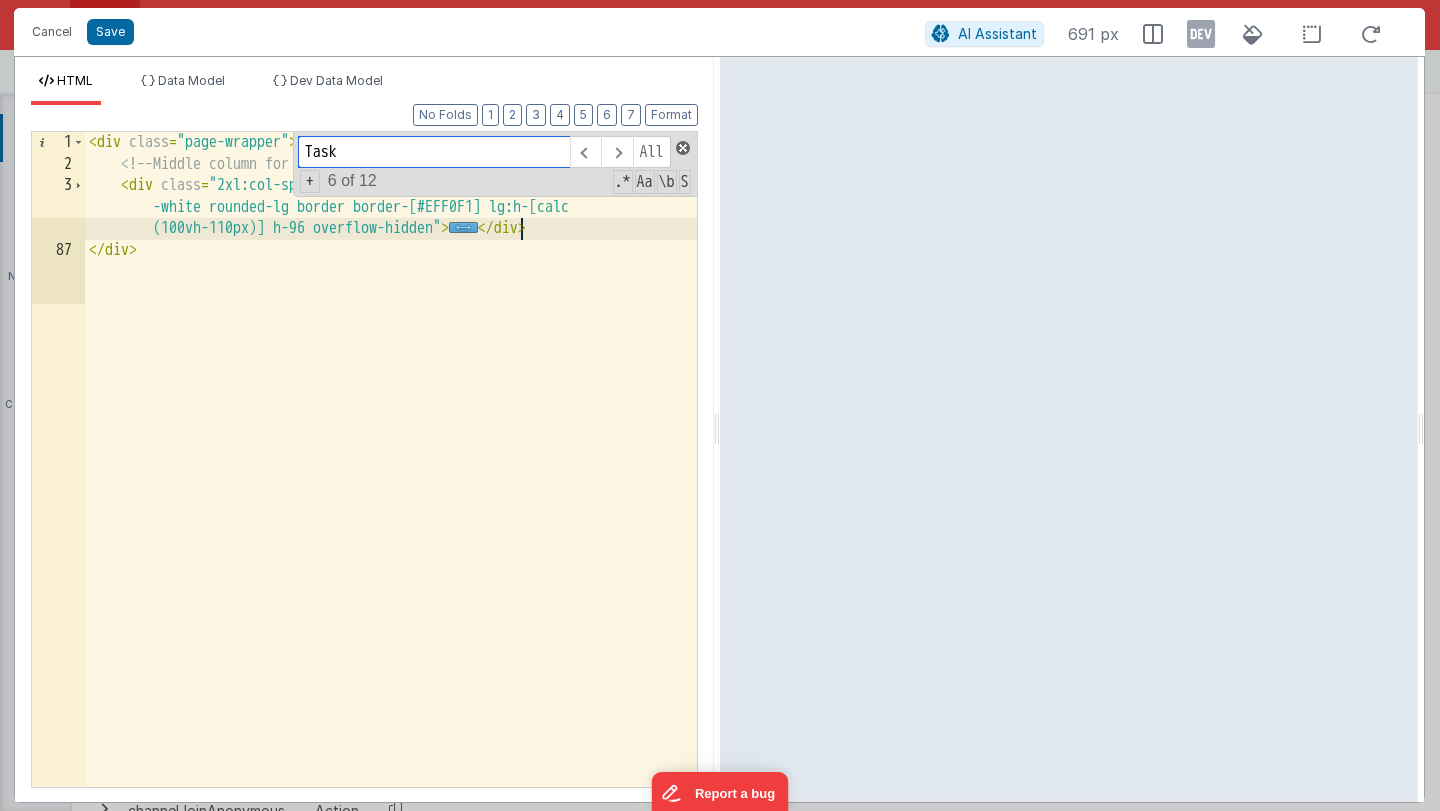 click at bounding box center [683, 148] 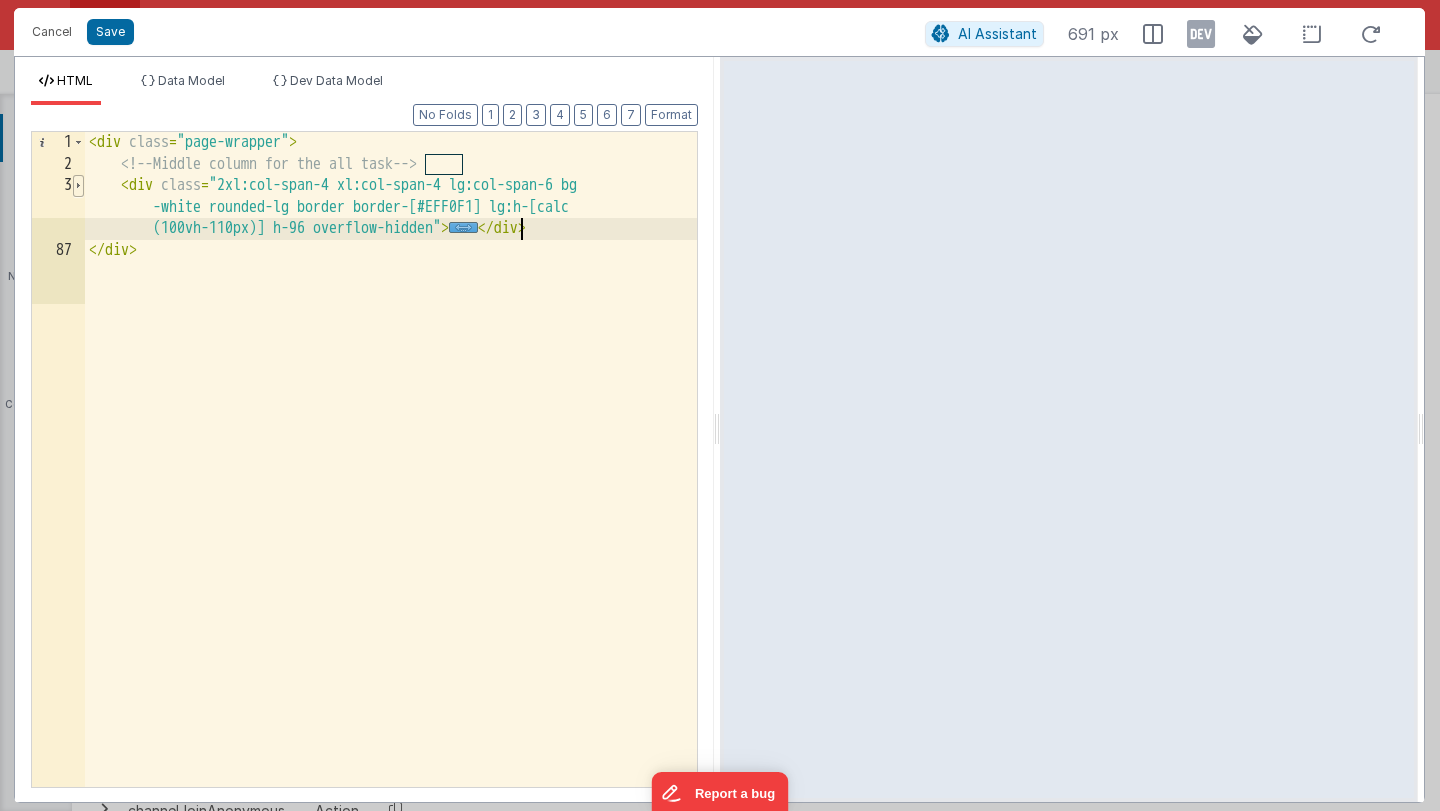 click at bounding box center [78, 186] 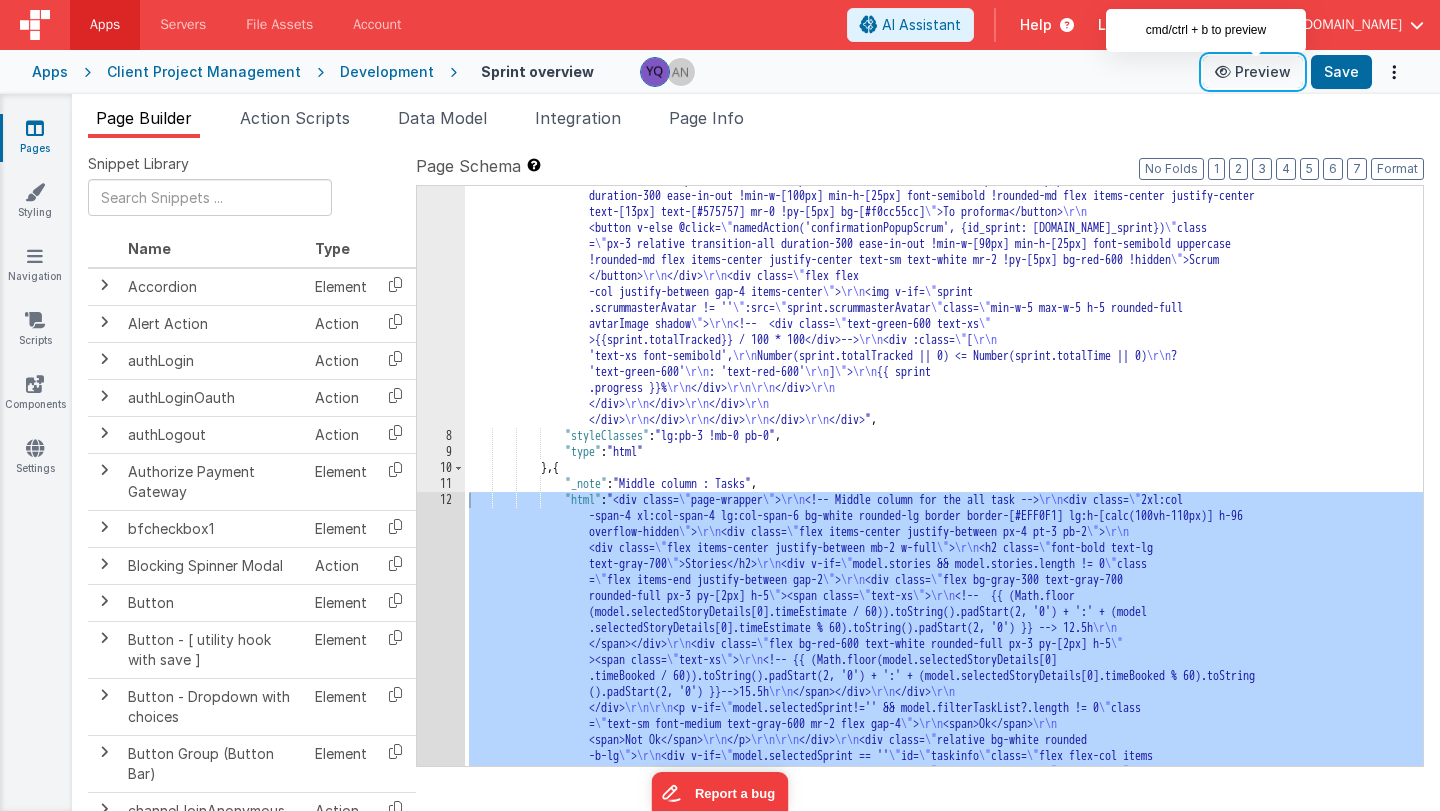 click on "Preview" at bounding box center [1253, 72] 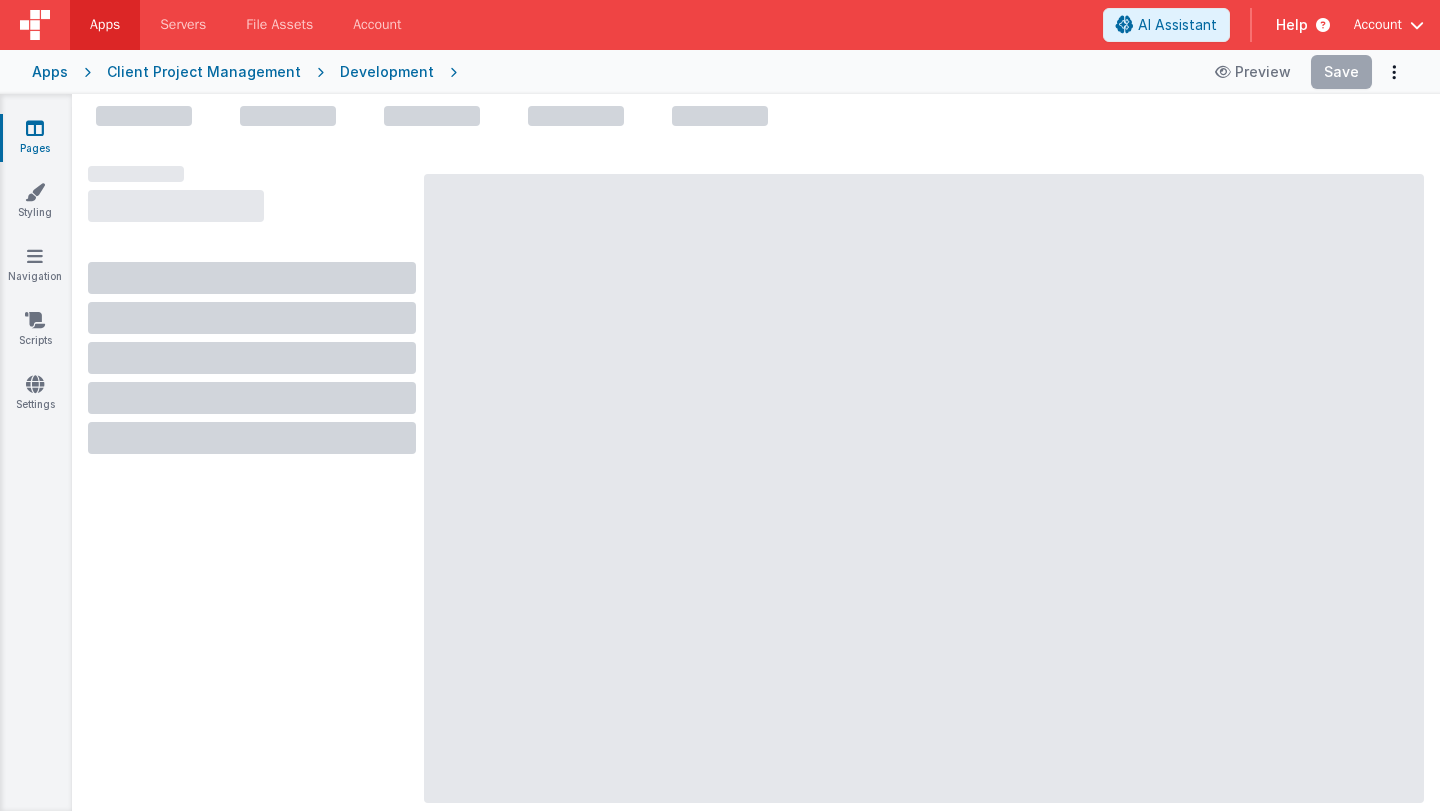 scroll, scrollTop: 0, scrollLeft: 0, axis: both 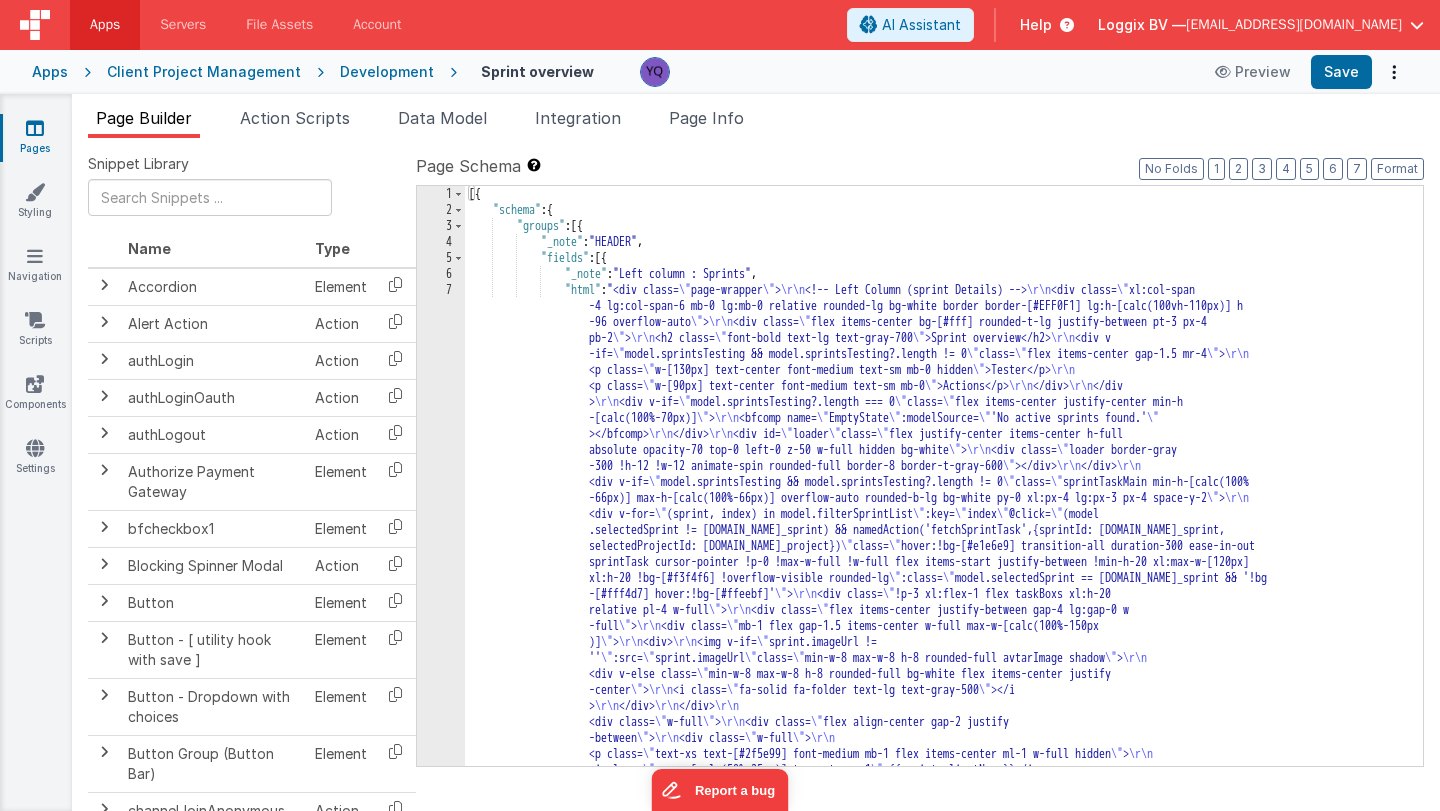 click on "[{      "schema" :  {           "groups" :  [{                "_note" :  "HEADER" ,                "fields" :  [{                     "_note" :  "Left column : Sprints" ,                     "html" :  "<div class= \" page-wrapper \" > \r\n     <!-- Left Column (sprint Details) --> \r\n     <div class= \" xl:col-span                      -4 lg:col-span-6 mb-0 lg:mb-0 relative rounded-lg bg-white border border-[#EFF0F1] lg:h-[calc(100vh-110px)] h                      -96 overflow-auto \" > \r\n         <div class= \" flex items-center bg-[#fff] rounded-t-lg justify-between pt-3 px-4                       pb-2 \" > \r\n             <h2 class= \" font-bold text-lg text-gray-700 \" >Sprint overview</h2> \r\n             <div v                      -if= \" model.sprintsTesting && model.sprintsTesting?.length != 0 \"  class= \" flex items-center gap-1.5 mr-4 \" > \r\n                                       <p class= \"" at bounding box center [944, 1012] 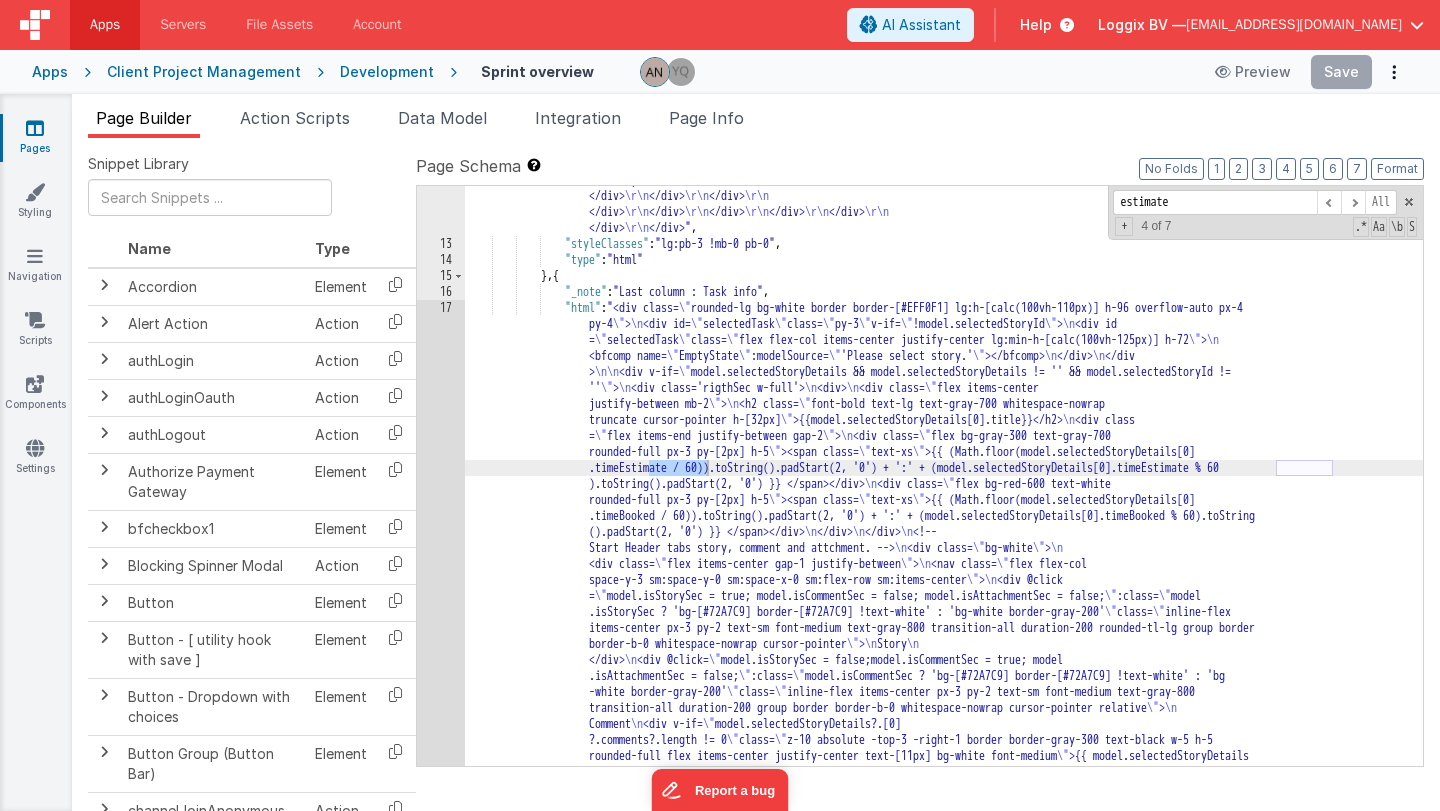 scroll, scrollTop: 4478, scrollLeft: 0, axis: vertical 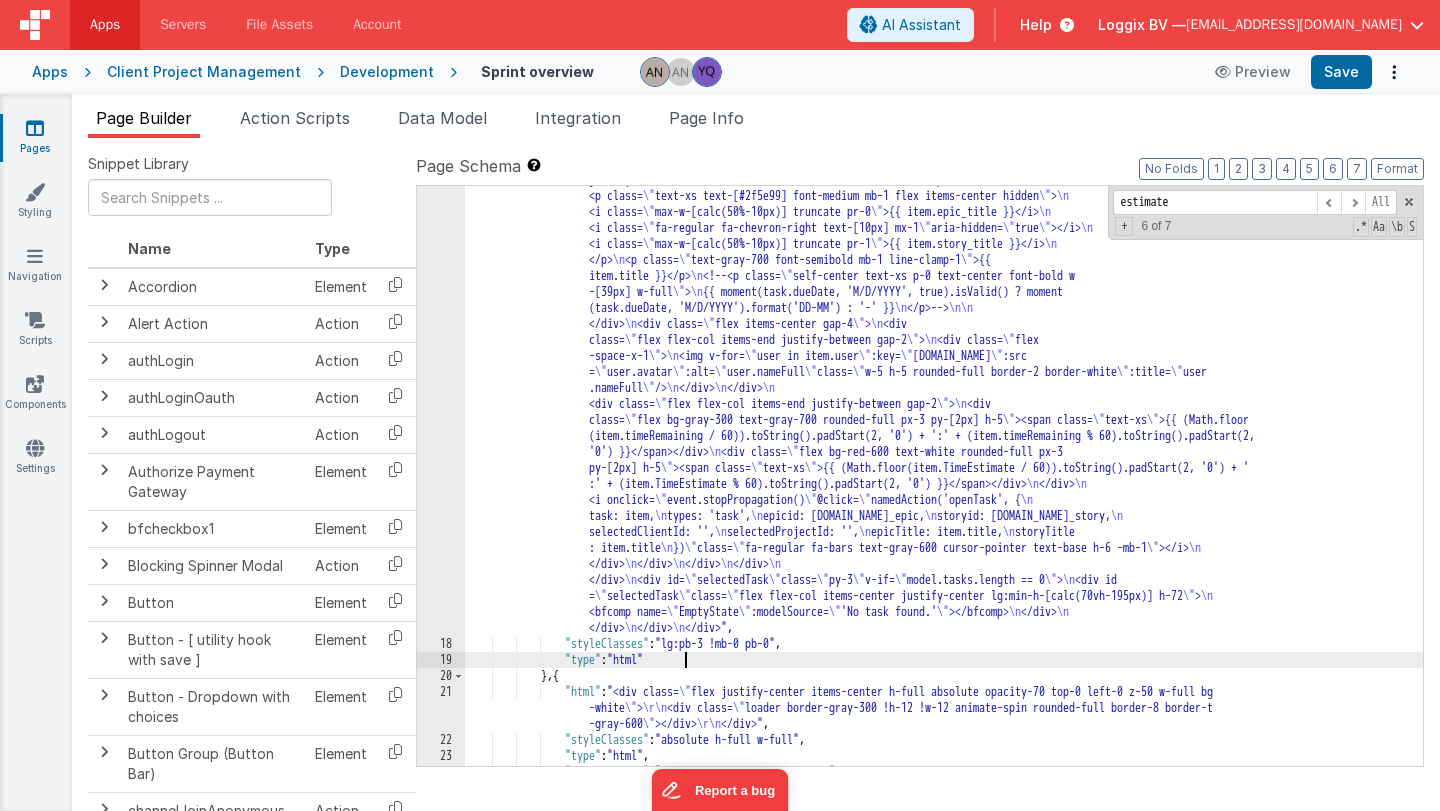 click on ""html" :  "<div class= \" rounded-lg bg-white border border-[#EFF0F1] lg:h-[calc(100vh-110px)] h-96 overflow-auto px-4                       py-4 \" > \n     <div id= \" selectedTask \"  class= \" py-3 \"  v-if= \" !model.selectedStoryId \" > \n         <div id                      = \" selectedTask \"  class= \" flex flex-col items-center justify-center lg:min-h-[calc(100vh-125px)] h-72 \" > \n                                   <bfcomp name= \" EmptyState \"  :modelSource= \" 'Please select story.' \" ></bfcomp> \n         </div> \n     </div                      > \n\n     <div v-if= \" model.selectedStoryDetails && model.selectedStoryDetails != '' && model.selectedStoryId !=                       '' \" > \n         <div class='rigthSec w-full'> \n             <div> \n                 <div class= \" flex items-center                       justify-between mb-2 \" > \n \"" at bounding box center [944, -386] 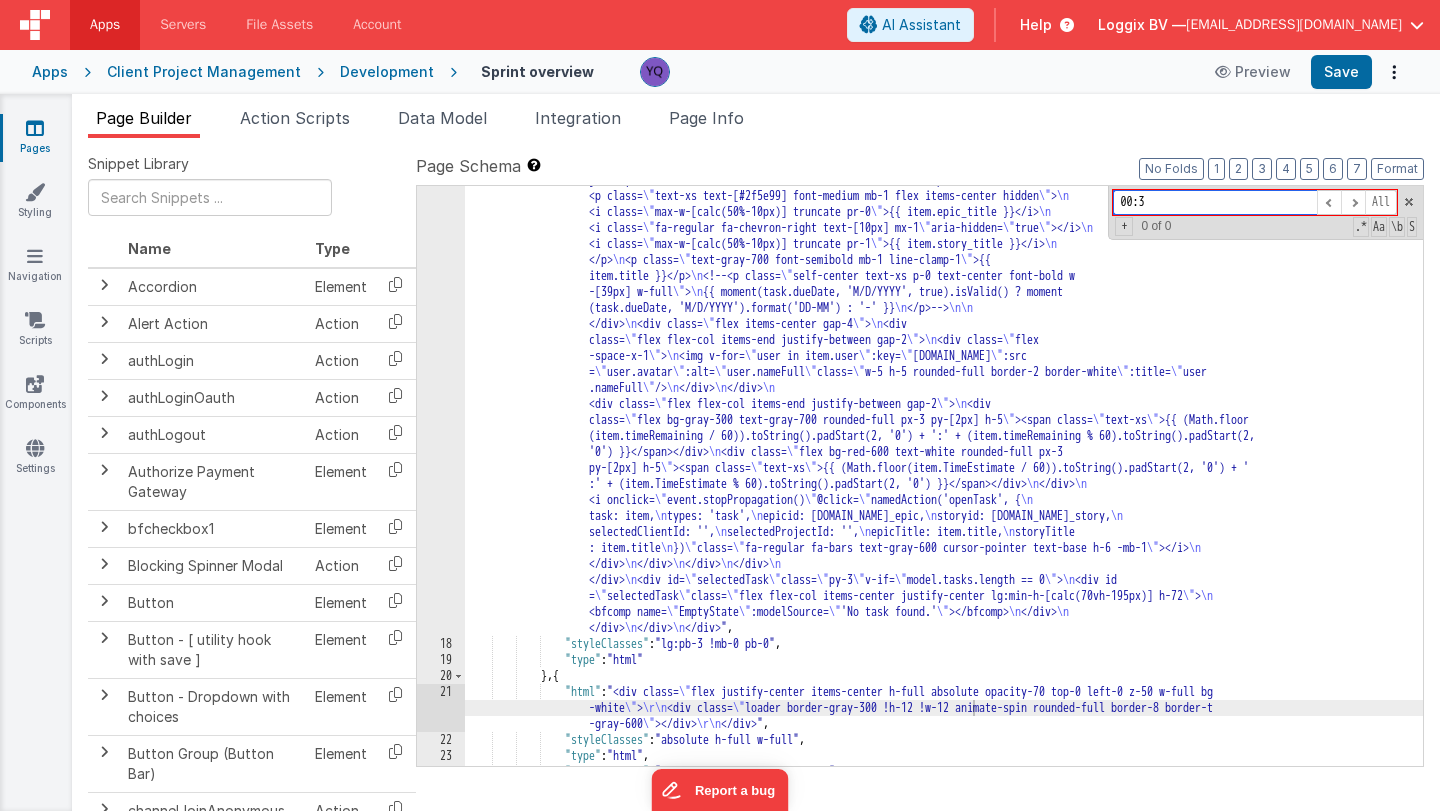 type on "00:30" 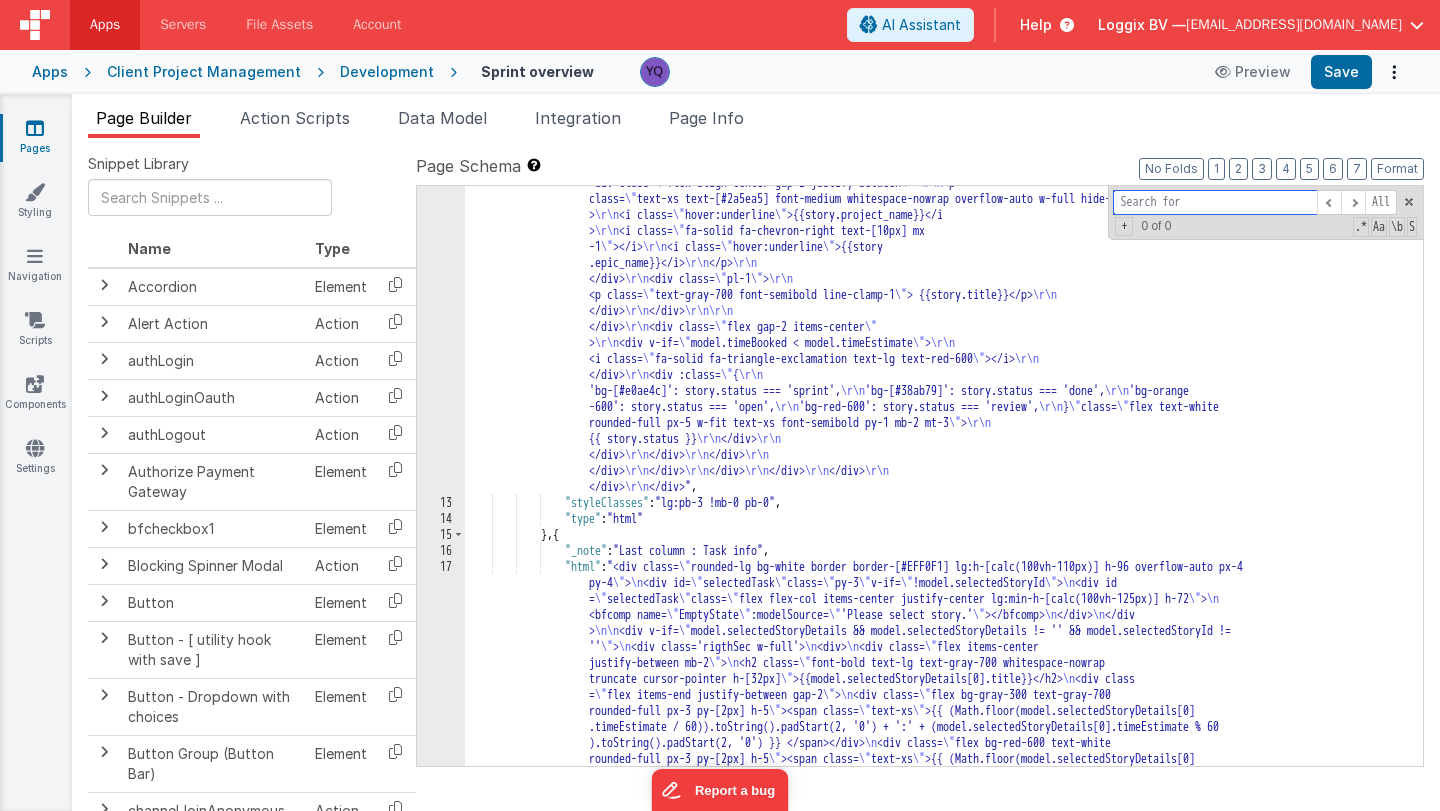 scroll, scrollTop: 1968, scrollLeft: 0, axis: vertical 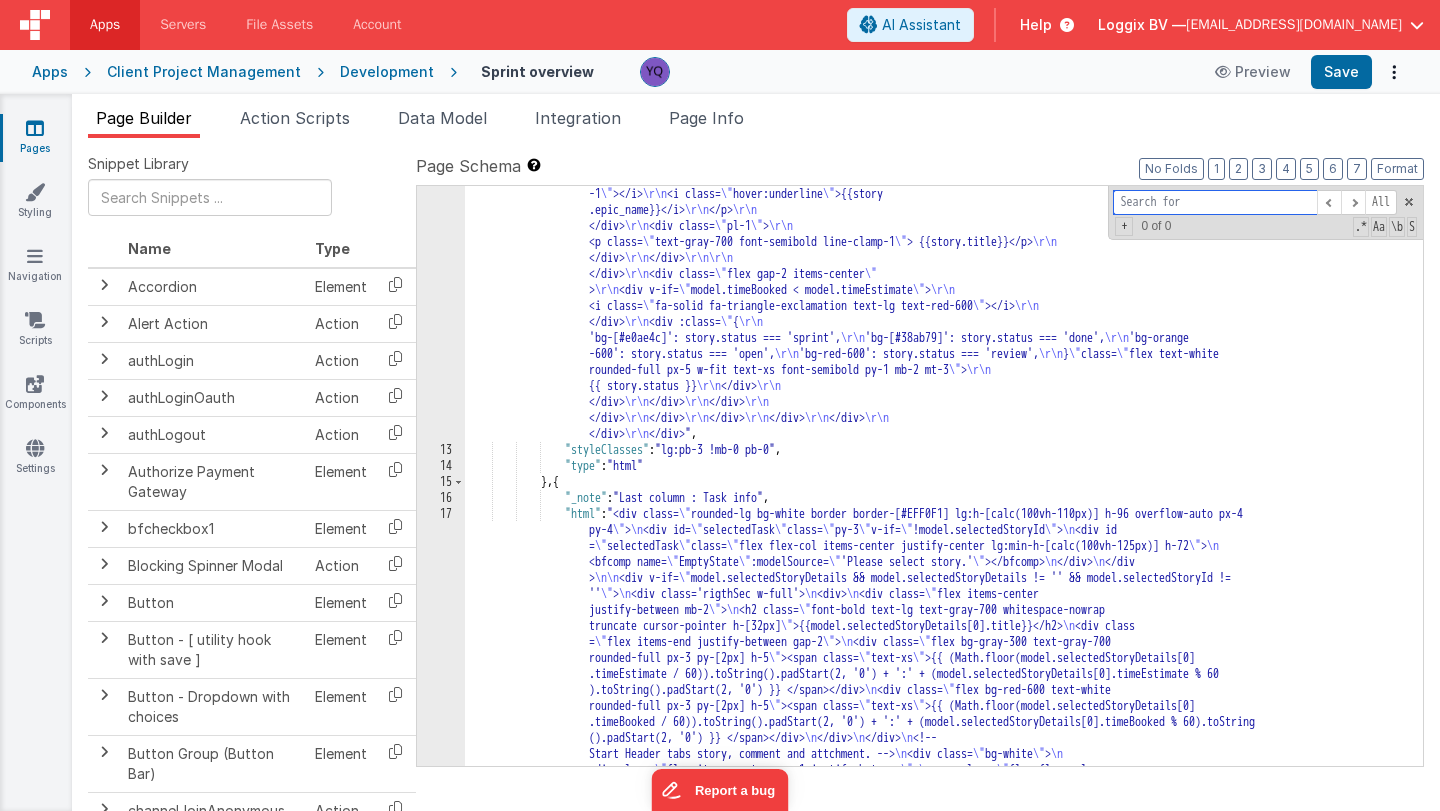 type 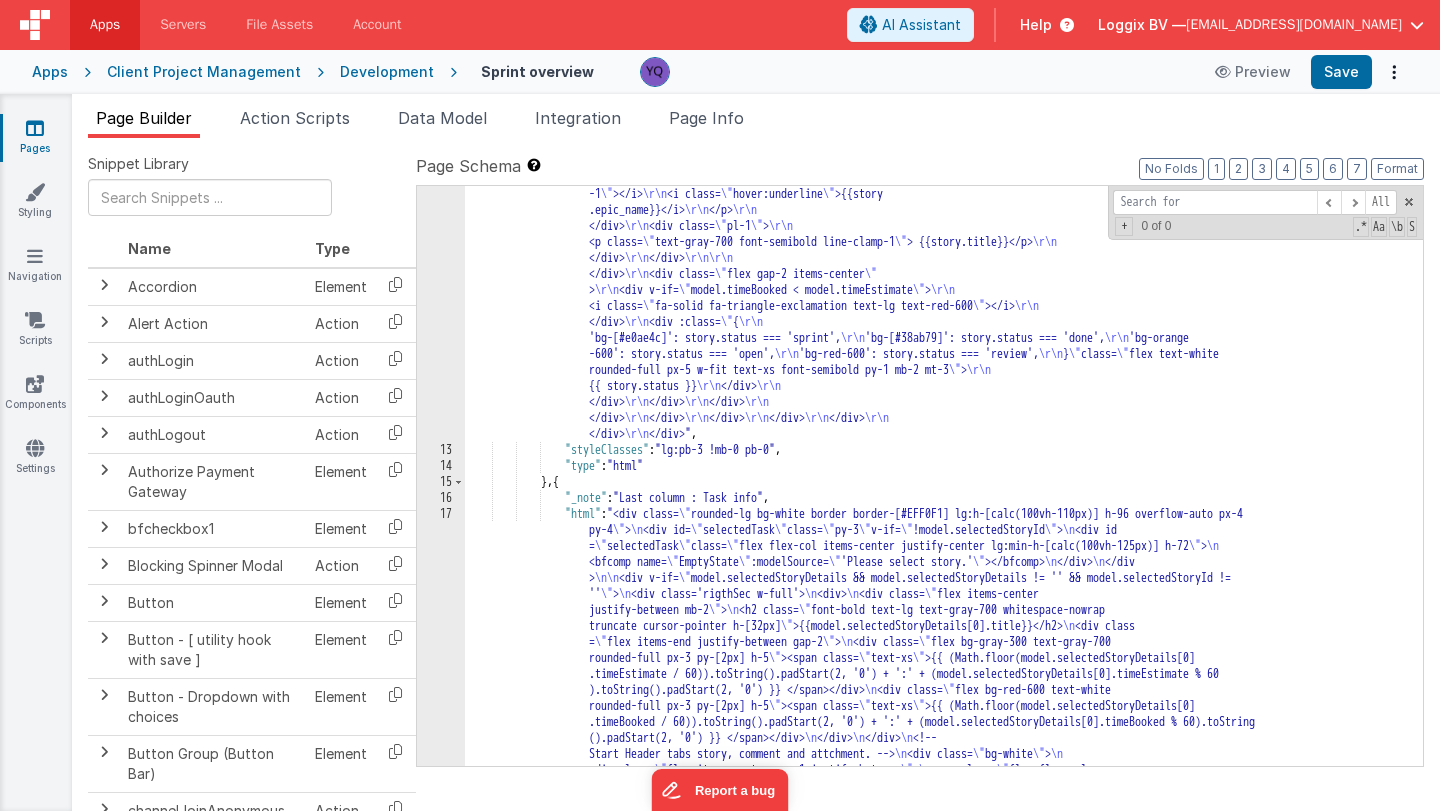 click on "13" at bounding box center [441, 450] 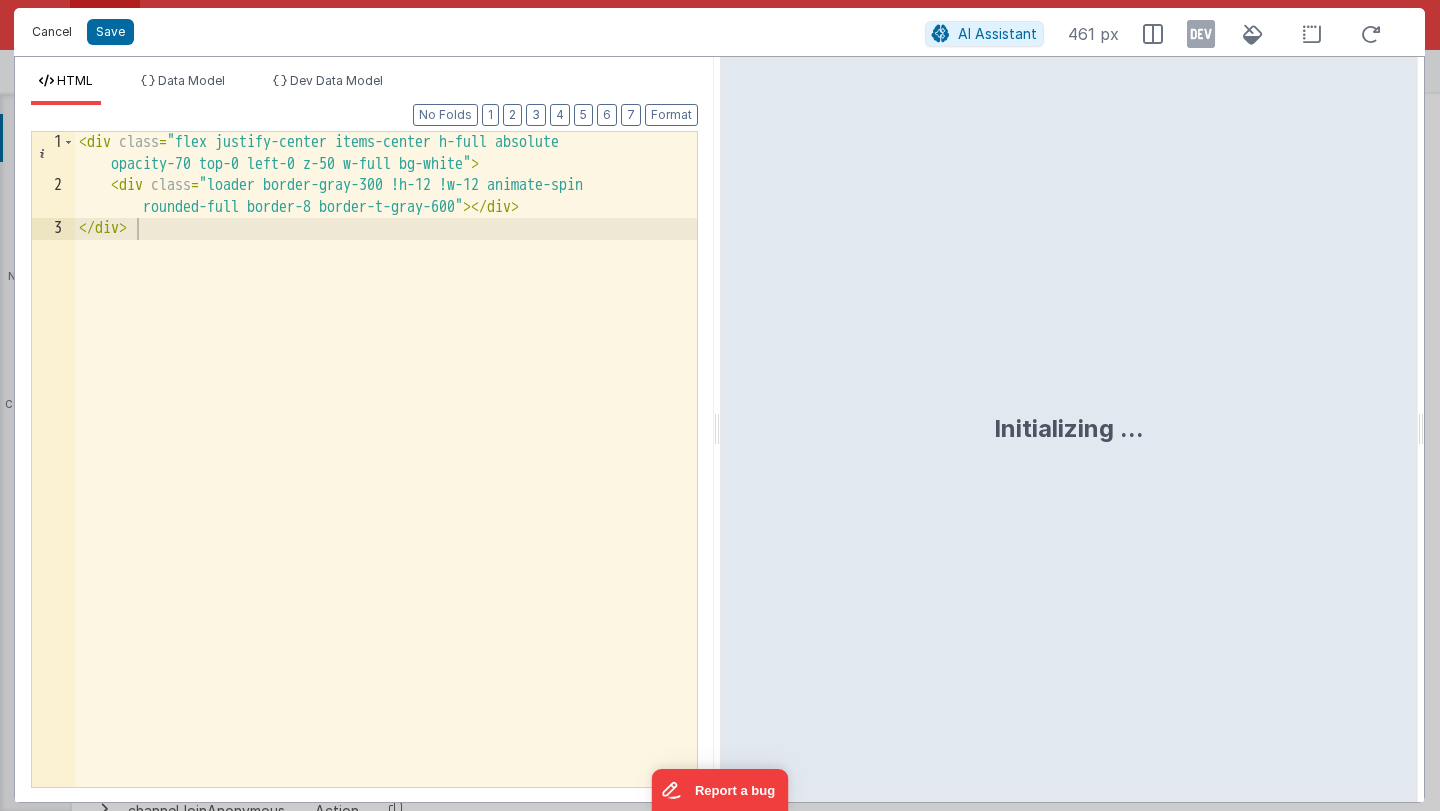 click on "Cancel" at bounding box center (52, 32) 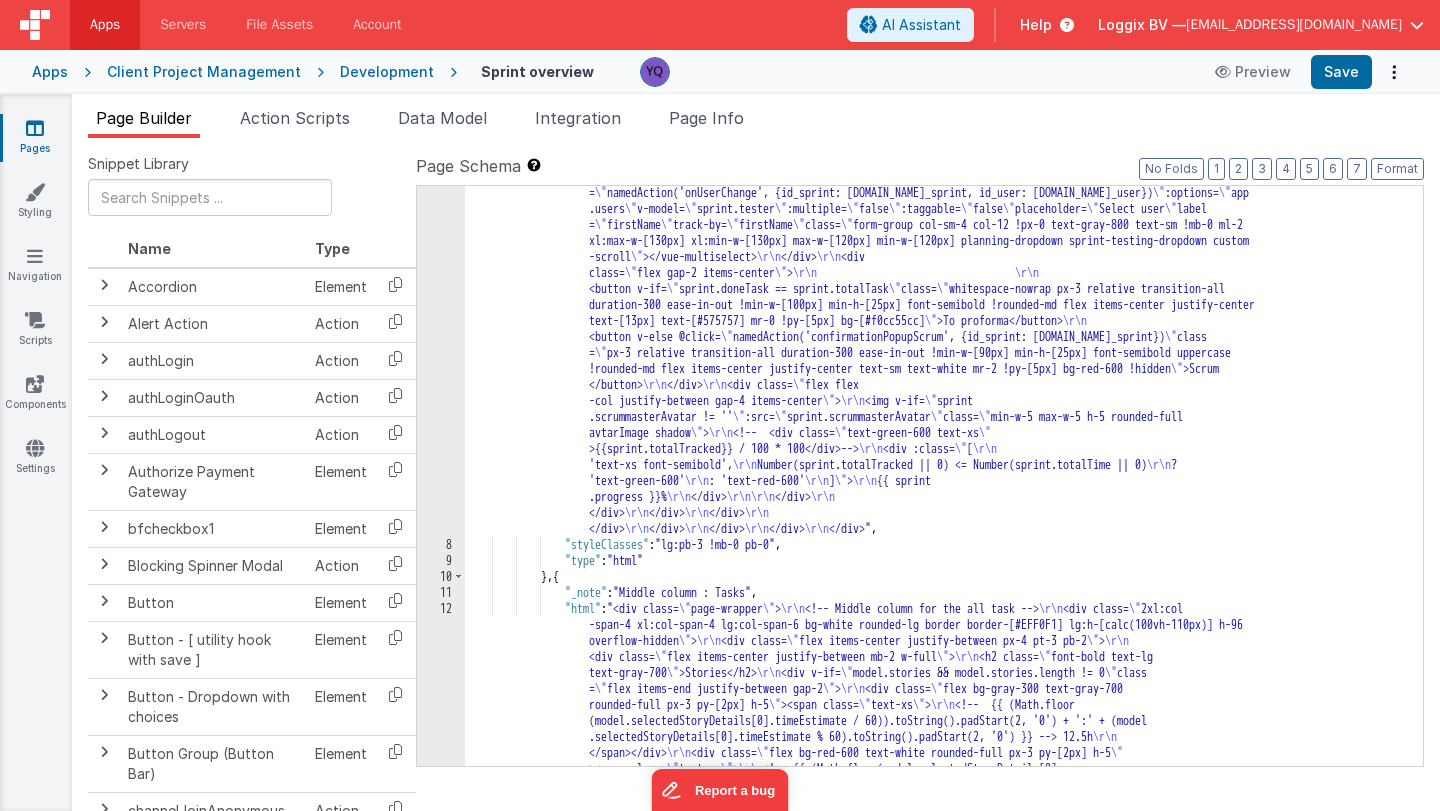 scroll, scrollTop: 803, scrollLeft: 0, axis: vertical 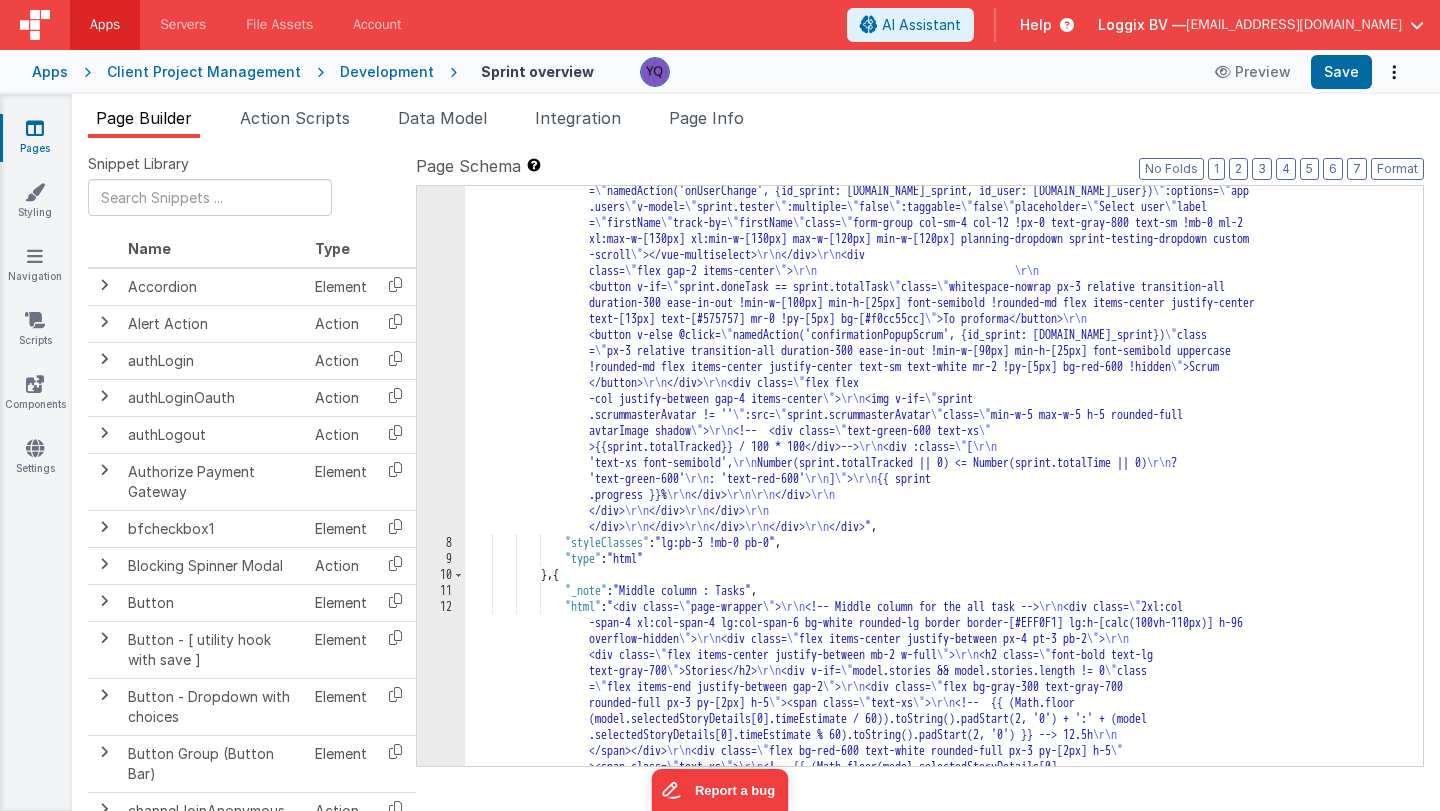 click on "12" at bounding box center (441, 1103) 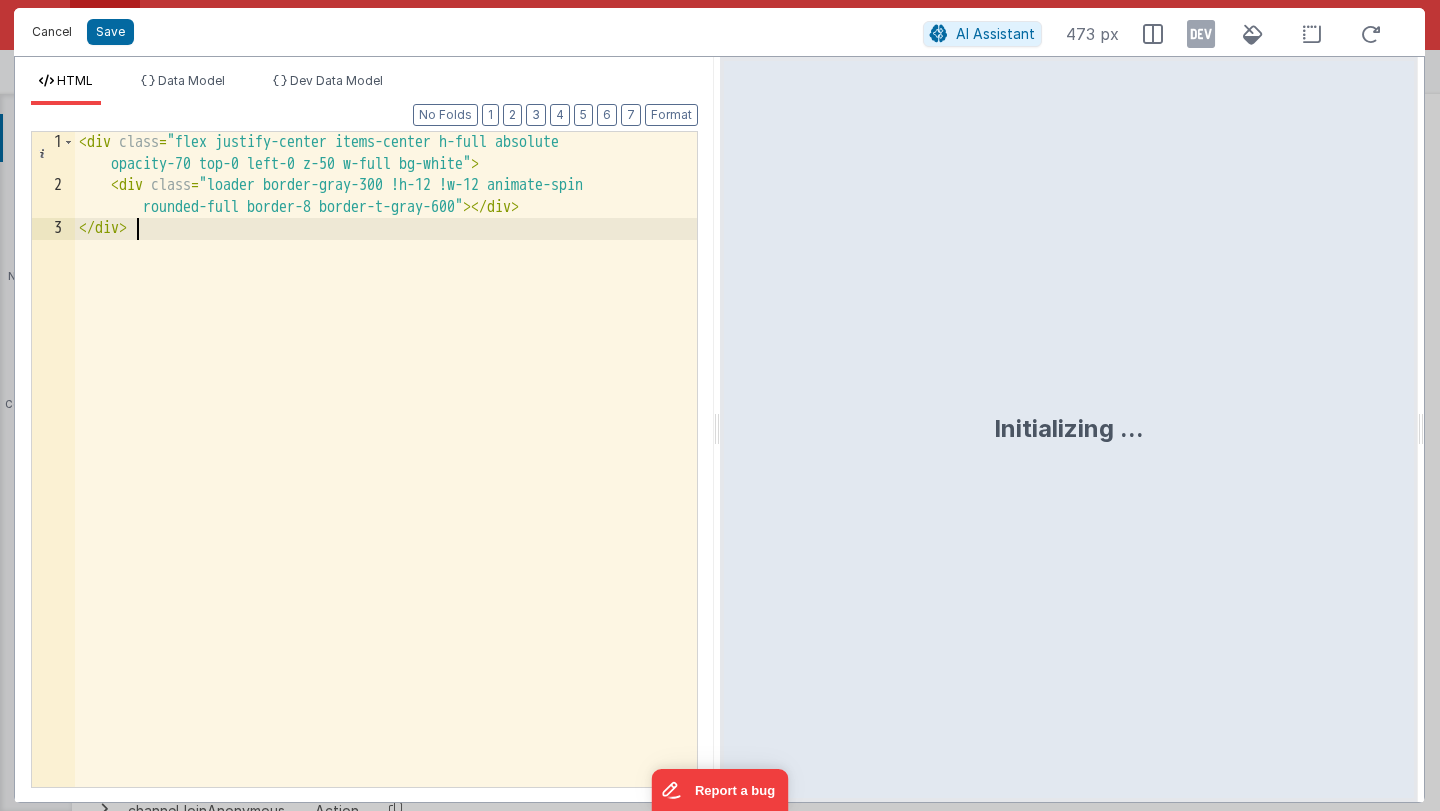 click on "Cancel" at bounding box center [52, 32] 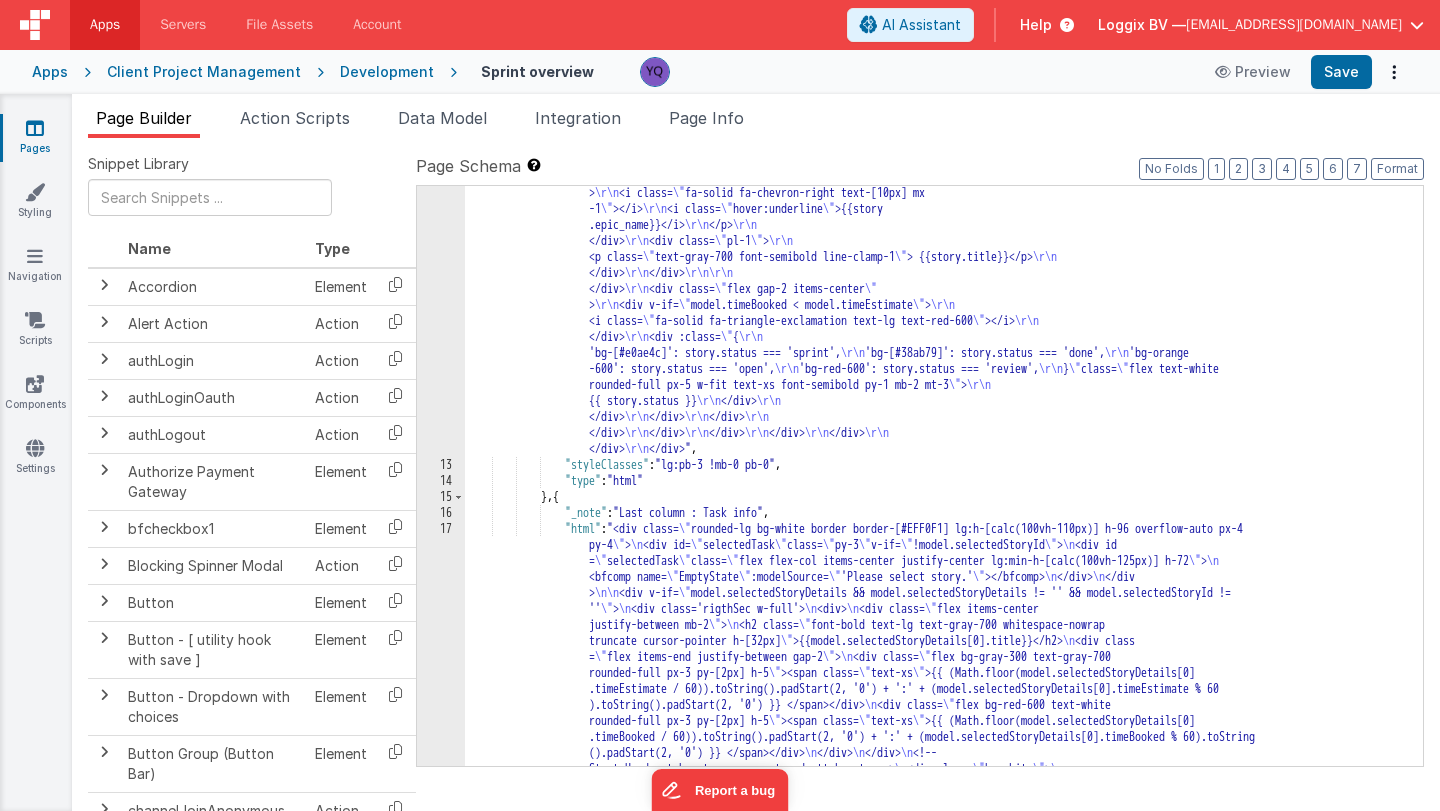 scroll, scrollTop: 2091, scrollLeft: 0, axis: vertical 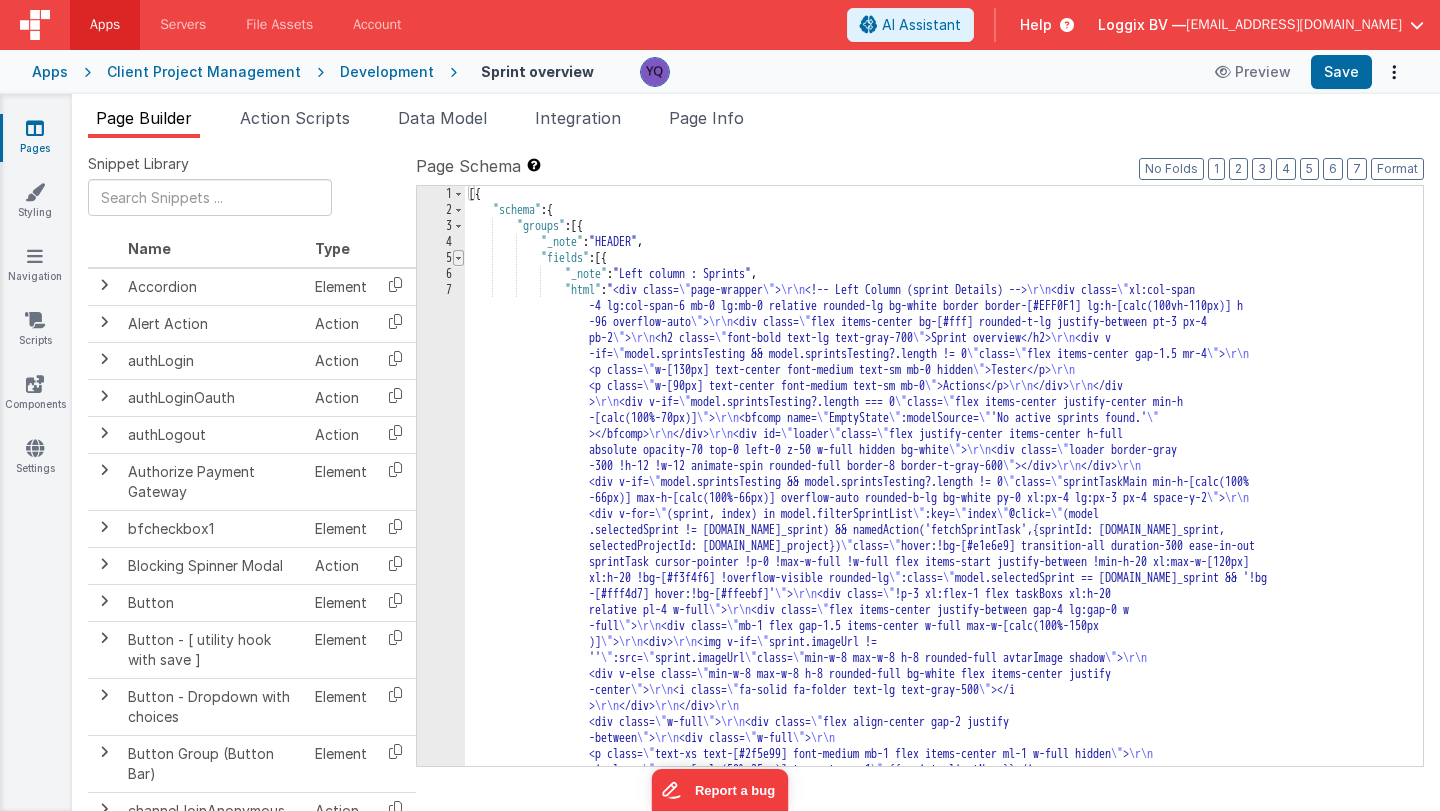 click at bounding box center [458, 258] 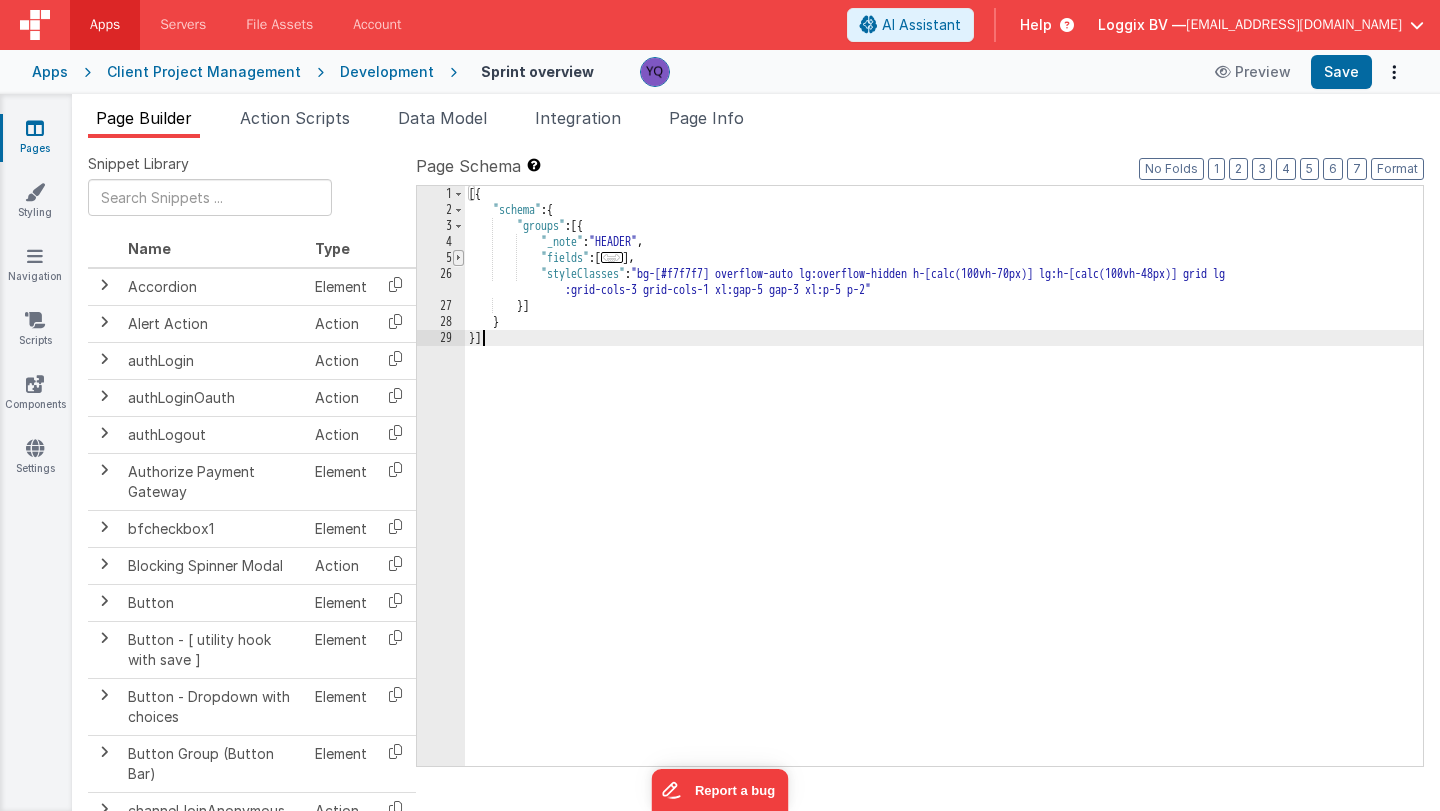 click at bounding box center (458, 258) 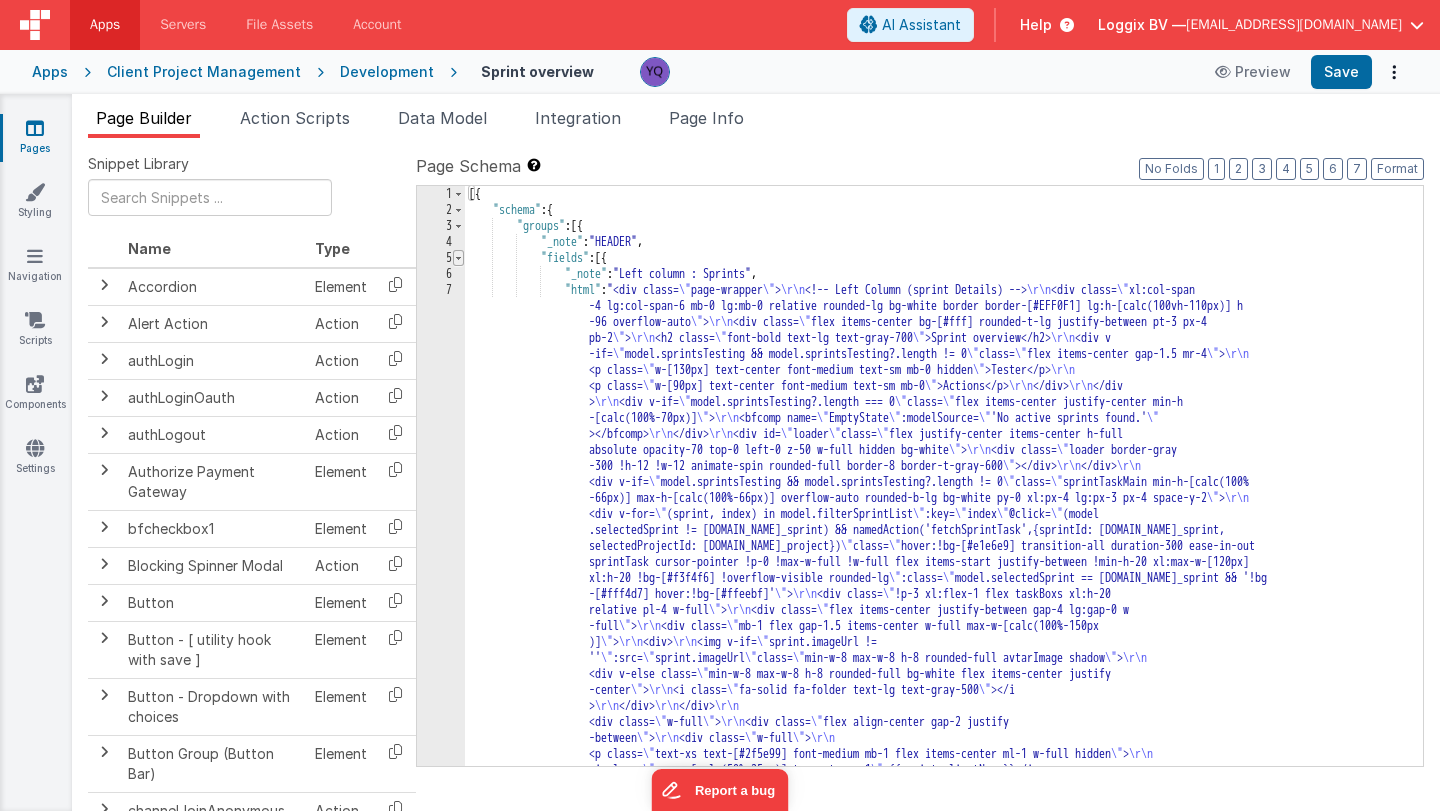 click at bounding box center (458, 258) 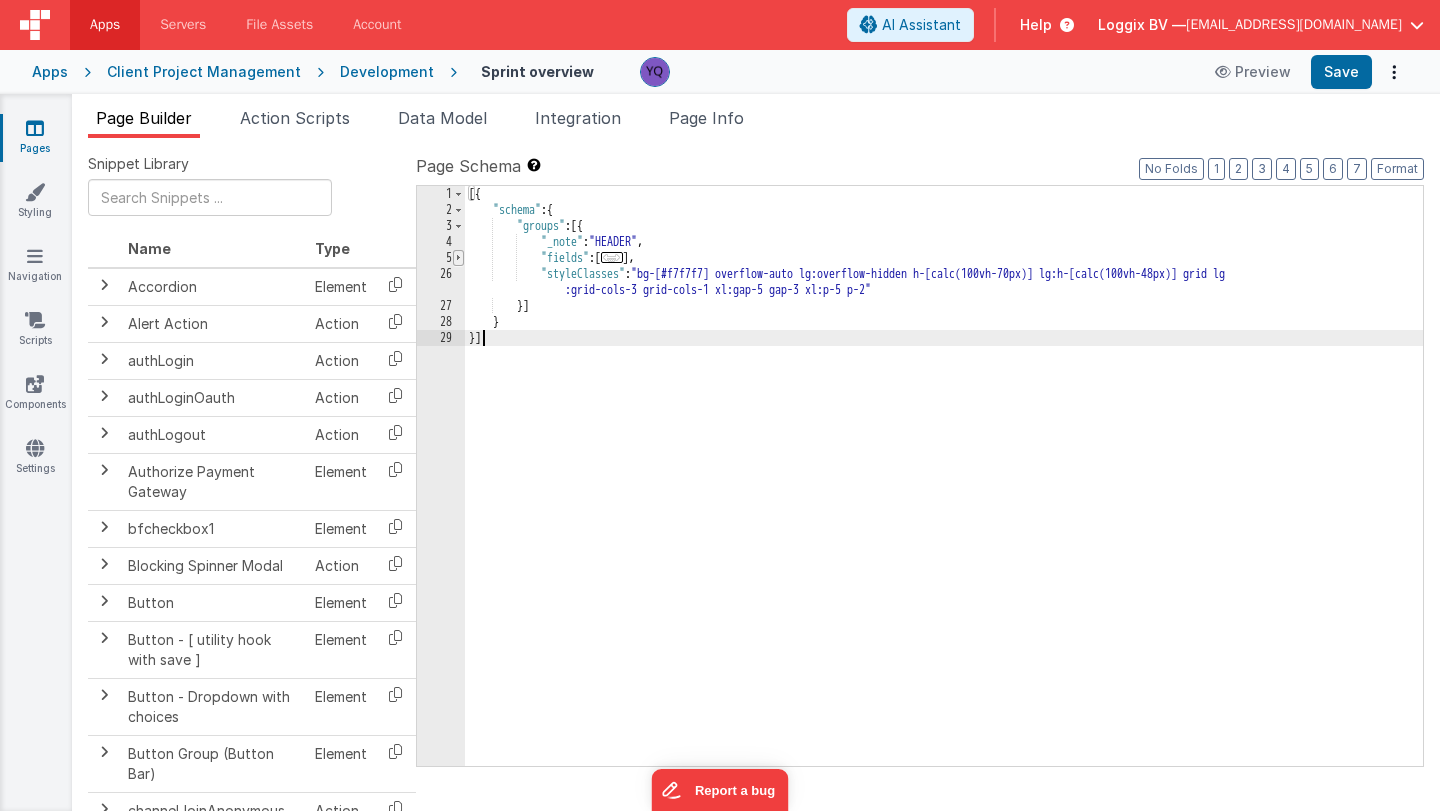 click at bounding box center (458, 258) 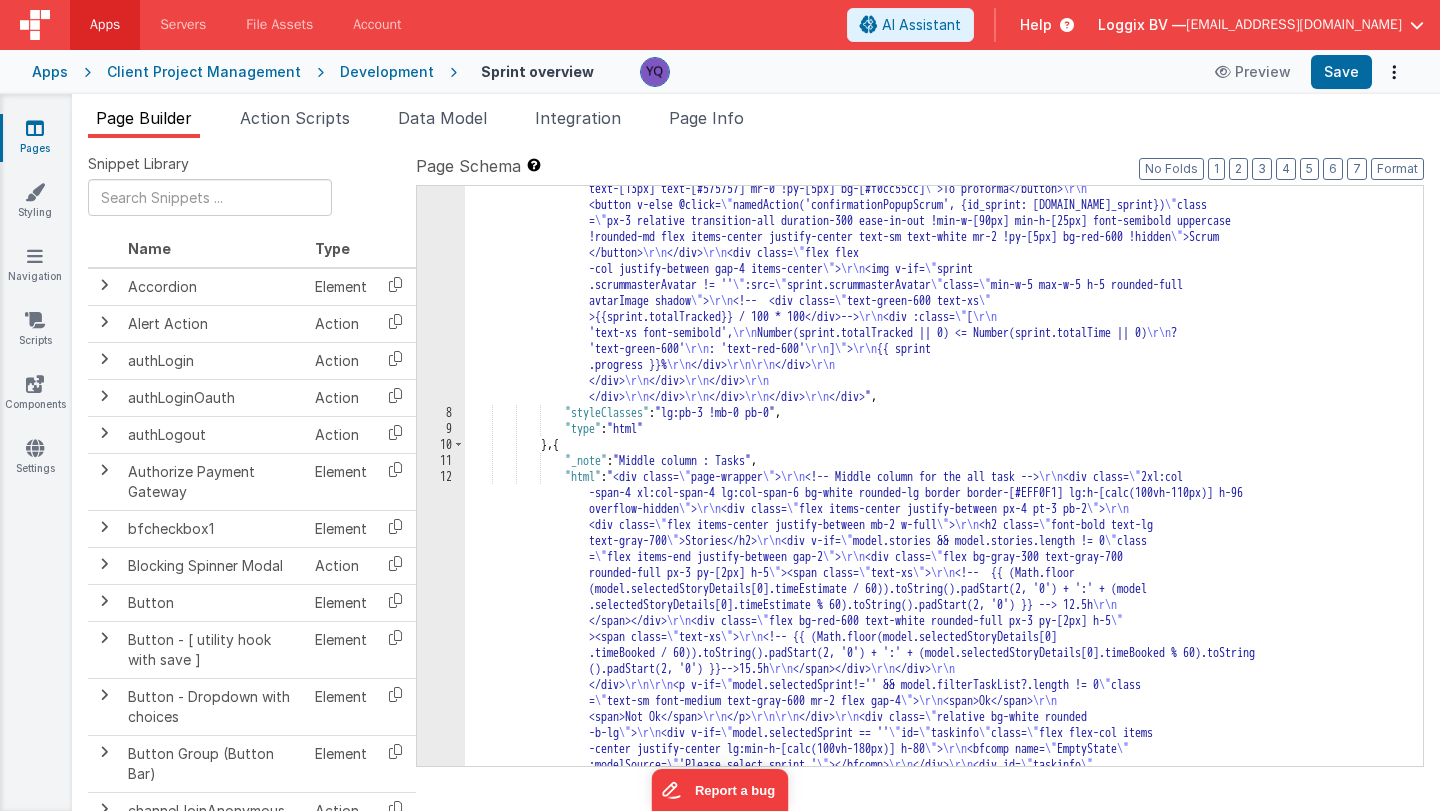 scroll, scrollTop: 933, scrollLeft: 0, axis: vertical 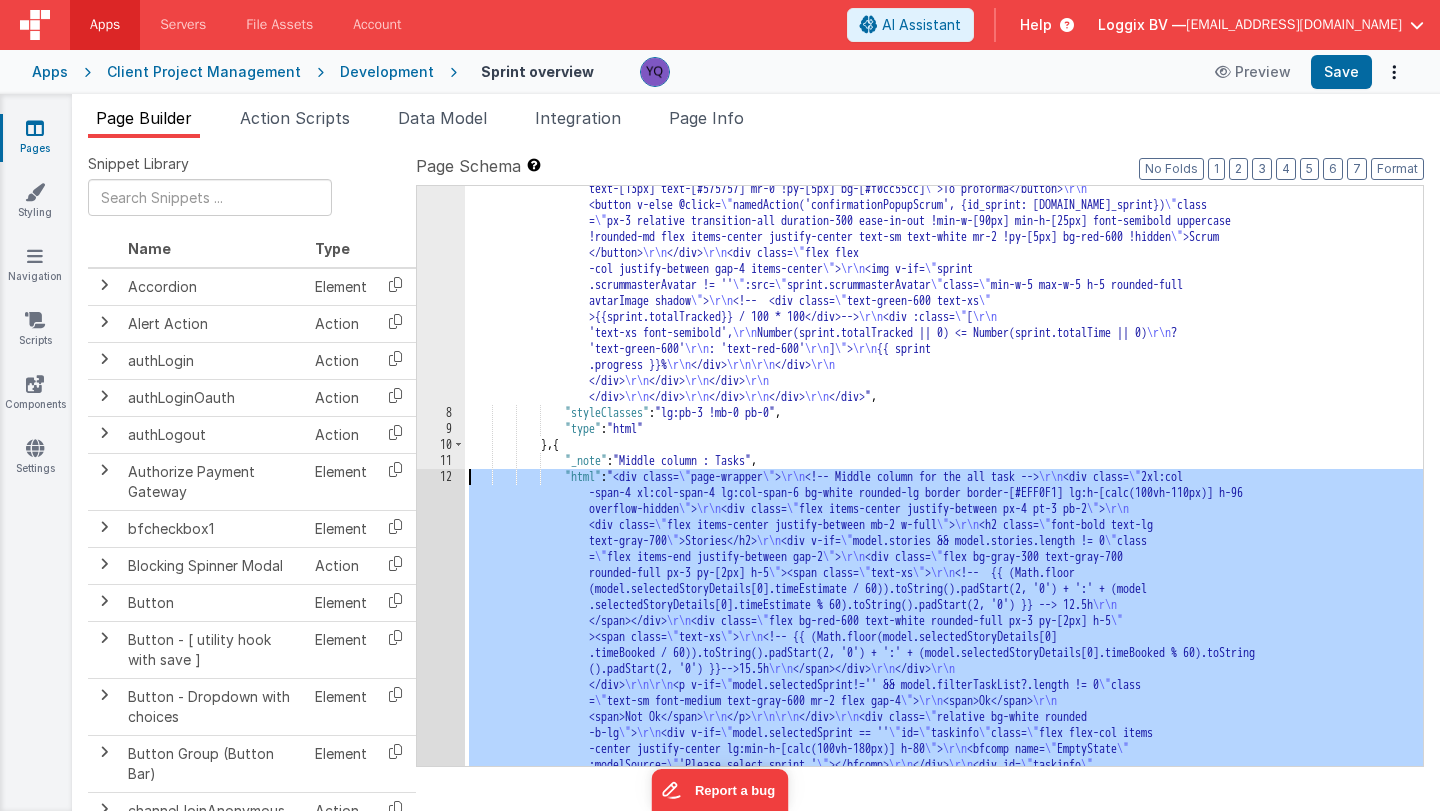 click on "12" at bounding box center [441, 973] 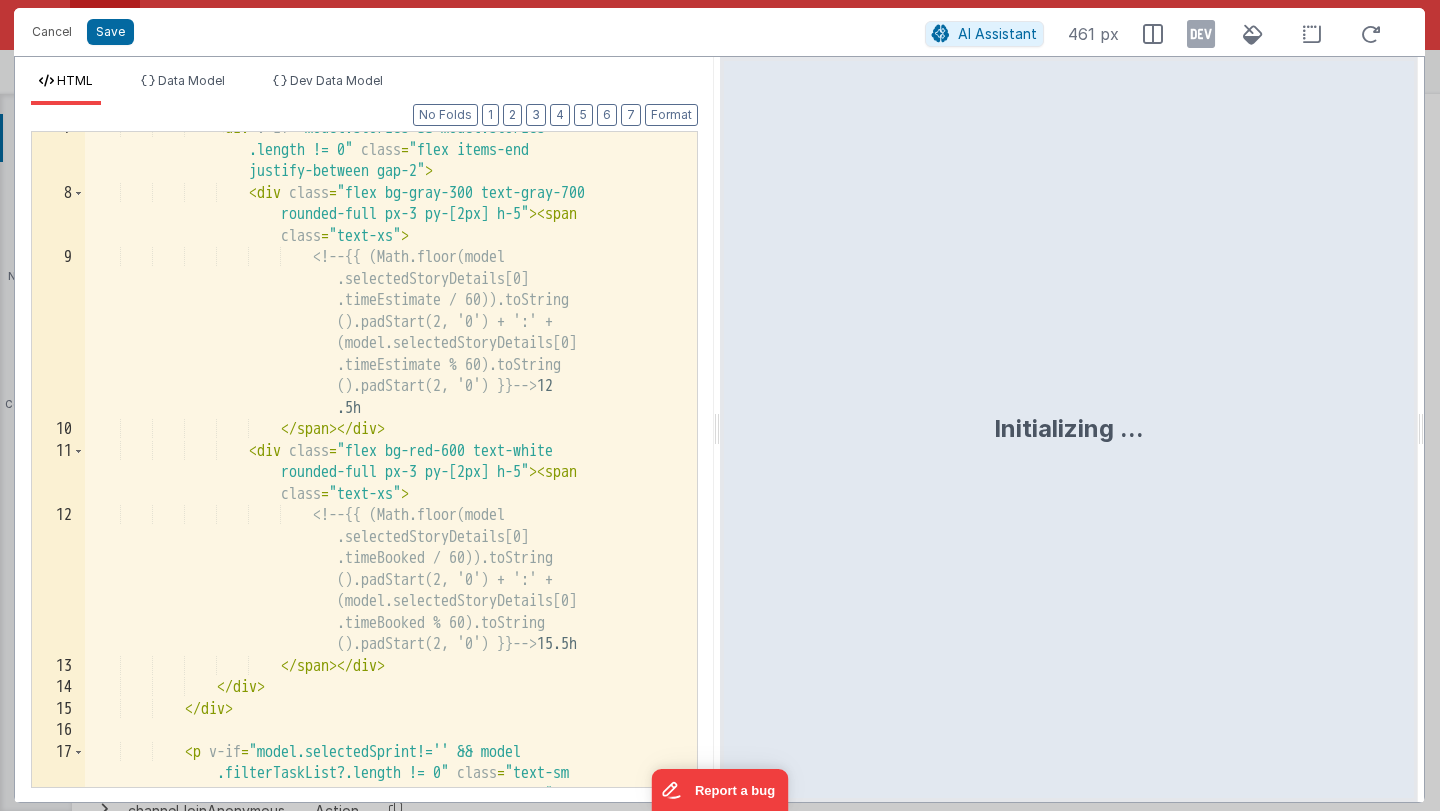 scroll, scrollTop: 231, scrollLeft: 0, axis: vertical 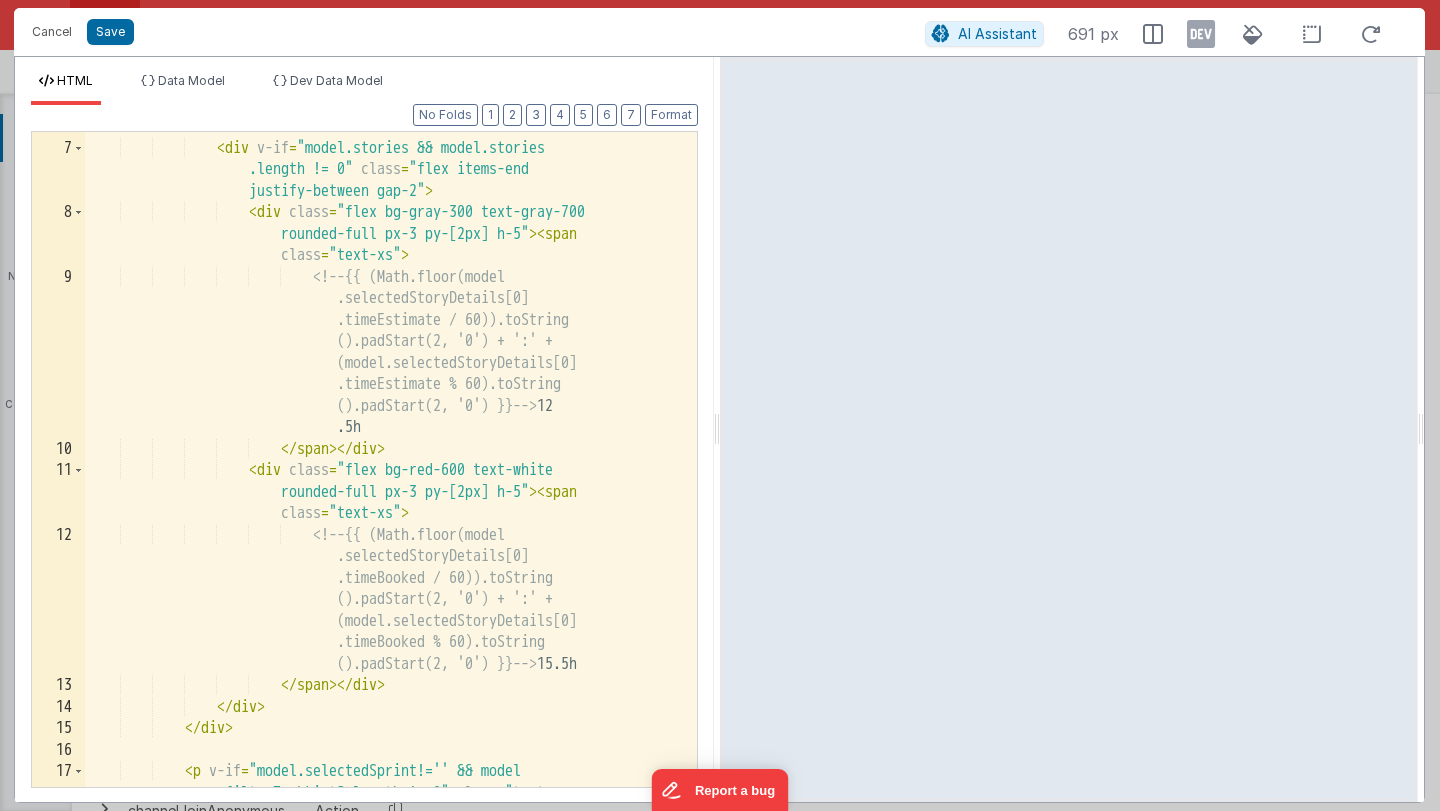 click on "< h2   class = "font-bold text-lg text-gray-700"                      > Stories </ h2 >                     < div   v-if = "model.stories && model.stories                      .length != 0"   class = "flex items-end                       justify-between gap-2" >                          < div   class = "flex bg-gray-300 text-gray-700                           rounded-full px-3 py-[2px] h-5" > < span                            class = "text-xs" >                                    <!--   {{ (Math.floor(model                                 .selectedStoryDetails[0]                                 .timeEstimate / 60)).toString                                 ().padStart(2, '0') + ':' +                                  (model.selectedStoryDetails[0] -->  12 .5h" at bounding box center (391, 476) 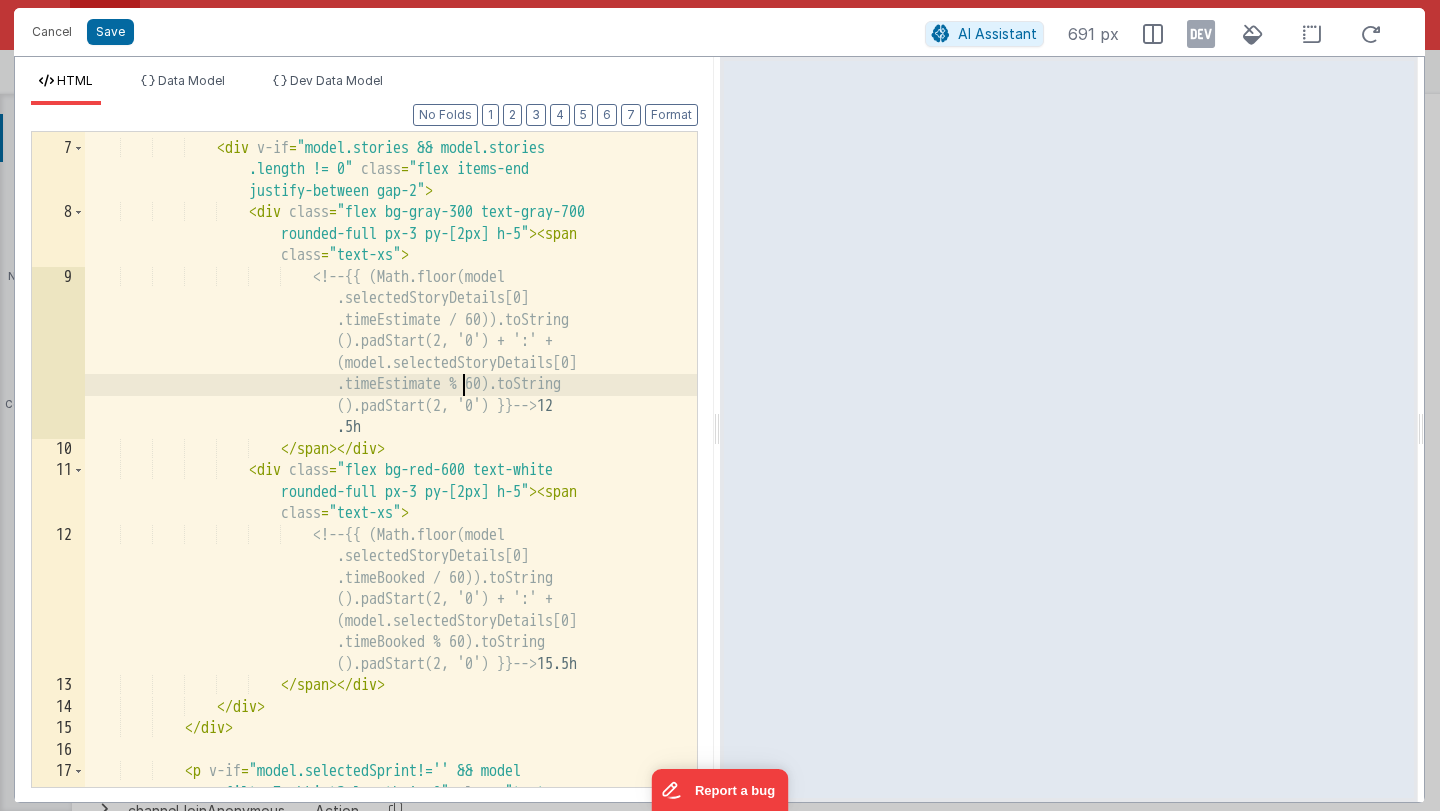 click on "< h2   class = "font-bold text-lg text-gray-700"                      > Stories </ h2 >                     < div   v-if = "model.stories && model.stories                      .length != 0"   class = "flex items-end                       justify-between gap-2" >                          < div   class = "flex bg-gray-300 text-gray-700                           rounded-full px-3 py-[2px] h-5" > < span                            class = "text-xs" >                                    <!--   {{ (Math.floor(model                                 .selectedStoryDetails[0]                                 .timeEstimate / 60)).toString                                 ().padStart(2, '0') + ':' +                                  (model.selectedStoryDetails[0] -->  12 .5h" at bounding box center (391, 476) 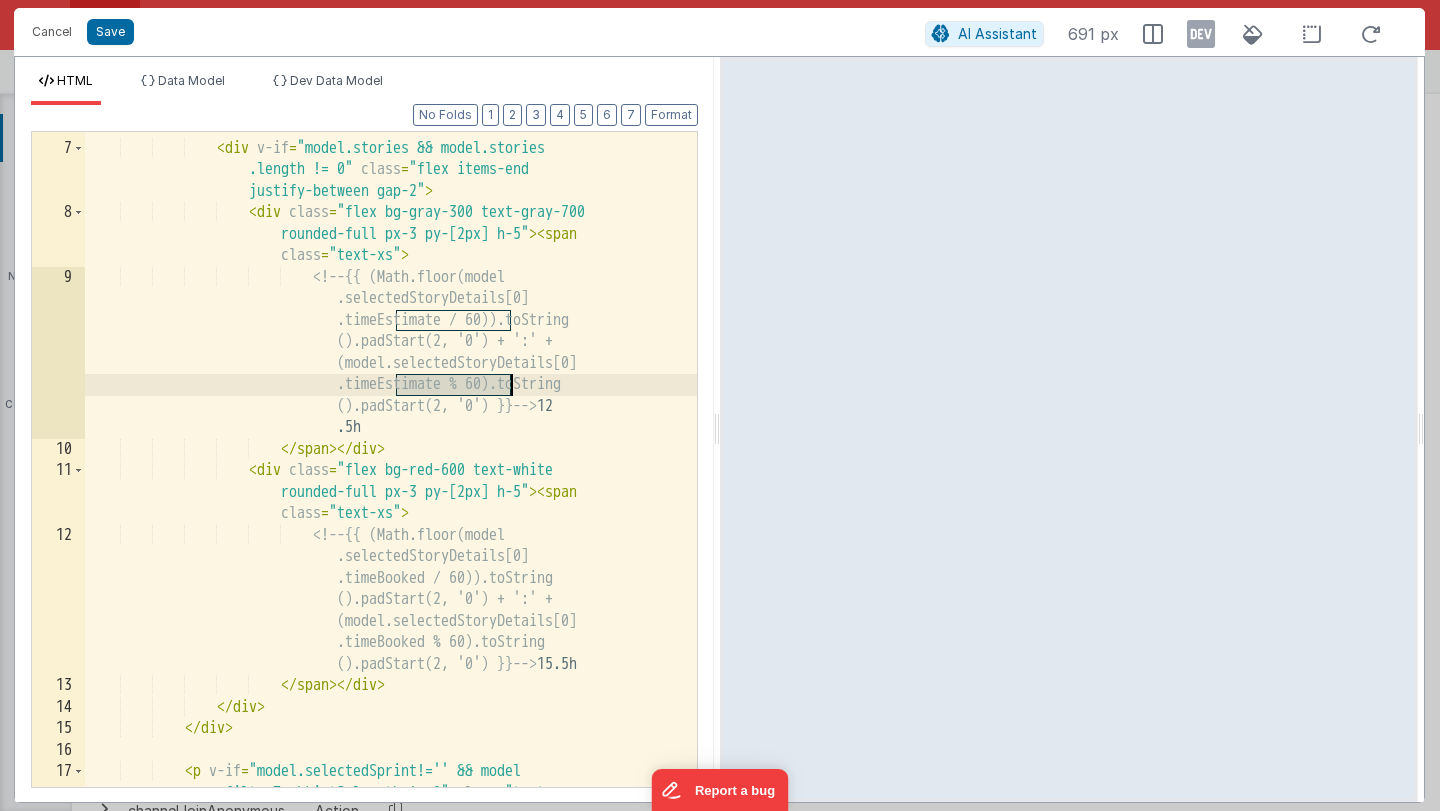 scroll, scrollTop: 0, scrollLeft: 0, axis: both 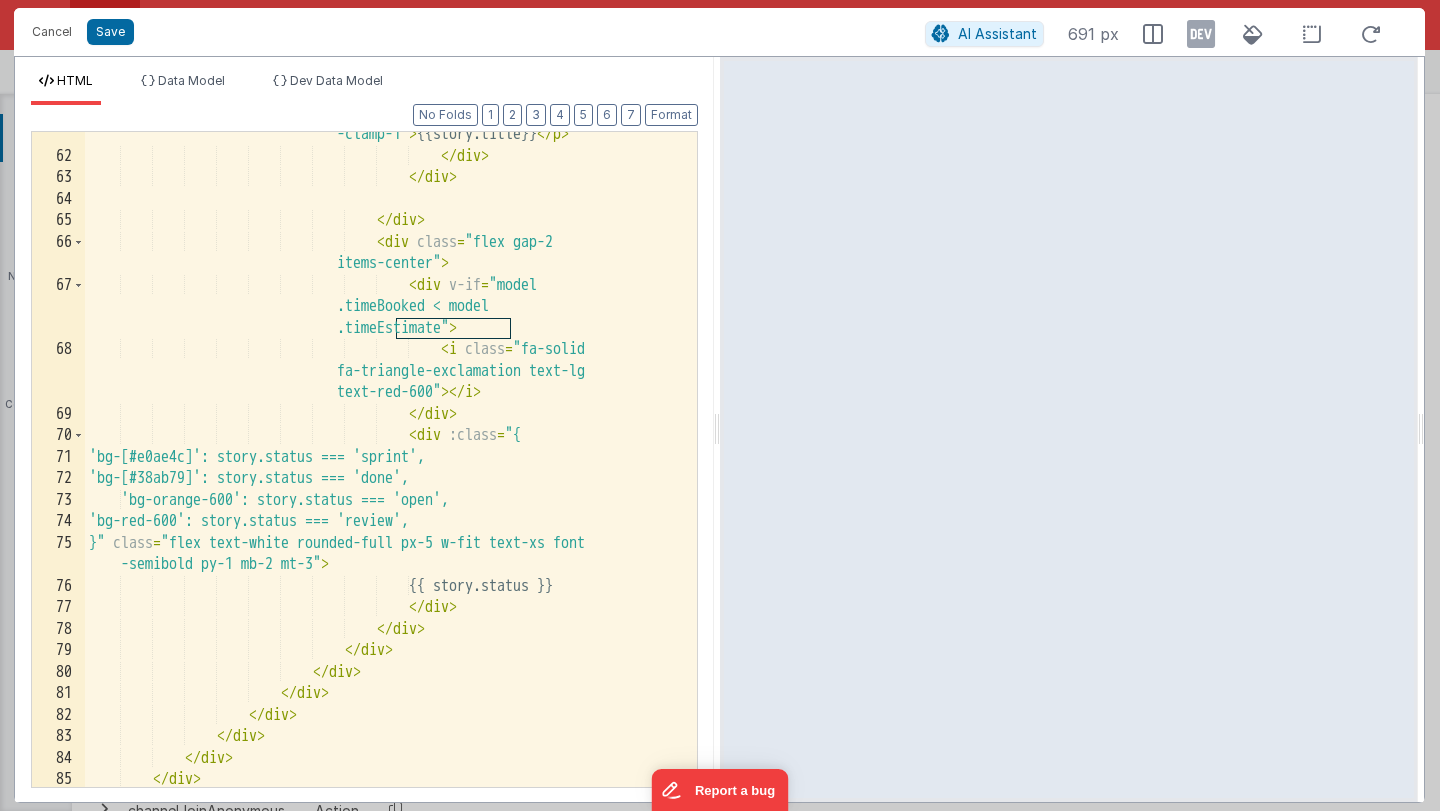 click on "< p   class = "text                                 -gray-700 font-semibold line                                 -clamp-1" >  {{story.title}} </ p >                                                        </ div >                                                   </ div >                                              </ div >                                              < div   class = "flex gap-2                                  items-center" >                                                   < div   v-if = "model                                 .timeBooked < model                                 .timeEstimate" >                                                        < i   class = "fa-solid                                  fa-triangle-exclamation text-lg  > </ i > </" at bounding box center (391, 451) 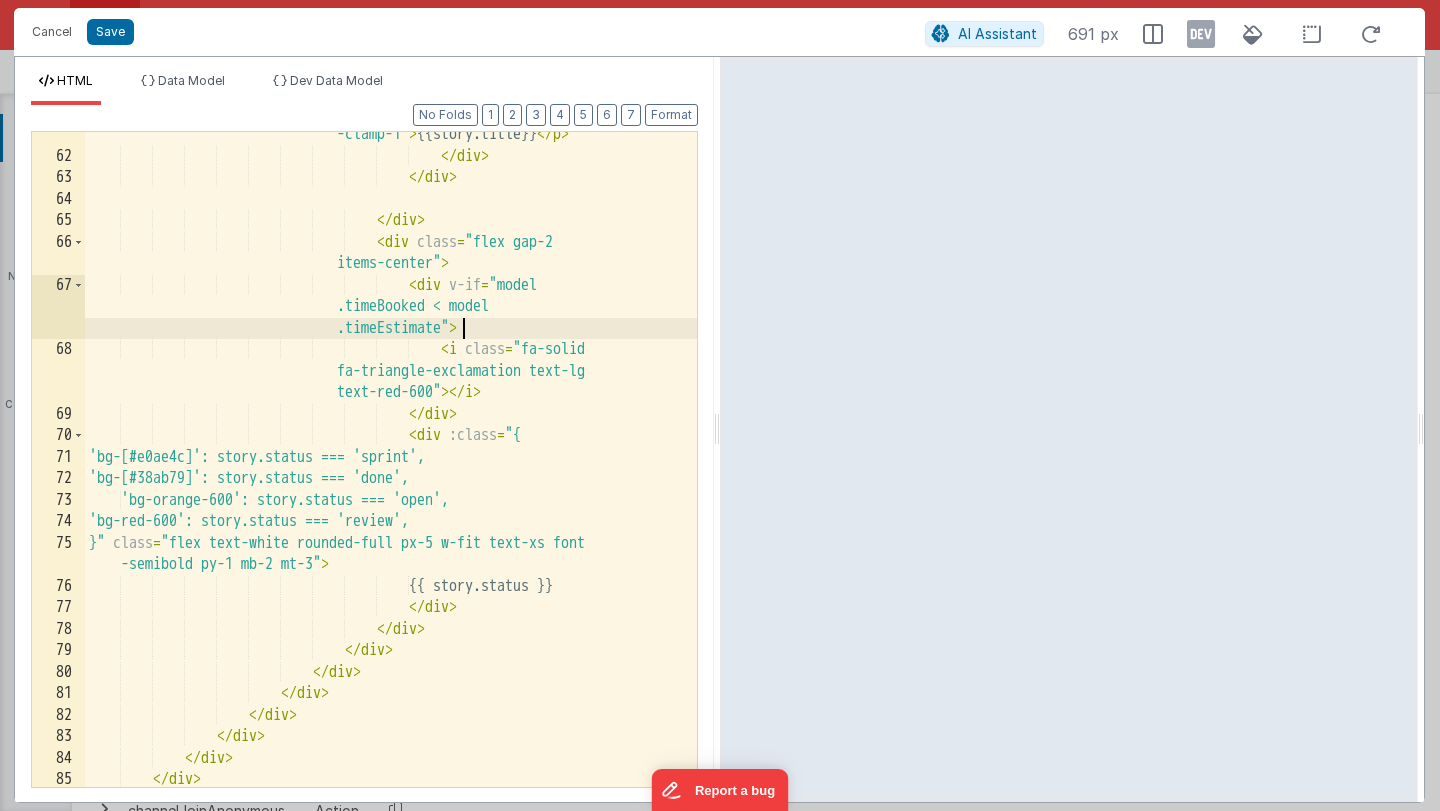 click on "< p   class = "text                                 -gray-700 font-semibold line                                 -clamp-1" >  {{story.title}} </ p >                                                        </ div >                                                   </ div >                                              </ div >                                              < div   class = "flex gap-2                                  items-center" >                                                   < div   v-if = "model                                 .timeBooked < model                                 .timeEstimate" >                                                        < i   class = "fa-solid                                  fa-triangle-exclamation text-lg  > </ i > </" at bounding box center [391, 451] 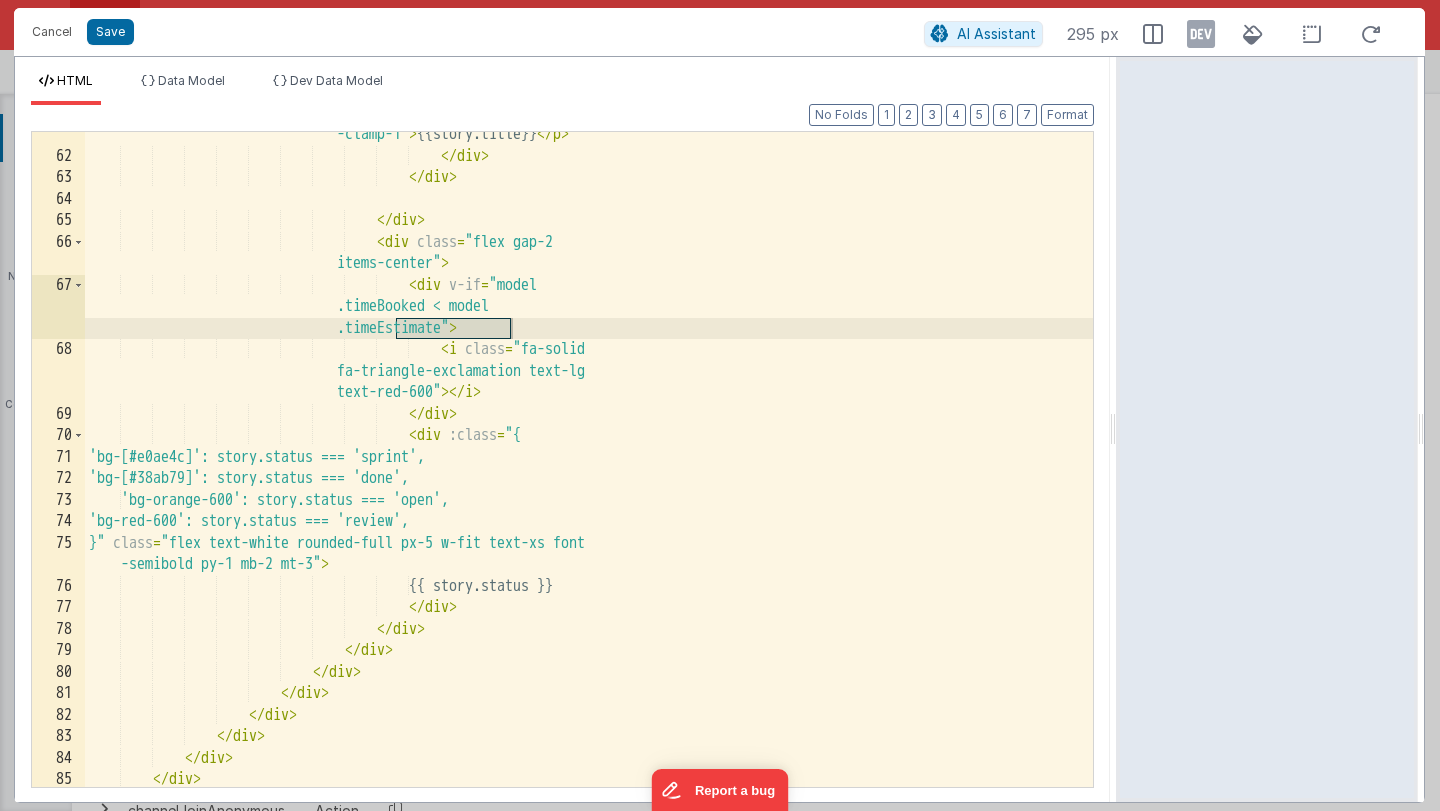 drag, startPoint x: 712, startPoint y: 368, endPoint x: 1119, endPoint y: 311, distance: 410.97202 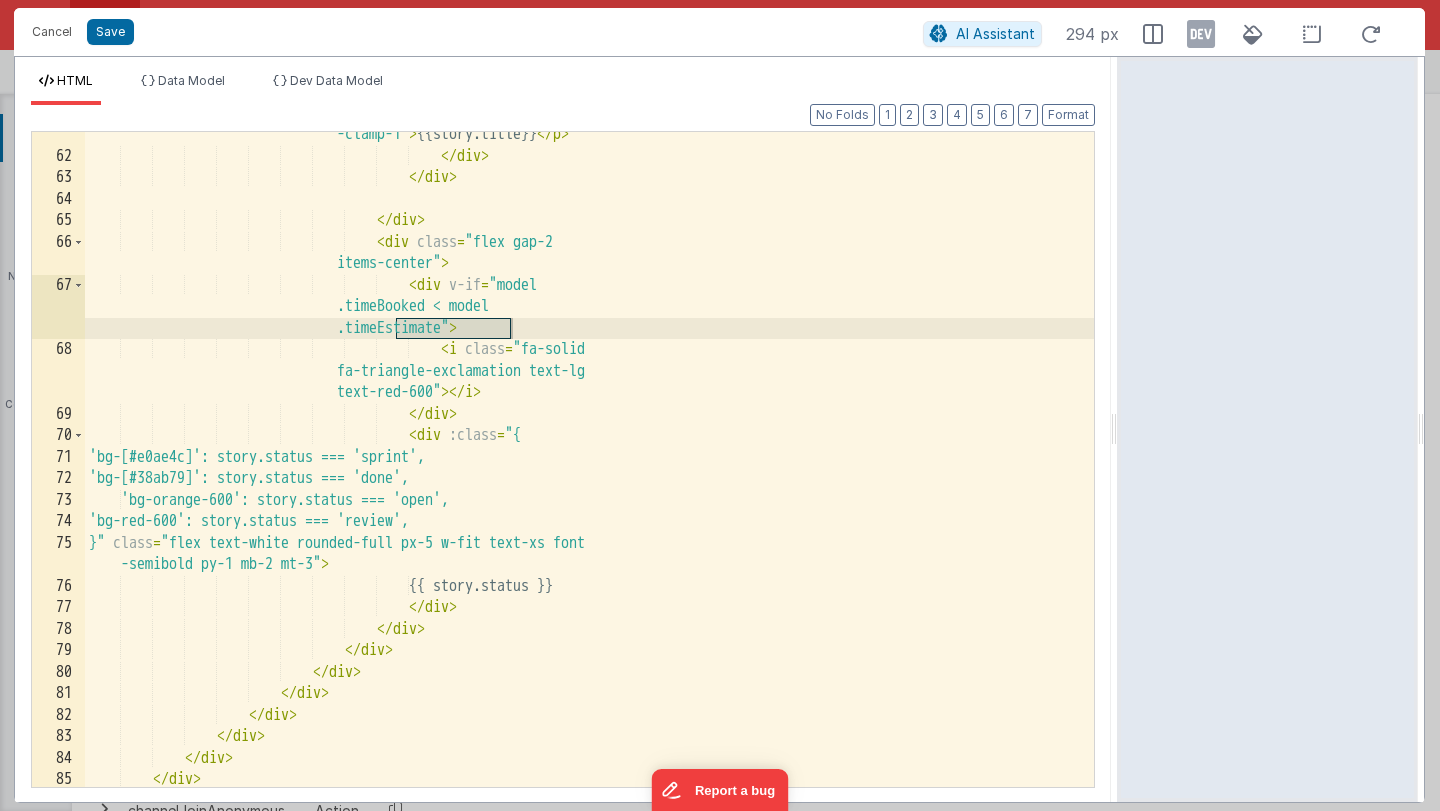 scroll, scrollTop: 1882, scrollLeft: 0, axis: vertical 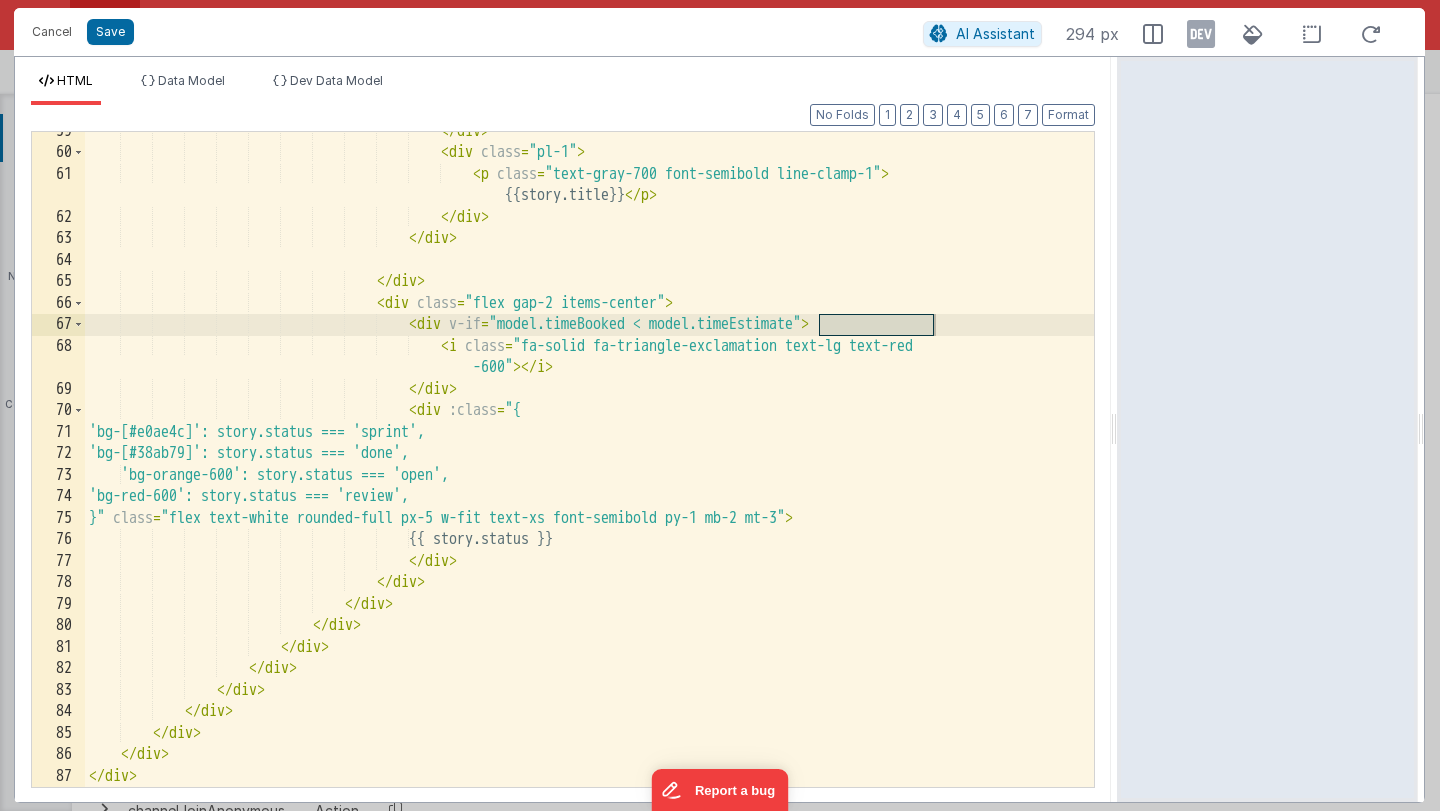 click on "</ div >                                                        < div   class = "pl-1" >                                                             < p   class = "text-gray-700 font-semibold line-clamp-1" >                                                        {{story.title}} </ p >                                                        </ div >                                                   </ div >                                              </ div >                                              < div   class = "flex gap-2 items-center" >                                                   < div   v-if = "model.timeBooked < model.timeEstimate" >                                                        < i   class = "fa-solid fa-triangle-exclamation text-lg text-red                                                  -600" > </ i >                          >" at bounding box center (589, 470) 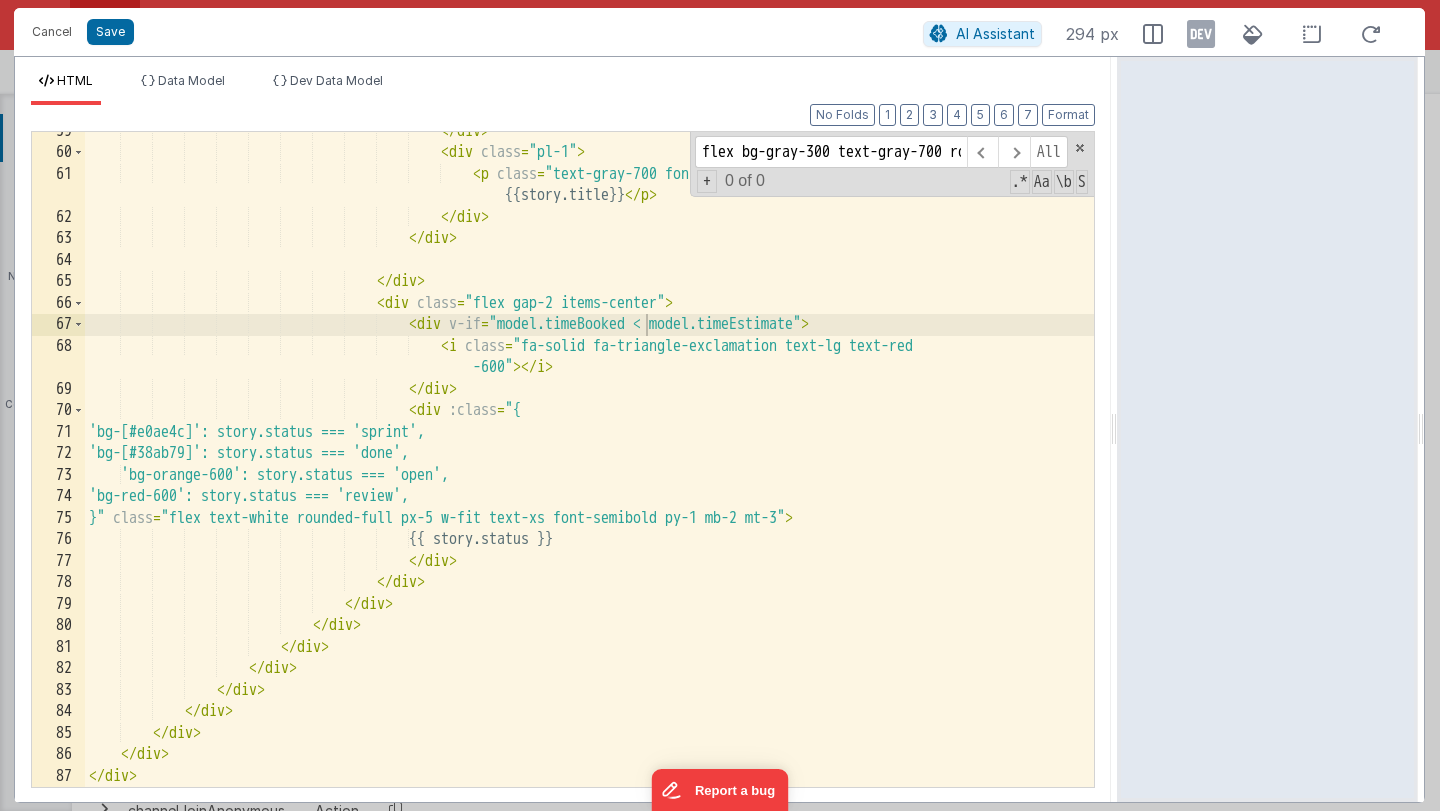 scroll, scrollTop: 0, scrollLeft: 326, axis: horizontal 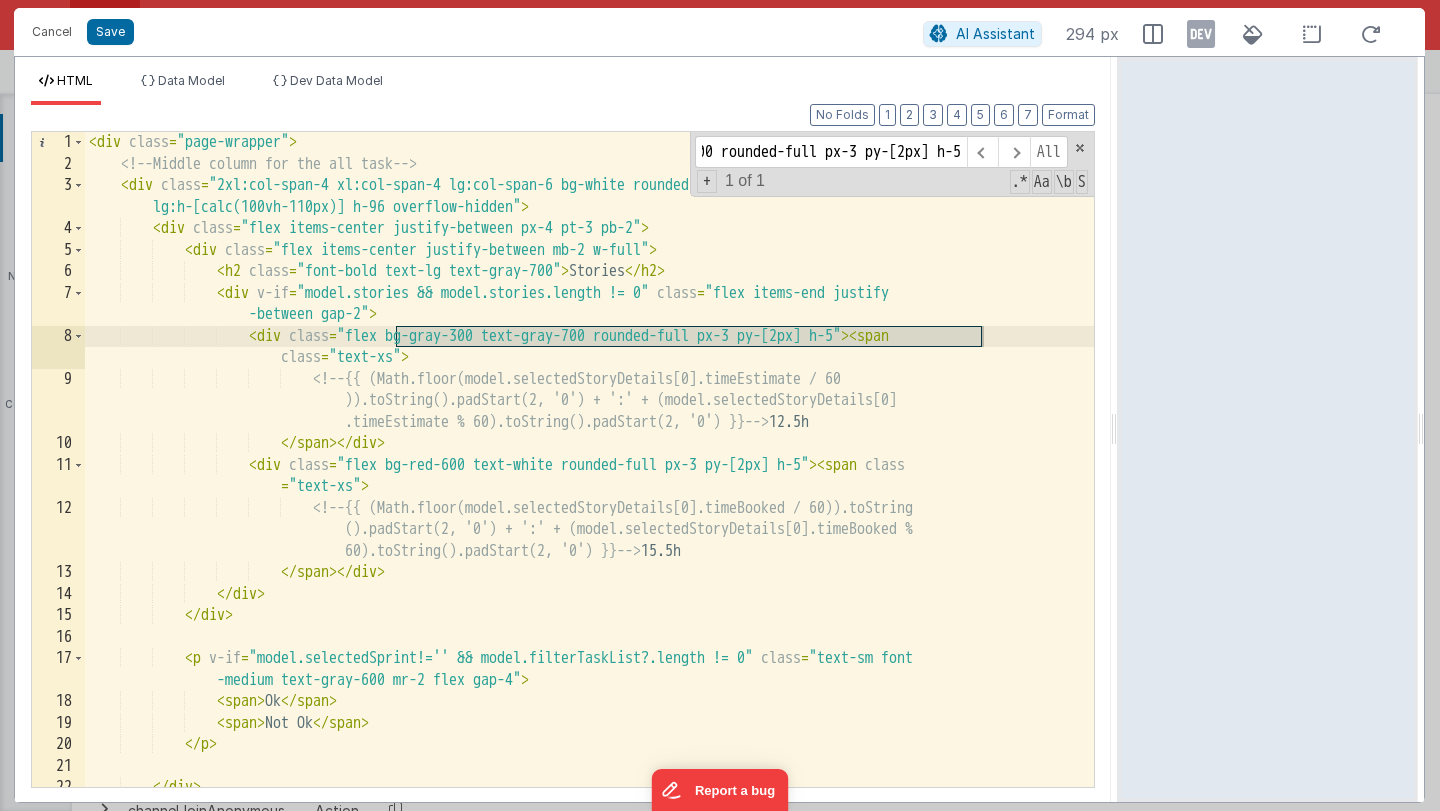 type on "flex bg-gray-300 text-gray-700 rounded-full px-3 py-[2px] h-5" 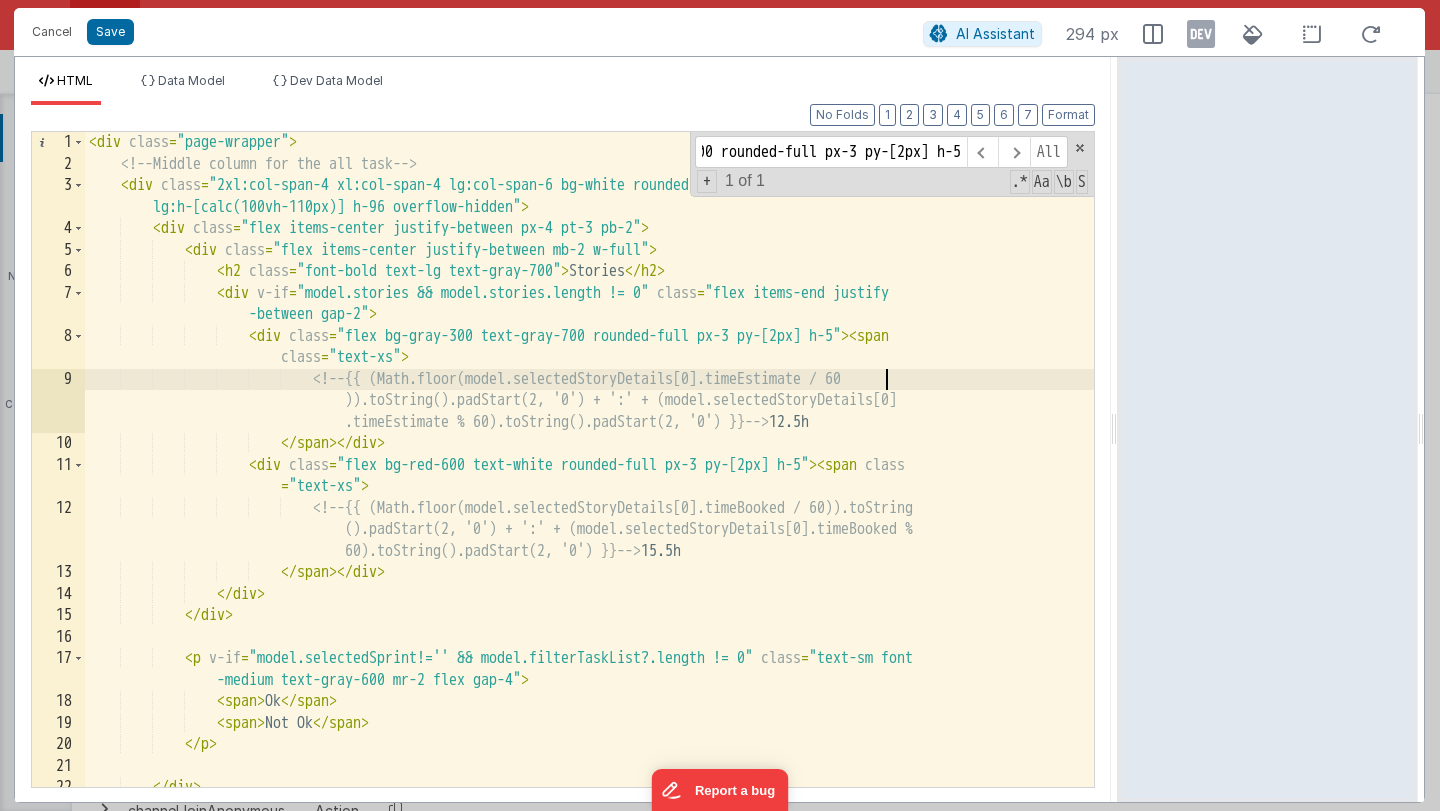 click on "< div   class = "page-wrapper" >      <!--  Middle column for the all task  -->      < div   class = "2xl:col-span-4 xl:col-span-4 lg:col-span-6 bg-white rounded-lg border border-[#EFF0F1]           lg:h-[calc(100vh-110px)] h-96 overflow-hidden" >           < div   class = "flex items-center justify-between px-4 pt-3 pb-2" >                < div   class = "flex items-center justify-between mb-2 w-full" >                     < h2   class = "font-bold text-lg text-gray-700" > Stories </ h2 >                     < div   v-if = "model.stories && model.stories.length != 0"   class = "flex items-end justify                      -between gap-2" >                          < div   class = "flex bg-gray-300 text-gray-700 rounded-full px-3 py-[2px] h-5" > < span                            class = "text-xs" >                                    <!--   {{ (Math.floor(model.selectedStoryDetails[0].timeEstimate / 60 .timeEstimate % 60).toString().padStart(2, '0') }}  --> </" at bounding box center (589, 481) 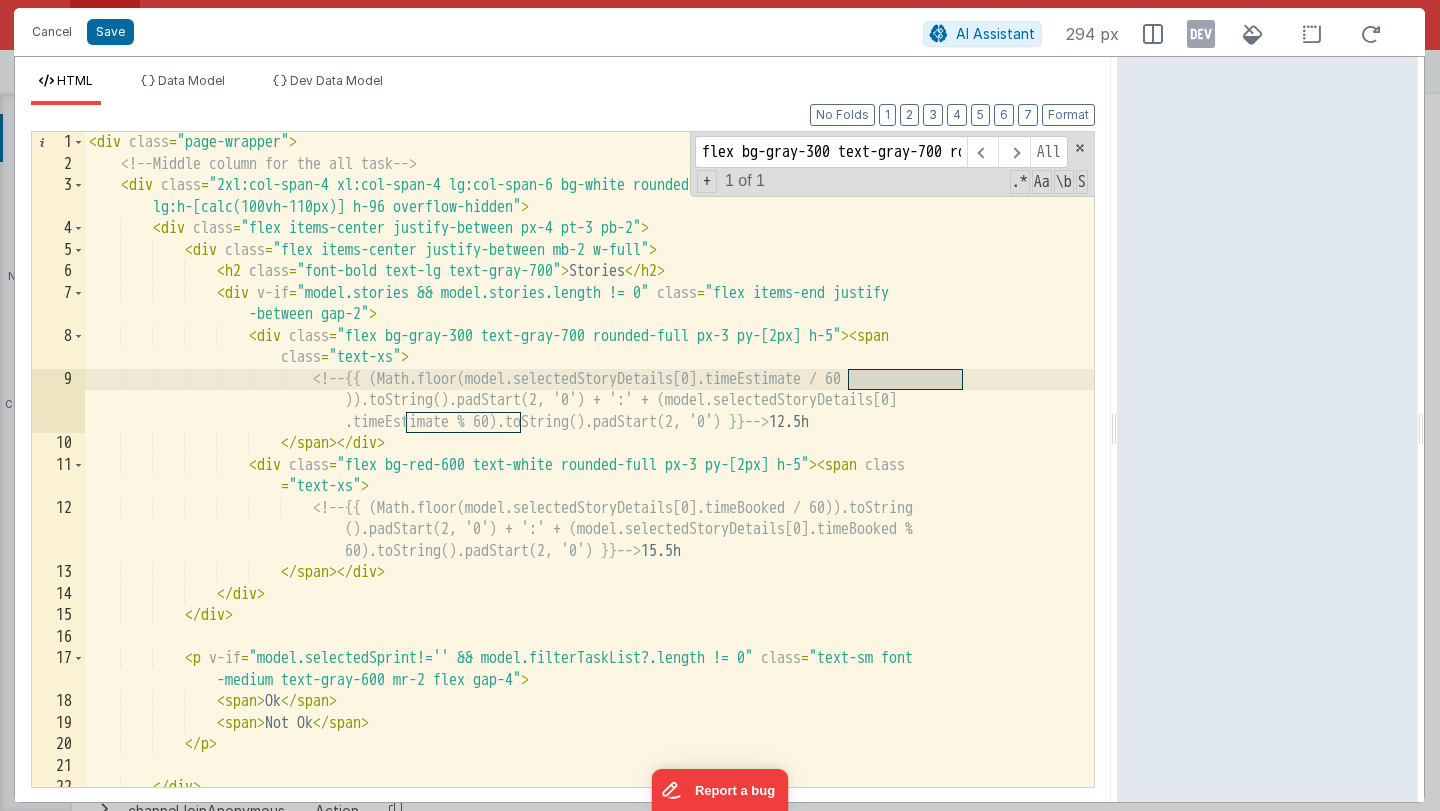 click on "< div   class = "page-wrapper" >      <!--  Middle column for the all task  -->      < div   class = "2xl:col-span-4 xl:col-span-4 lg:col-span-6 bg-white rounded-lg border border-[#EFF0F1]           lg:h-[calc(100vh-110px)] h-96 overflow-hidden" >           < div   class = "flex items-center justify-between px-4 pt-3 pb-2" >                < div   class = "flex items-center justify-between mb-2 w-full" >                     < h2   class = "font-bold text-lg text-gray-700" > Stories </ h2 >                     < div   v-if = "model.stories && model.stories.length != 0"   class = "flex items-end justify                      -between gap-2" >                          < div   class = "flex bg-gray-300 text-gray-700 rounded-full px-3 py-[2px] h-5" > < span                            class = "text-xs" >                                    <!--   {{ (Math.floor(model.selectedStoryDetails[0].timeEstimate / 60 .timeEstimate % 60).toString().padStart(2, '0') }}  --> </" at bounding box center [589, 481] 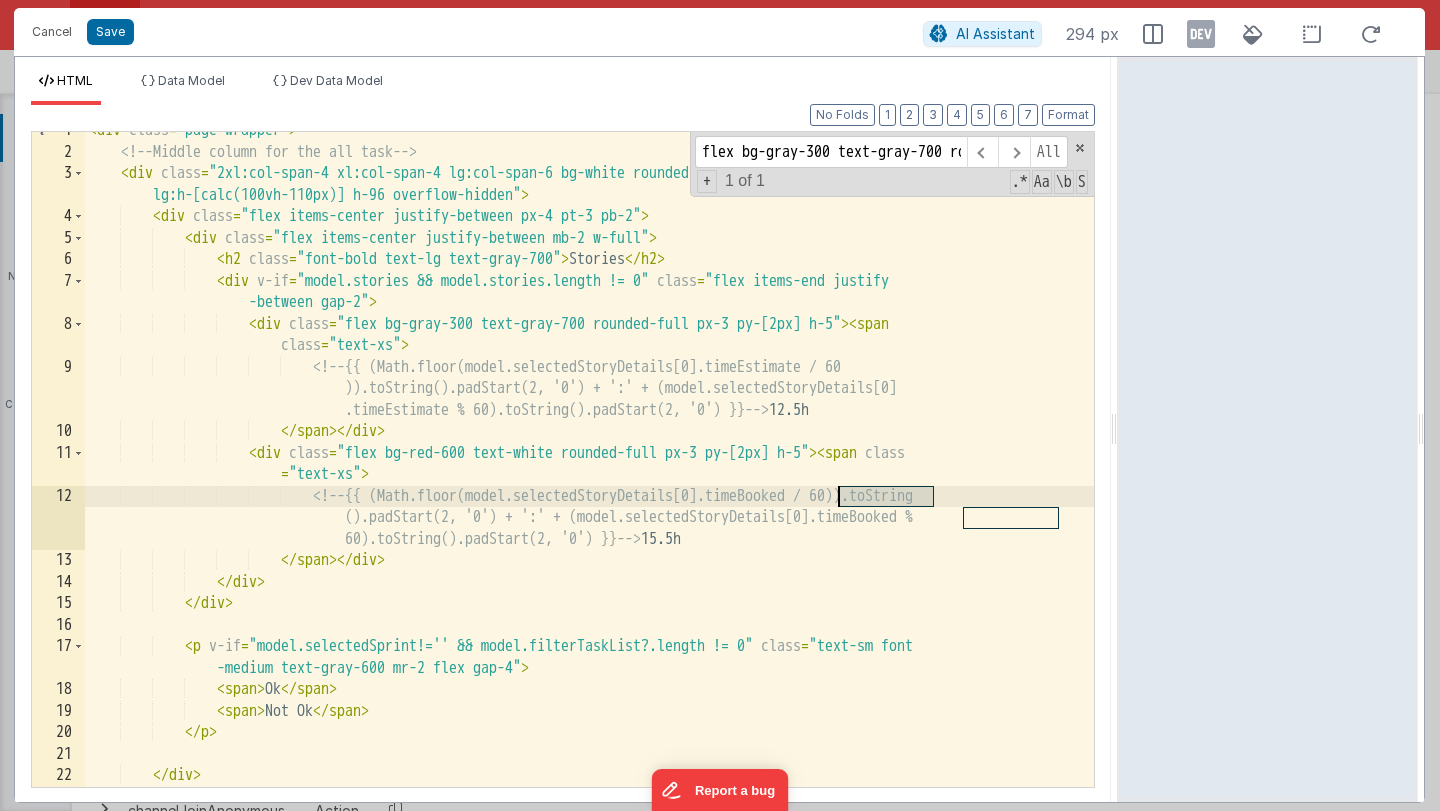 scroll, scrollTop: 12, scrollLeft: 0, axis: vertical 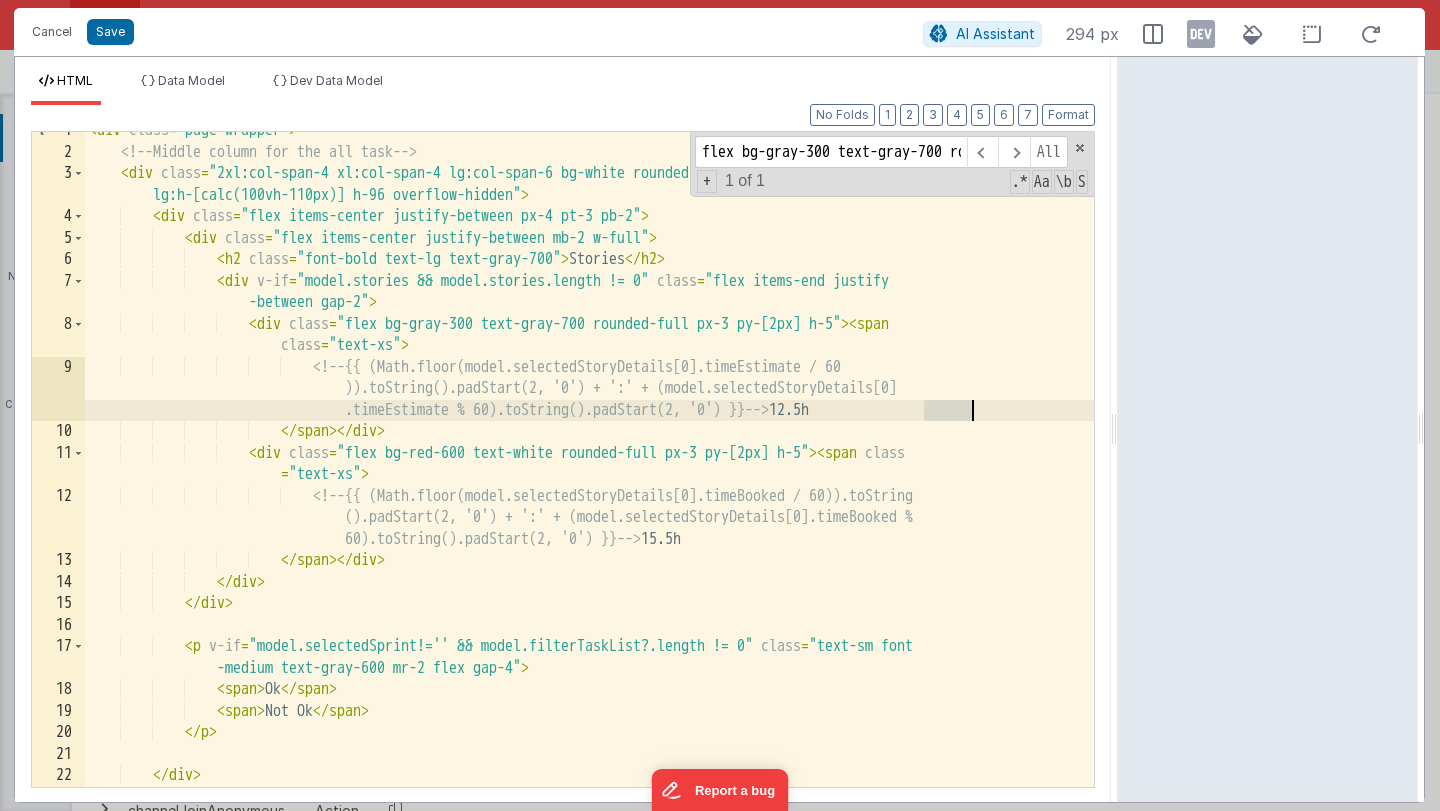 drag, startPoint x: 922, startPoint y: 414, endPoint x: 994, endPoint y: 401, distance: 73.1642 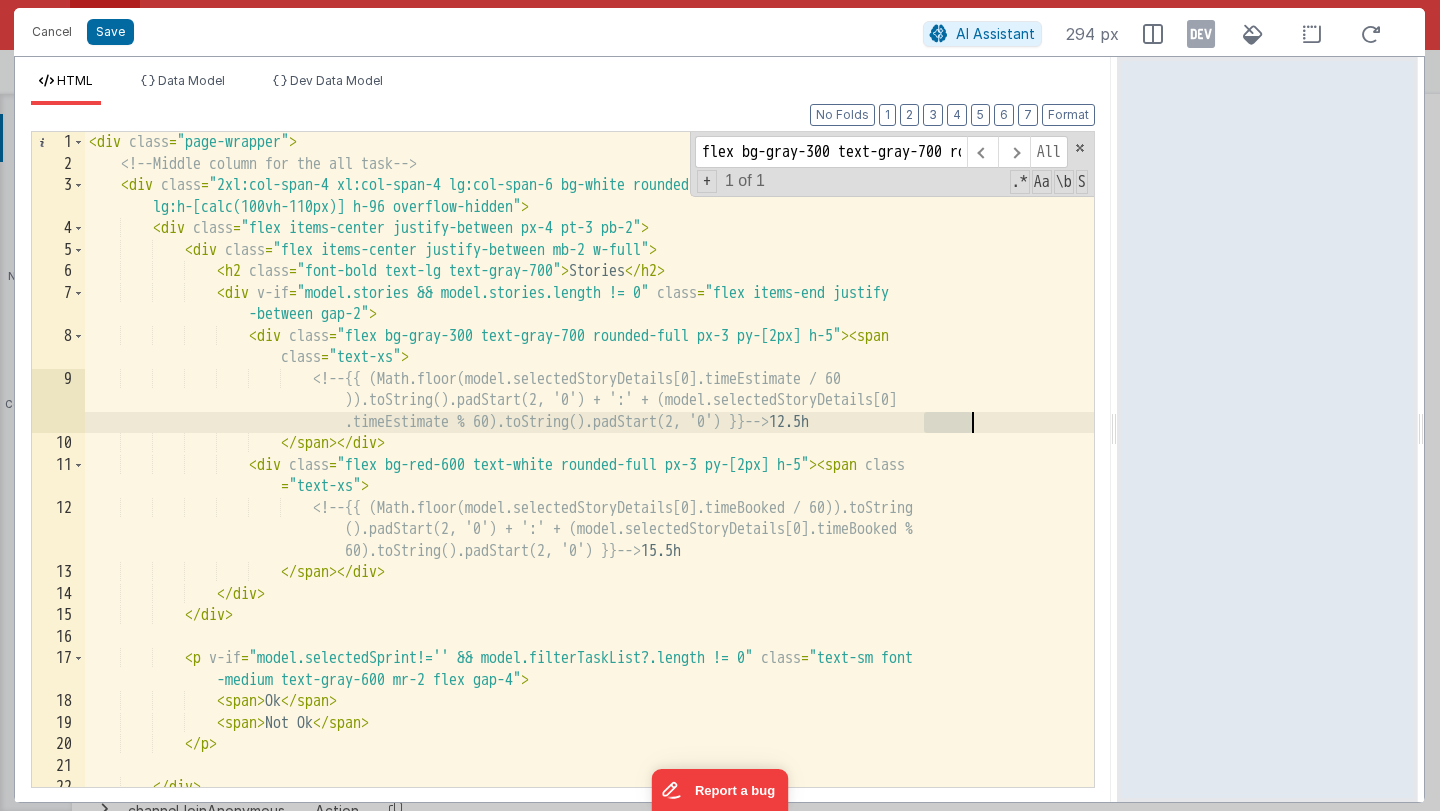 scroll, scrollTop: 0, scrollLeft: 0, axis: both 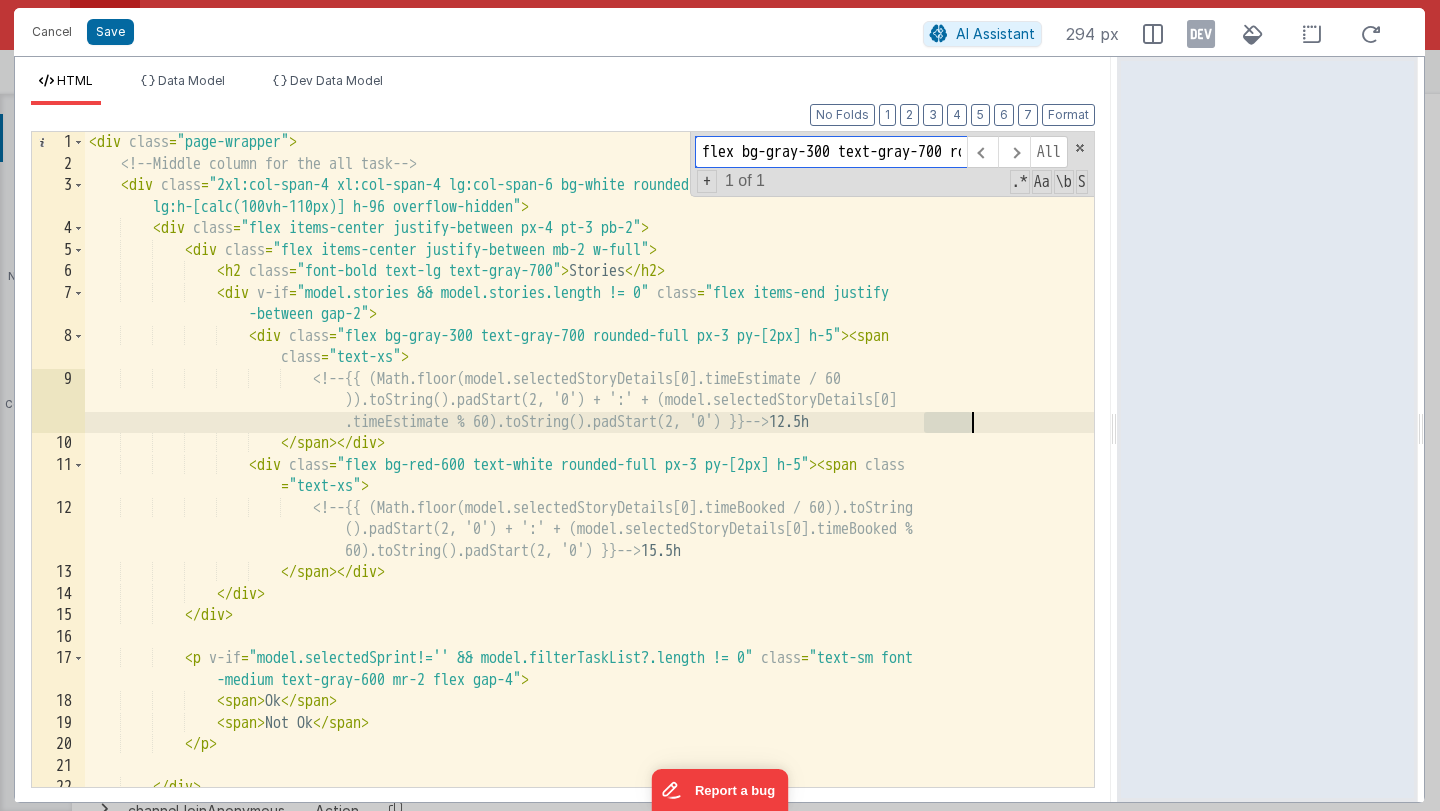 click on "flex bg-gray-300 text-gray-700 rounded-full px-3 py-[2px] h-5" at bounding box center [831, 152] 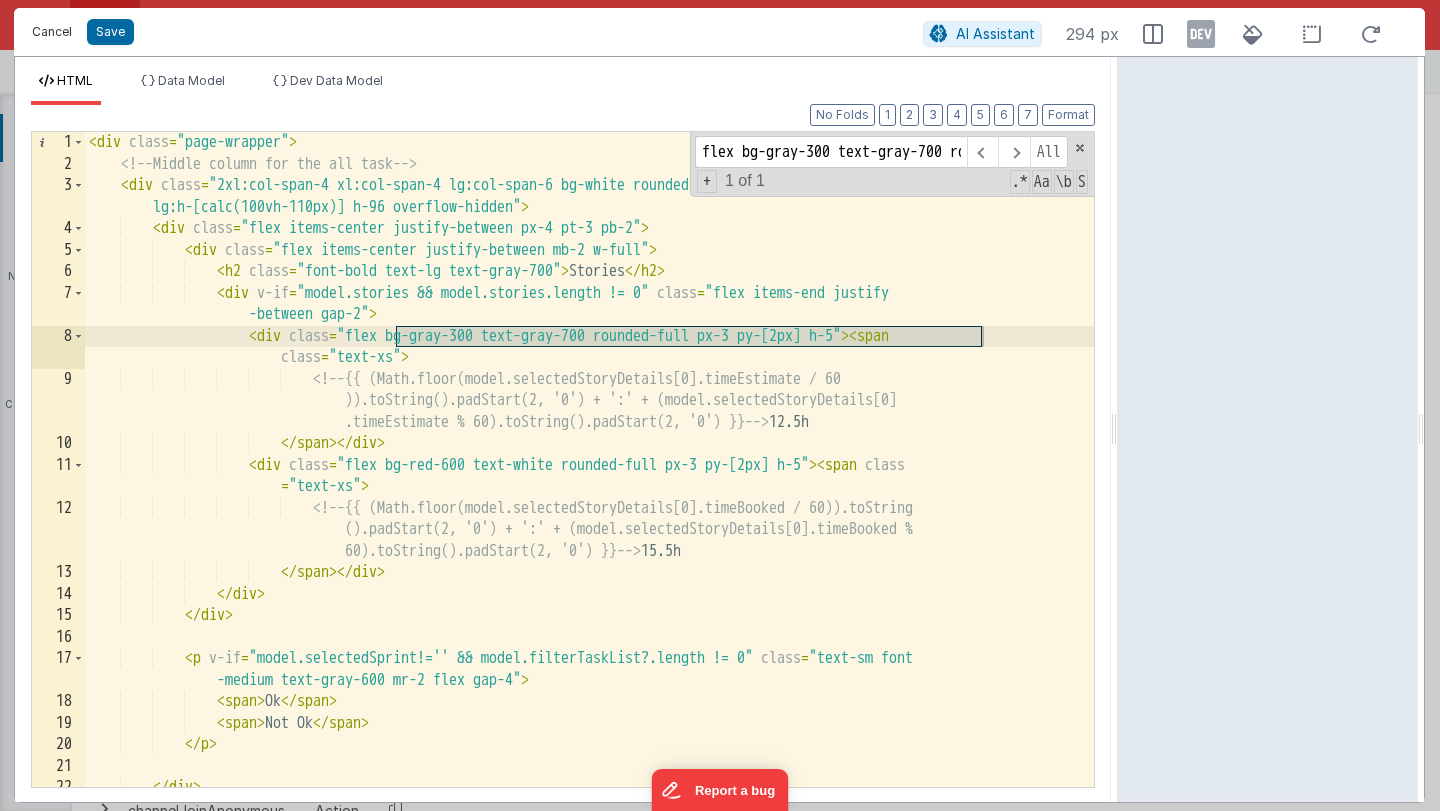 click on "Cancel" at bounding box center [52, 32] 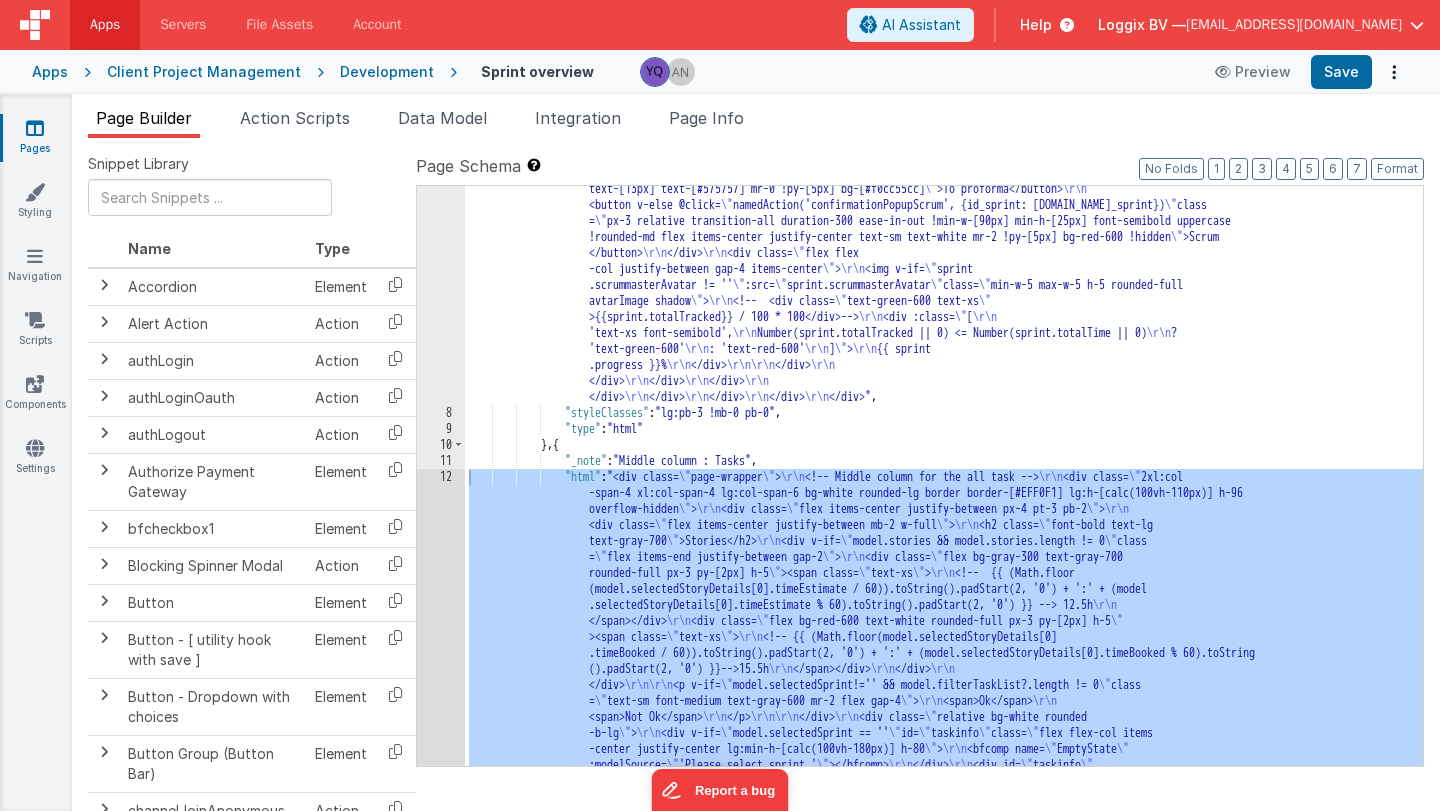 click on "Development" at bounding box center (387, 72) 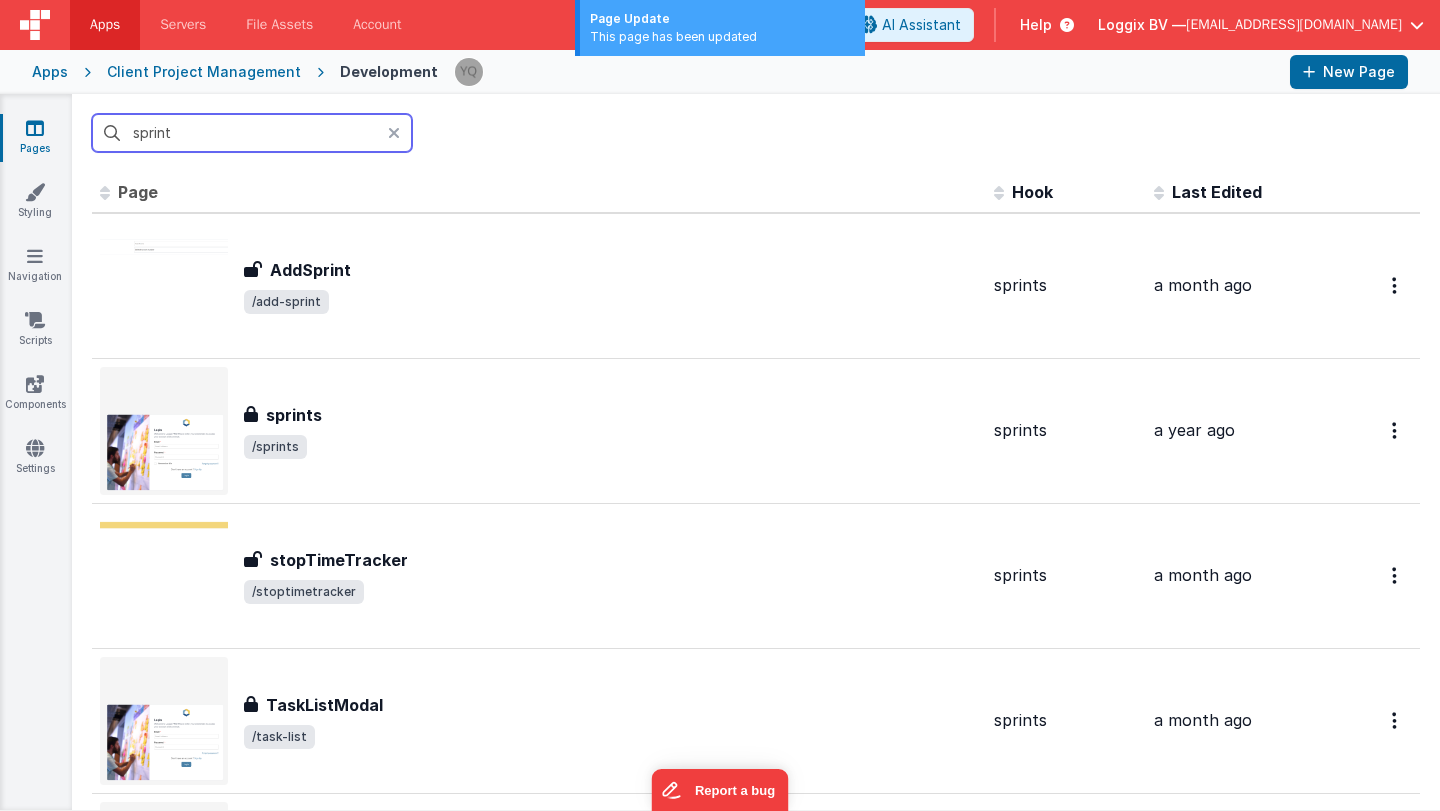 click on "sprint" at bounding box center [252, 133] 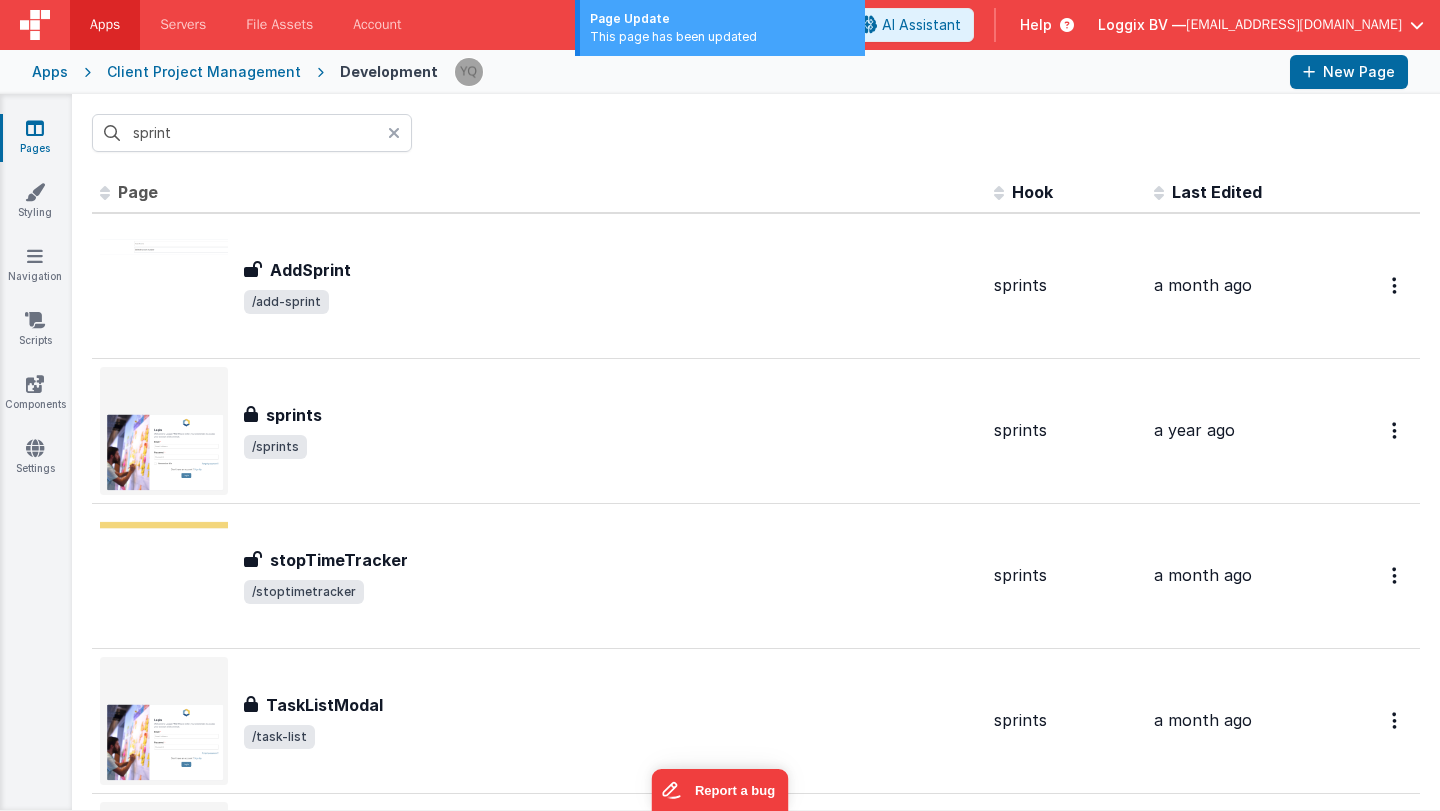click at bounding box center [400, 133] 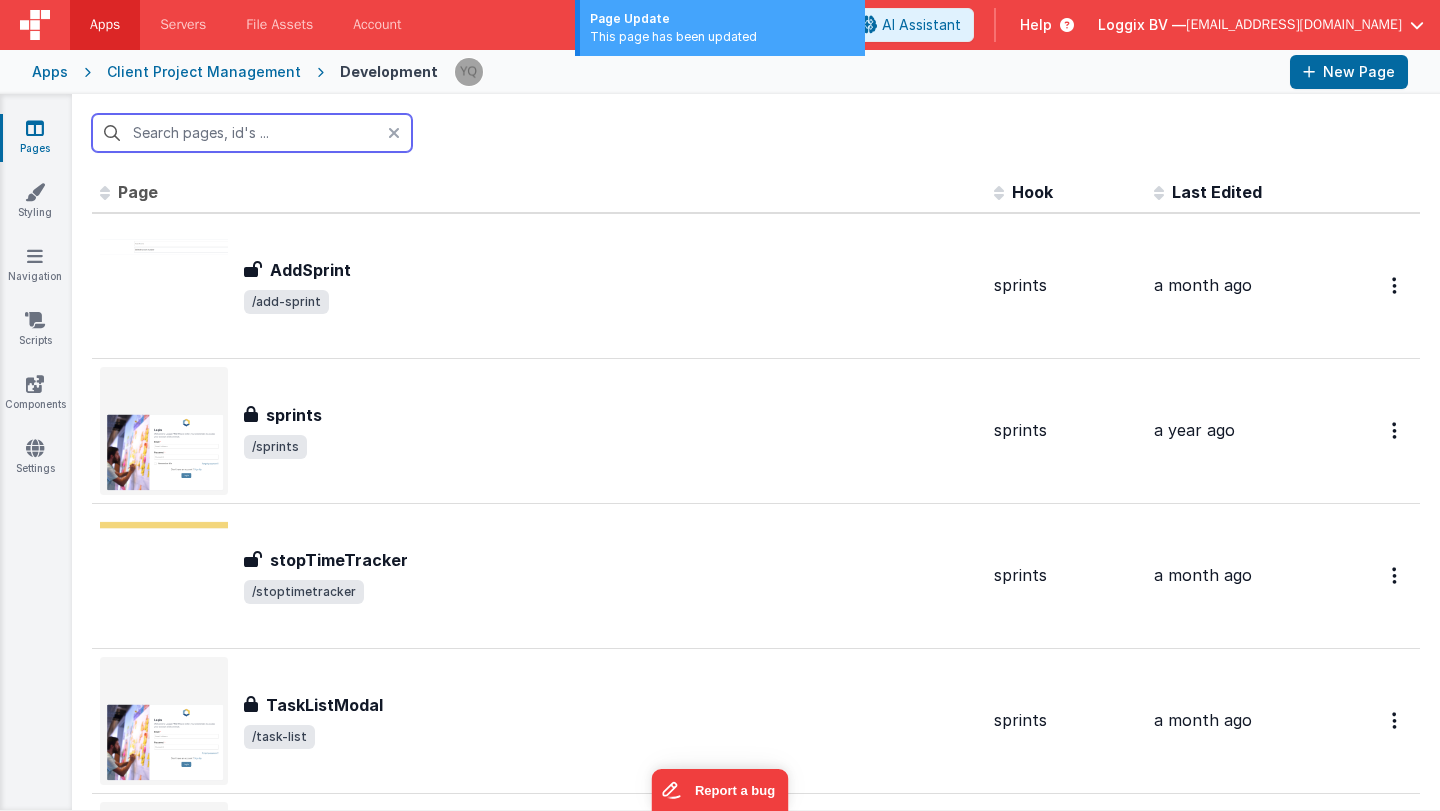 click at bounding box center (252, 133) 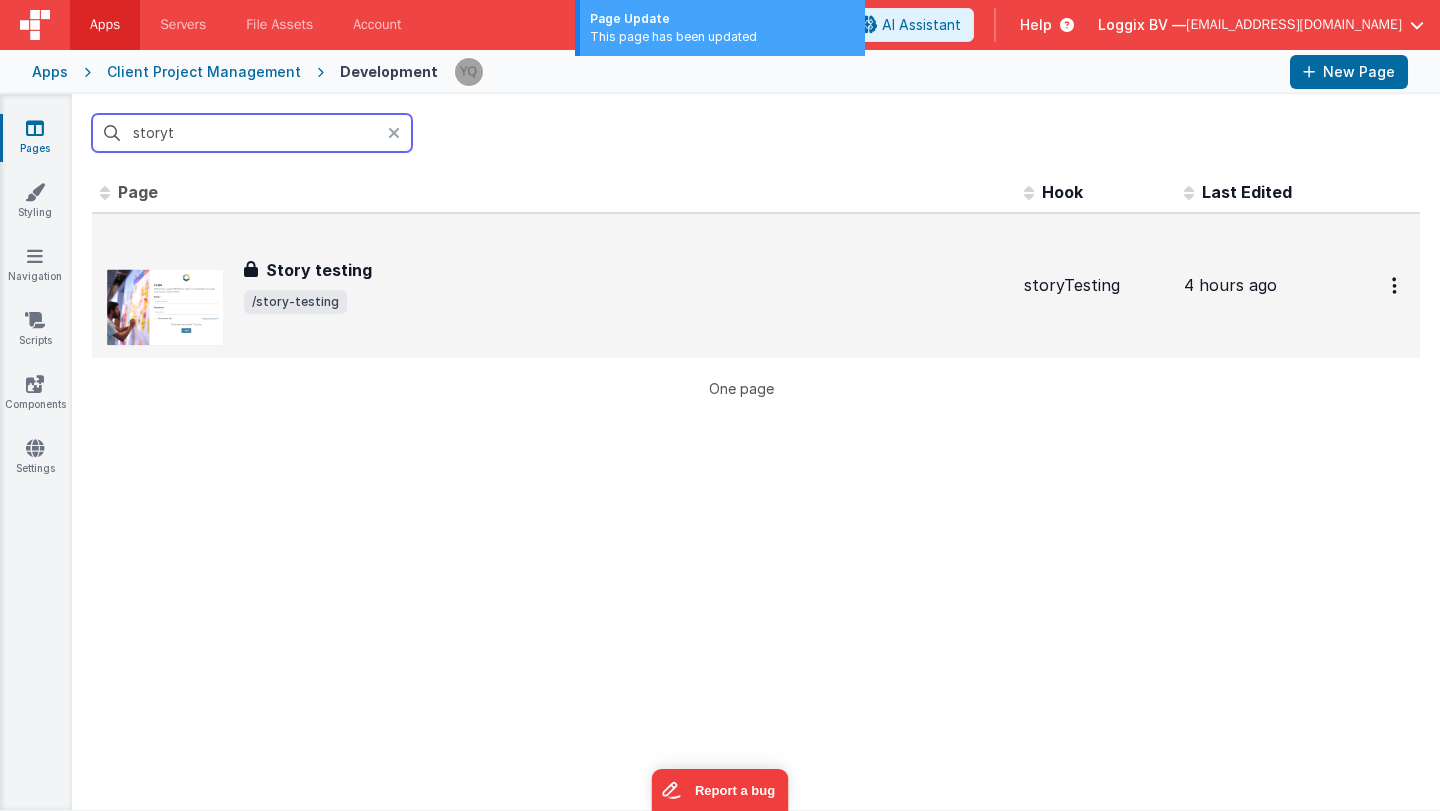 type on "storyt" 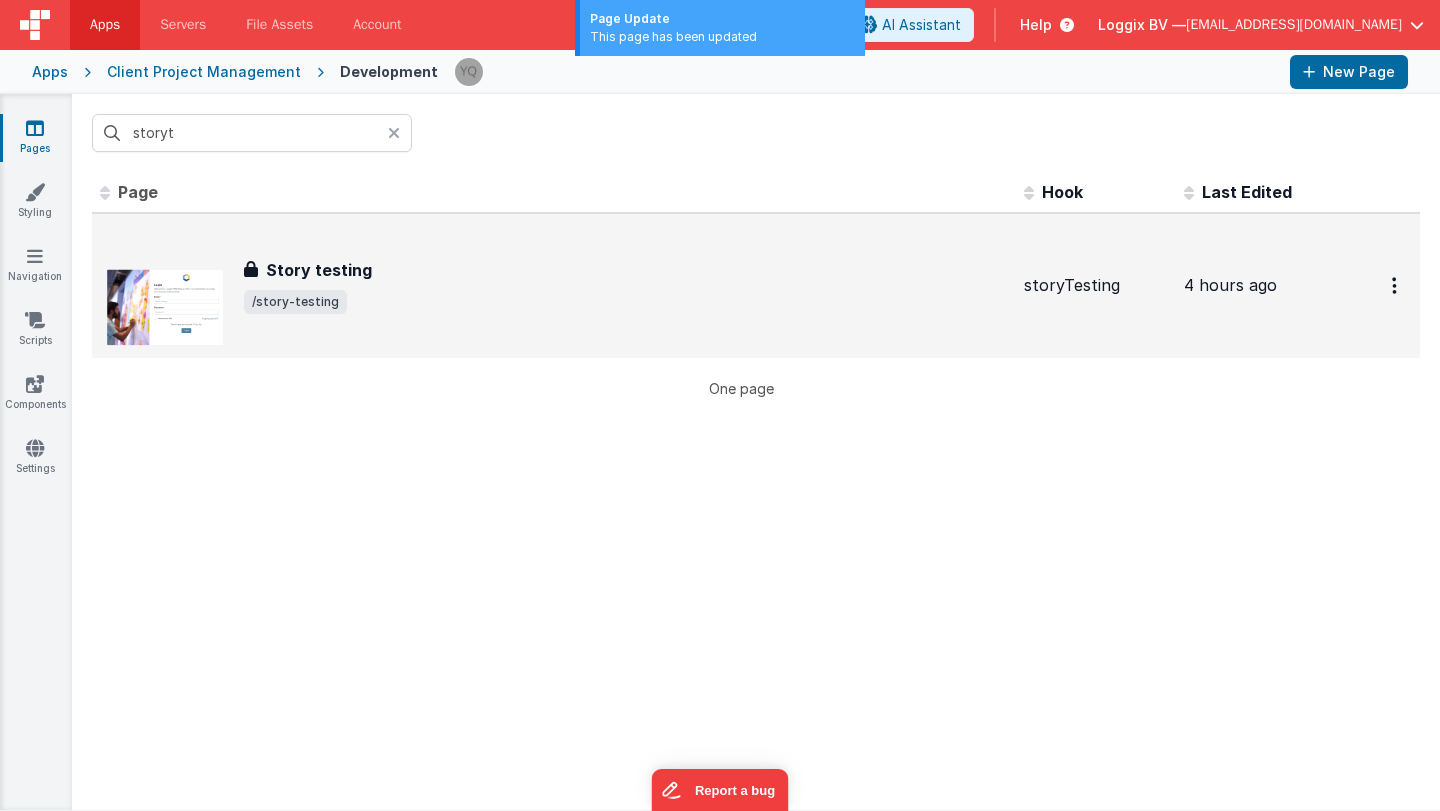 click on "Story testing
Story testing
/story-testing" at bounding box center [554, 286] 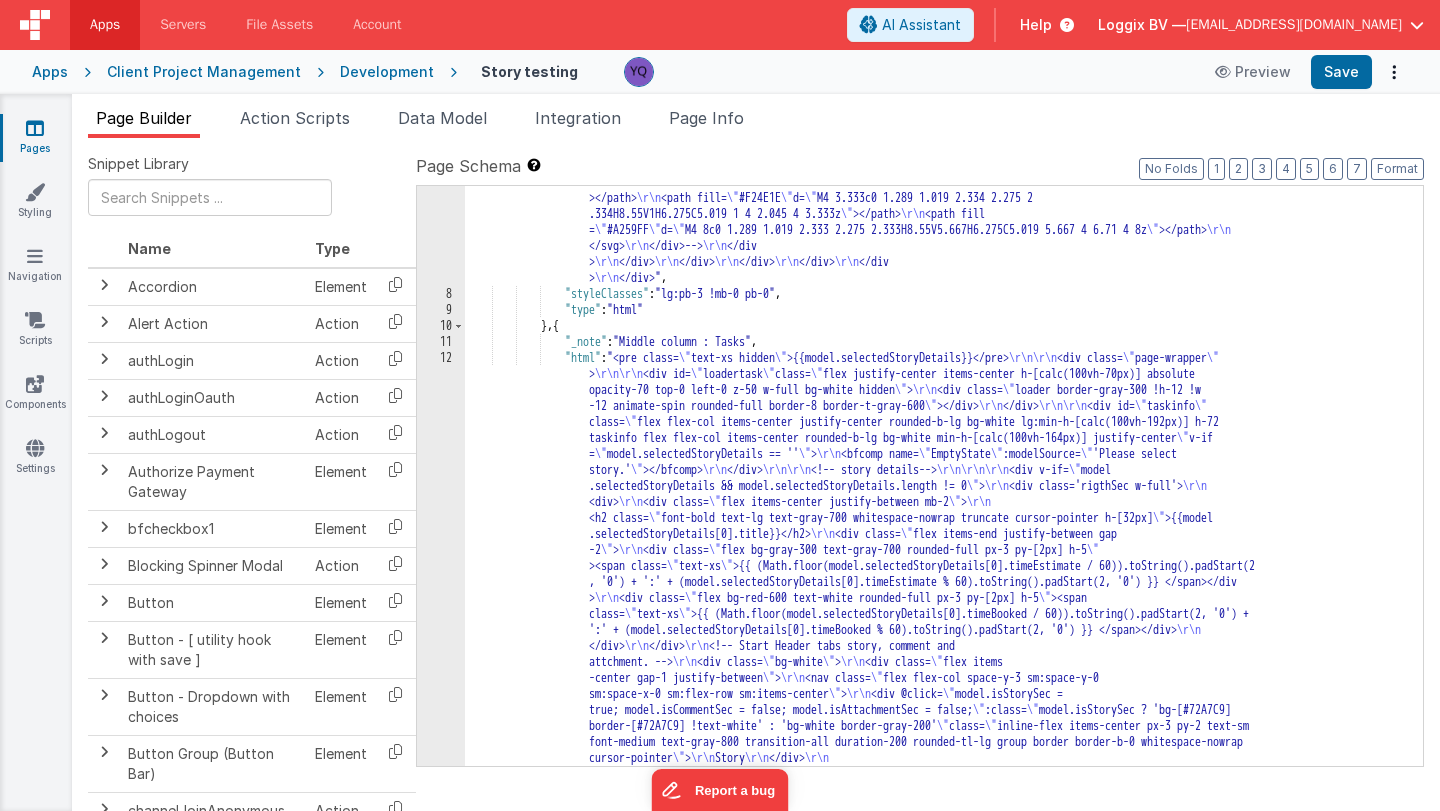 scroll, scrollTop: 940, scrollLeft: 0, axis: vertical 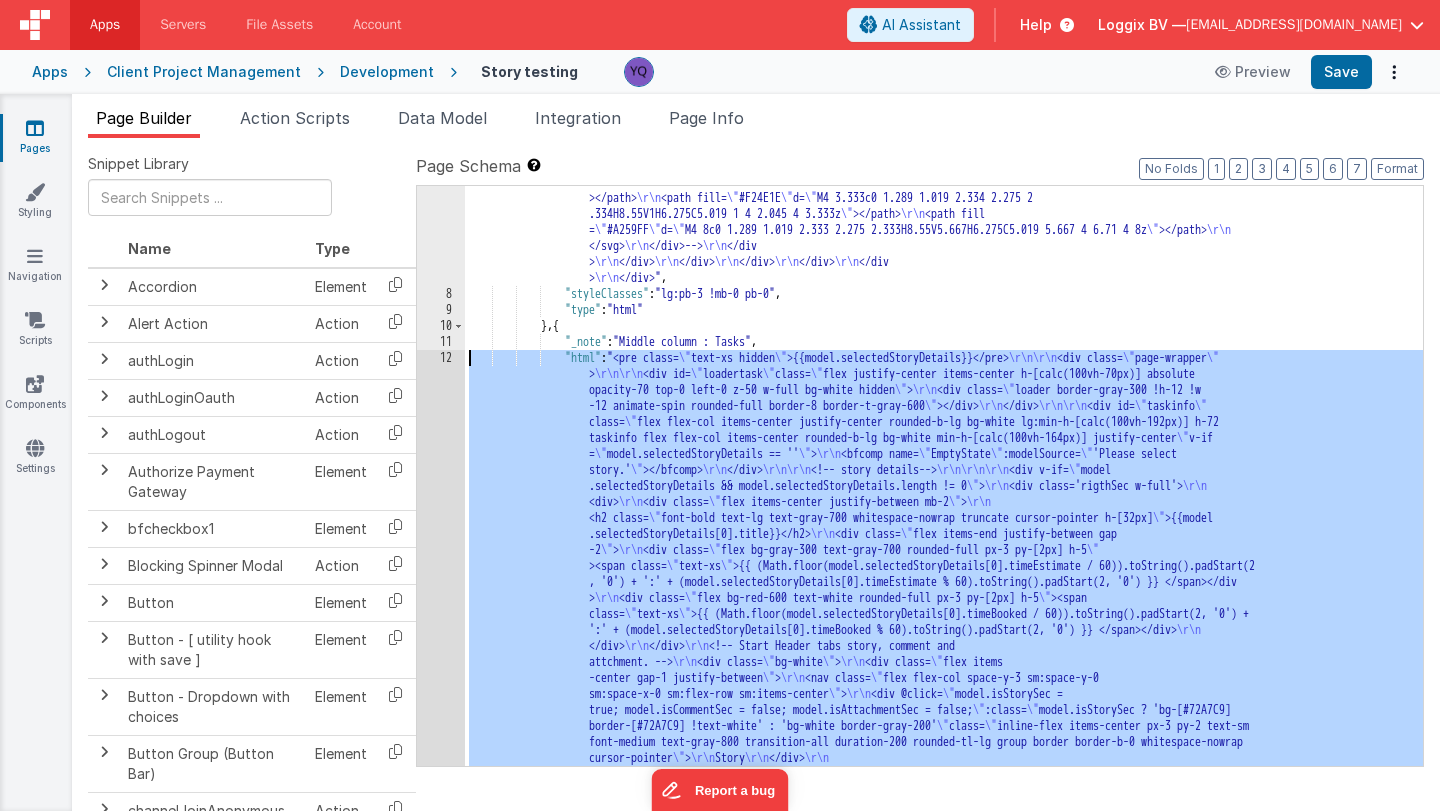 click on "12" at bounding box center (441, 2006) 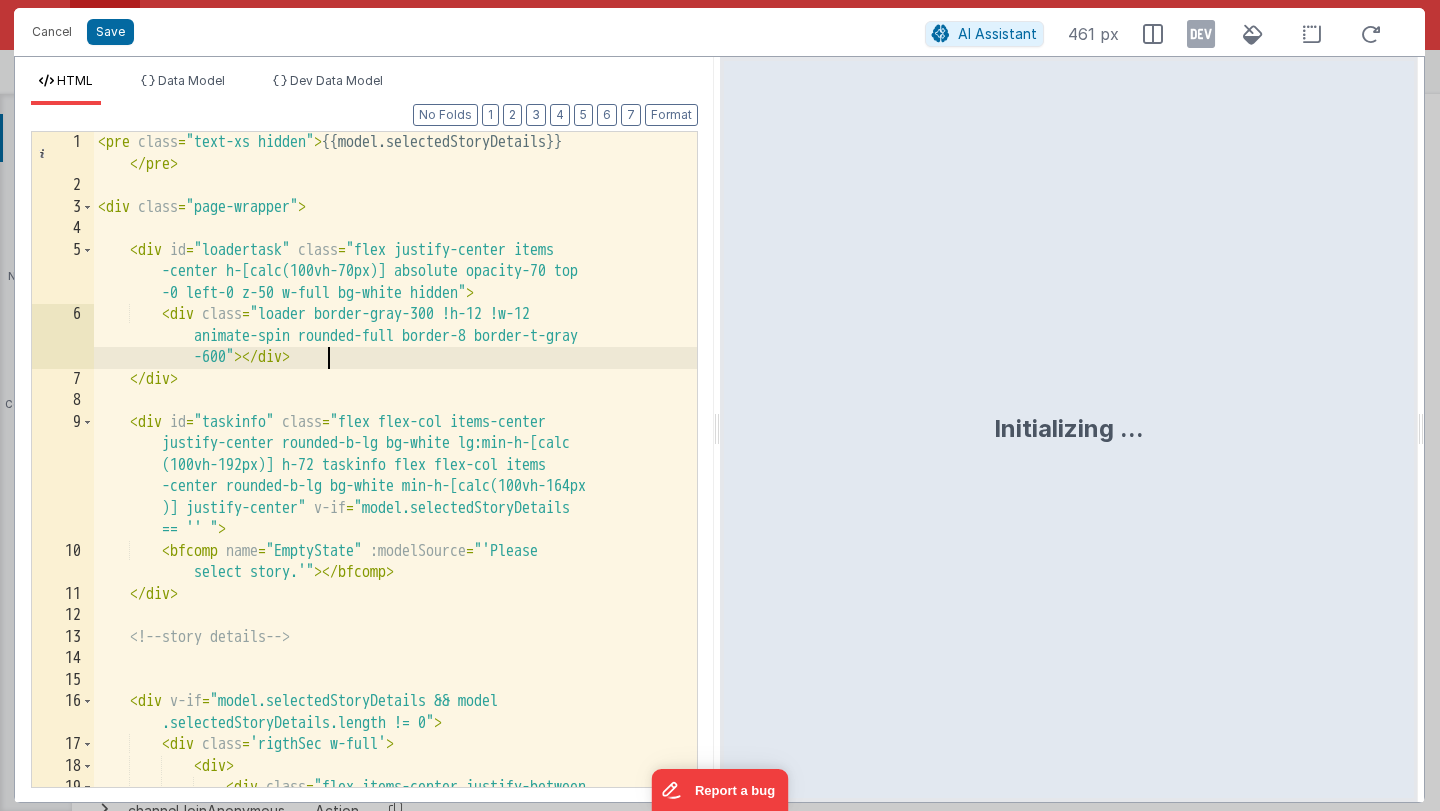 click on "< pre   class = "text-xs hidden" > {{model.selectedStoryDetails}}      </ pre > < div   class = "page-wrapper" >      < div   id = "loadertask"   class = "flex justify-center items          -center h-[calc(100vh-70px)] absolute opacity-70 top          -0 left-0 z-50 w-full bg-white hidden" >           < div   class = "loader border-gray-300 !h-12 !w-12               animate-spin rounded-full border-8 border-t-gray              -600" > </ div >      </ div >      < div   id = "taskinfo"   class = "flex flex-col items-center           justify-center rounded-b-lg bg-white lg:min-h-[calc          (100vh-192px)] h-72 taskinfo flex flex-col items          -center rounded-b-lg bg-white min-h-[calc(100vh-164px          )] justify-center"   v-if = "model.selectedStoryDetails           == '' " >           < bfcomp   name = "EmptyState"   :modelSource = "'Please               select story.'" > </ bfcomp >      </ div >      <" at bounding box center (395, 502) 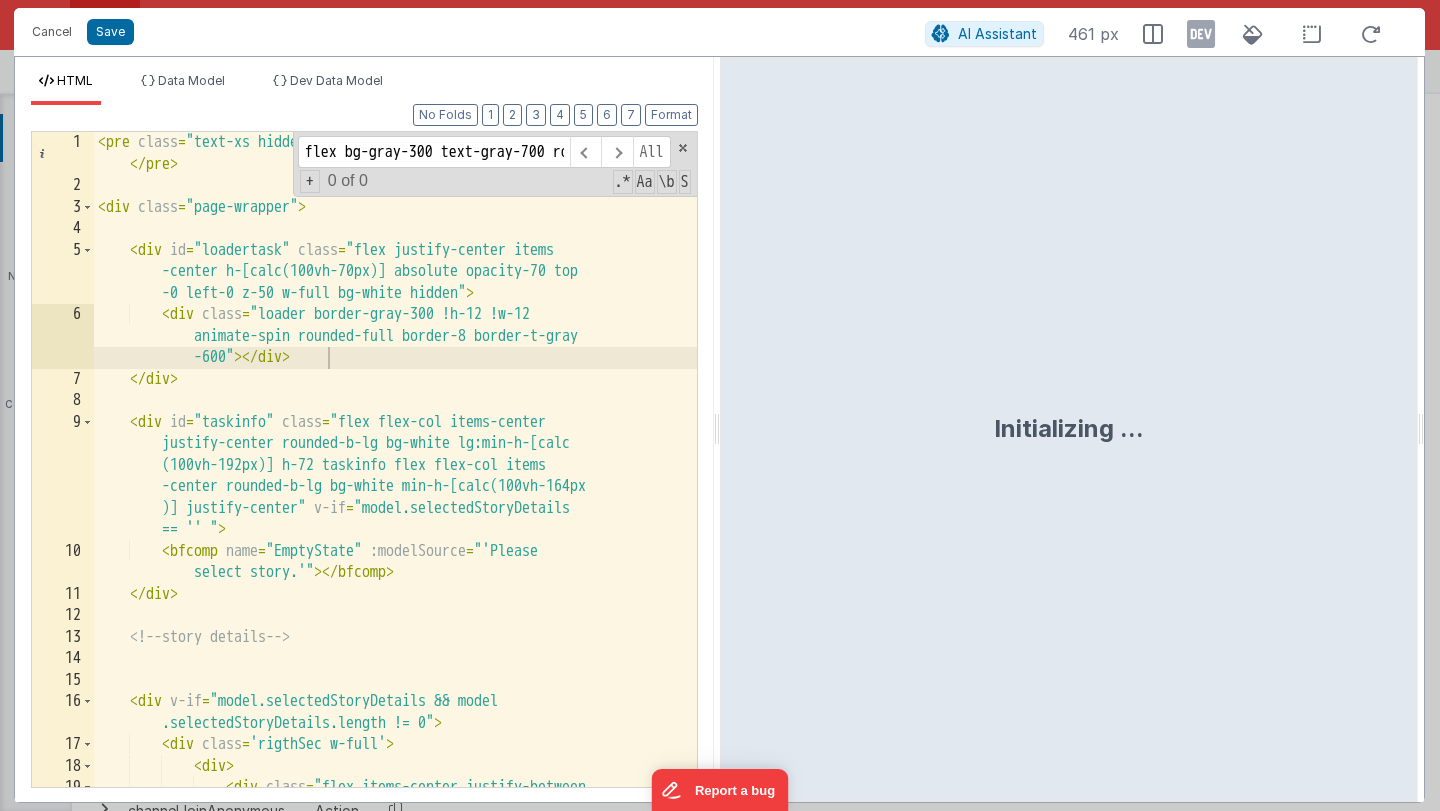 scroll, scrollTop: 0, scrollLeft: 326, axis: horizontal 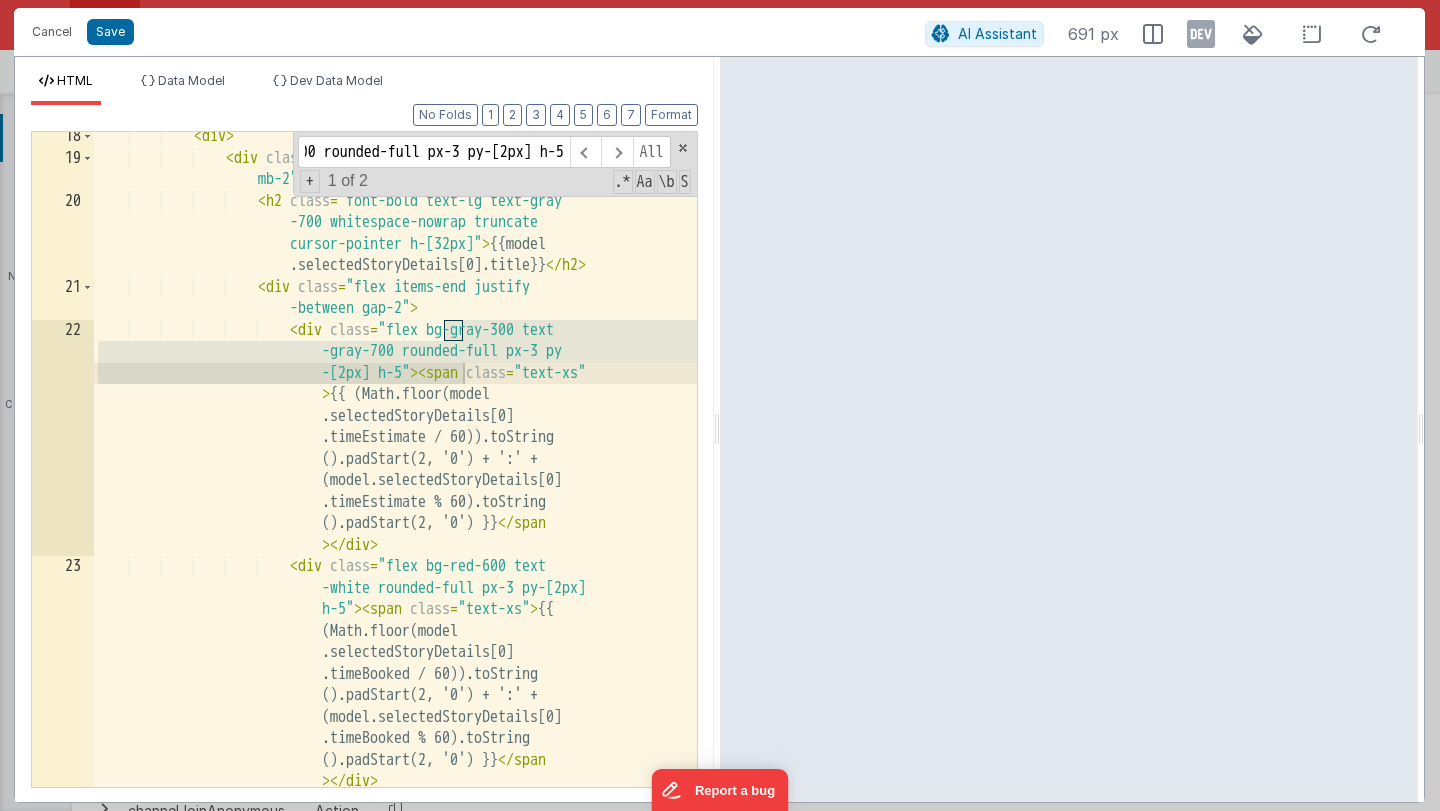 click on "< div >                     < div   class = "flex items-center justify-between                       mb-2" >                          < h2   class = "font-bold text-lg text-gray                          -700 whitespace-nowrap truncate                           cursor-pointer h-[32px]" > {{model                          .selectedStoryDetails[0].title}} </ h2 >                          < div   class = "flex items-end justify                          -between gap-2" >                               < div   class = "flex bg-gray-300 text                              -gray-700 rounded-full px-3 py                              -[2px] h-5" > < span   class = "text-xs"                              > {{ (Math.floor(model                              .selectedStoryDetails[0] </ > >" at bounding box center [395, 475] 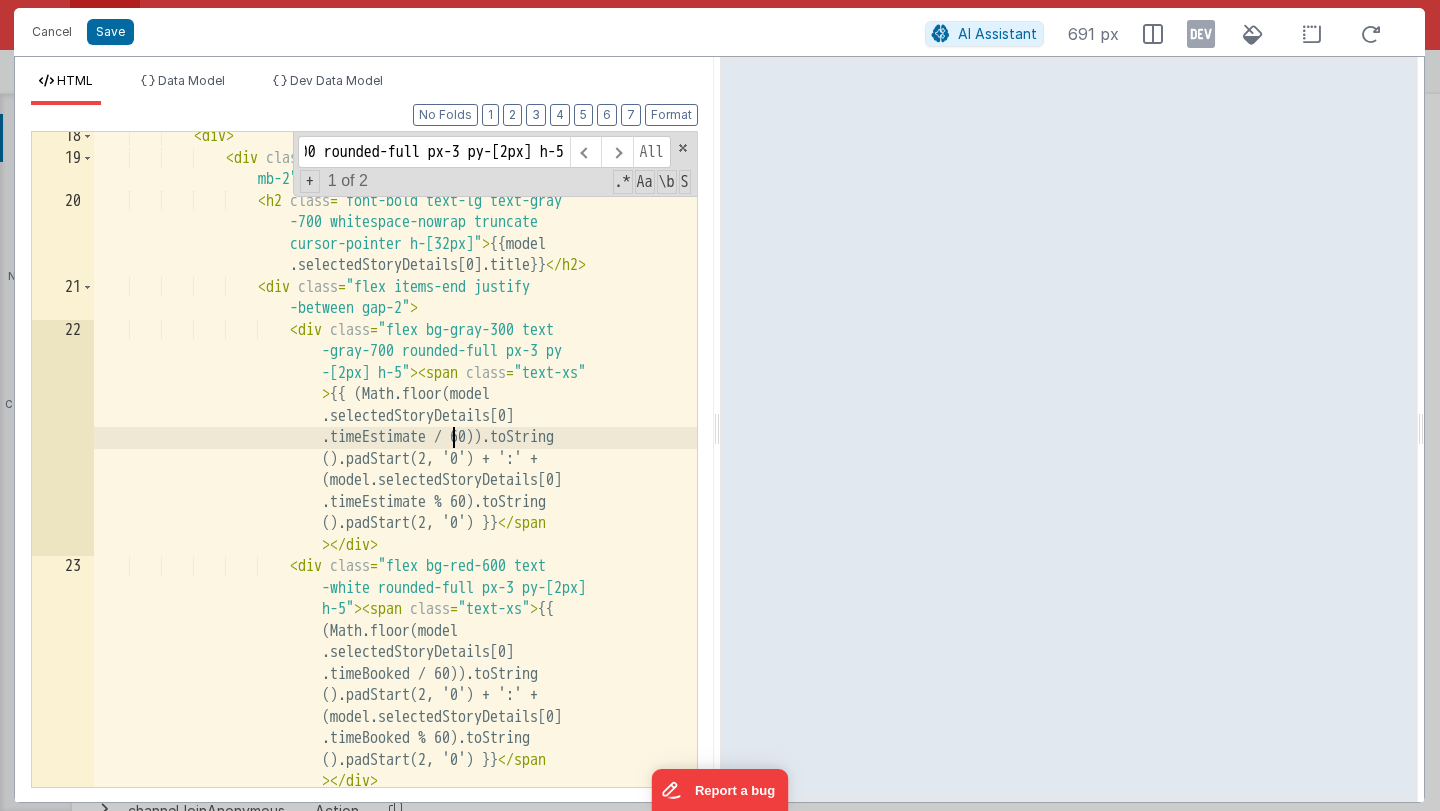 scroll, scrollTop: 0, scrollLeft: 0, axis: both 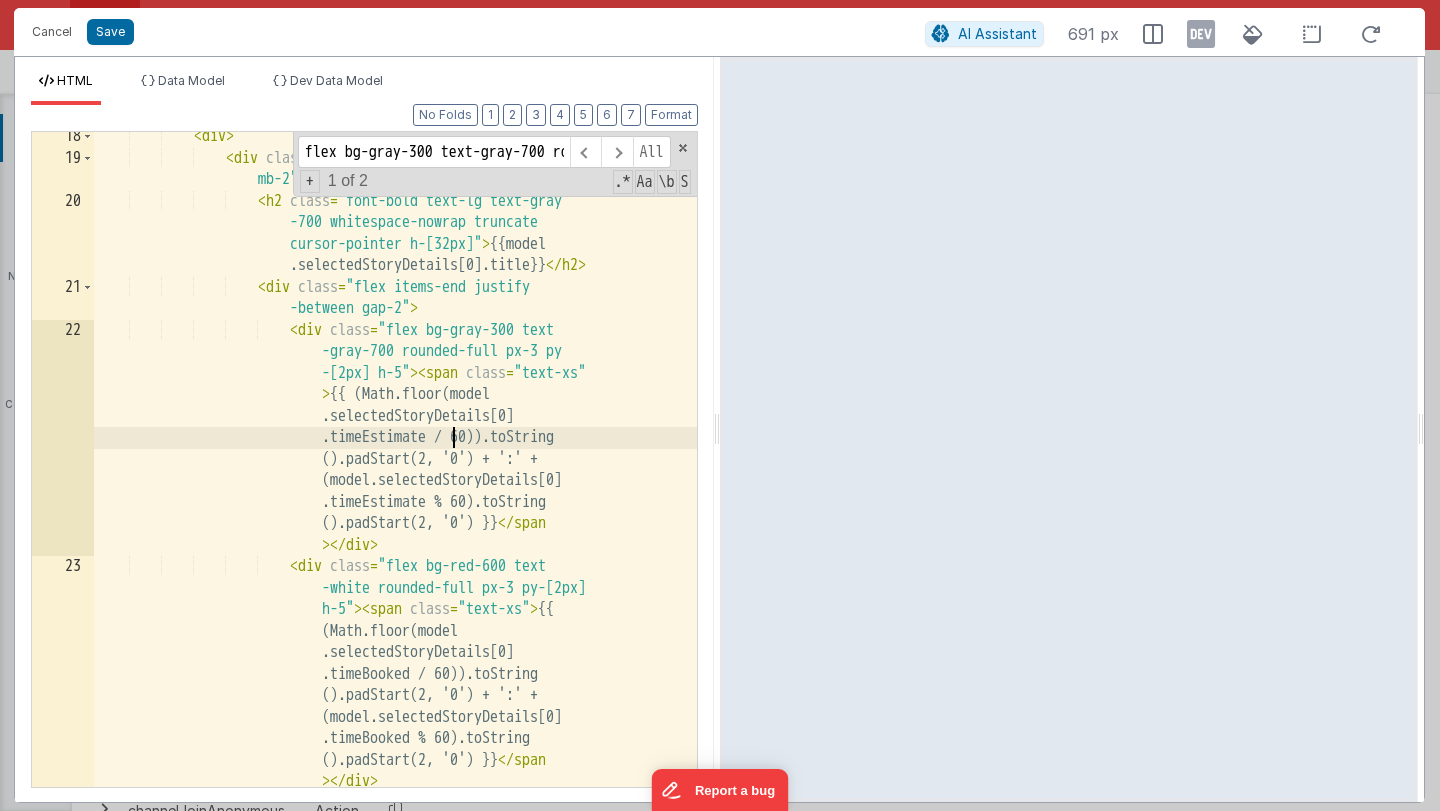 click on "< div >                     < div   class = "flex items-center justify-between                       mb-2" >                          < h2   class = "font-bold text-lg text-gray                          -700 whitespace-nowrap truncate                           cursor-pointer h-[32px]" > {{model                          .selectedStoryDetails[0].title}} </ h2 >                          < div   class = "flex items-end justify                          -between gap-2" >                               < div   class = "flex bg-gray-300 text                              -gray-700 rounded-full px-3 py                              -[2px] h-5" > < span   class = "text-xs"                              > {{ (Math.floor(model                              .selectedStoryDetails[0] </ > >" at bounding box center [395, 475] 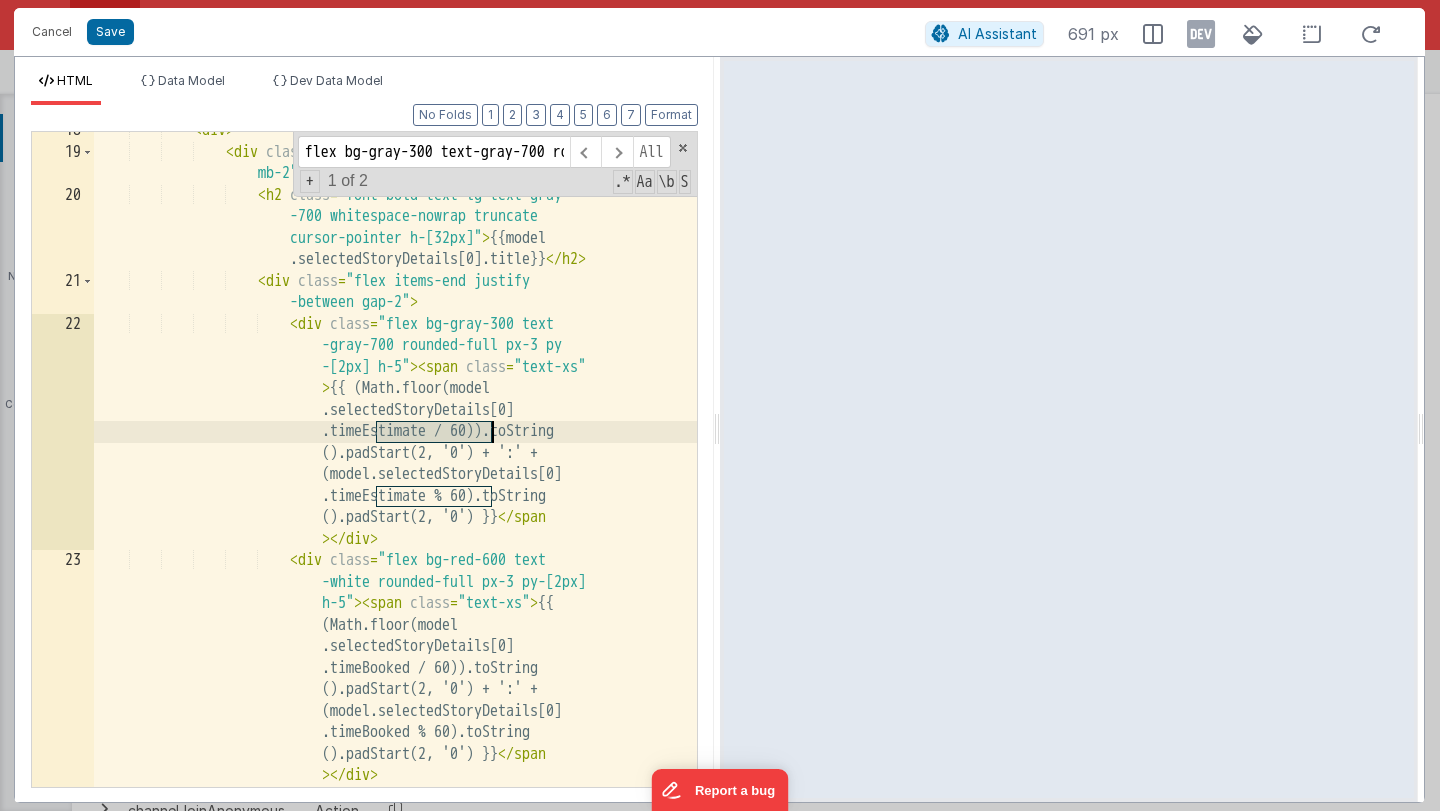 scroll, scrollTop: 608, scrollLeft: 0, axis: vertical 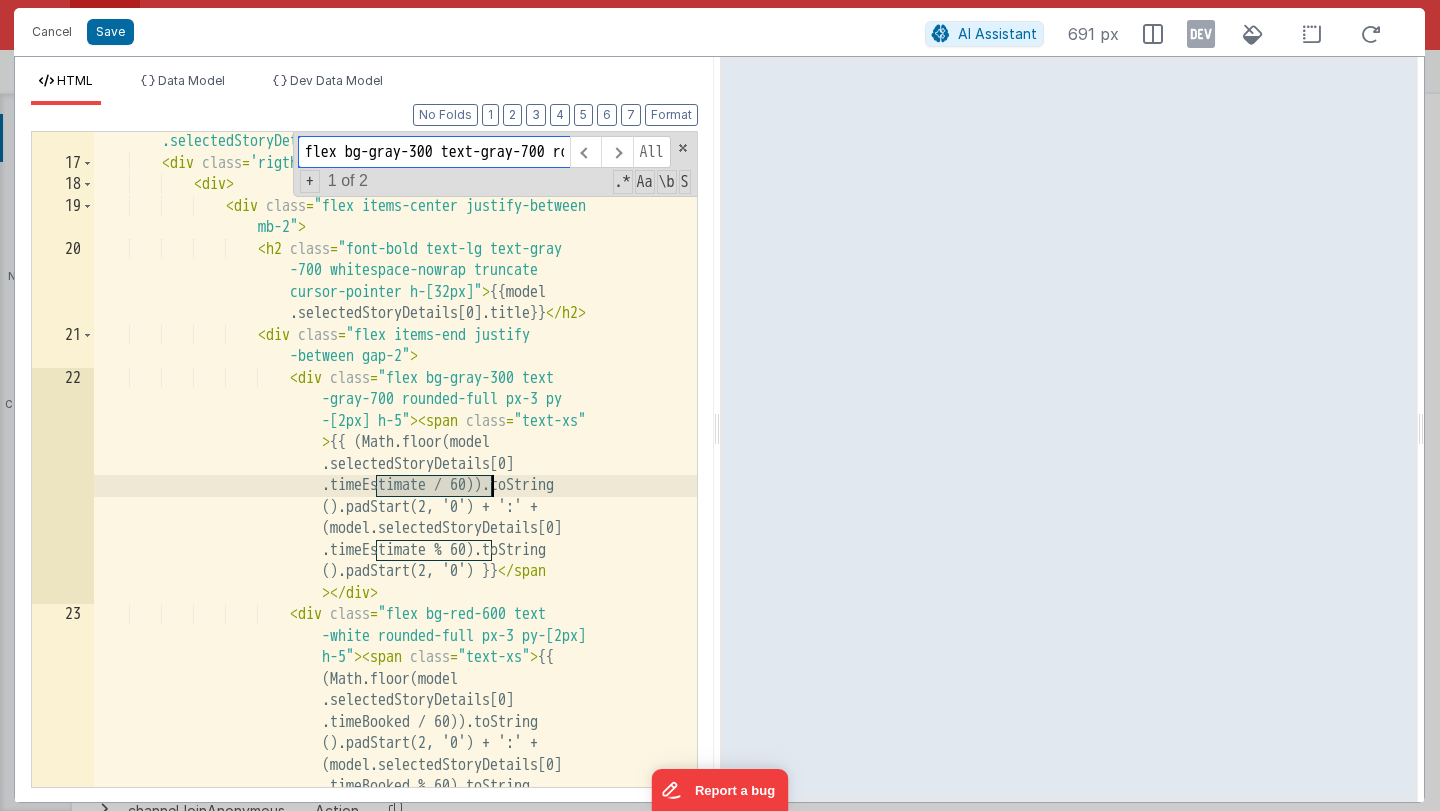 click on "flex bg-gray-300 text-gray-700 rounded-full px-3 py-[2px] h-5" at bounding box center [434, 152] 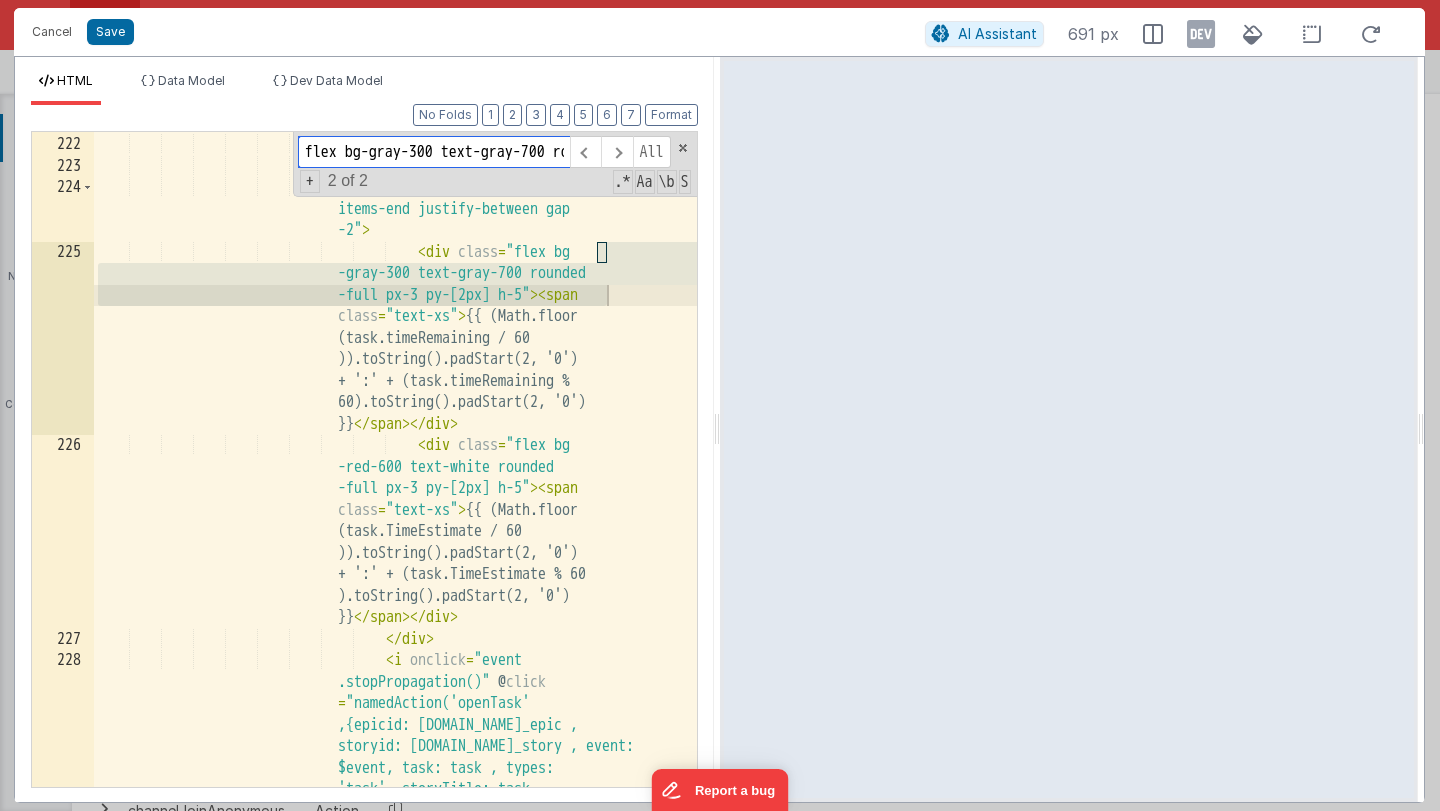 scroll, scrollTop: 13050, scrollLeft: 0, axis: vertical 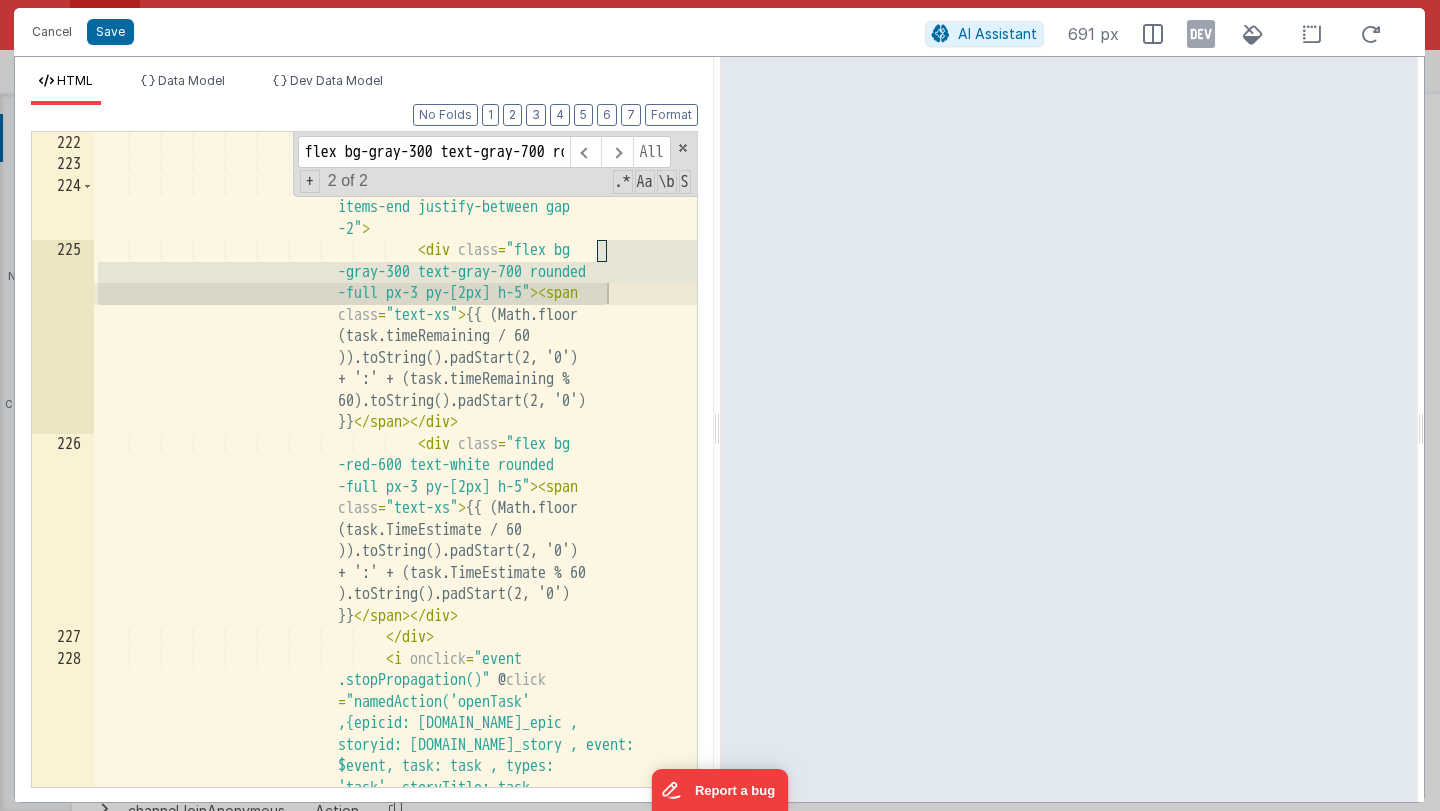 click on "{{ task.status                                .charAt(0).toUpperCase() }}                                                   </ div >                                              </ div >                                              < div   class = "flex flex-col                                 items-end justify-between gap                                -2" >                                                   < div   class = "flex bg                                -gray-300 text-gray-700 rounded                                -full px-3 py-[2px] h-5" > < span                                  class = "text-xs" > {{ (Math.floor                                (task.timeRemaining / 60                                }} </ span" at bounding box center [395, 600] 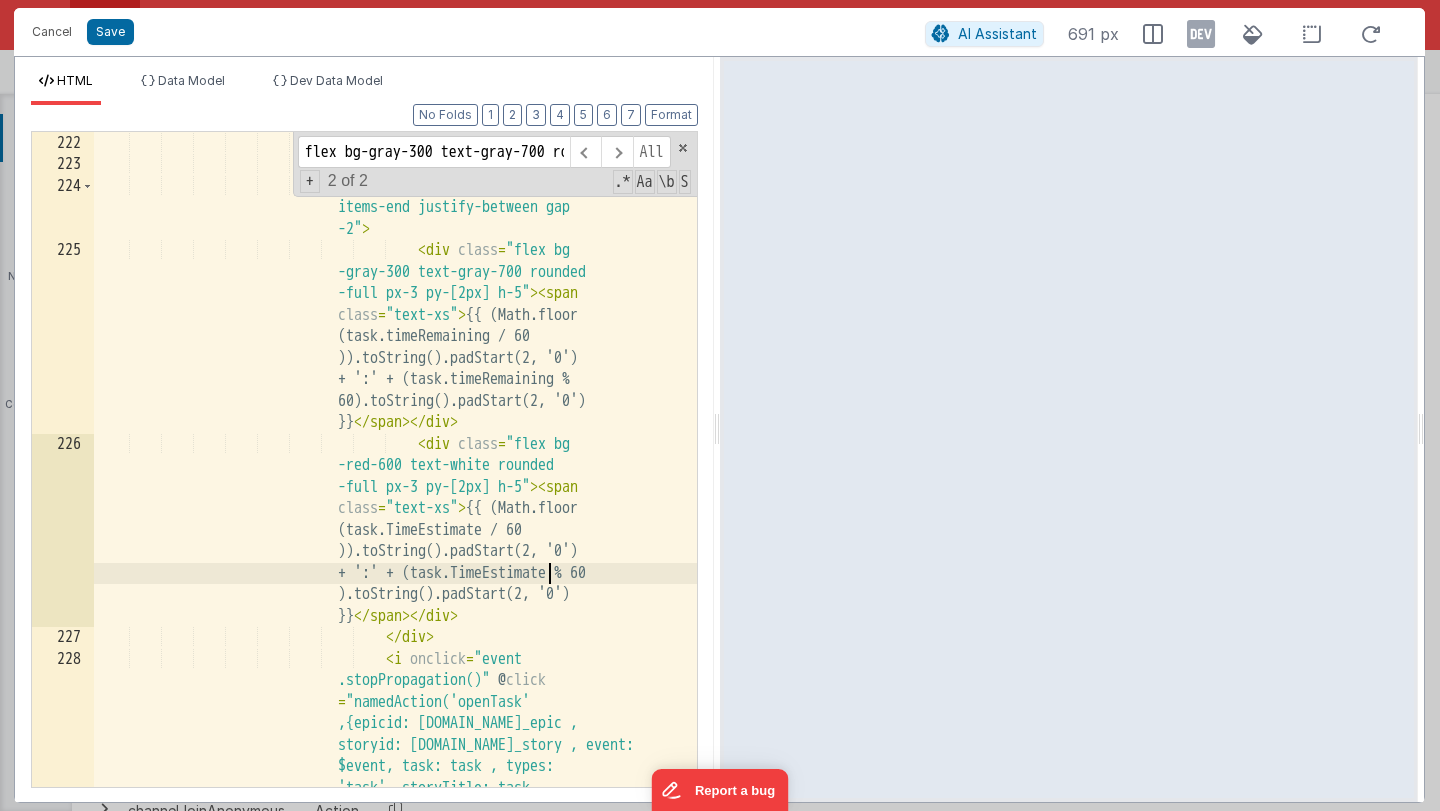 click on "{{ task.status                                .charAt(0).toUpperCase() }}                                                   </ div >                                              </ div >                                              < div   class = "flex flex-col                                 items-end justify-between gap                                -2" >                                                   < div   class = "flex bg                                -gray-300 text-gray-700 rounded                                -full px-3 py-[2px] h-5" > < span                                  class = "text-xs" > {{ (Math.floor                                (task.timeRemaining / 60                                }} </ span" at bounding box center [395, 600] 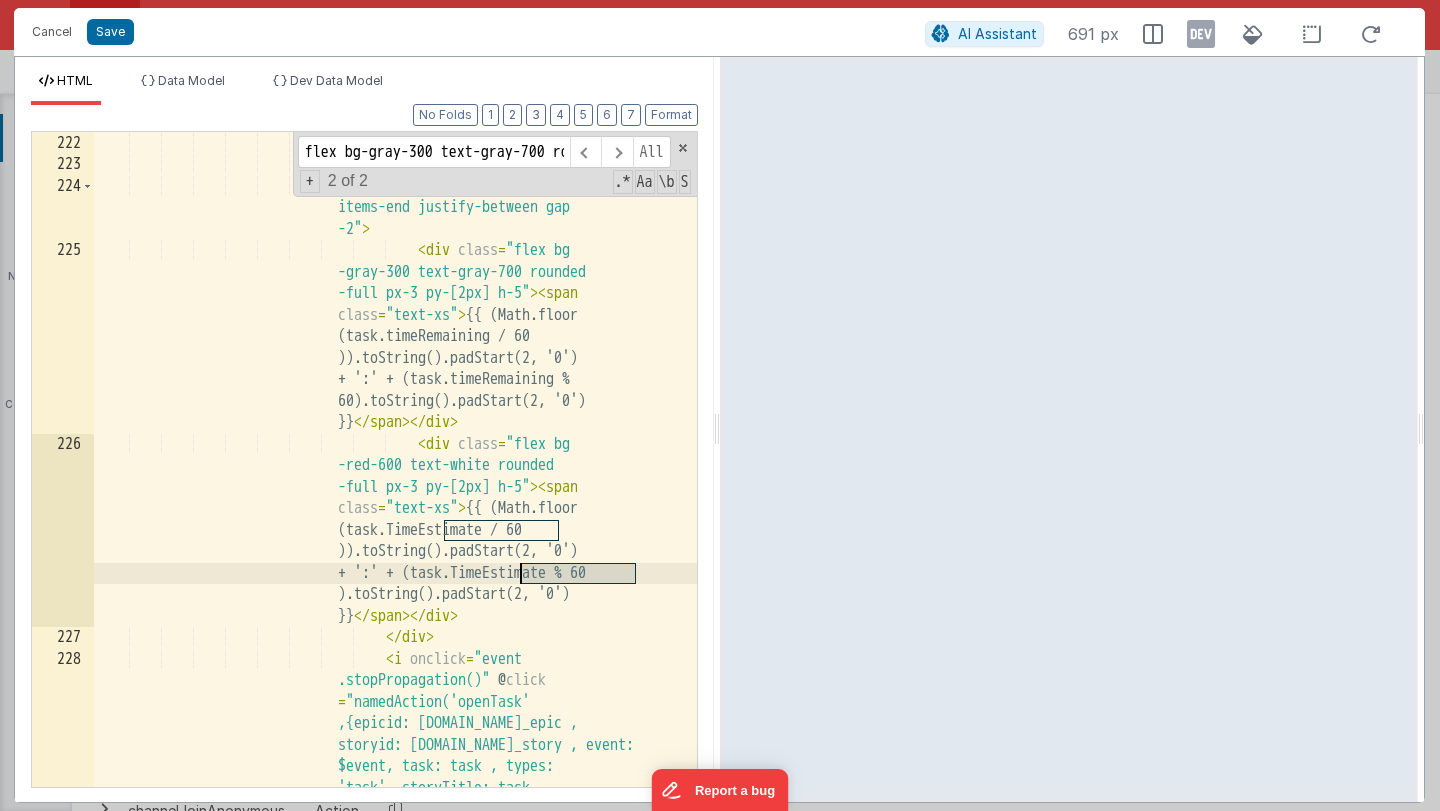 click on "{{ task.status                                .charAt(0).toUpperCase() }}                                                   </ div >                                              </ div >                                              < div   class = "flex flex-col                                 items-end justify-between gap                                -2" >                                                   < div   class = "flex bg                                -gray-300 text-gray-700 rounded                                -full px-3 py-[2px] h-5" > < span                                  class = "text-xs" > {{ (Math.floor                                (task.timeRemaining / 60                                }} </ span" at bounding box center [395, 600] 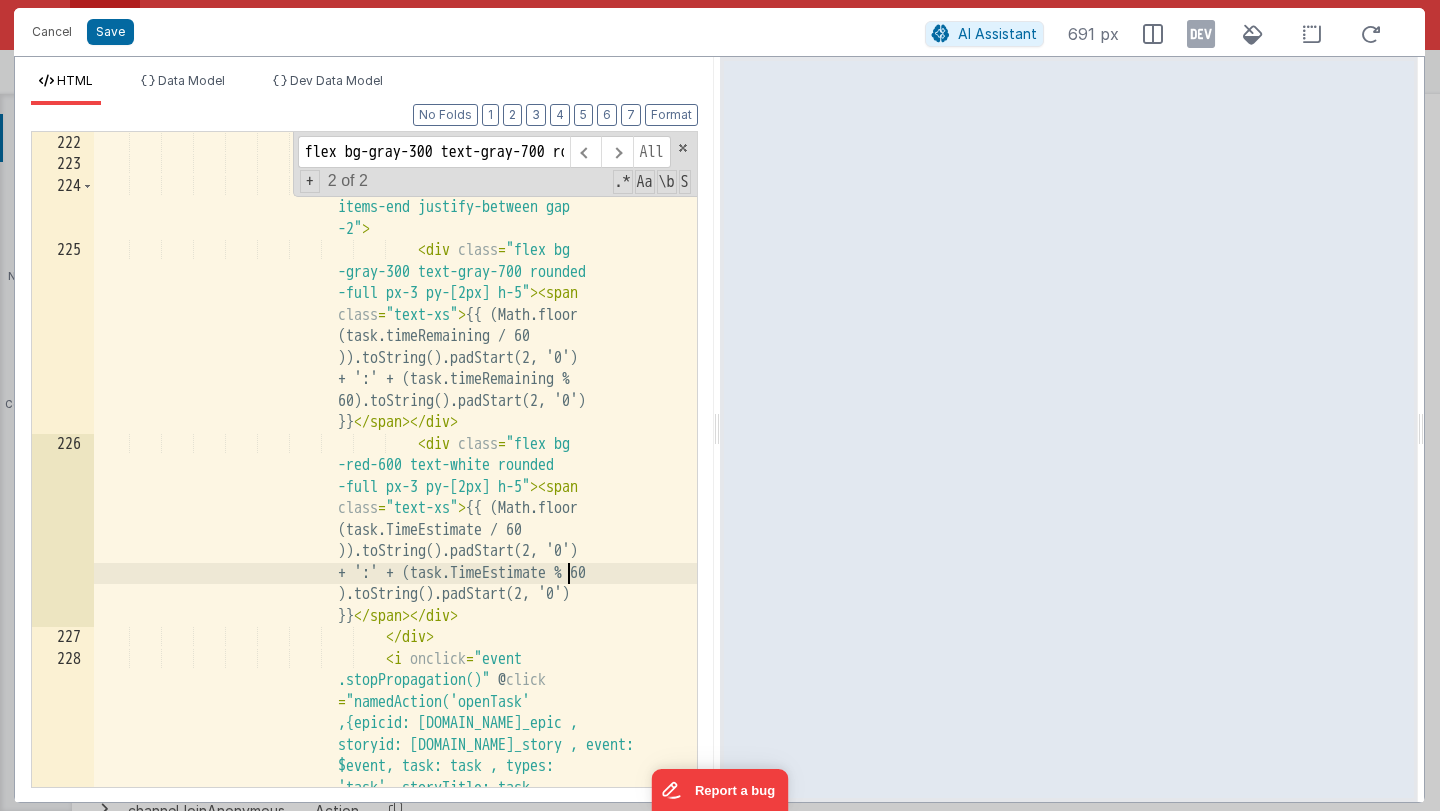 click on "{{ task.status                                .charAt(0).toUpperCase() }}                                                   </ div >                                              </ div >                                              < div   class = "flex flex-col                                 items-end justify-between gap                                -2" >                                                   < div   class = "flex bg                                -gray-300 text-gray-700 rounded                                -full px-3 py-[2px] h-5" > < span                                  class = "text-xs" > {{ (Math.floor                                (task.timeRemaining / 60                                }} </ span" at bounding box center (395, 600) 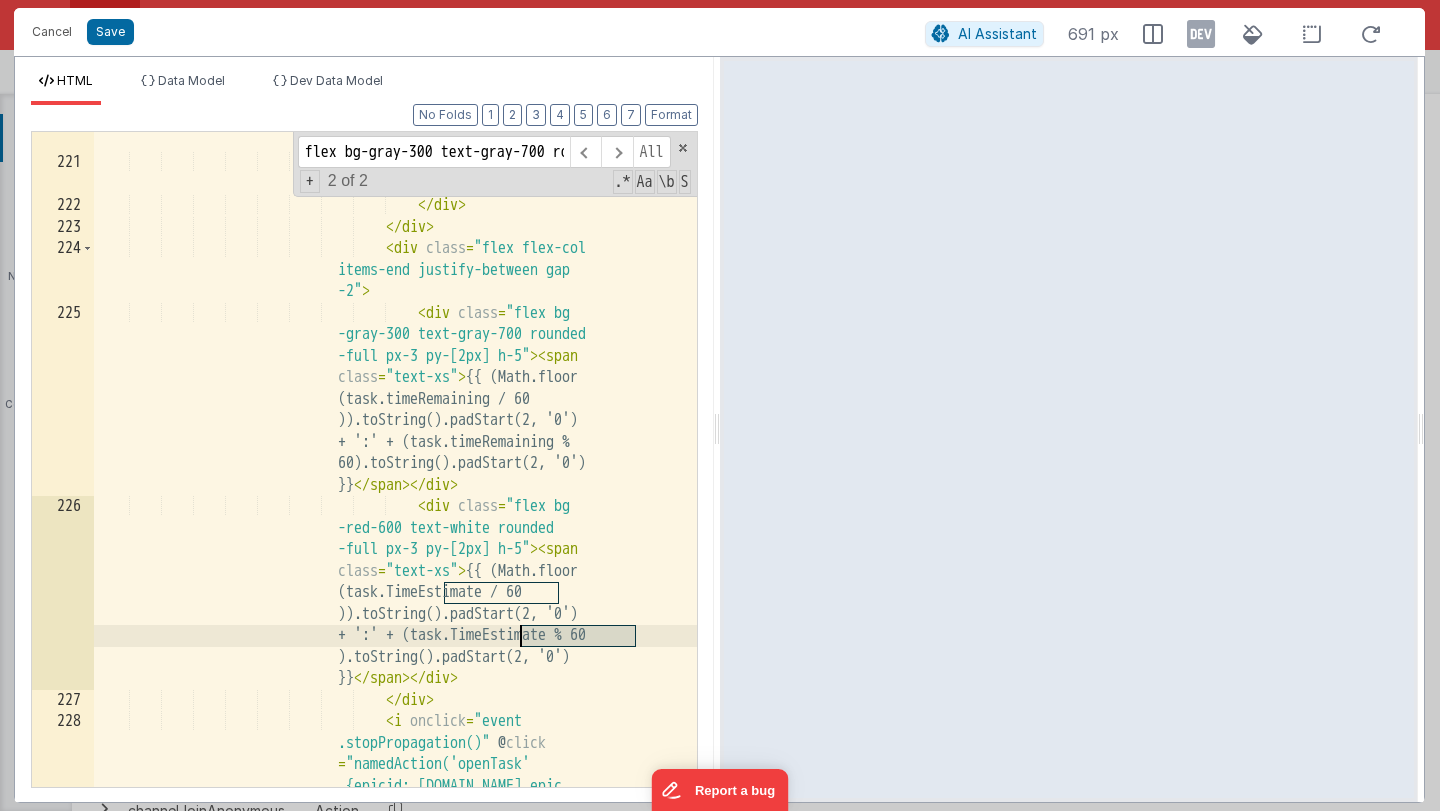 scroll, scrollTop: 12987, scrollLeft: 0, axis: vertical 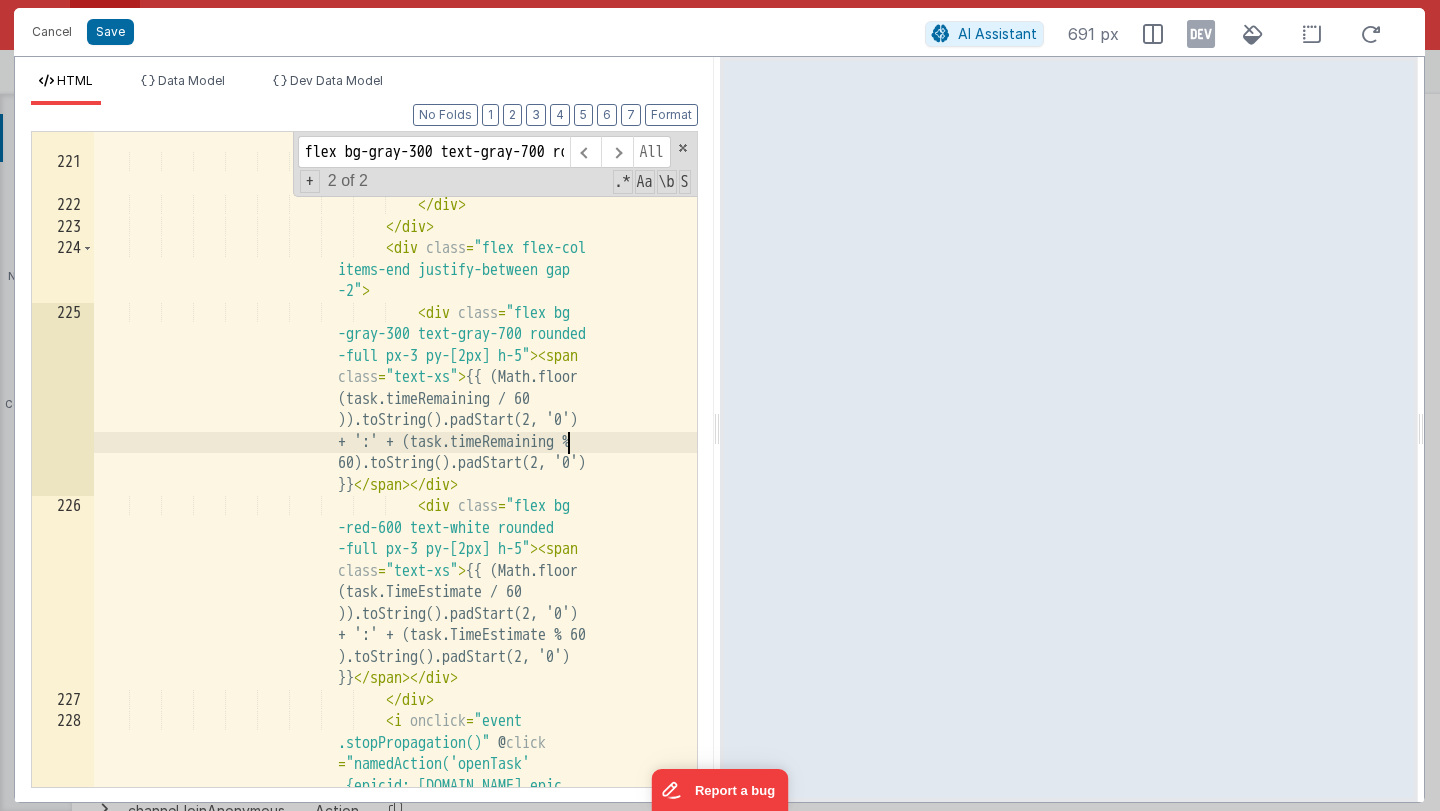 click on "< div   class = "bg                                -pacificCyan/50 text-gray-800 w                                -6 h-6 text-xs font-medium                                 rounded-full flex items-center                                 justify-center" >                                                       {{ task.status                                .charAt(0).toUpperCase() }}                                                   </ div >                                              </ div >                                              < div   class = "flex flex-col                                 items-end justify-between gap                                -2" >                                                   < div   class = "flex bg > < span   class =" at bounding box center (395, 587) 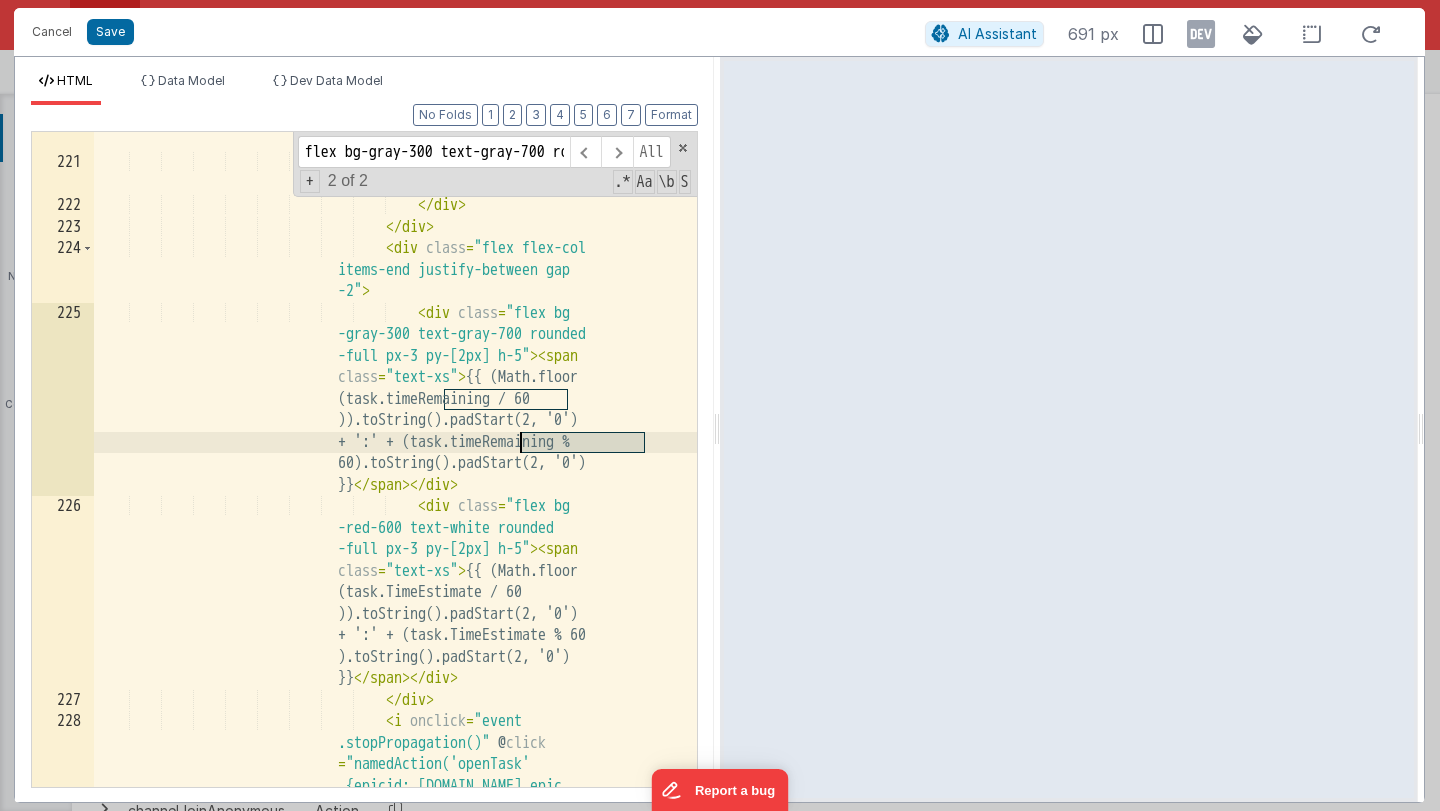 click on "< div   class = "bg                                -pacificCyan/50 text-gray-800 w                                -6 h-6 text-xs font-medium                                 rounded-full flex items-center                                 justify-center" >                                                       {{ task.status                                .charAt(0).toUpperCase() }}                                                   </ div >                                              </ div >                                              < div   class = "flex flex-col                                 items-end justify-between gap                                -2" >                                                   < div   class = "flex bg > < span   class =" at bounding box center (395, 587) 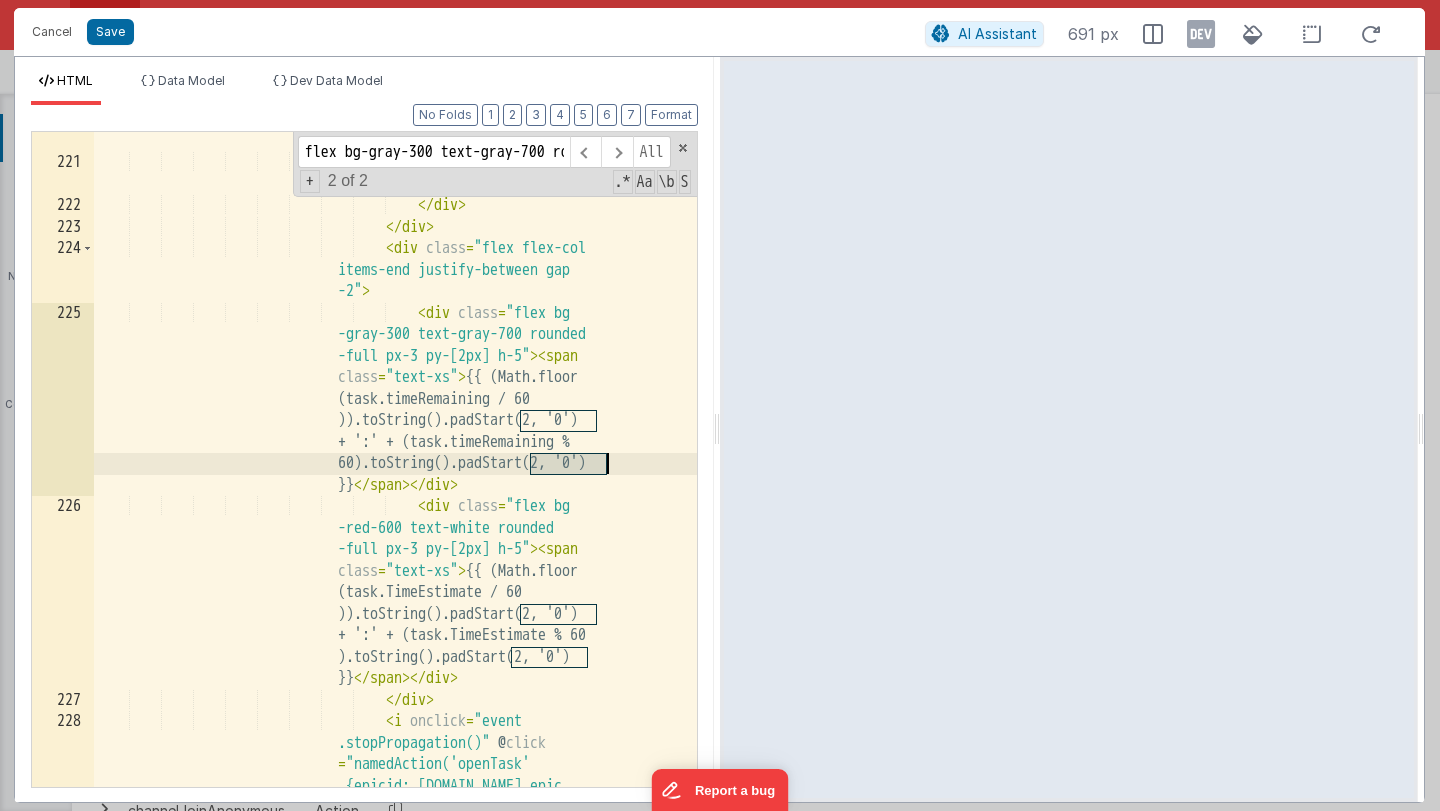 click on "< div   class = "bg                                -pacificCyan/50 text-gray-800 w                                -6 h-6 text-xs font-medium                                 rounded-full flex items-center                                 justify-center" >                                                       {{ task.status                                .charAt(0).toUpperCase() }}                                                   </ div >                                              </ div >                                              < div   class = "flex flex-col                                 items-end justify-between gap                                -2" >                                                   < div   class = "flex bg > < span   class =" at bounding box center (395, 587) 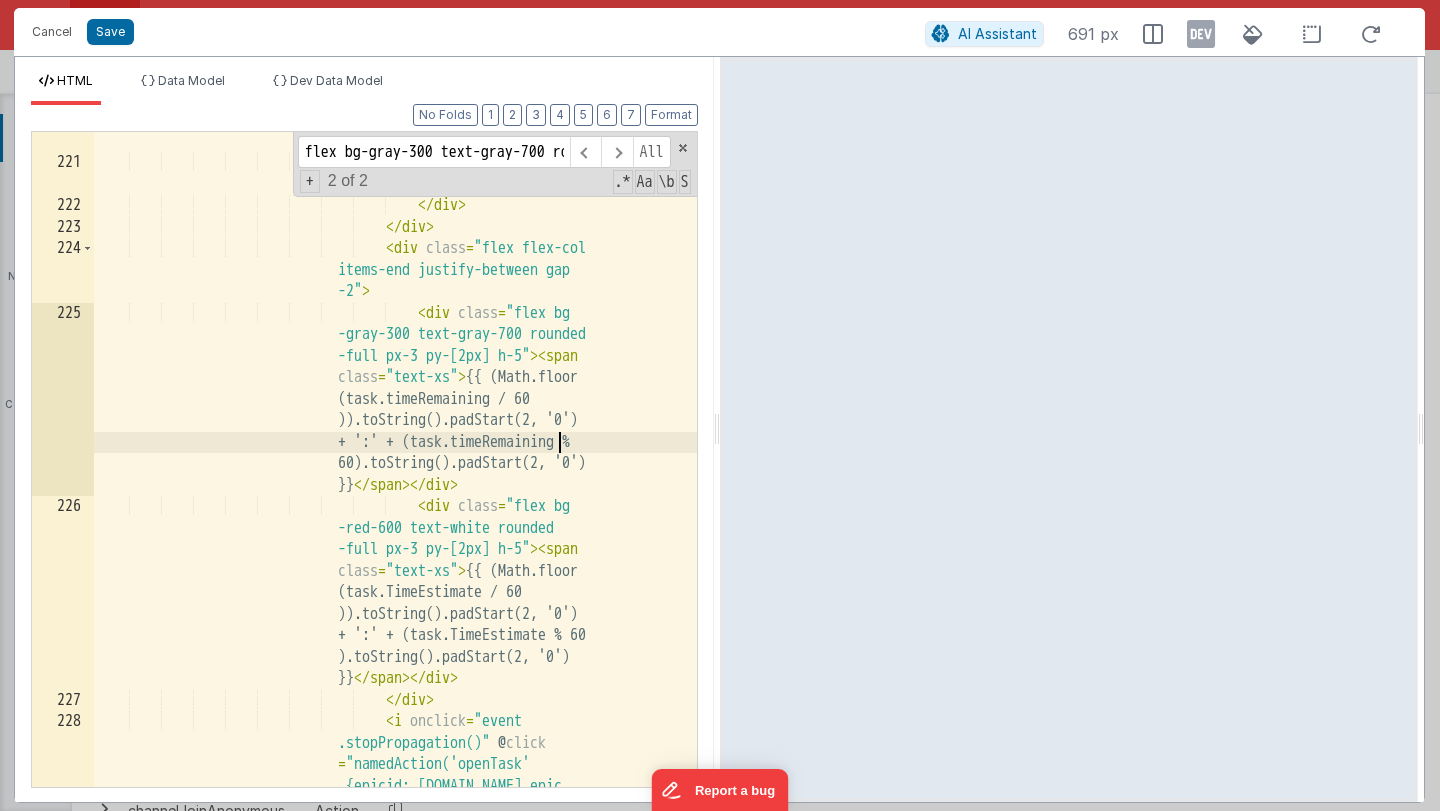 click on "< div   class = "bg                                -pacificCyan/50 text-gray-800 w                                -6 h-6 text-xs font-medium                                 rounded-full flex items-center                                 justify-center" >                                                       {{ task.status                                .charAt(0).toUpperCase() }}                                                   </ div >                                              </ div >                                              < div   class = "flex flex-col                                 items-end justify-between gap                                -2" >                                                   < div   class = "flex bg > < span   class =" at bounding box center [395, 587] 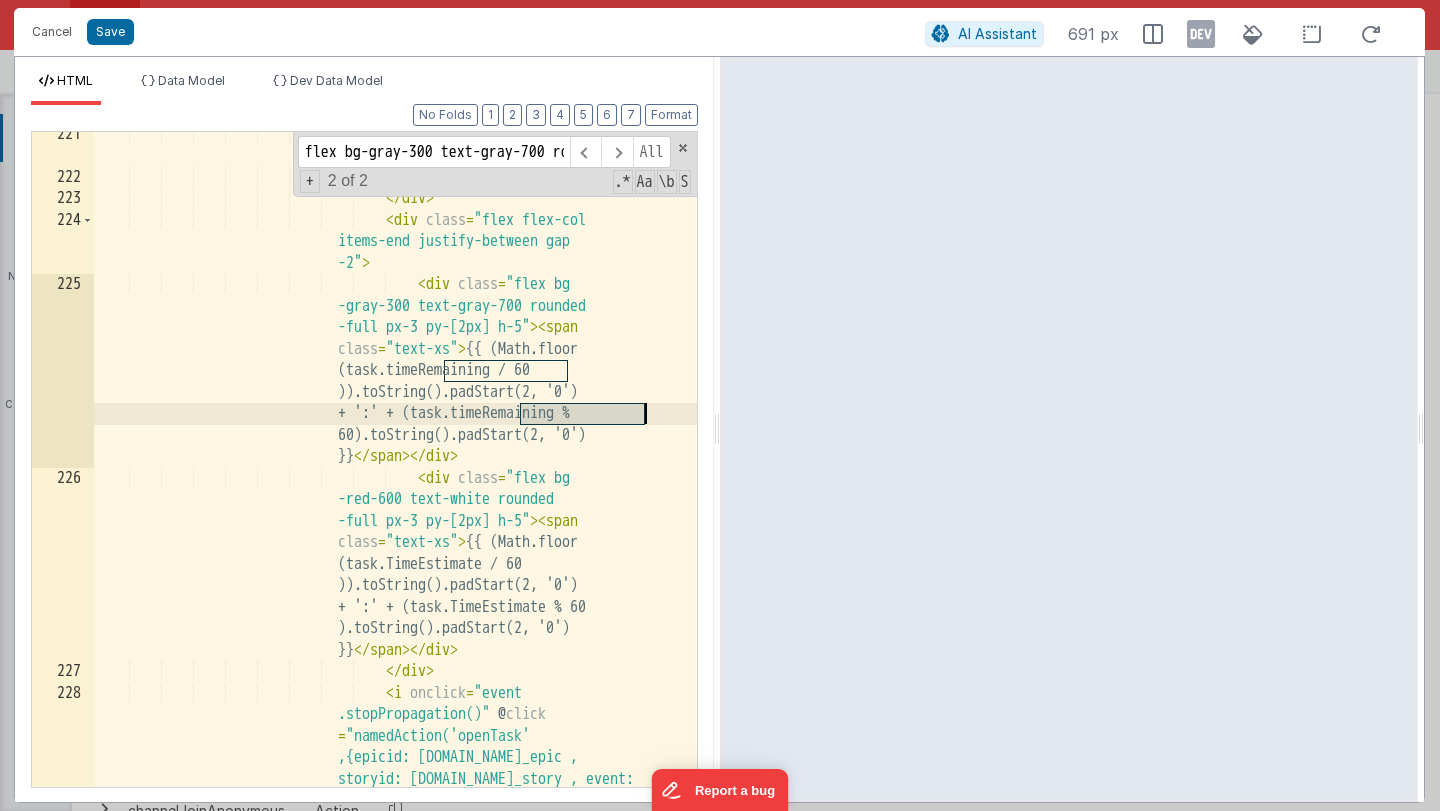 scroll, scrollTop: 13089, scrollLeft: 0, axis: vertical 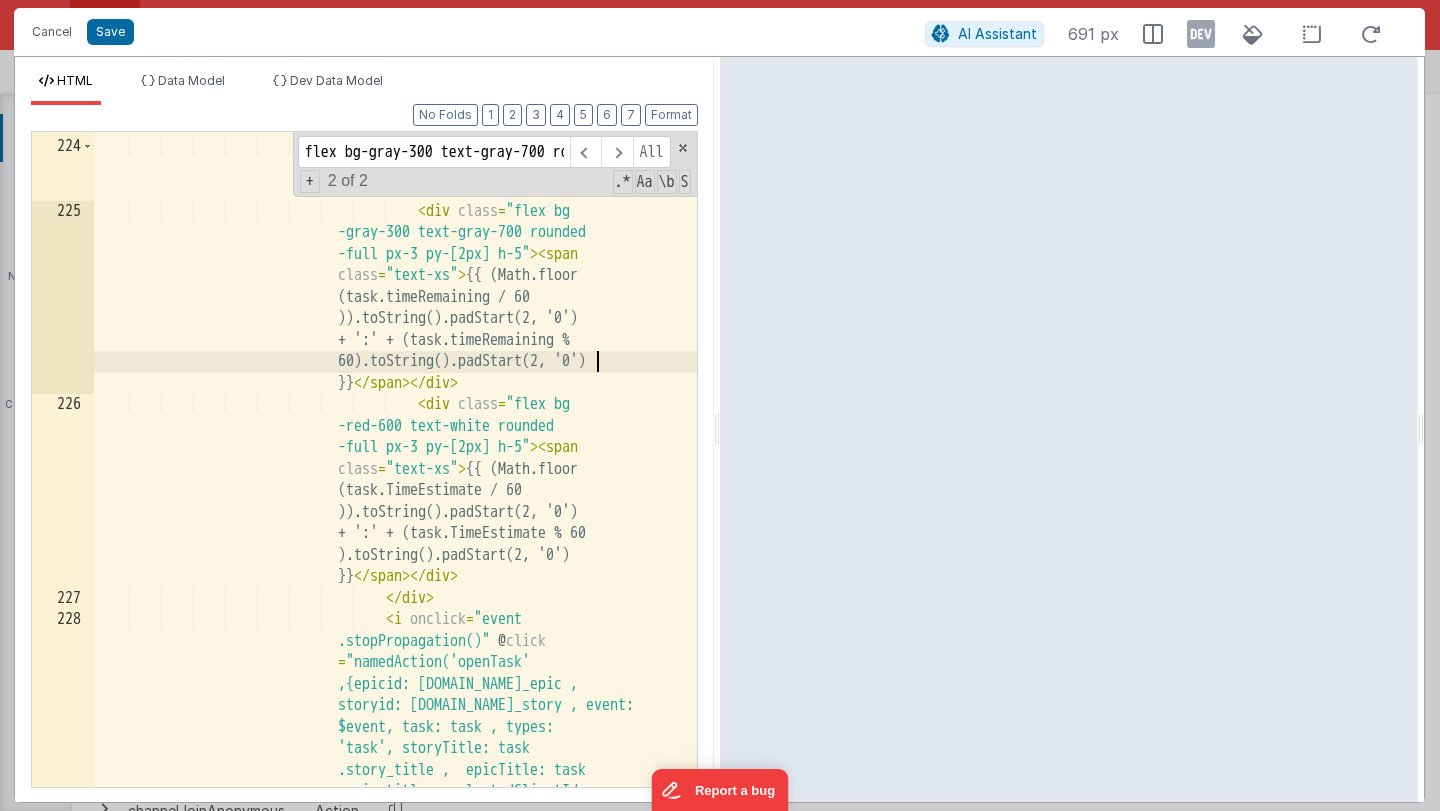 click on "</ div >                                              < div   class = "flex flex-col                                 items-end justify-between gap                                -2" >                                                   < div   class = "flex bg                                -gray-300 text-gray-700 rounded                                -full px-3 py-[2px] h-5" > < span                                  class = "text-xs" > {{ (Math.floor                                (task.timeRemaining / 60                                )).toString().padStart(2, '0')                                 + ':' + (task.timeRemaining %                                 60).toString().padStart(2, '0')  }} </ > >" at bounding box center (395, 614) 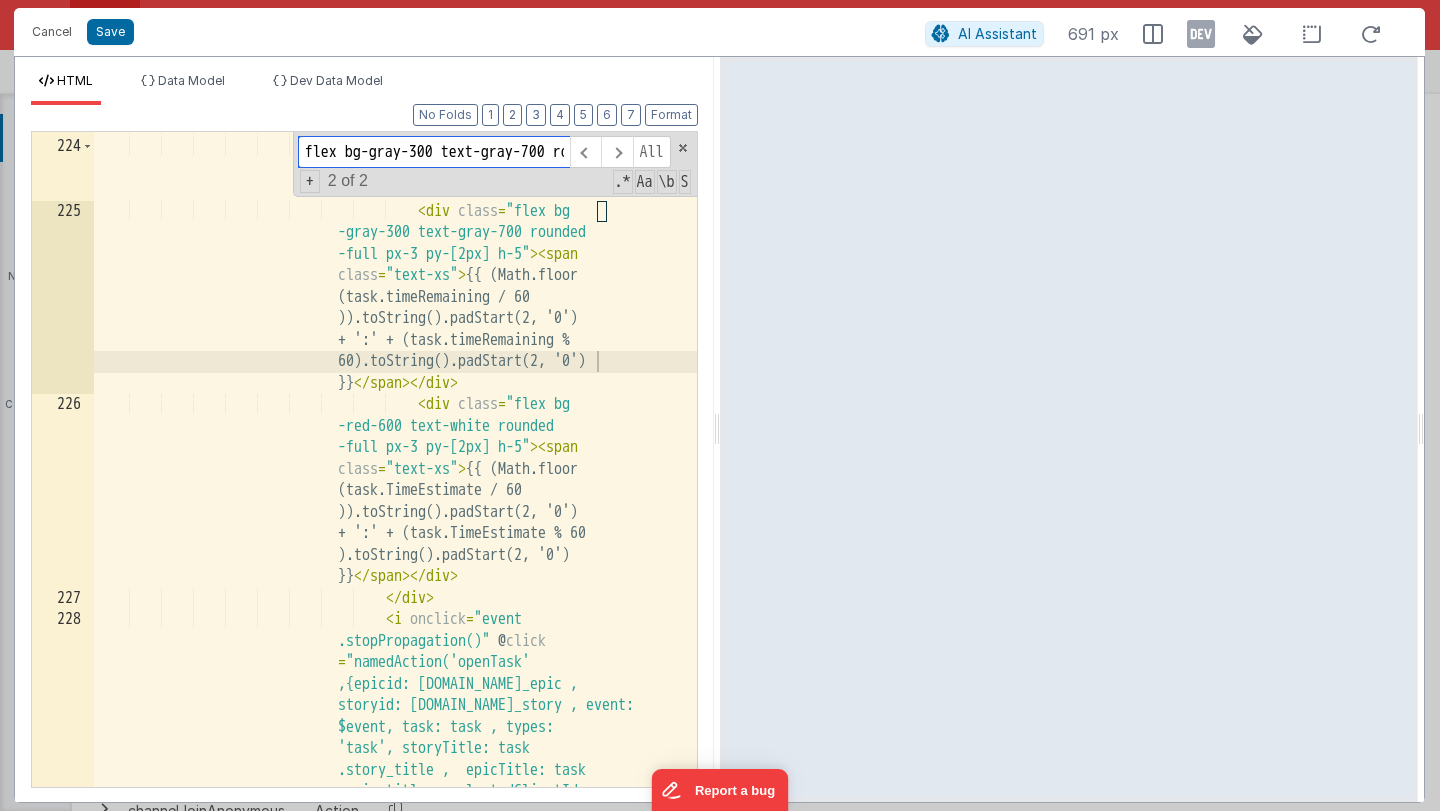 paste on "totalTracked" 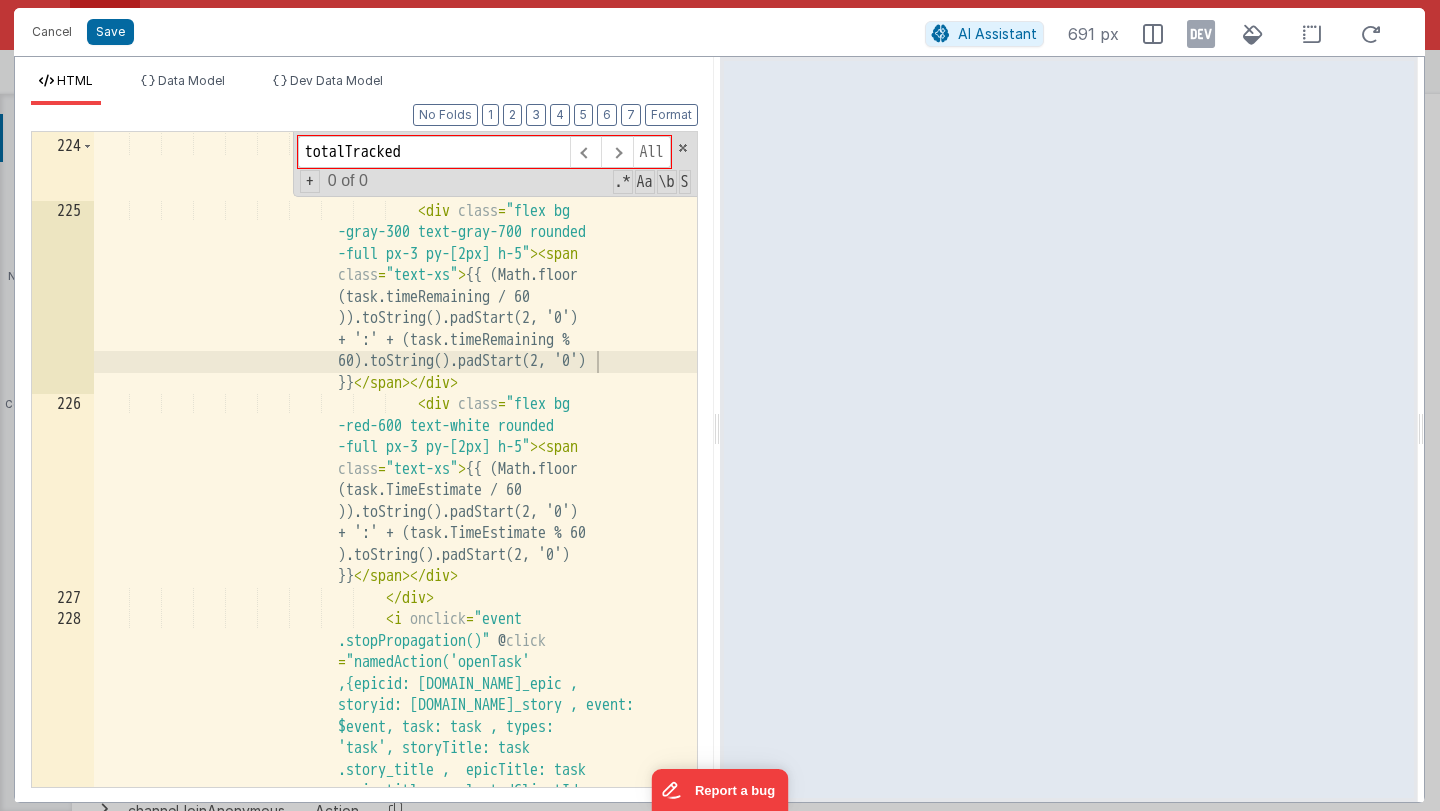 click on "</ div >                                              < div   class = "flex flex-col                                 items-end justify-between gap                                -2" >                                                   < div   class = "flex bg                                -gray-300 text-gray-700 rounded                                -full px-3 py-[2px] h-5" > < span                                  class = "text-xs" > {{ (Math.floor                                (task.timeRemaining / 60                                )).toString().padStart(2, '0')                                 + ':' + (task.timeRemaining %                                 60).toString().padStart(2, '0')  }} </ > >" at bounding box center (395, 614) 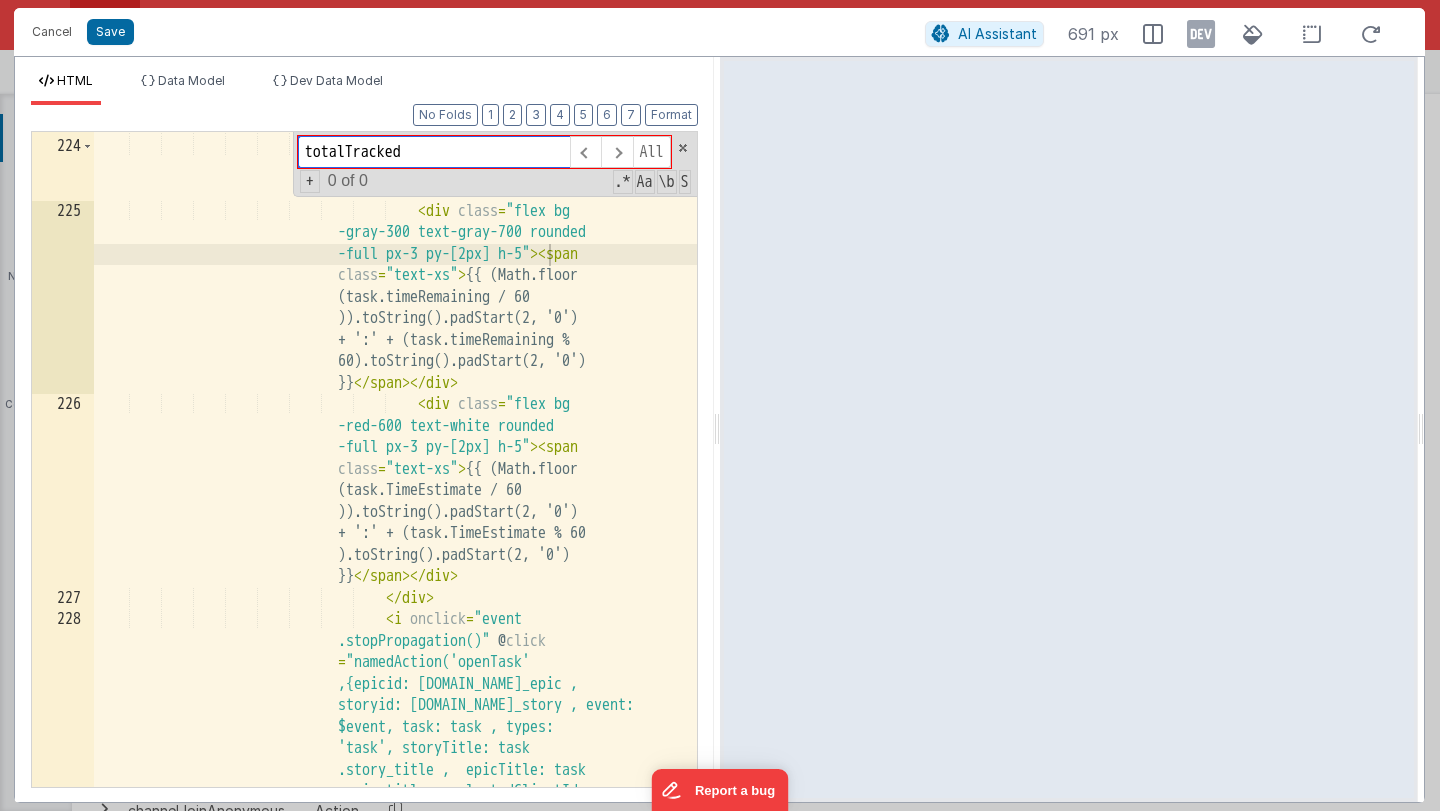 paste on "imeRemaining" 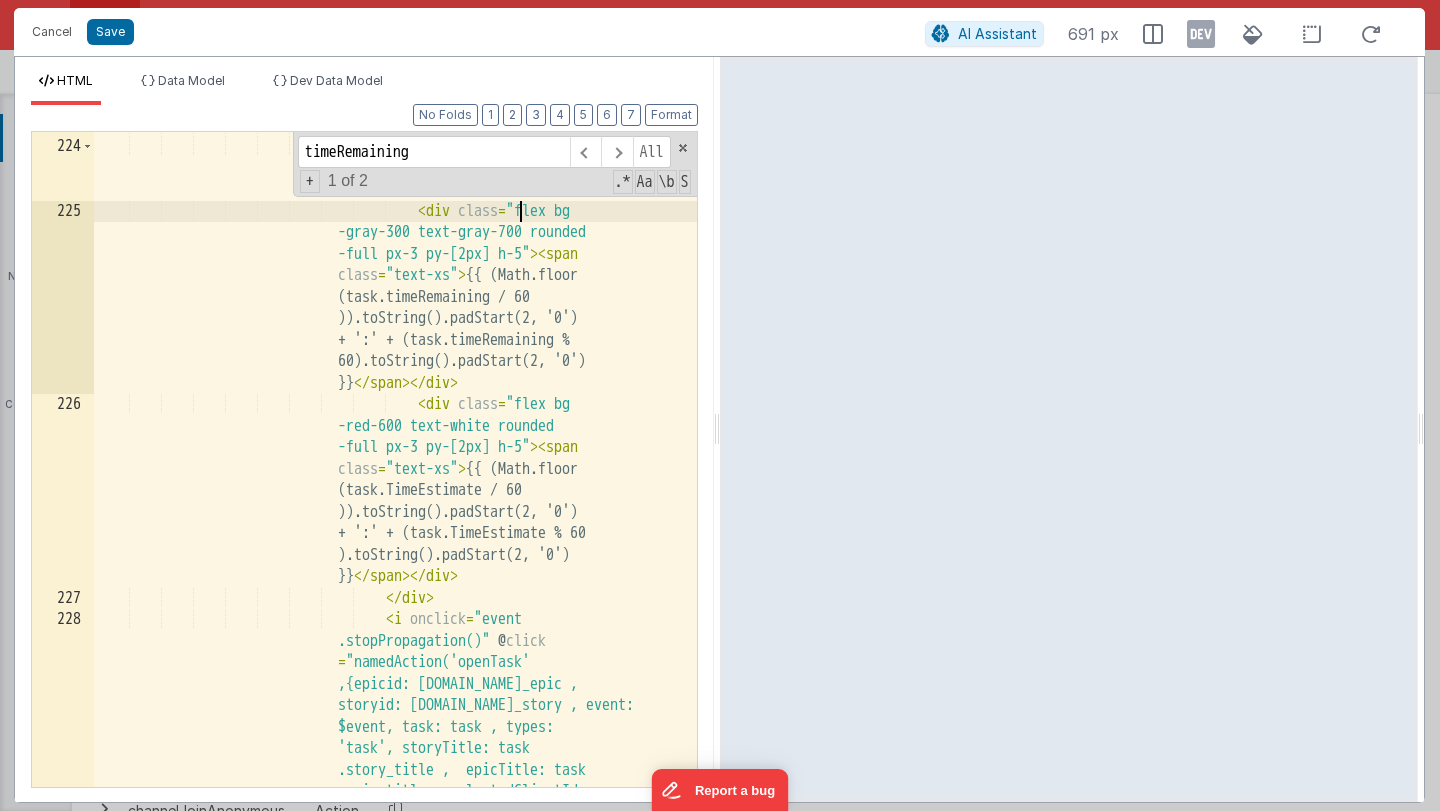 click on "</ div >                                              < div   class = "flex flex-col                                 items-end justify-between gap                                -2" >                                                   < div   class = "flex bg                                -gray-300 text-gray-700 rounded                                -full px-3 py-[2px] h-5" > < span                                  class = "text-xs" > {{ (Math.floor                                (task.timeRemaining / 60                                )).toString().padStart(2, '0')                                 + ':' + (task.timeRemaining %                                 60).toString().padStart(2, '0')  }} </ > >" at bounding box center (395, 614) 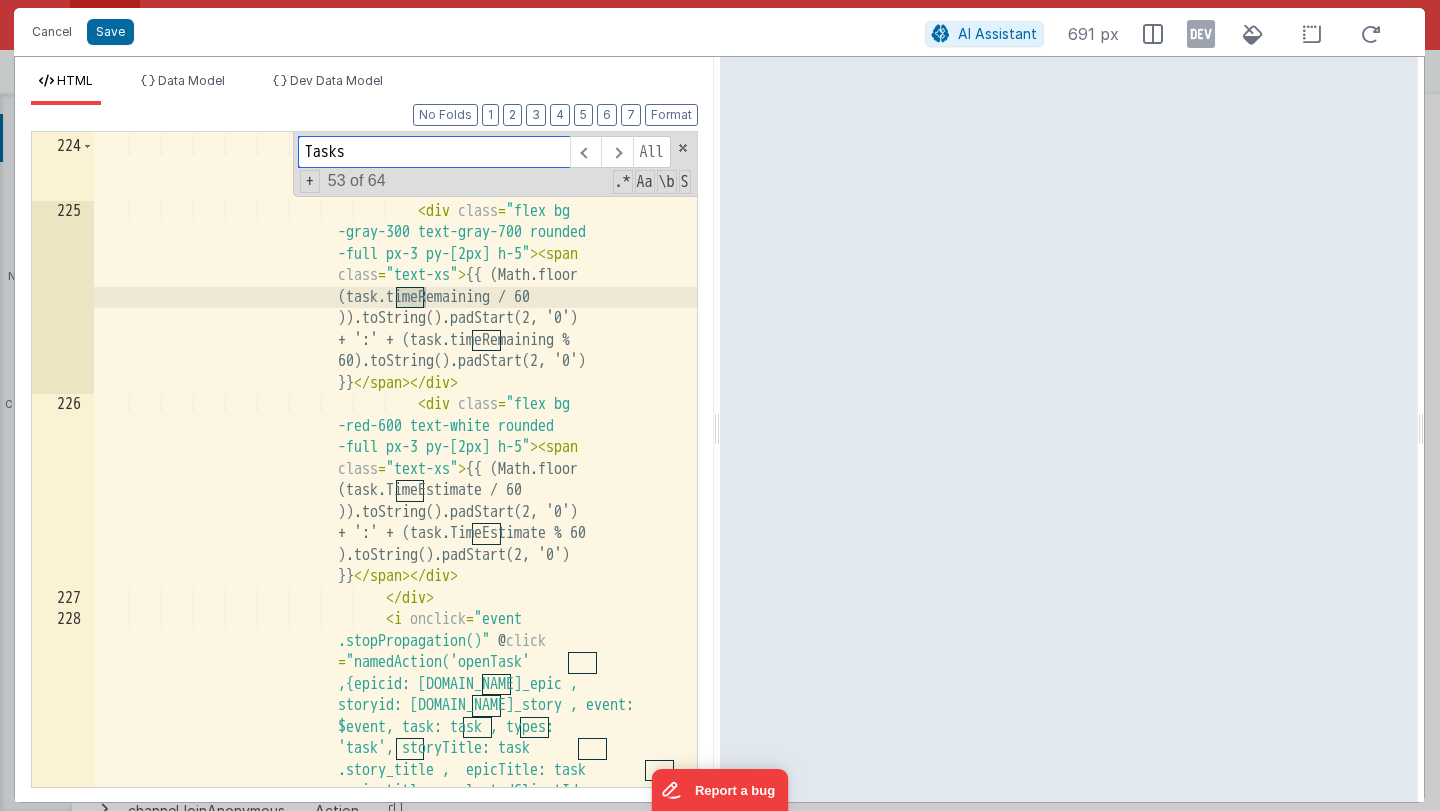 scroll, scrollTop: 9197, scrollLeft: 0, axis: vertical 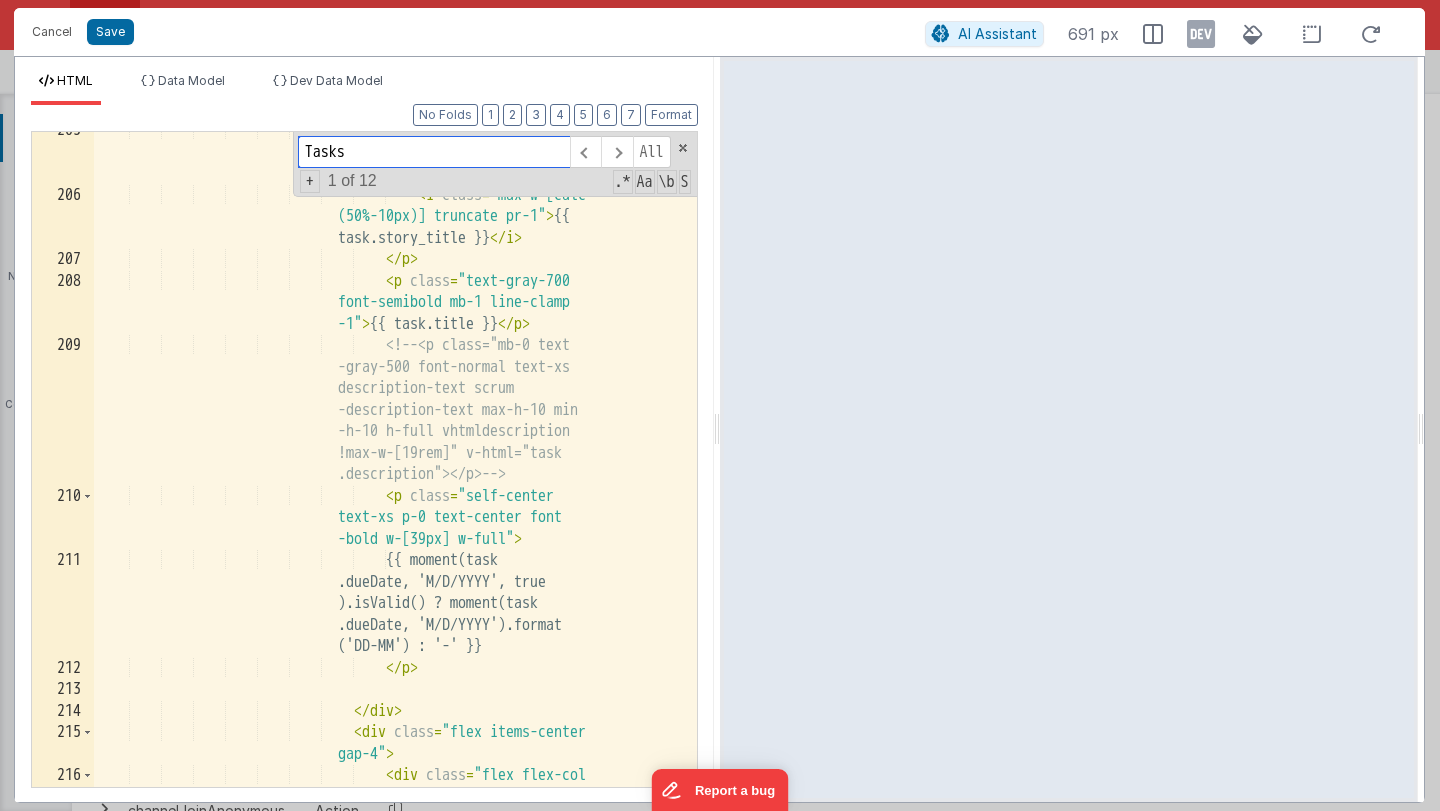 type on "Tasks" 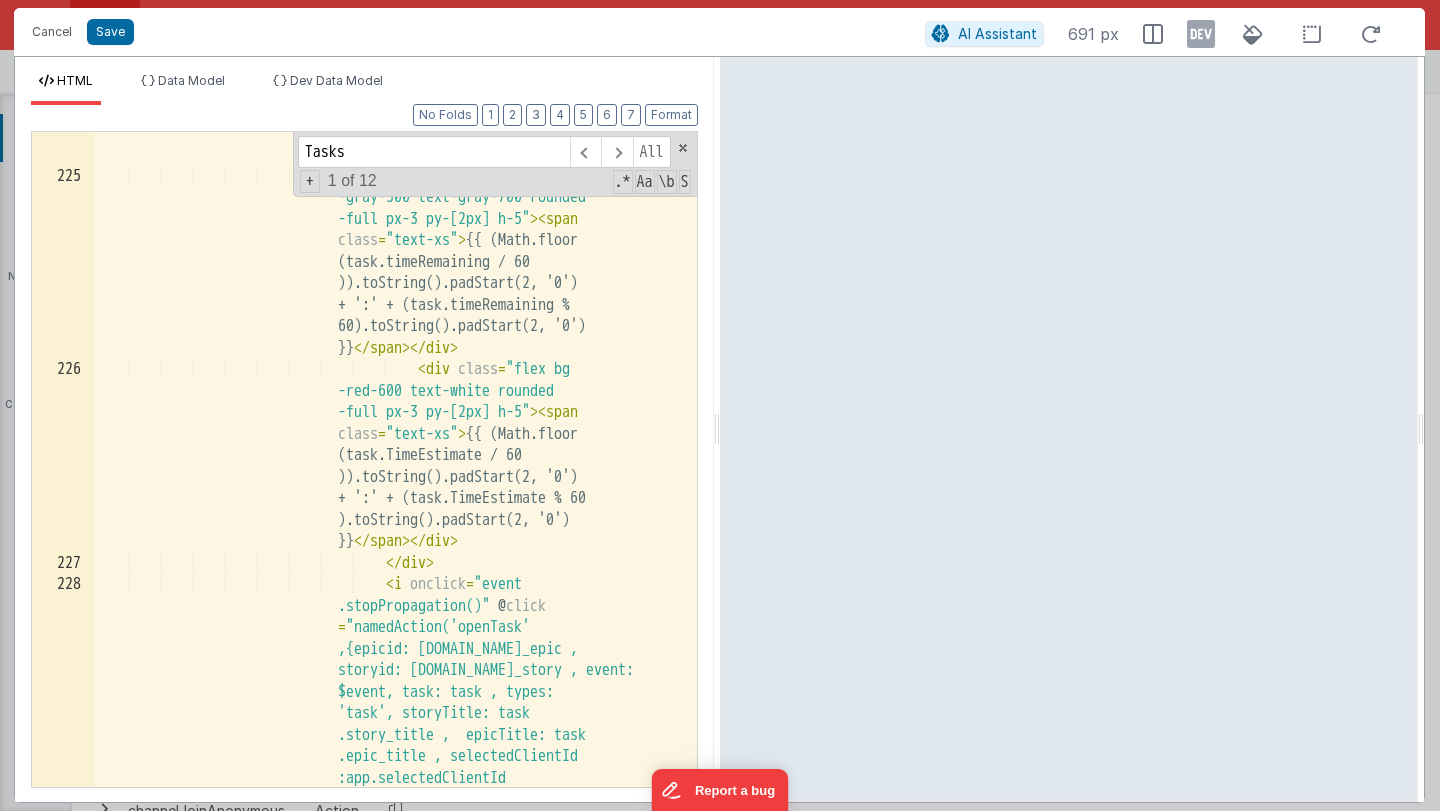 scroll, scrollTop: 13118, scrollLeft: 0, axis: vertical 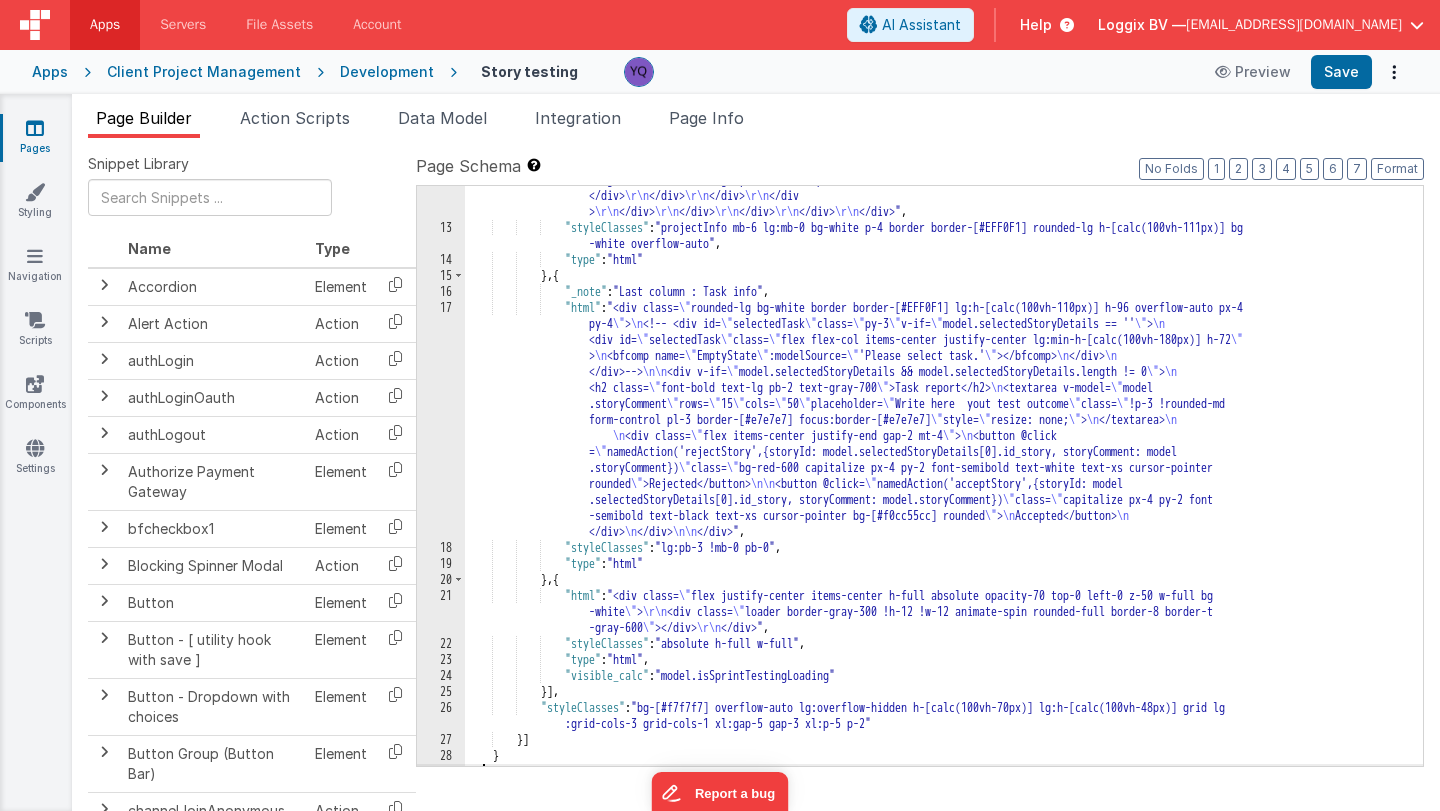 click on "17" at bounding box center (441, 420) 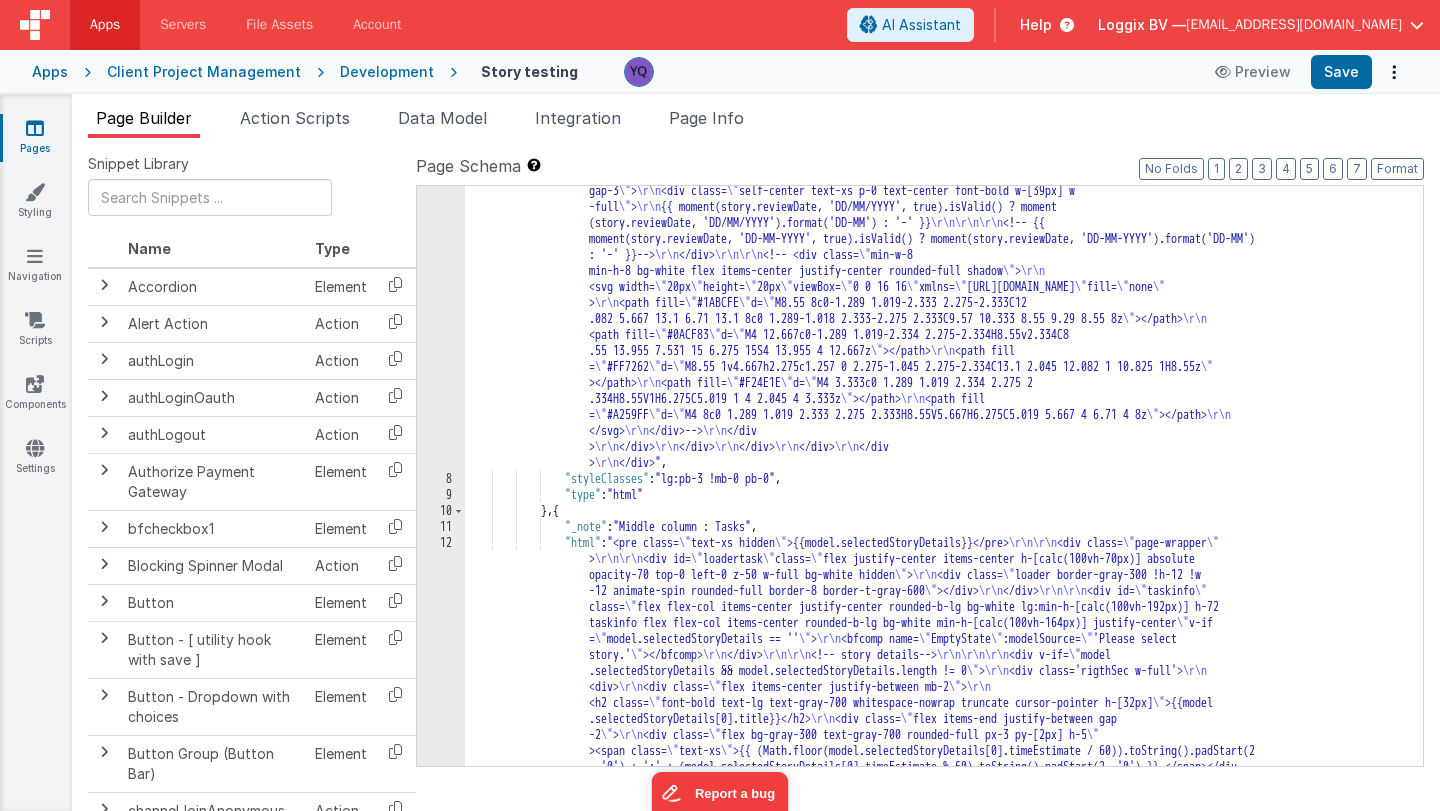 scroll, scrollTop: 755, scrollLeft: 0, axis: vertical 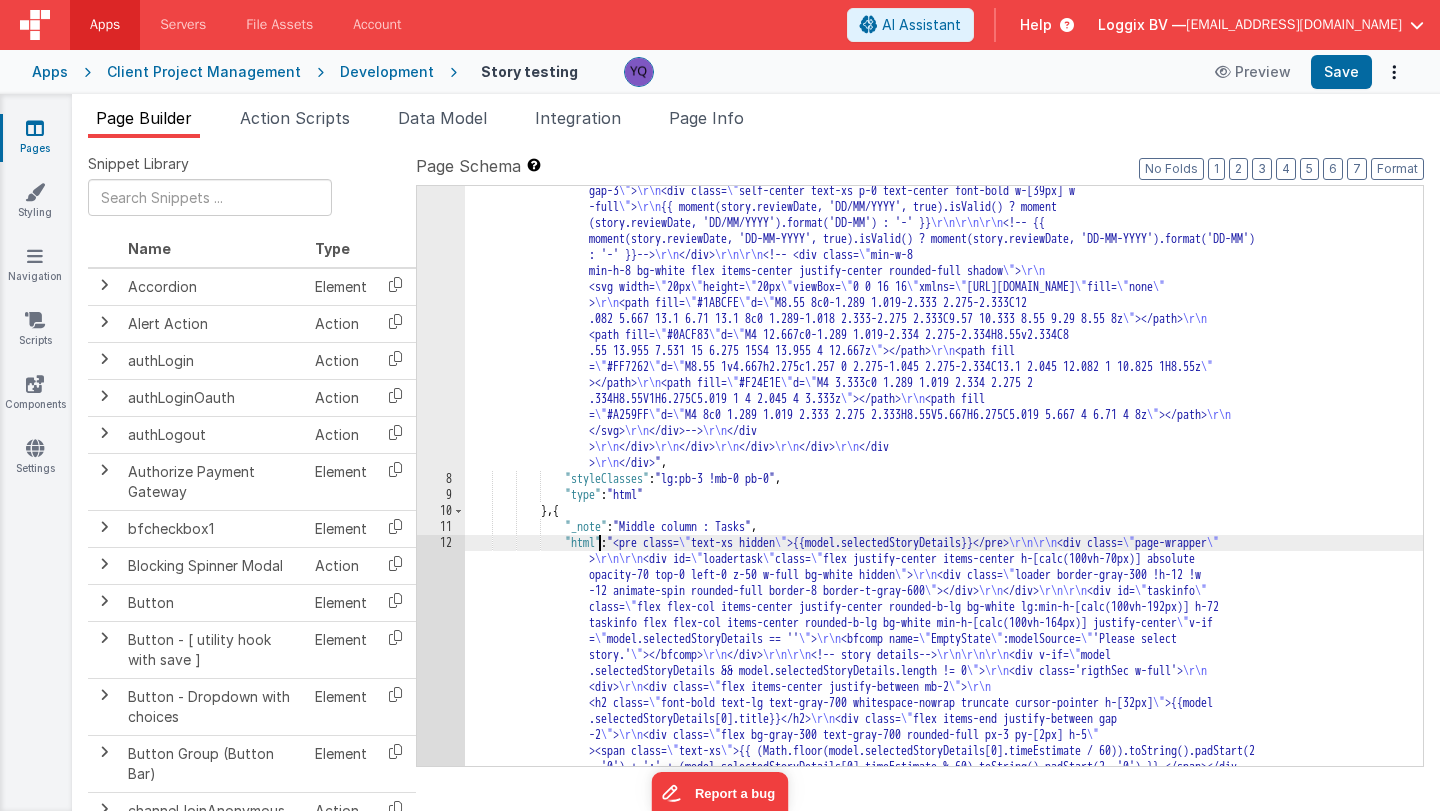 click on ""html" :  "<div class= \" page-wrapper \" > \r\n     <!-- Left Column (sprint Details) --> \r\n     <div class= \" xl:col-span                      -4 lg:col-span-6 mb-0 lg:mb-0 relative rounded-lg bg-white border border-[#EFF0F1] lg:h-[calc(100vh-110px)] h                      -96 overflow-auto \" > \r\n         <div class= \" flex items-center bg-[#fff] rounded-t-lg justify-between pt-3 px-4                       pb-2 \" > \r\n             <h2 class= \" font-bold text-lg text-gray-700 \" >Story testing</h2> \r\n         </div> \r\n                               <div v-if= \" model.storyTesting?.length === 0 \"  class= \" flex items-center justify-center min-h-[calc(100%                      -70px)] \" > \r\n             <bfcomp name= \" EmptyState \"  :modelSource= \" 'No active sprints found.' \" ></bfcomp> \r\n                               </div> \r\n \" loader \" \"" at bounding box center (944, 1945) 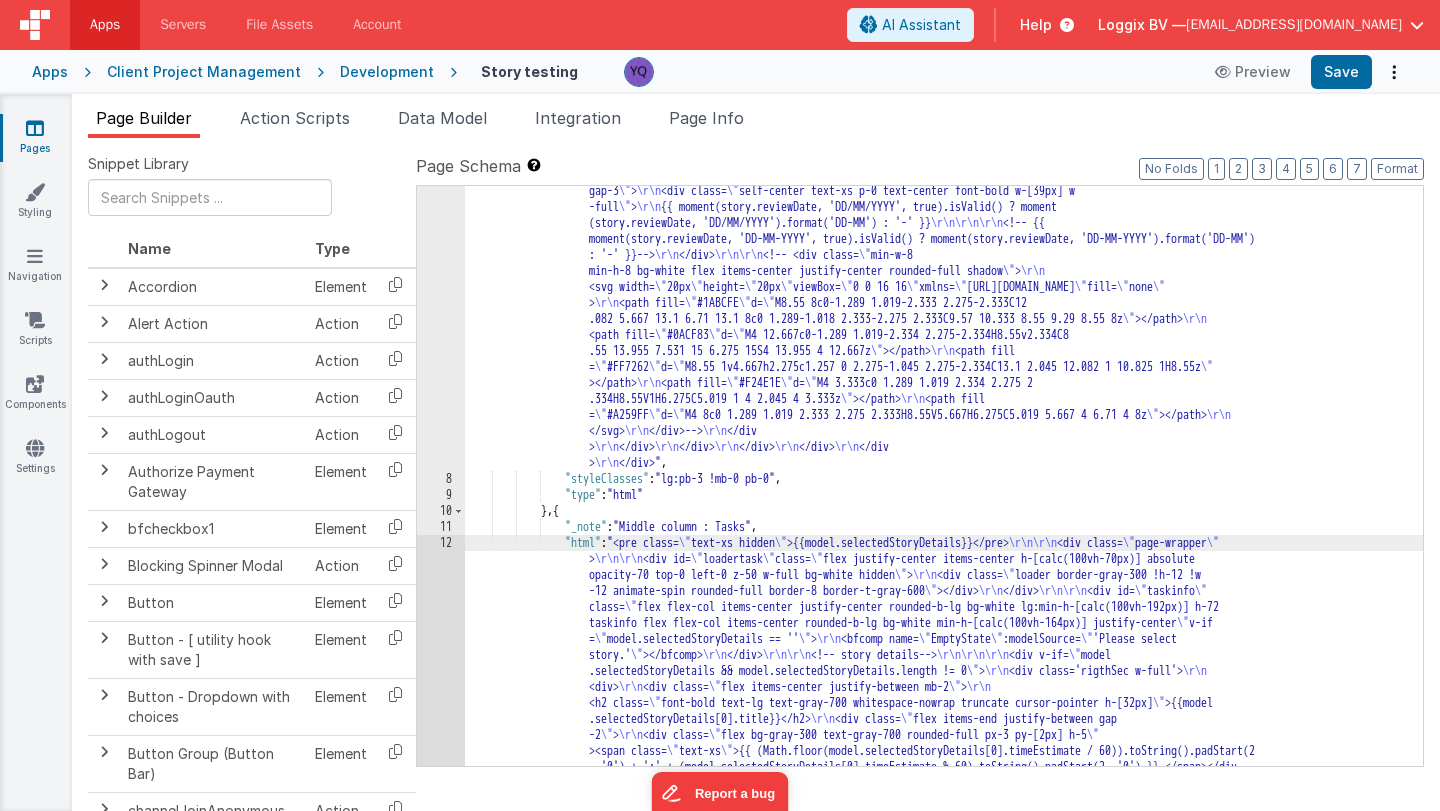click on "12" at bounding box center (441, 2191) 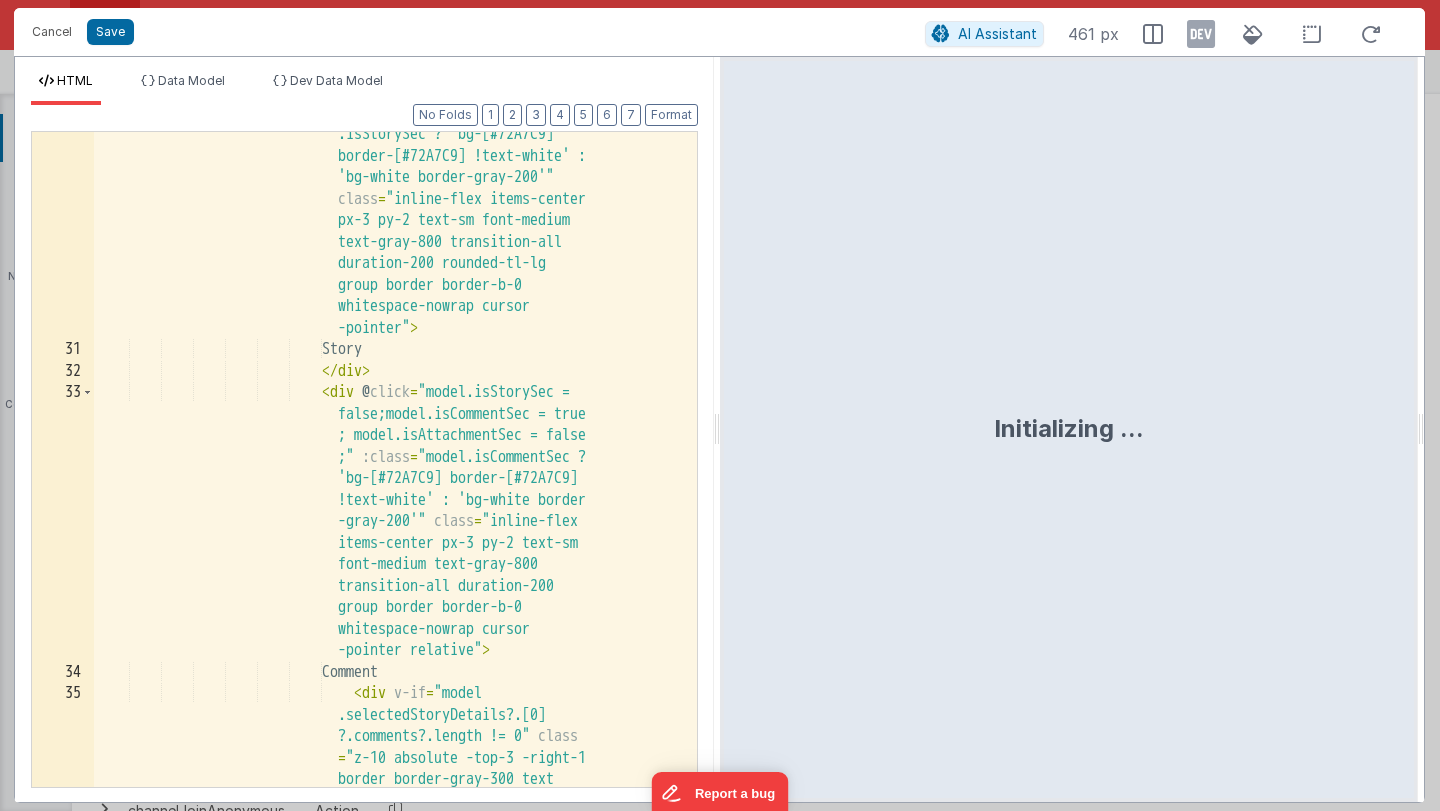 scroll, scrollTop: 1597, scrollLeft: 0, axis: vertical 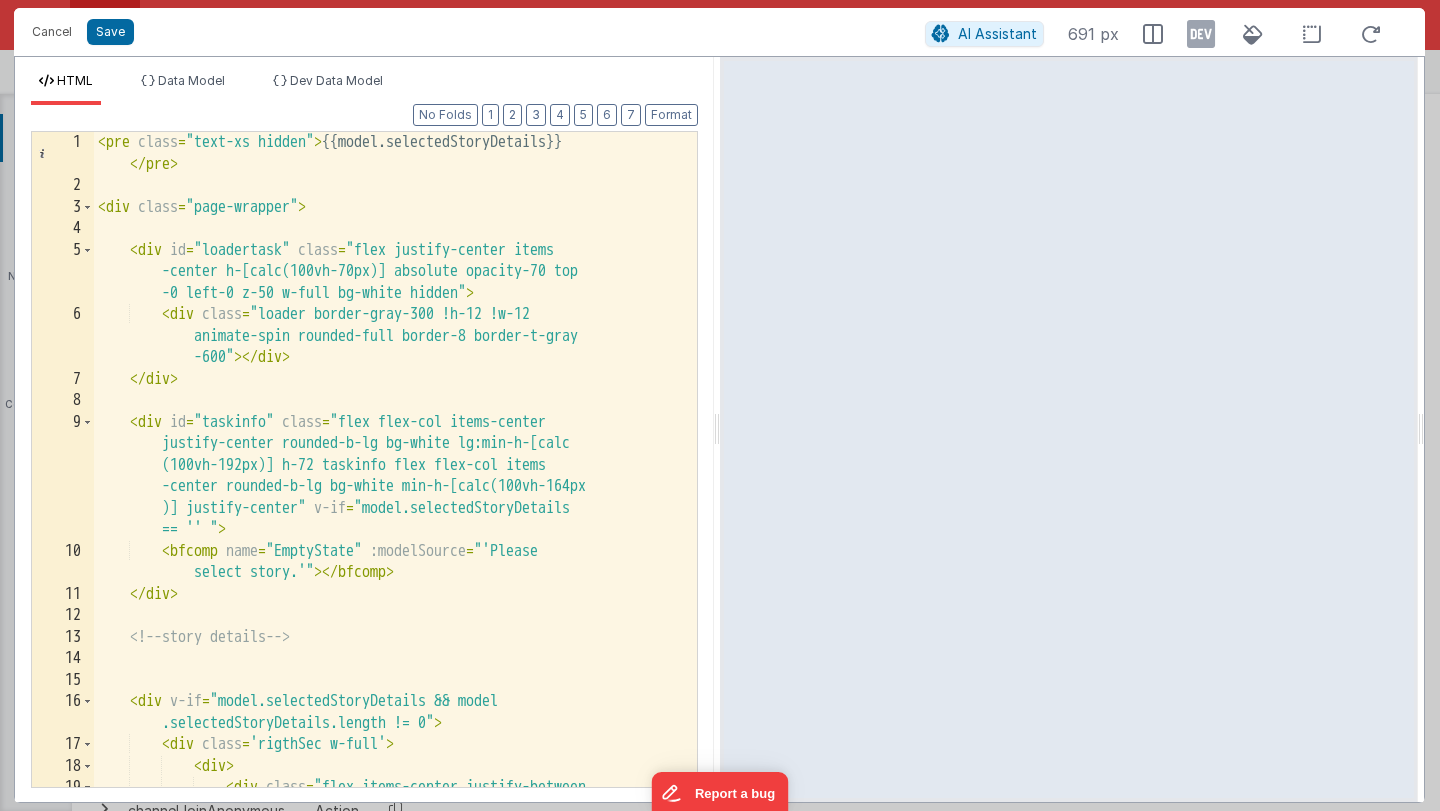 click on "< pre   class = "text-xs hidden" > {{model.selectedStoryDetails}}      </ pre > < div   class = "page-wrapper" >      < div   id = "loadertask"   class = "flex justify-center items          -center h-[calc(100vh-70px)] absolute opacity-70 top          -0 left-0 z-50 w-full bg-white hidden" >           < div   class = "loader border-gray-300 !h-12 !w-12               animate-spin rounded-full border-8 border-t-gray              -600" > </ div >      </ div >      < div   id = "taskinfo"   class = "flex flex-col items-center           justify-center rounded-b-lg bg-white lg:min-h-[calc          (100vh-192px)] h-72 taskinfo flex flex-col items          -center rounded-b-lg bg-white min-h-[calc(100vh-164px          )] justify-center"   v-if = "model.selectedStoryDetails           == '' " >           < bfcomp   name = "EmptyState"   :modelSource = "'Please               select story.'" > </ bfcomp >      </ div >      <" at bounding box center (395, 502) 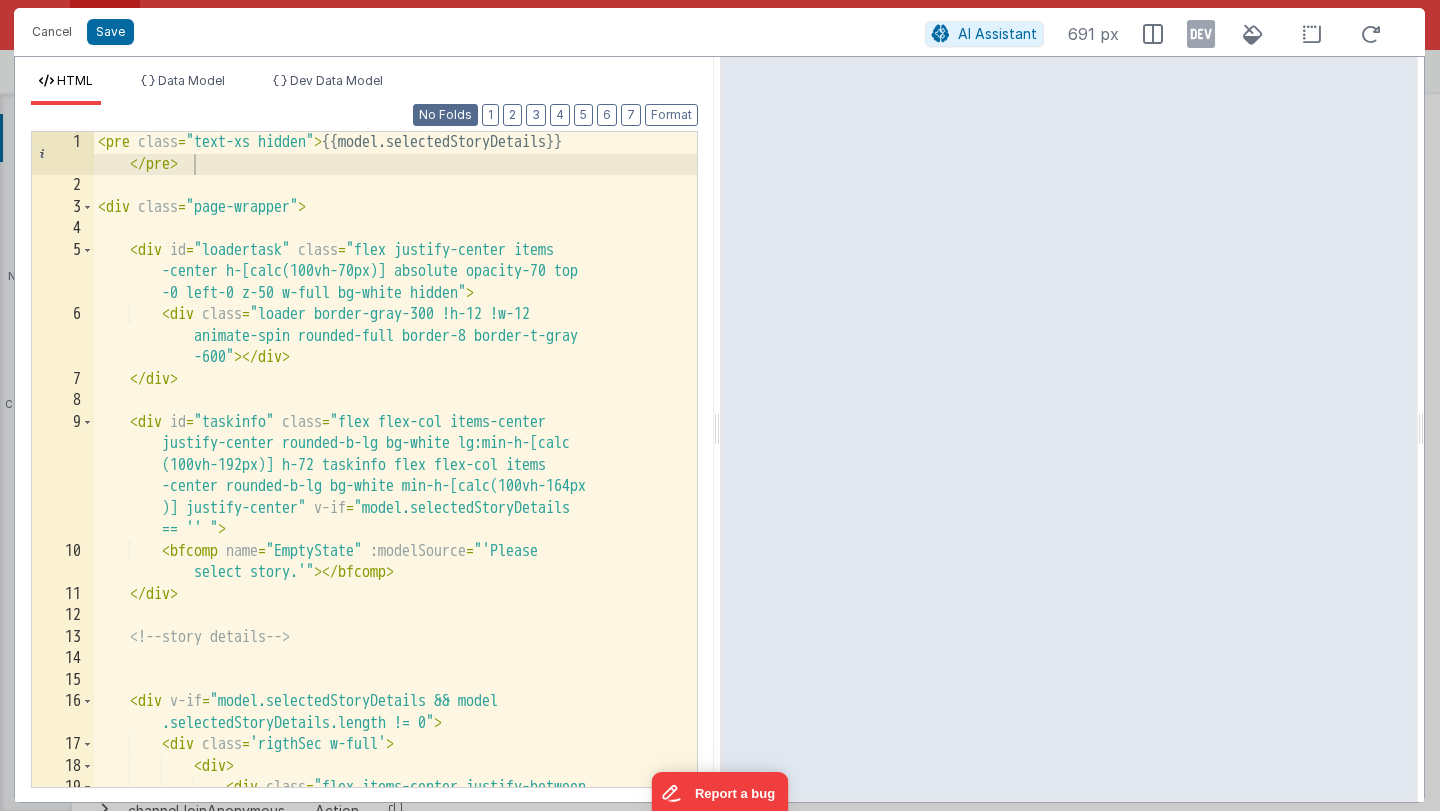 click on "No Folds" at bounding box center (445, 115) 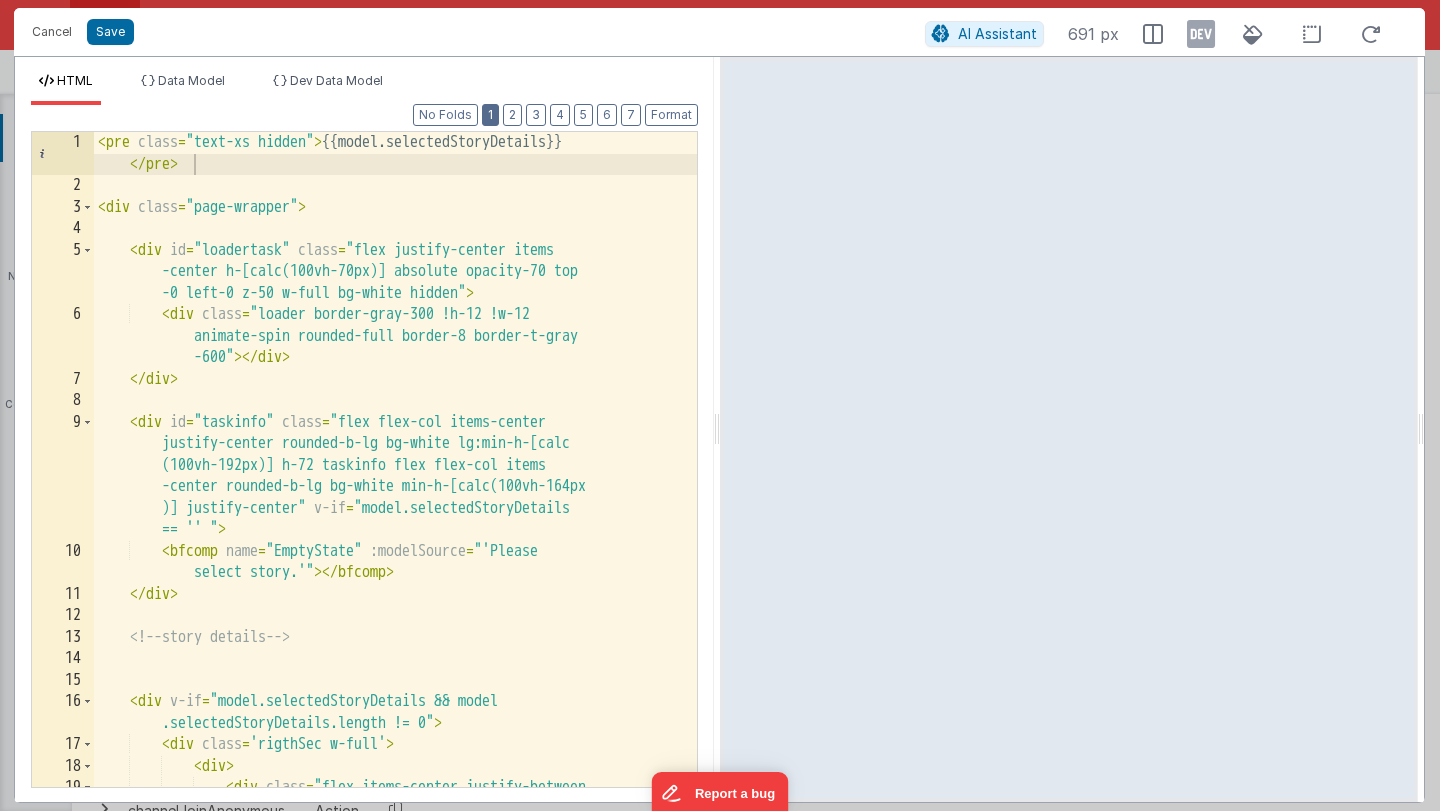 click on "1" at bounding box center (490, 115) 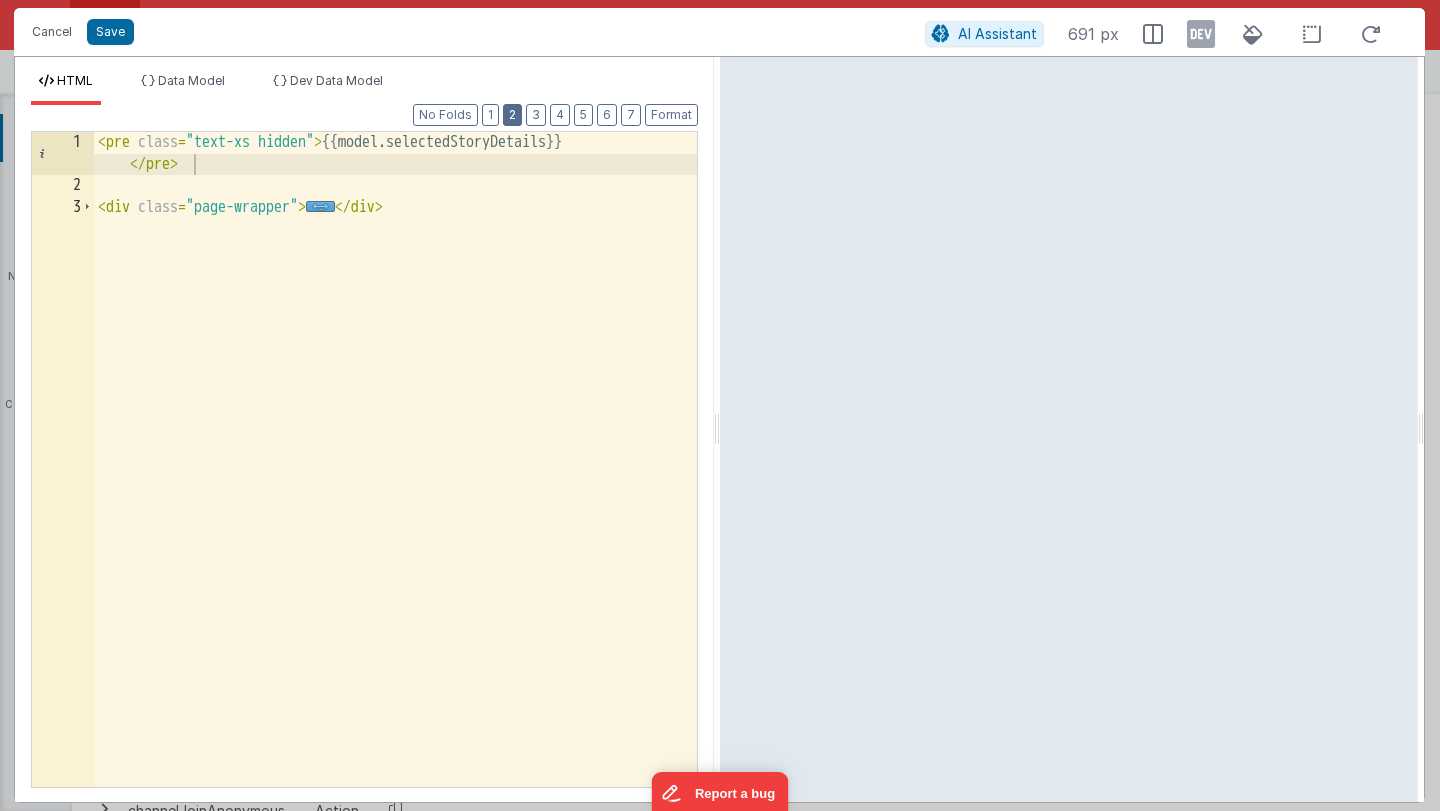 click on "2" at bounding box center [512, 115] 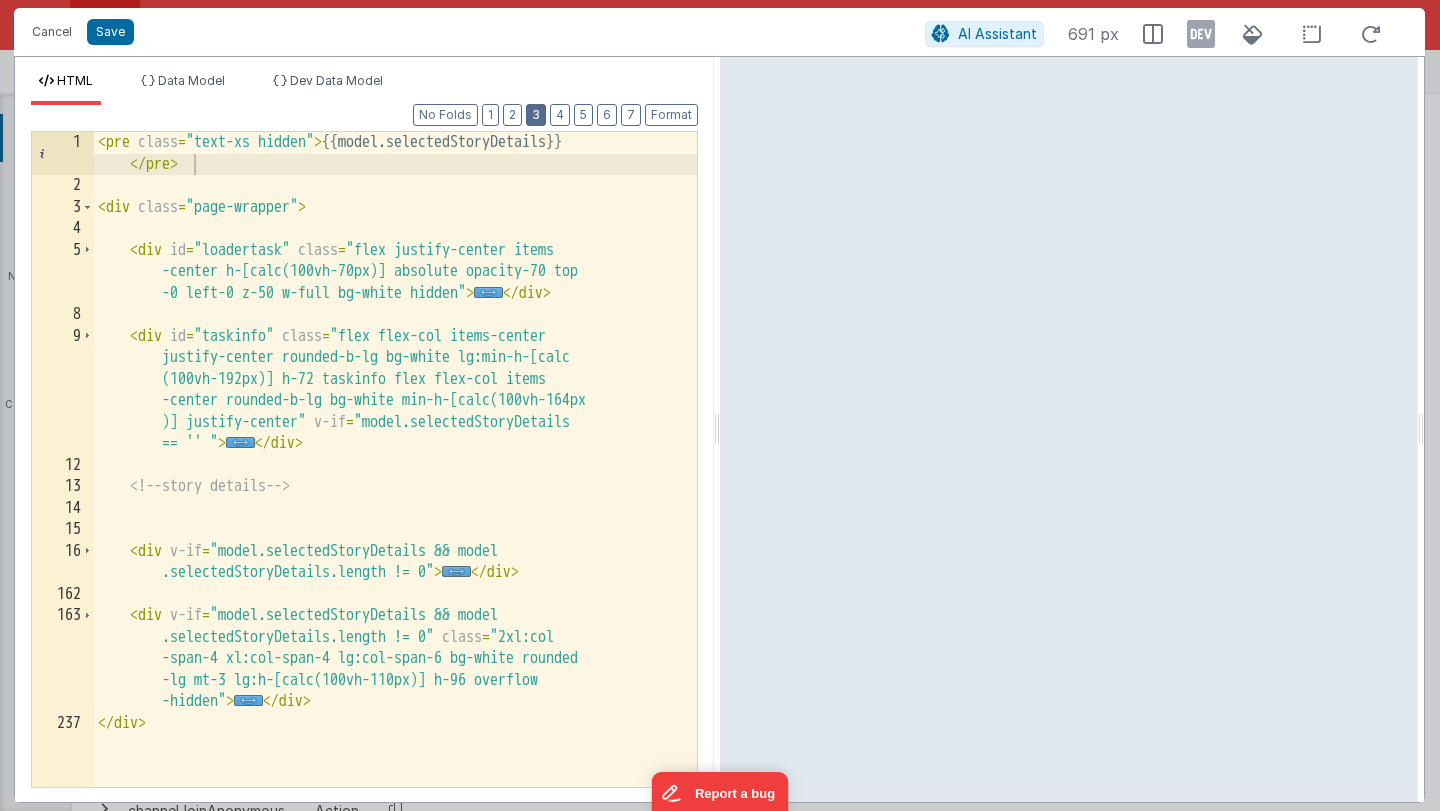 click on "3" at bounding box center [536, 115] 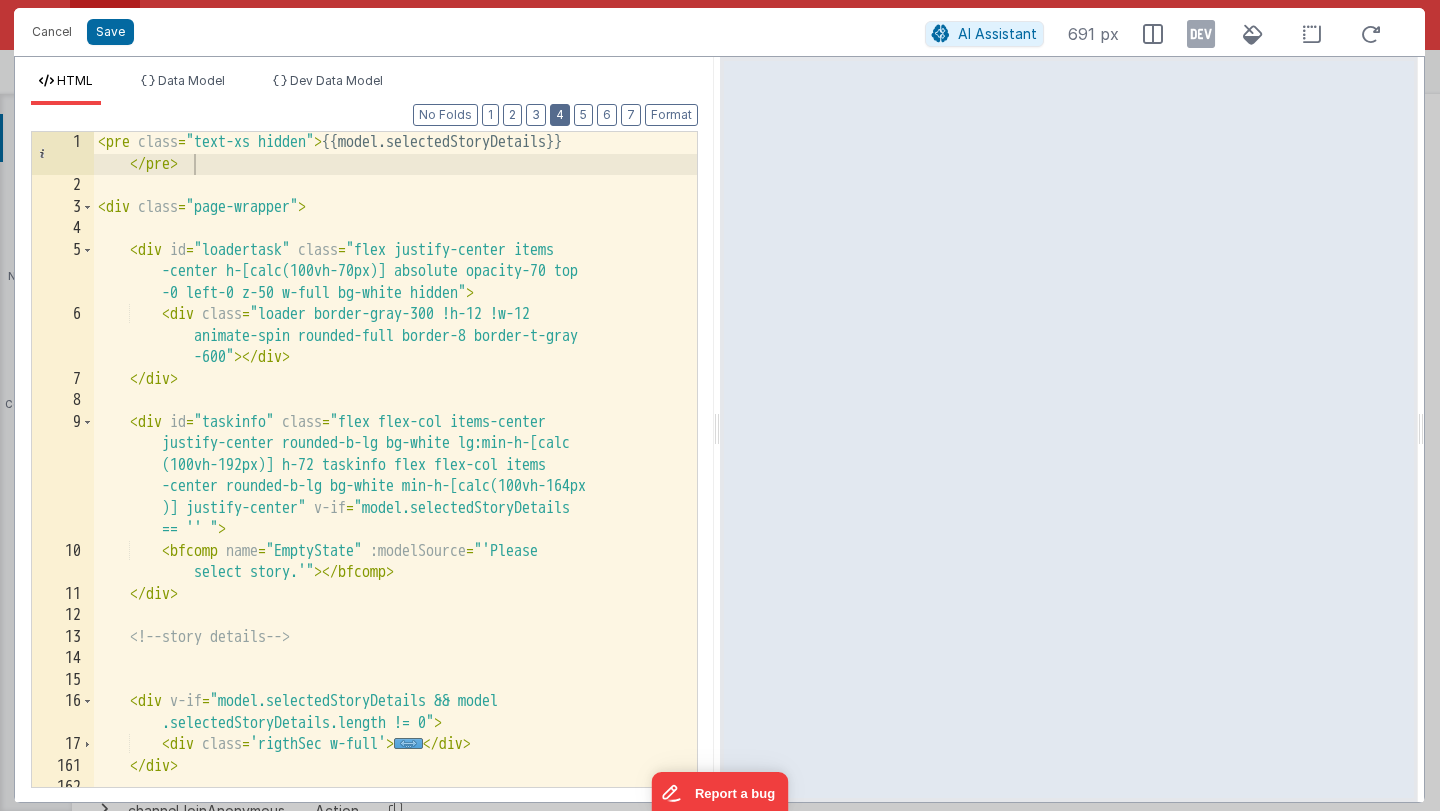 click on "4" at bounding box center [560, 115] 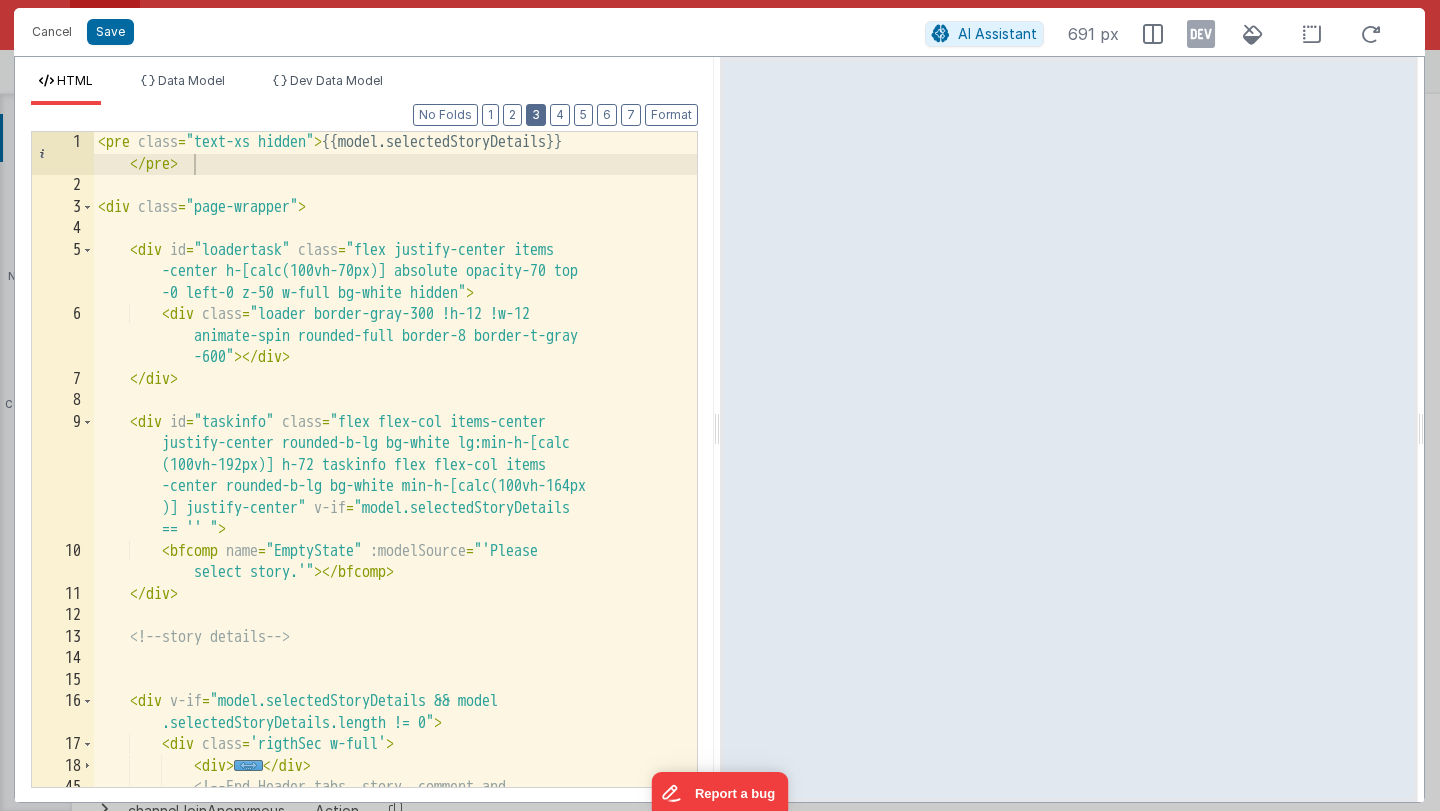 click on "3" at bounding box center [536, 115] 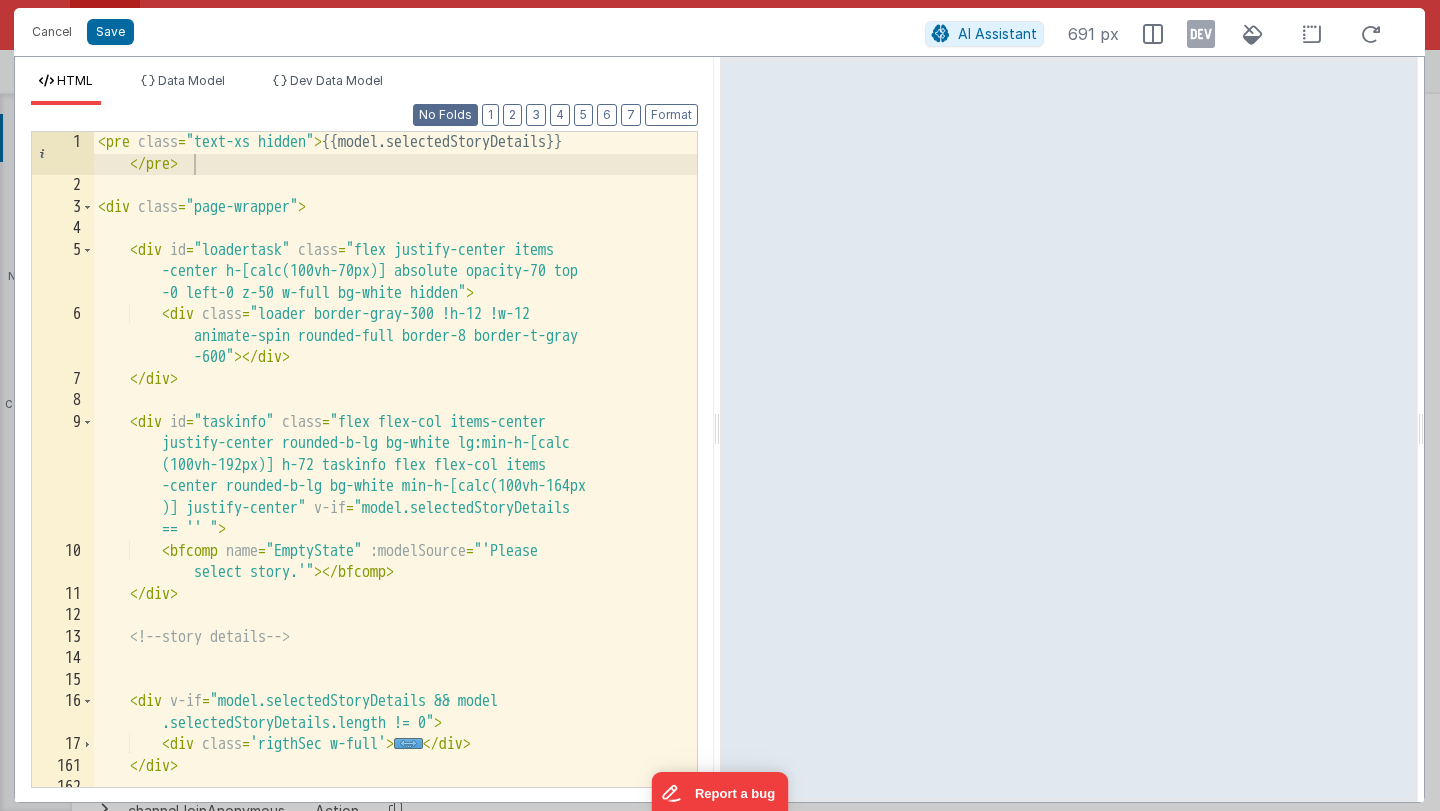click on "No Folds" at bounding box center [445, 115] 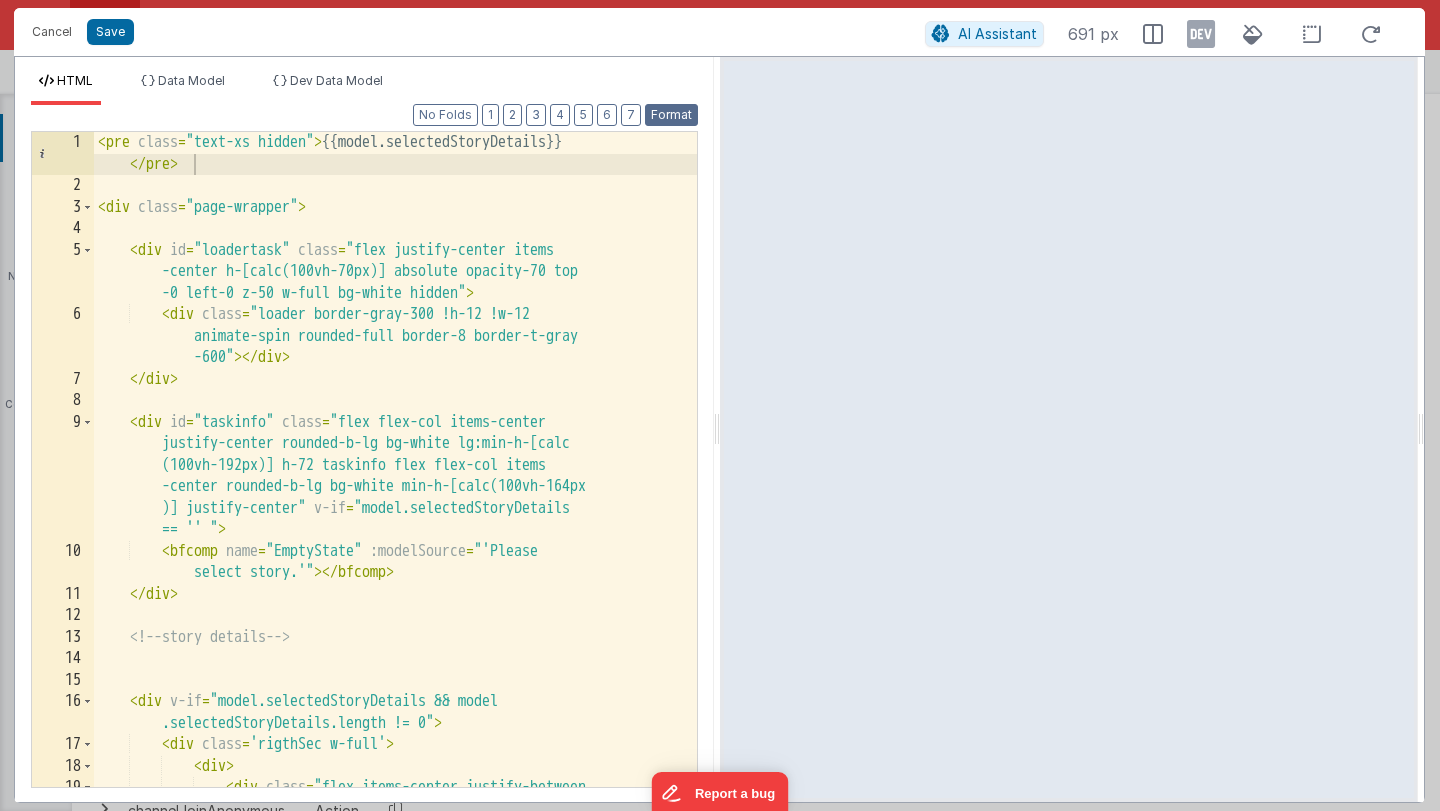click on "Format" at bounding box center [671, 115] 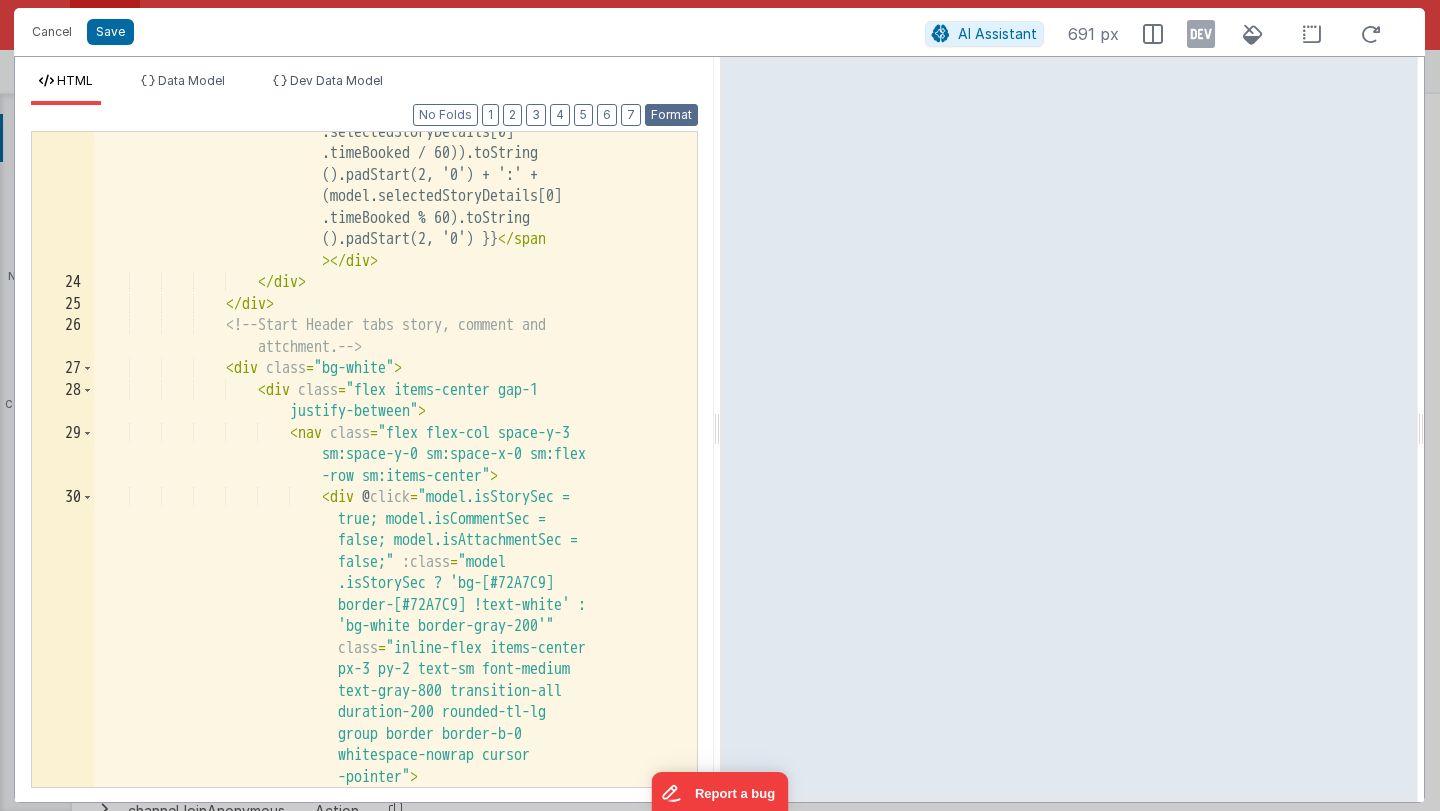 scroll, scrollTop: 1168, scrollLeft: 0, axis: vertical 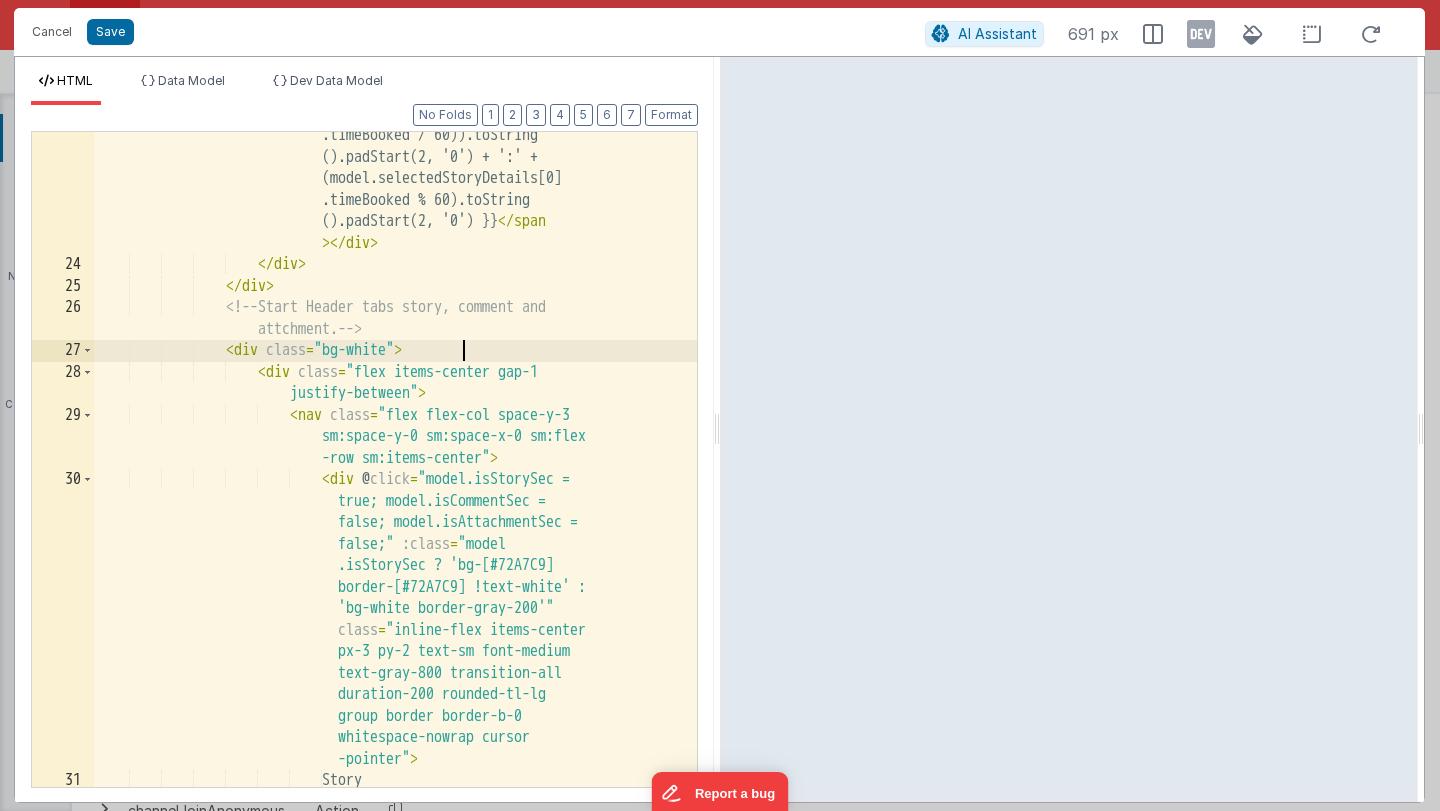 click on "< div   class = "flex bg-red-600 text                              -white rounded-full px-3 py-[2px]                               h-5" > < span   class = "text-xs" > {{                               (Math.floor(model                              .selectedStoryDetails[0]                              .timeBooked / 60)).toString                              ().padStart(2, '0') + ':' +                               (model.selectedStoryDetails[0]                              .timeBooked % 60).toString                              ().padStart(2, '0') }}  </ span                              > </ div >                          </ div >                     </ div >                     <!-- attchment.  -->      <" at bounding box center (395, 474) 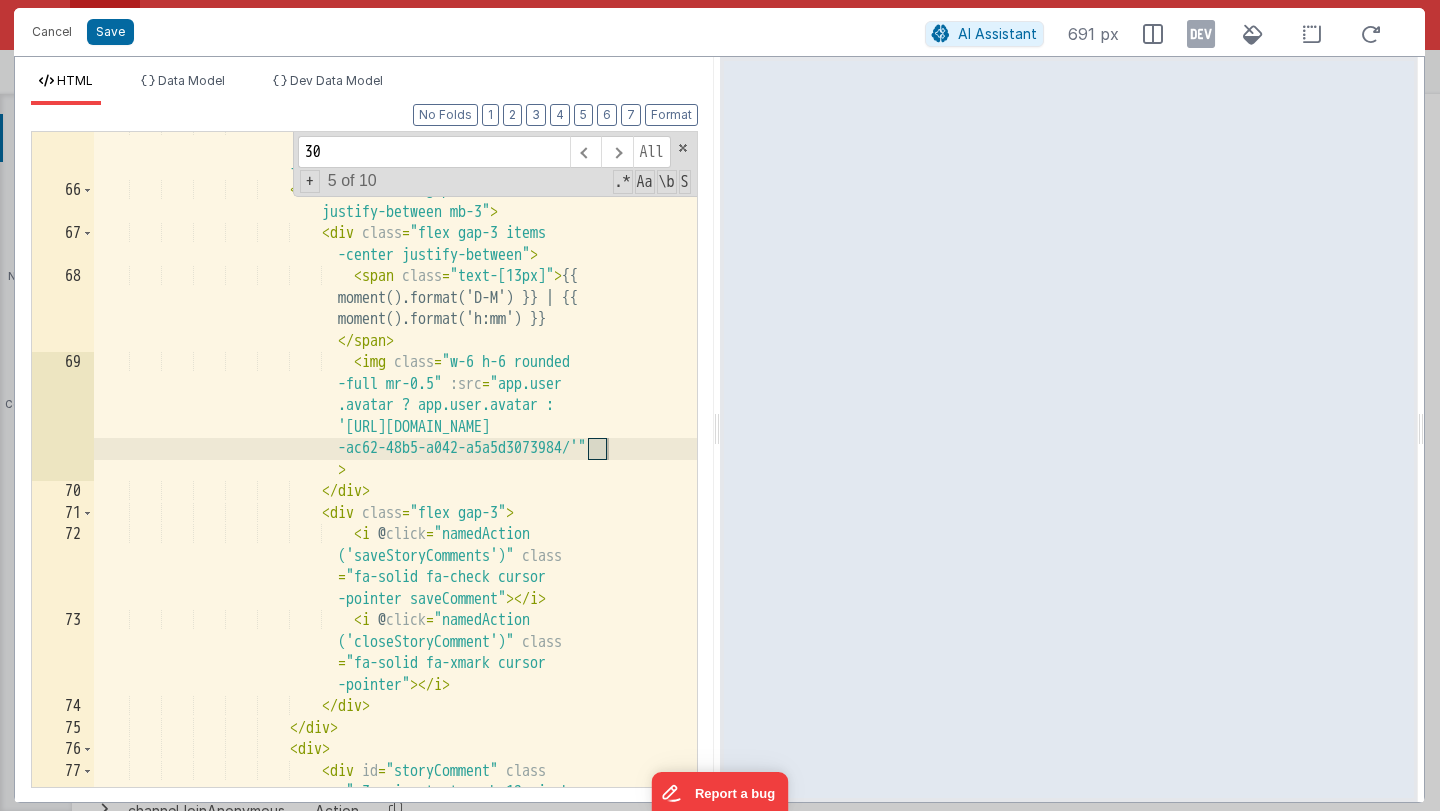scroll, scrollTop: 3972, scrollLeft: 0, axis: vertical 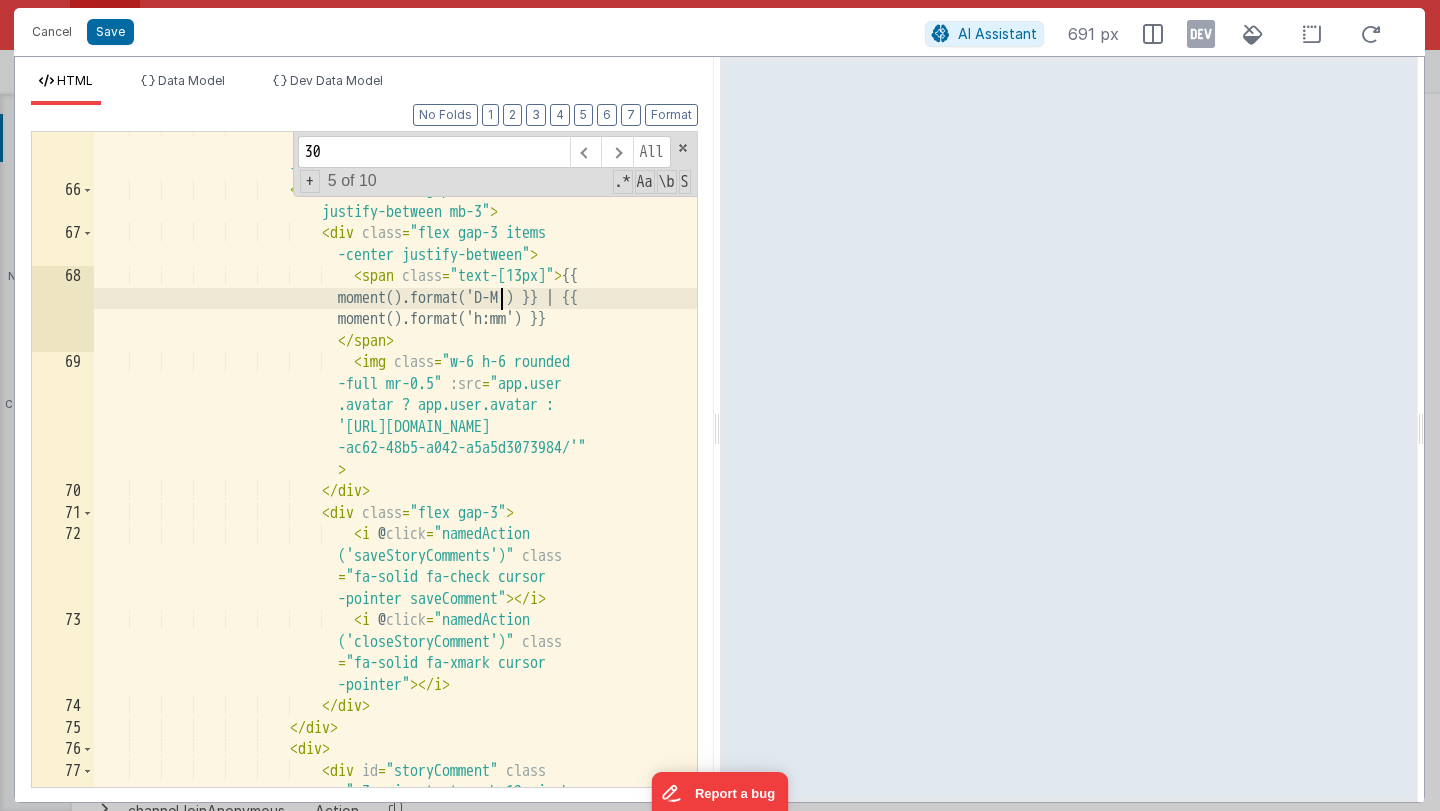 click on "< div   :class = "model.addStoryComments ?                           'block border border-[#ccc] rounded                          -md p-2 mb-2' : 'hidden'" >                               < div   class = "flex gap-3 items-center                               justify-between mb-3" >                                    < div   class = "flex gap-3 items                                -center justify-between" >                                         < span   class = "text-[13px]" > {{                                 moment().format('D-M') }} | {{                                 moment().format('h:mm') }}                                </ span >                                         < img   class = "w-6 h-6 rounded                                -full mr-0.5"   :src" at bounding box center [395, 519] 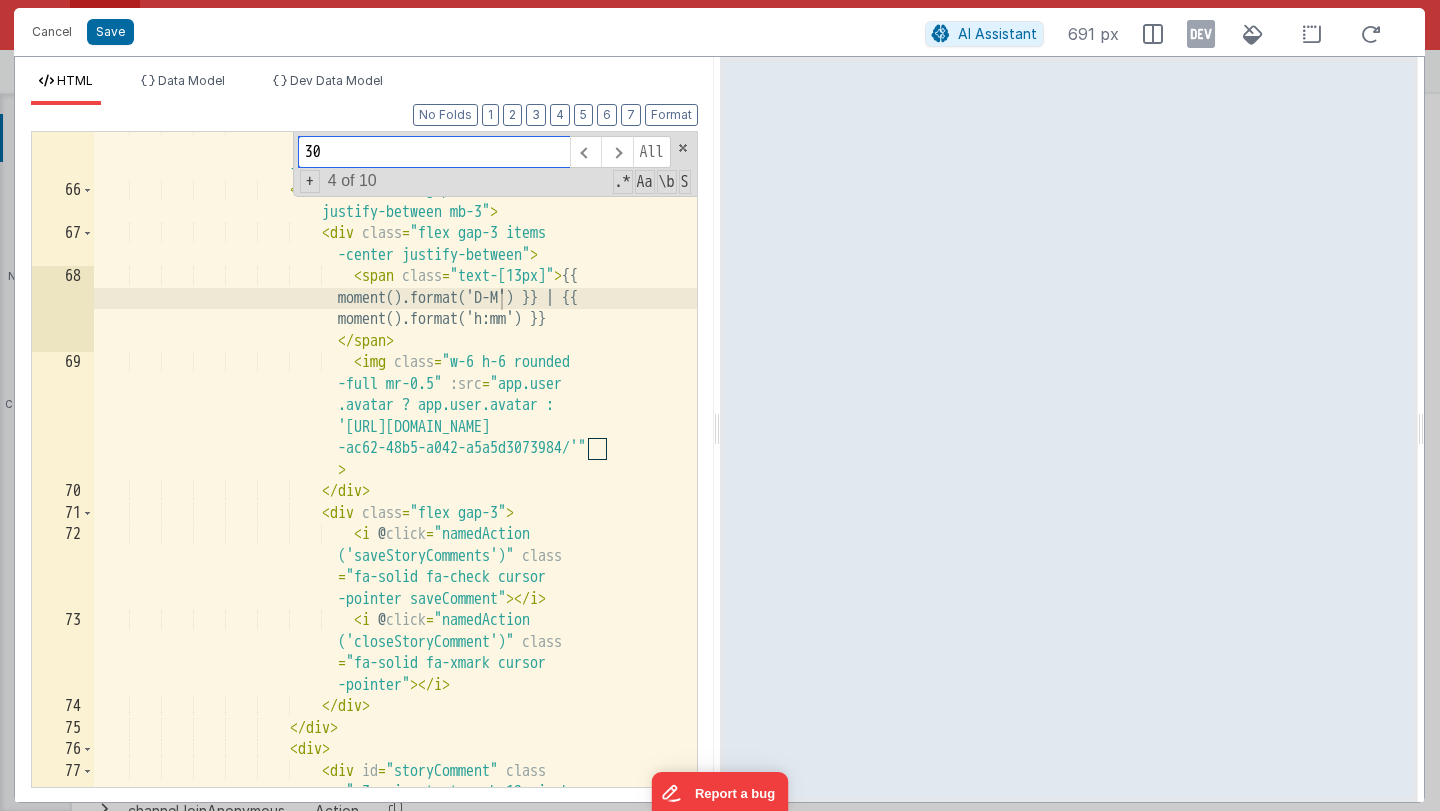 paste on "flex bg-gray-300 text-gray-700 rounded-full px-3 py-[2px] h-5" 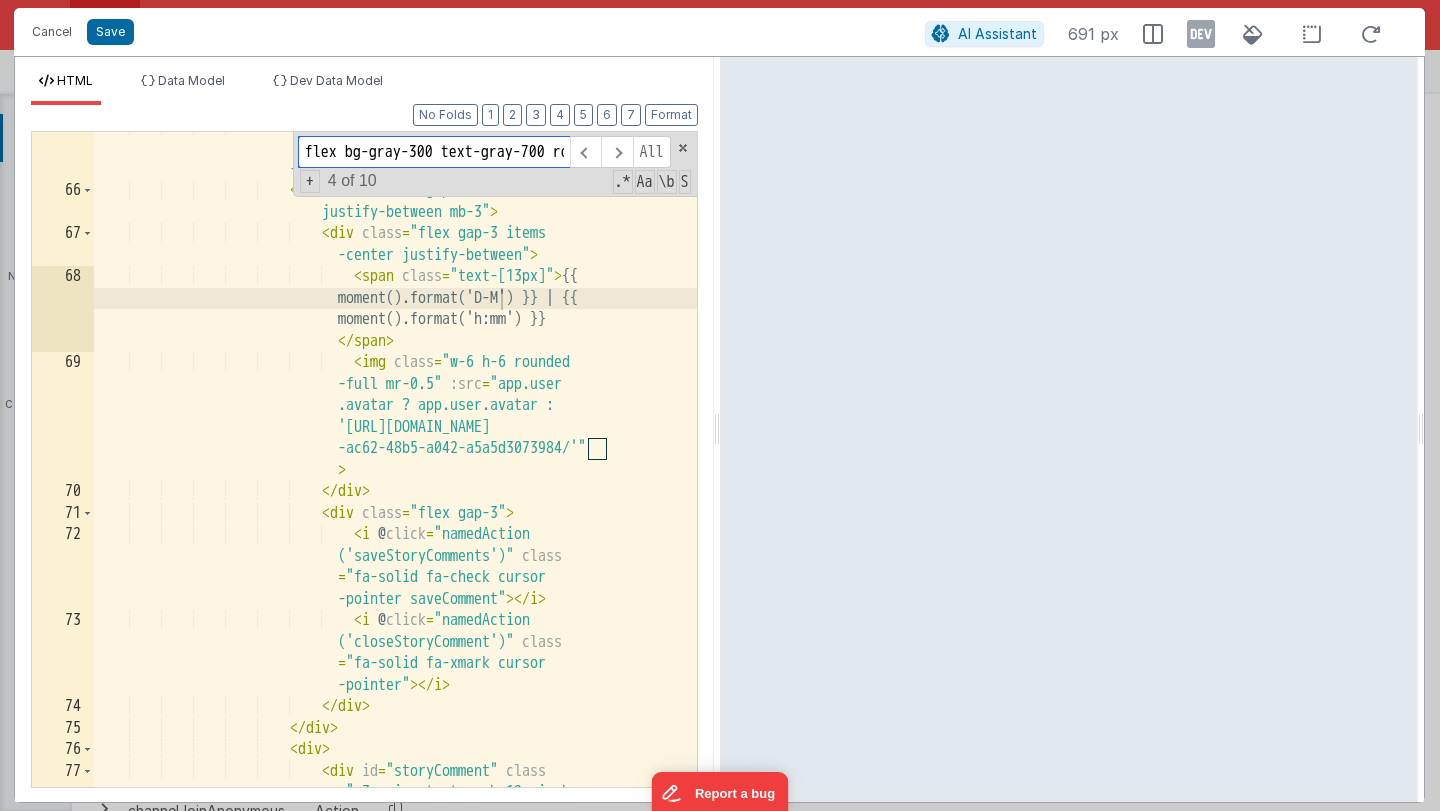 scroll, scrollTop: 0, scrollLeft: 326, axis: horizontal 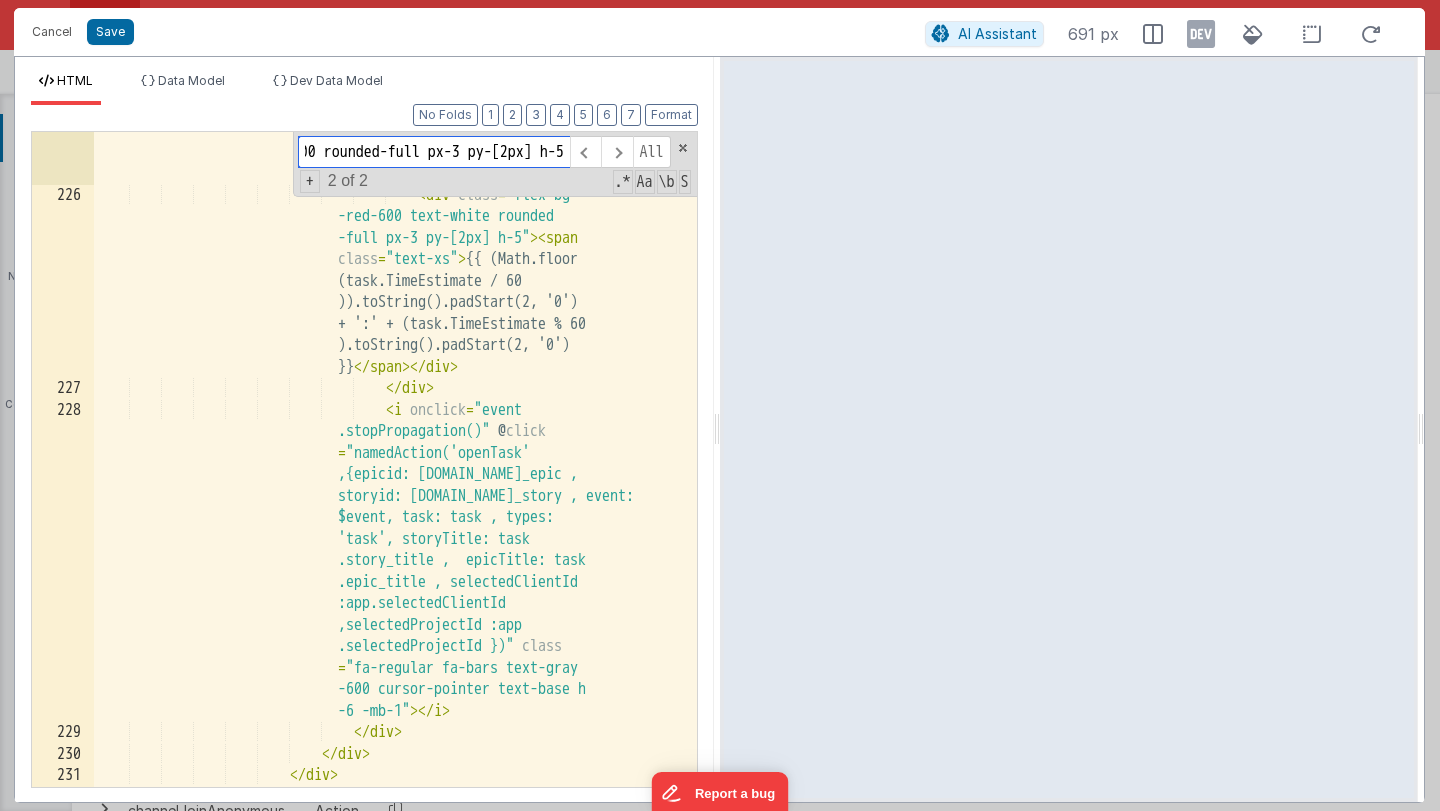 type on "flex bg-gray-300 text-gray-700 rounded-full px-3 py-[2px] h-5" 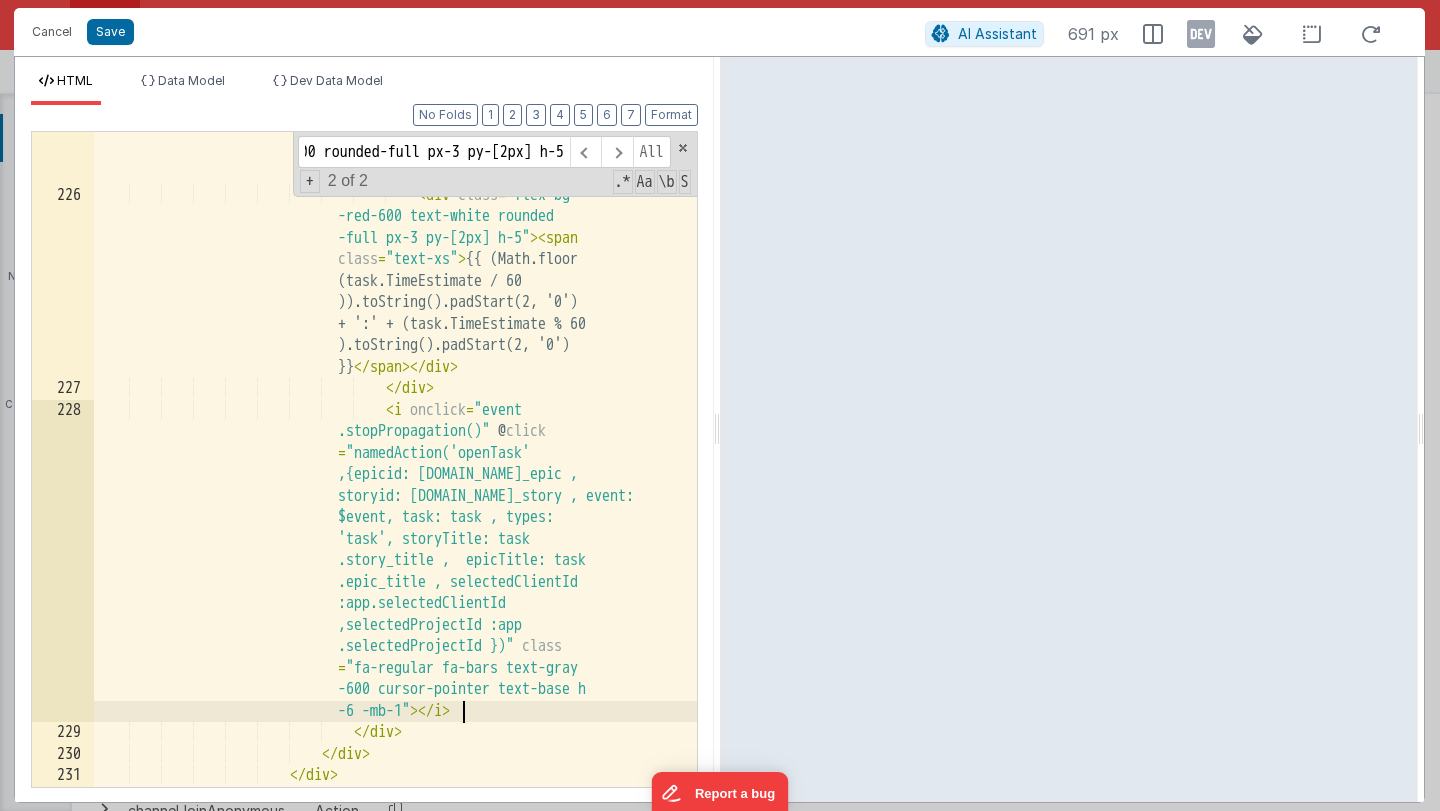 scroll, scrollTop: 0, scrollLeft: 0, axis: both 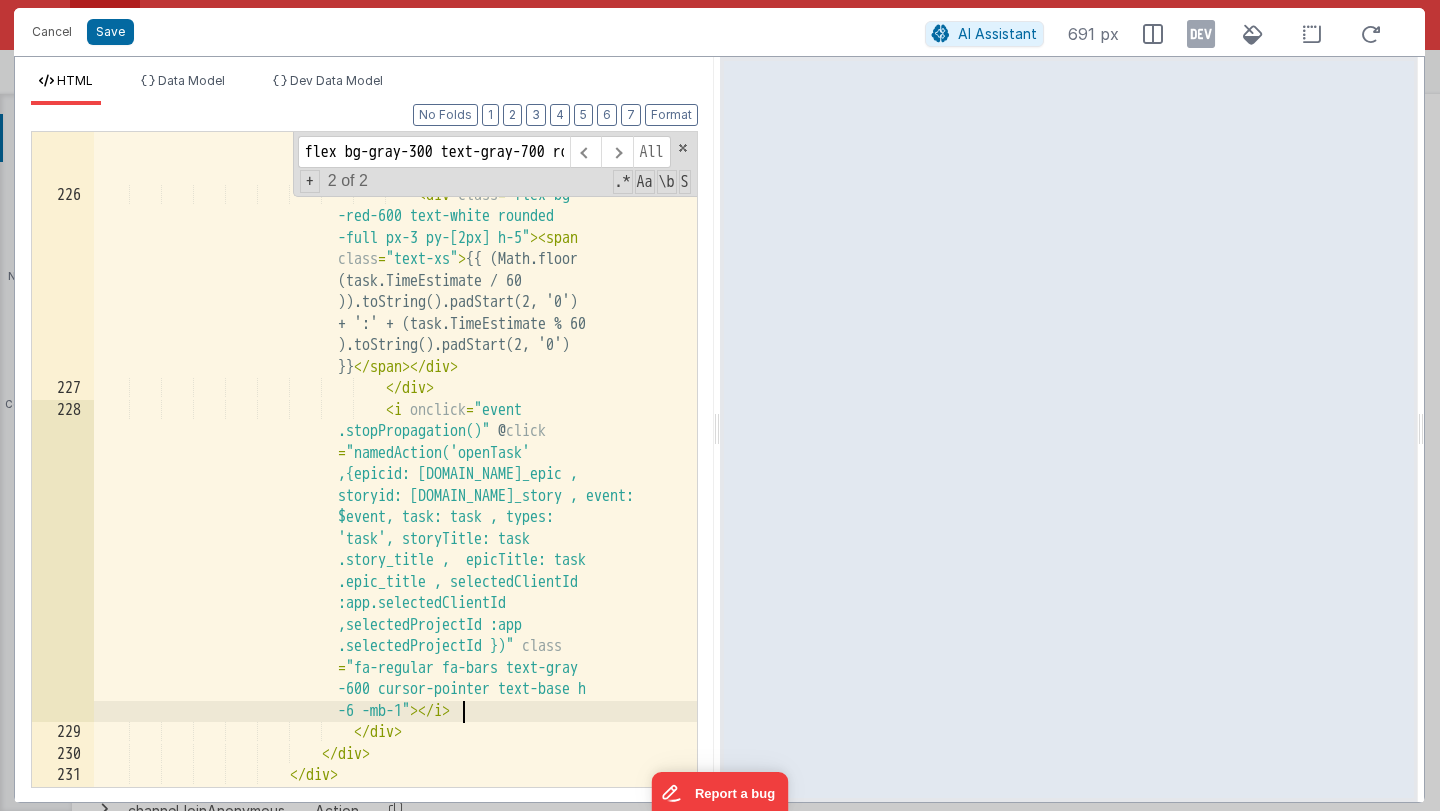 click on "< div   class = "flex bg                                -gray-300 text-gray-700 rounded                                -full px-3 py-[2px] h-5" > < span                                  class = "text-xs" > {{ (Math.floor                                (task.timeRemaining / 60                                )).toString().padStart(2, '0')                                 + ':' + (task.timeRemaining %                                 60).toString().padStart(2, '0')                                 }} </ span > </ div >                                                   < div   class = "flex bg                                -red-600 text-white rounded -full px-3 py-[2px] h-5" > < span   class = > }} </" at bounding box center (395, 426) 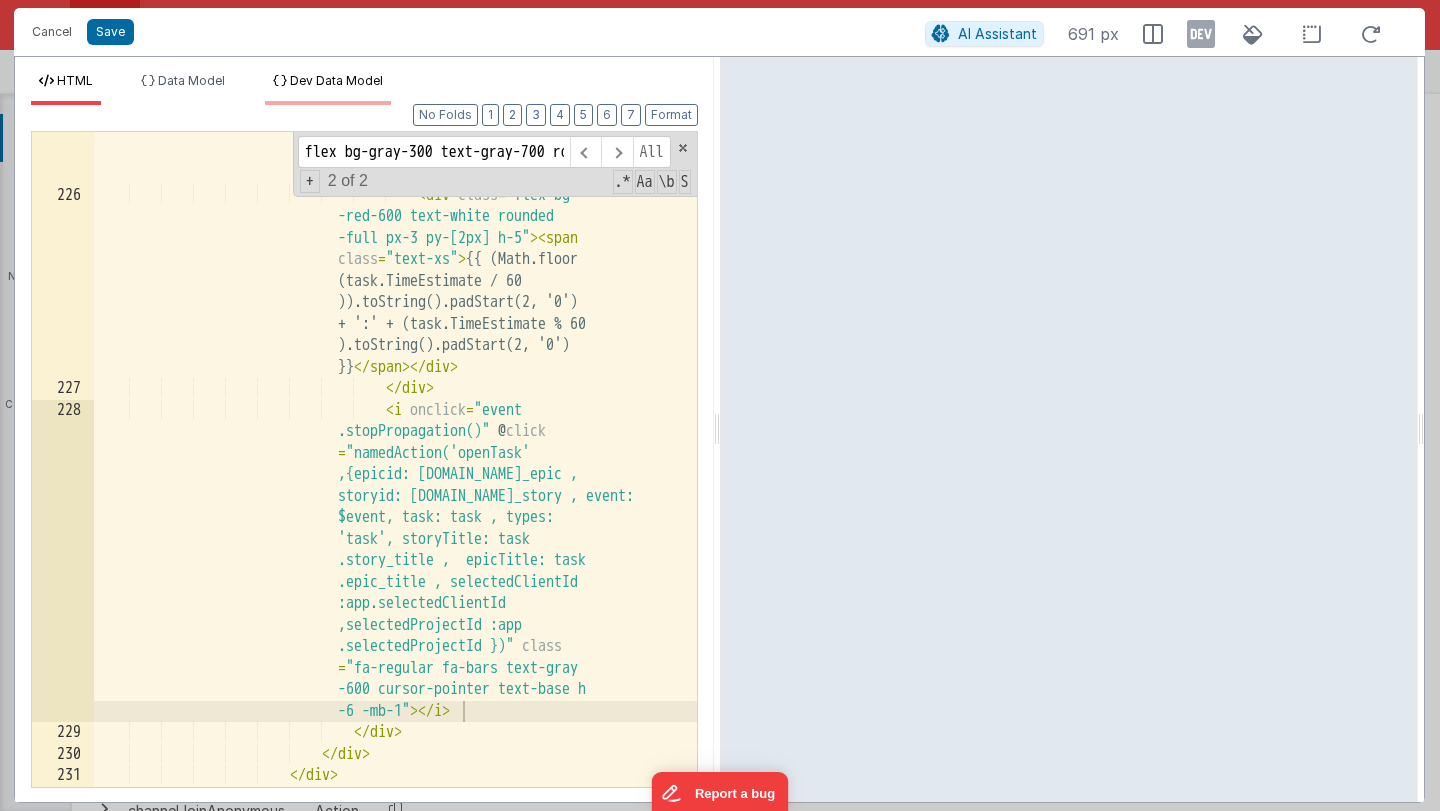 click on "Dev Data Model" at bounding box center [336, 80] 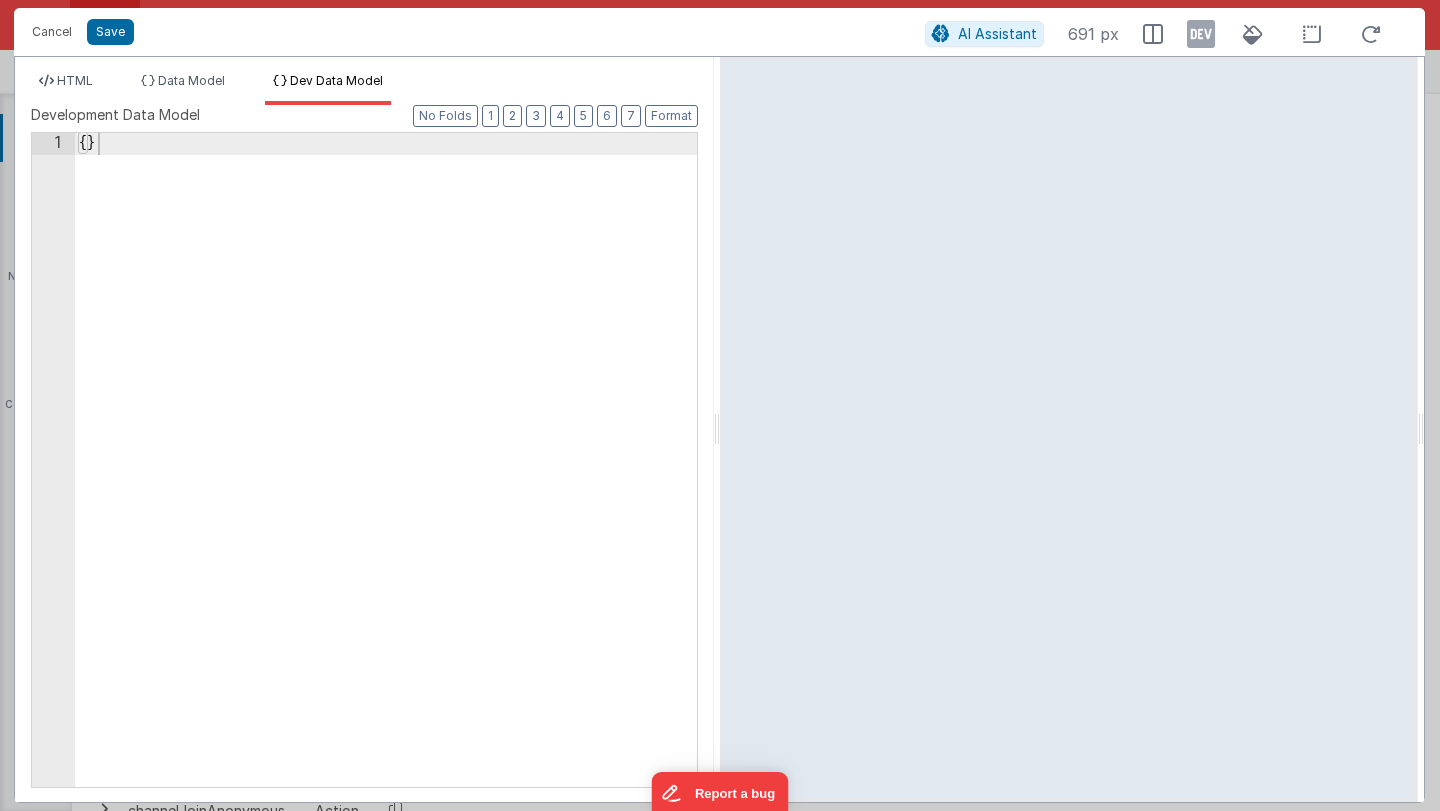 click on "{ }" at bounding box center (386, 481) 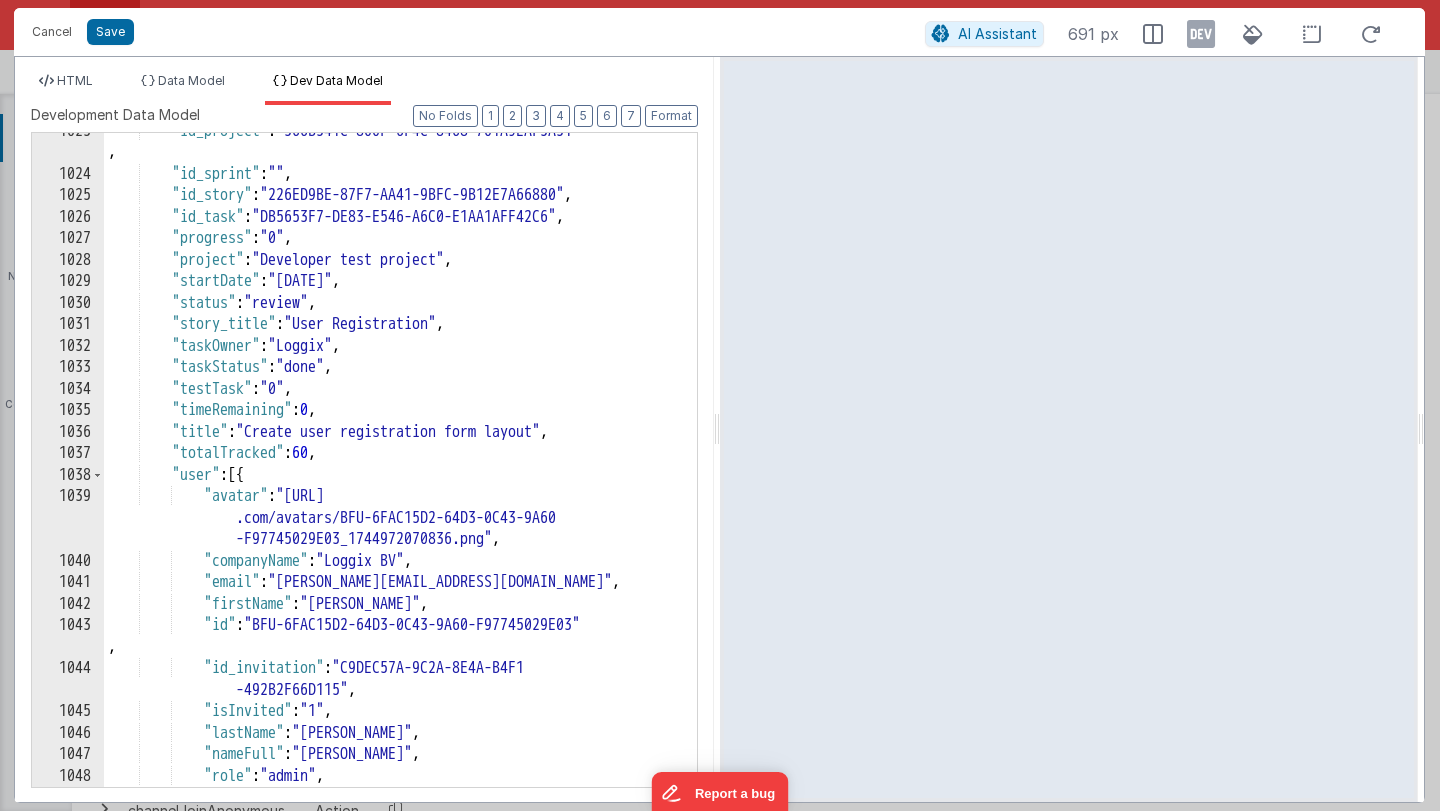 scroll, scrollTop: 32114, scrollLeft: 0, axis: vertical 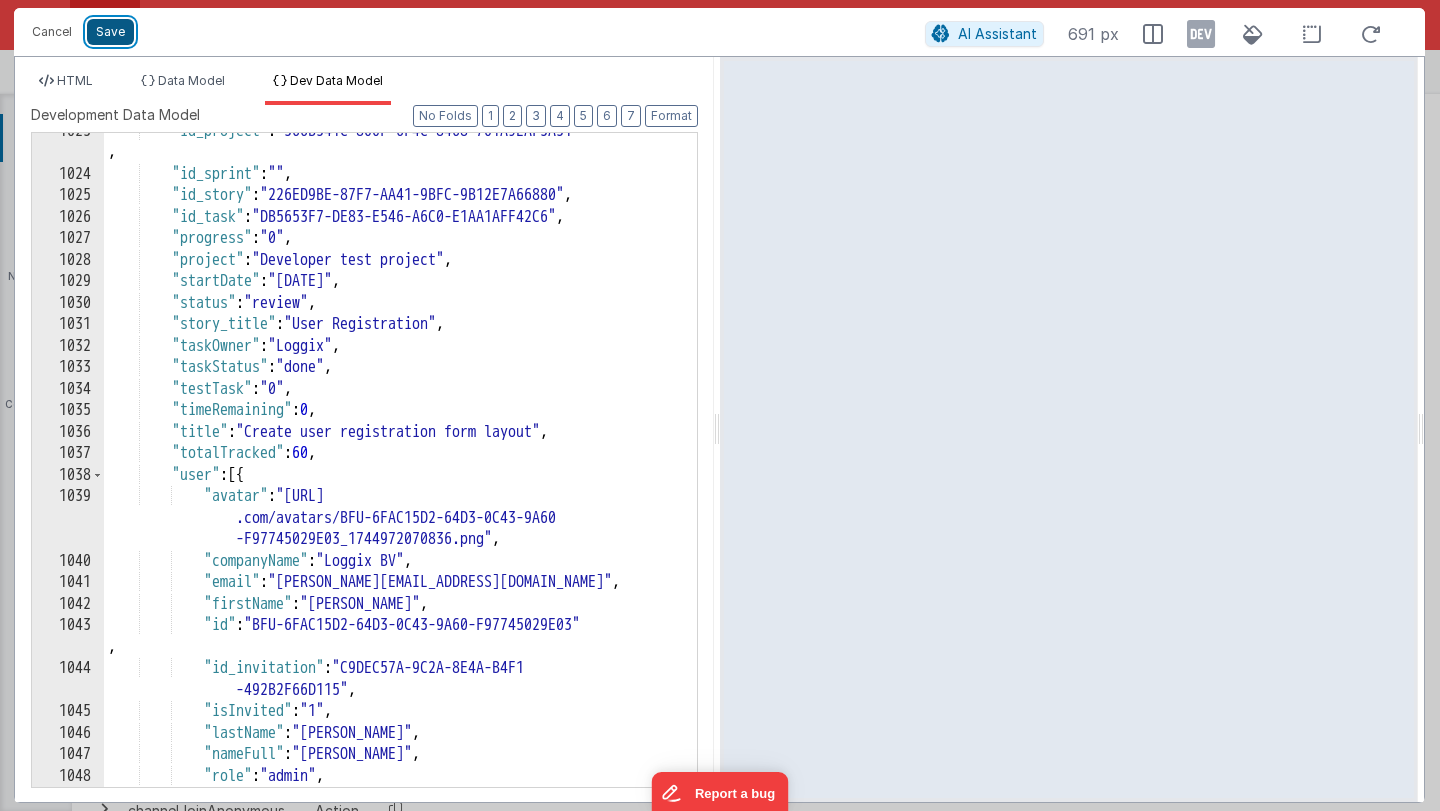 click on "Save" at bounding box center (110, 32) 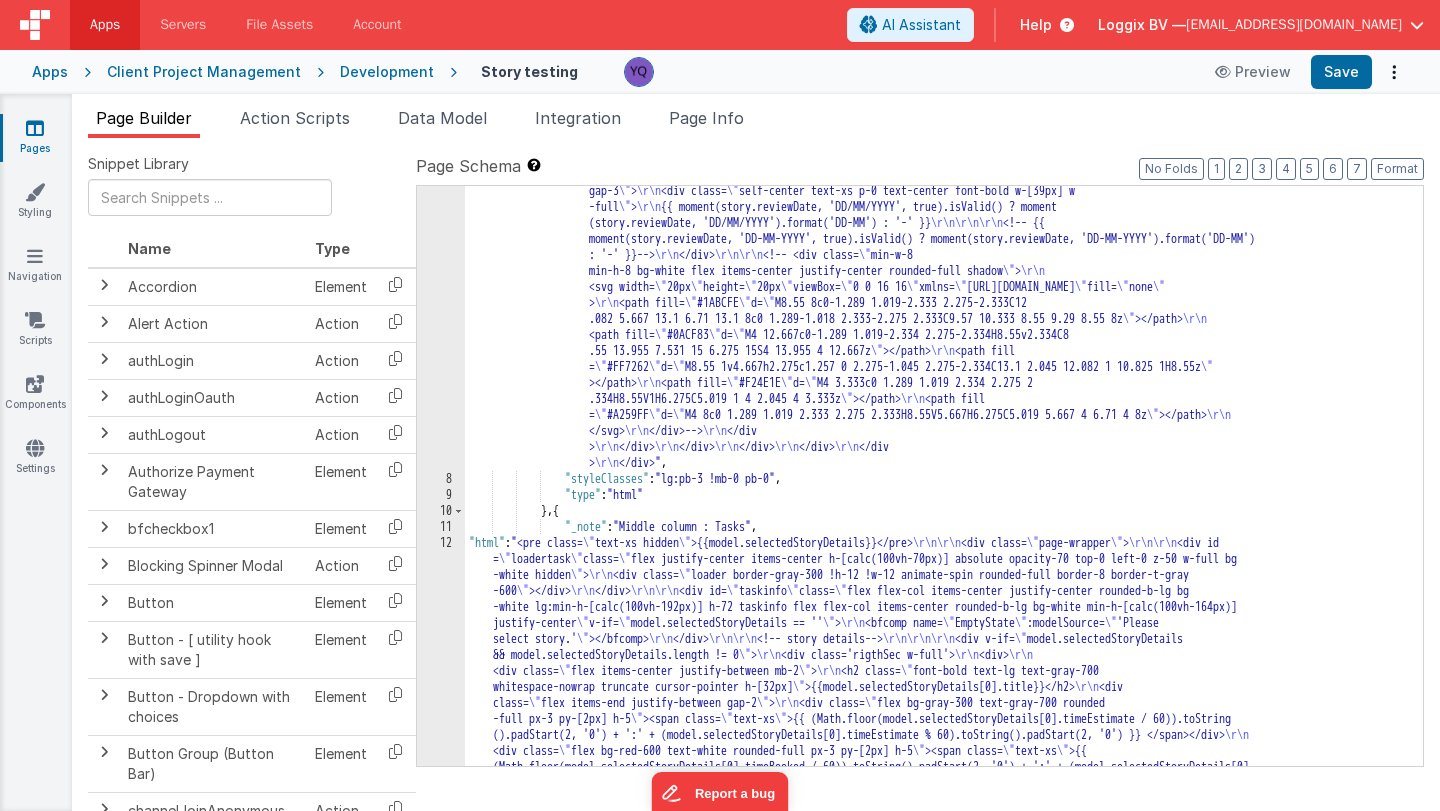 click on "12" at bounding box center [441, 1983] 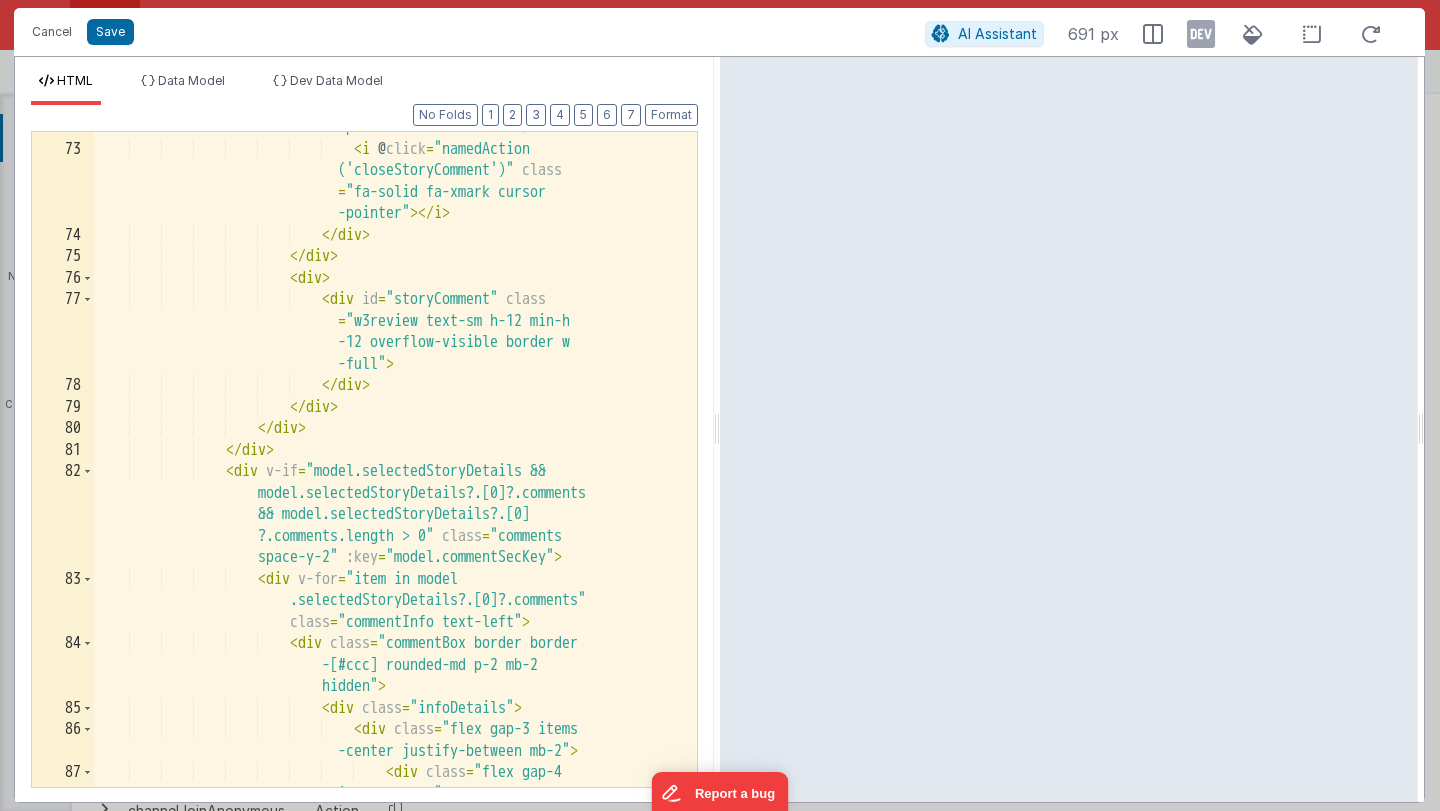 scroll, scrollTop: 6635, scrollLeft: 0, axis: vertical 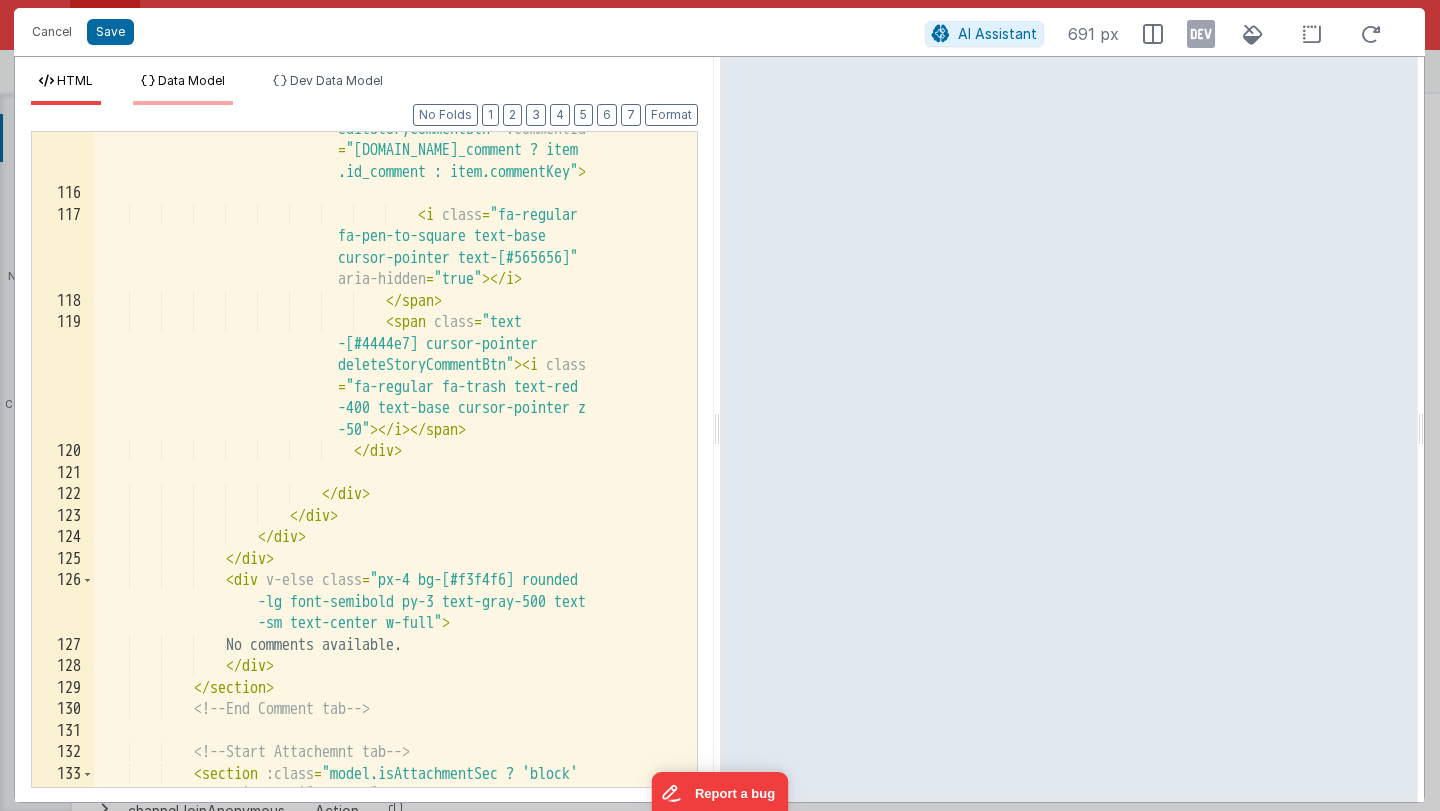 click on "Data Model" at bounding box center [191, 80] 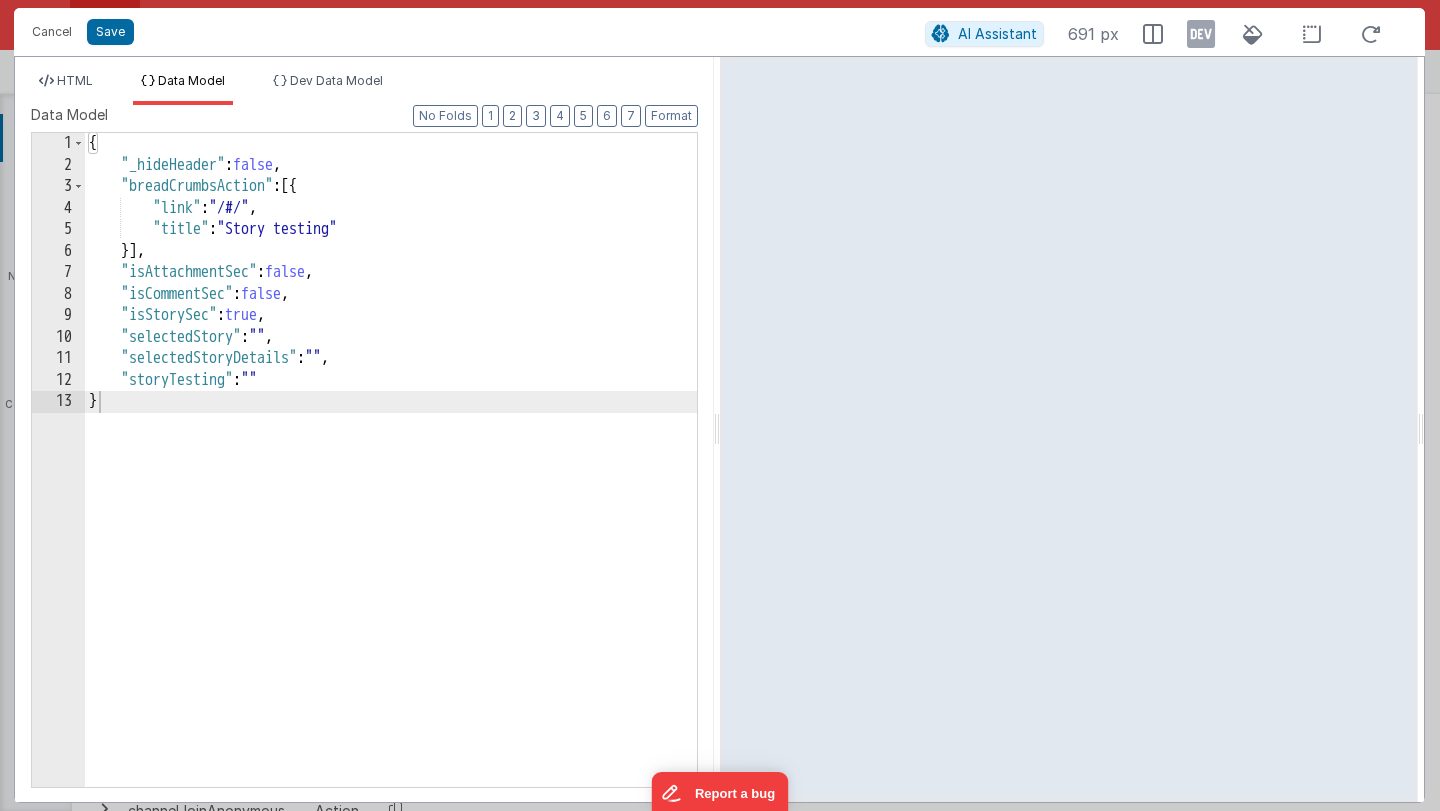click on "HTML
Data Model
Dev Data Model
Format
7
6
5
4
3
2
1
No Folds
115 116 117 118 119 120 121 122 123 124 125 126 127 128 129 130 131 132 133 134 135 136                                              < span   class = "text                                -[#4444e7] cursor-pointer                                 editStoryCommentBtn"   :commentId                                = "item.id_comment ? item                                .id_comment : item.commentKey" >                                                   < i   class = "fa-regular    = > </" at bounding box center (364, 429) 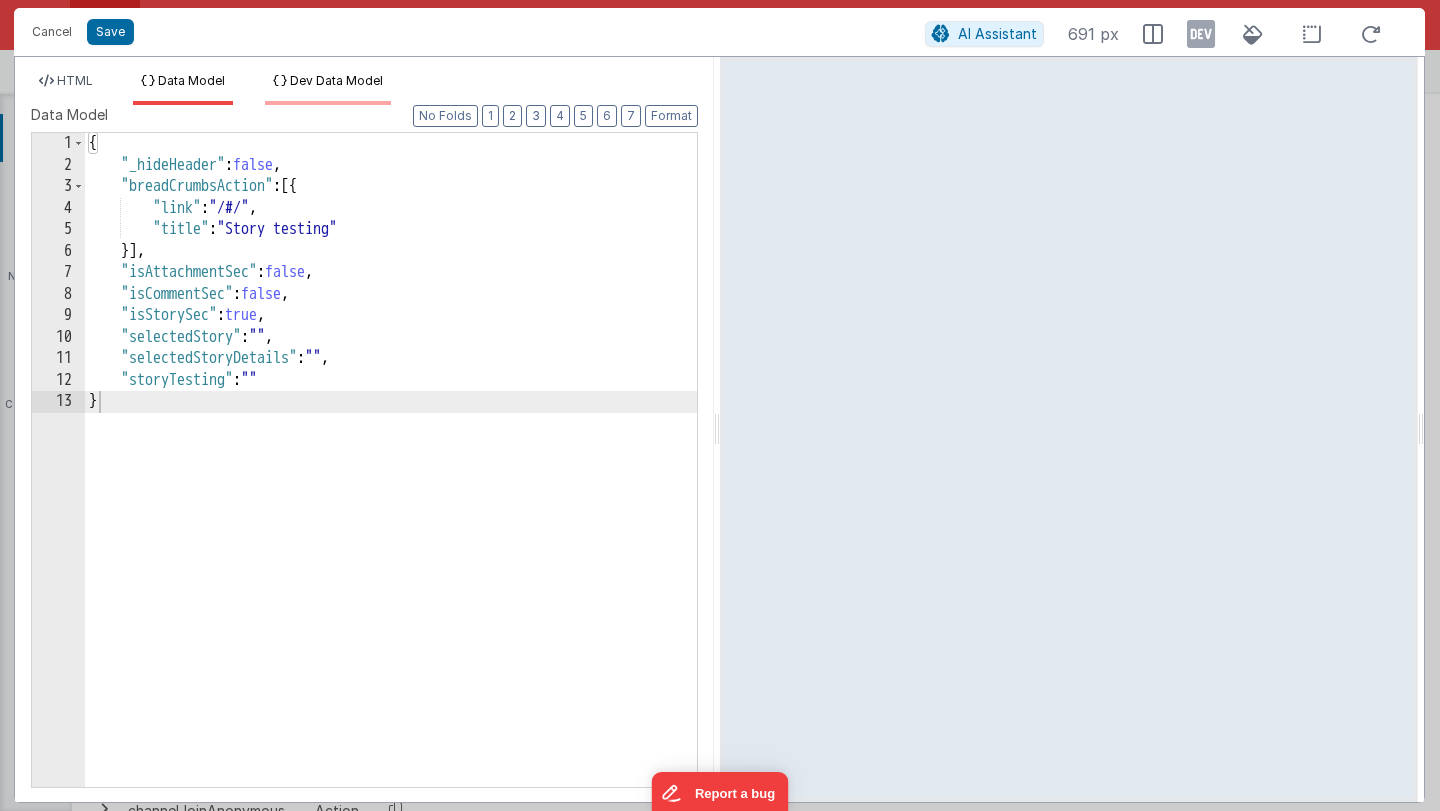 click on "Dev Data Model" at bounding box center (328, 89) 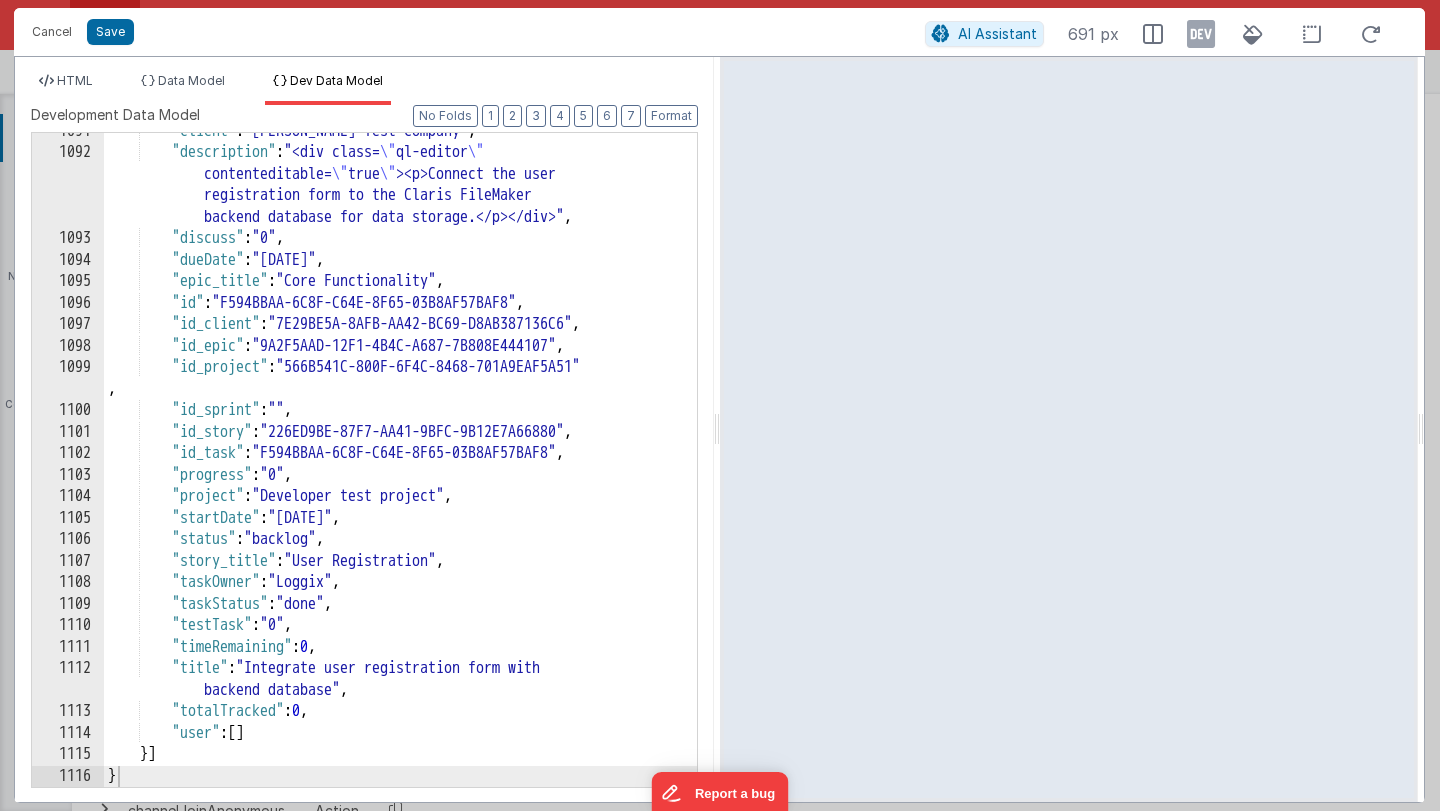 scroll, scrollTop: 32114, scrollLeft: 0, axis: vertical 